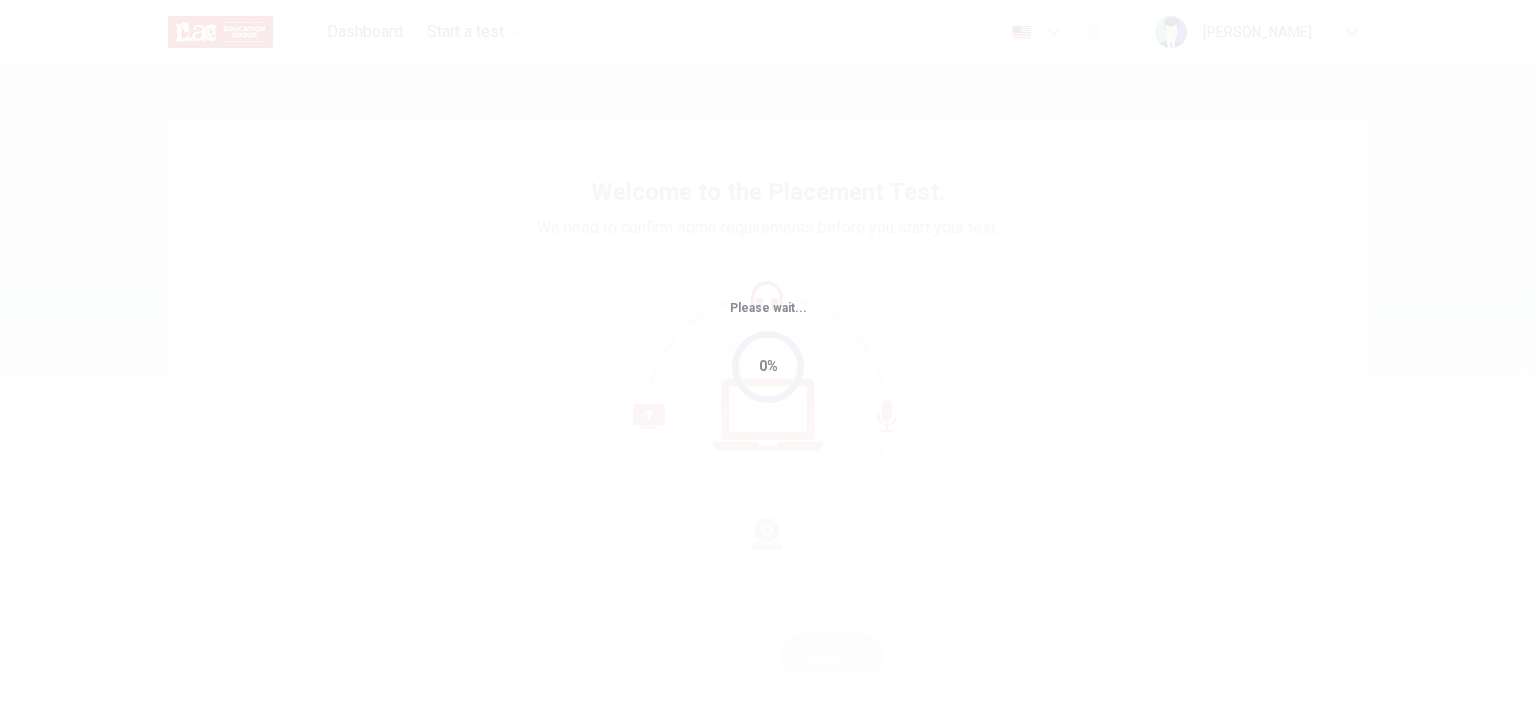 scroll, scrollTop: 0, scrollLeft: 0, axis: both 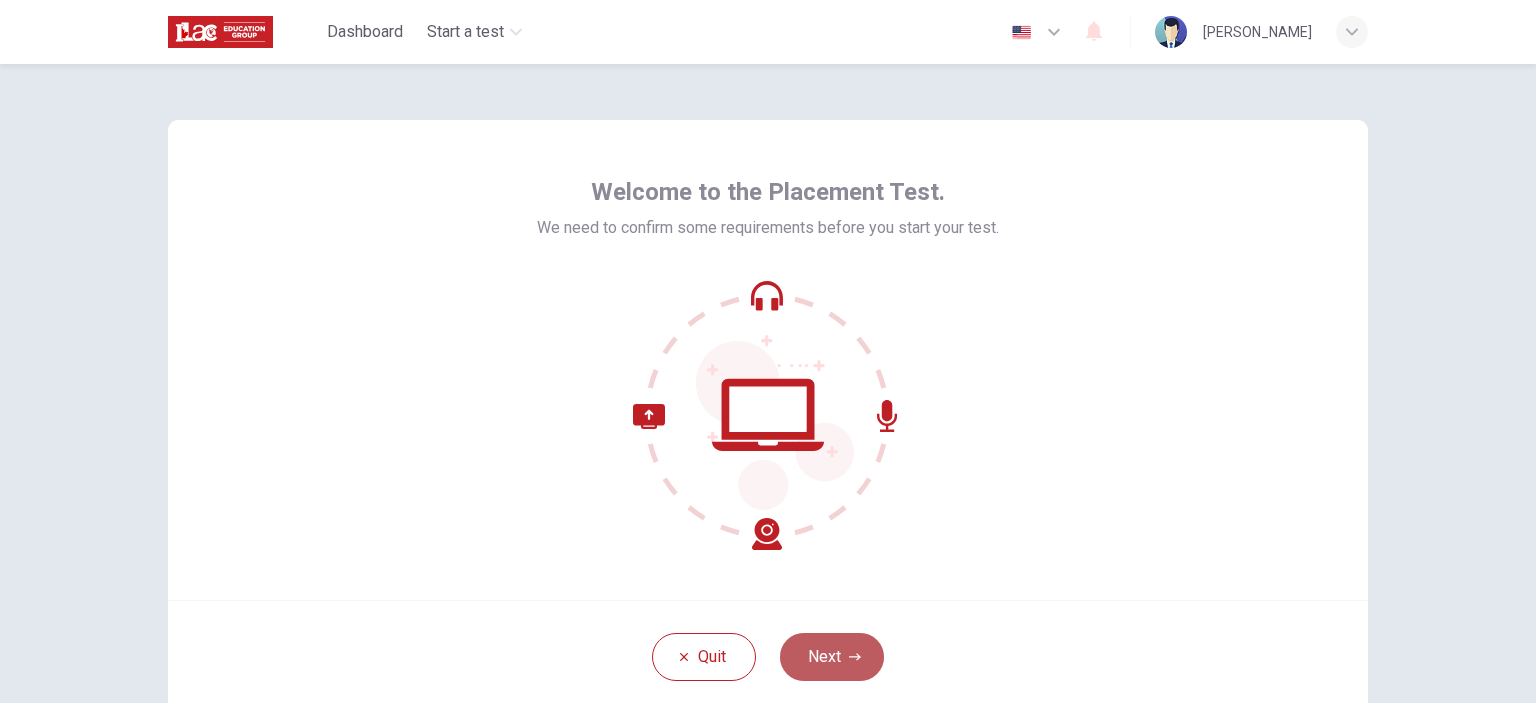 click on "Next" at bounding box center (832, 657) 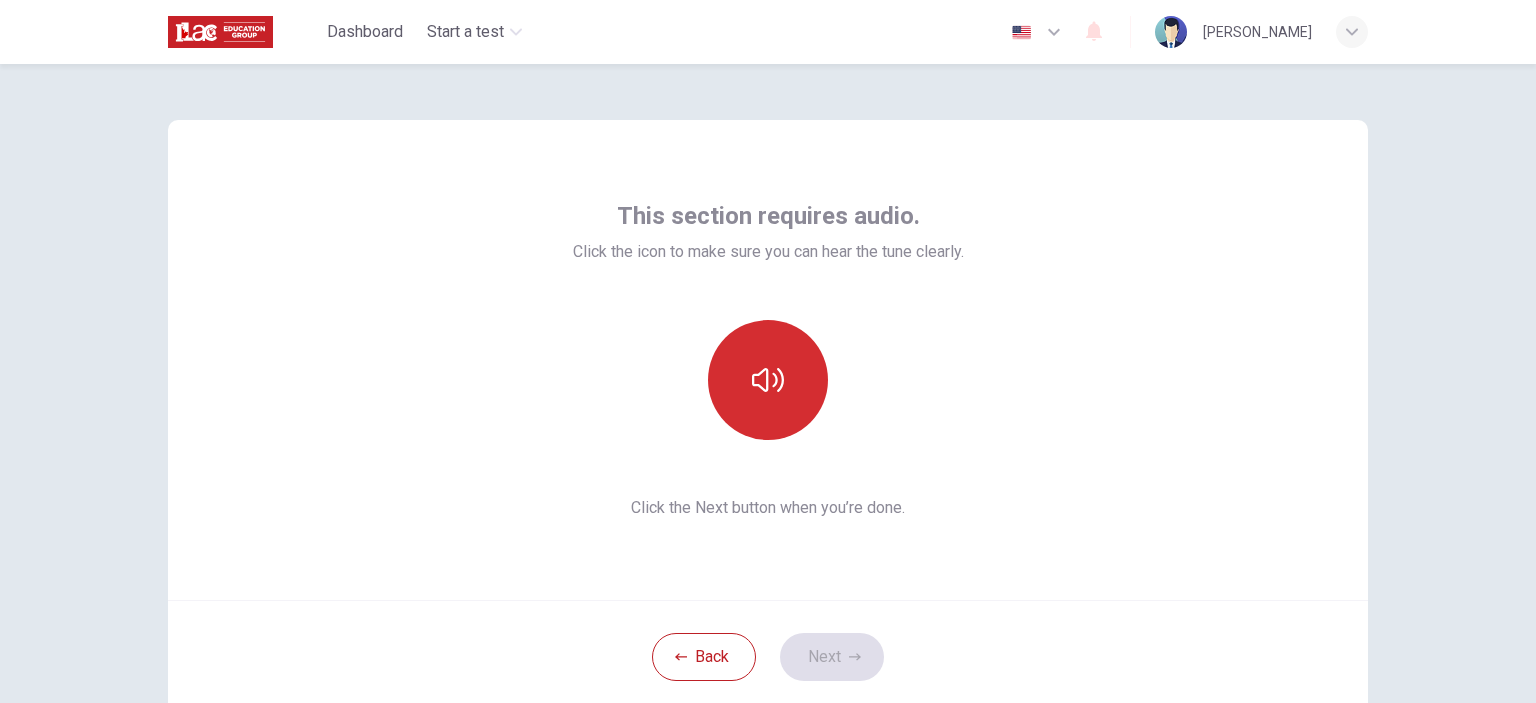 click at bounding box center [768, 380] 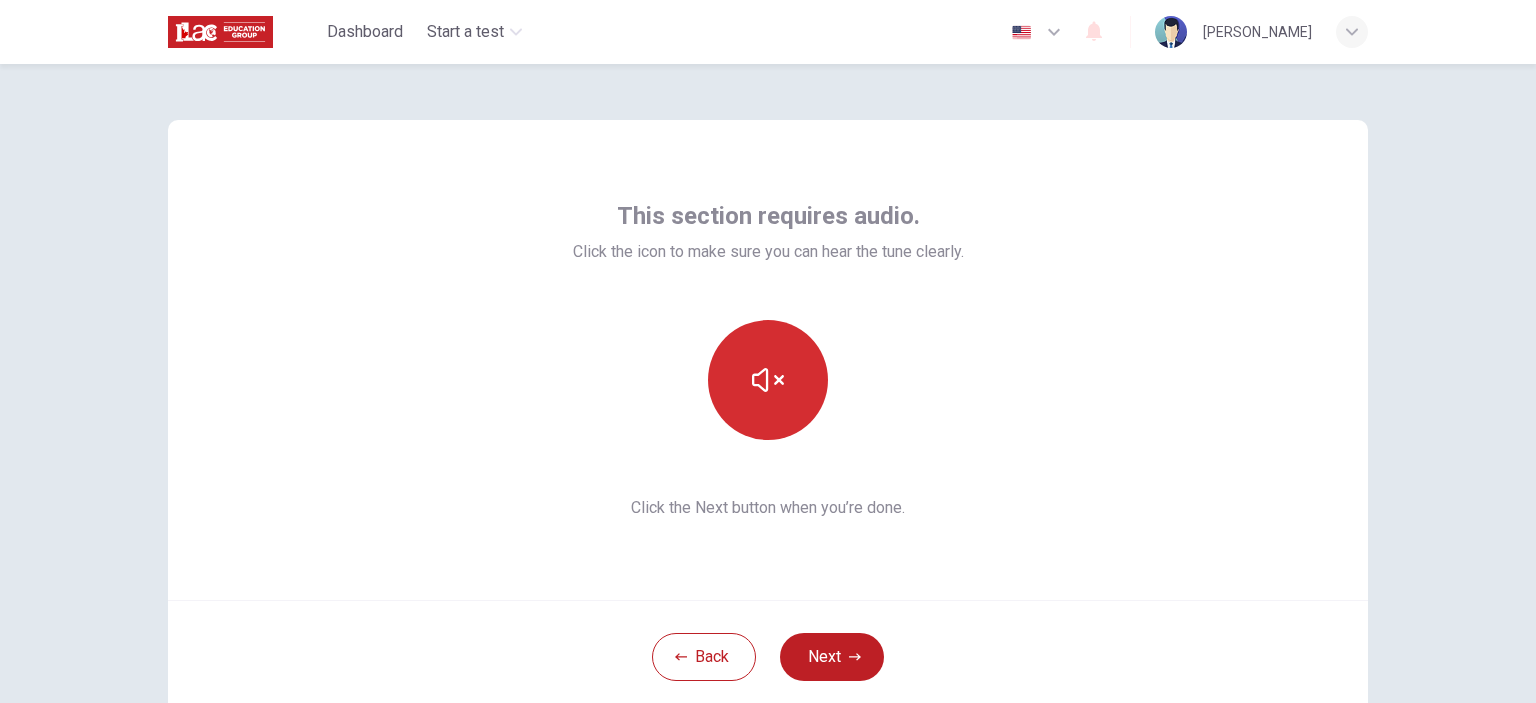 click at bounding box center (768, 380) 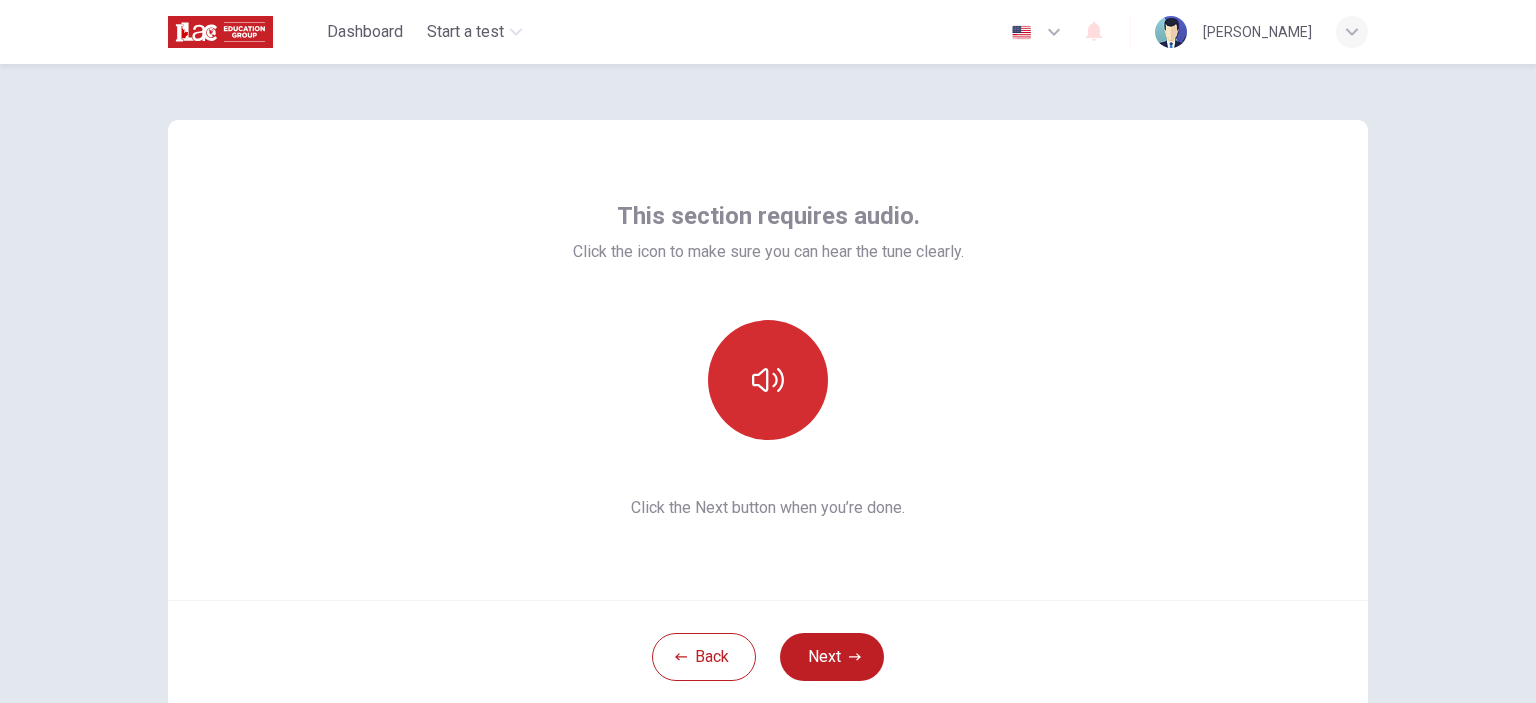 type 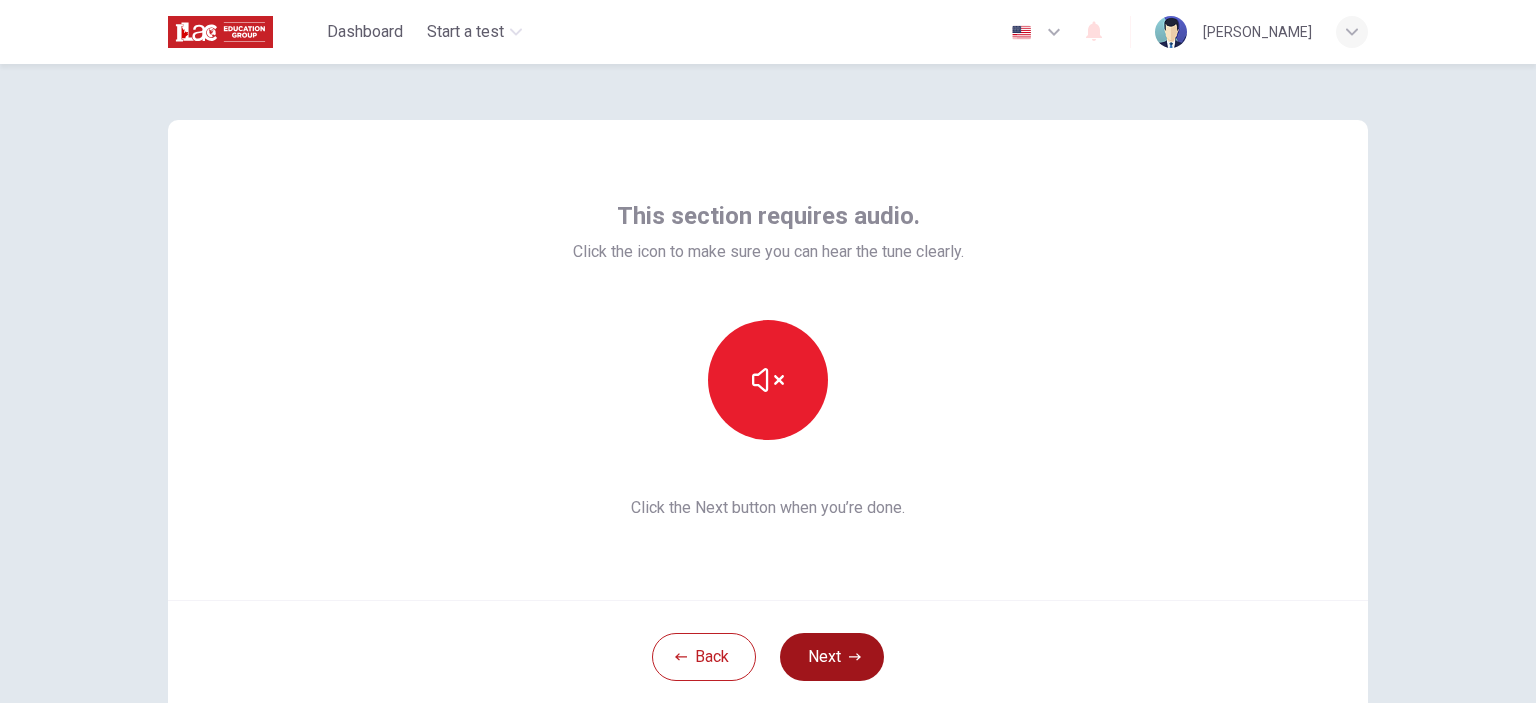 click on "Next" at bounding box center (832, 657) 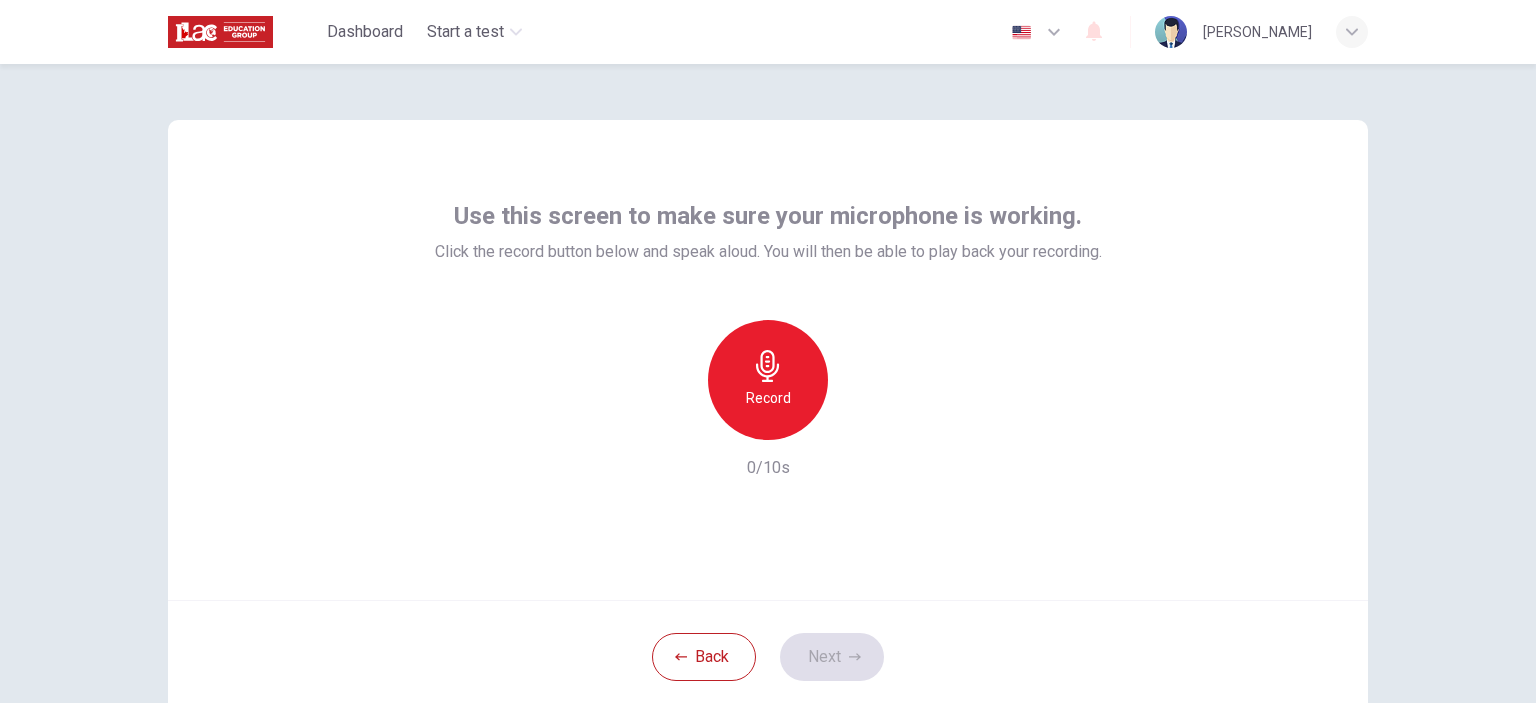 click on "Record" at bounding box center [768, 398] 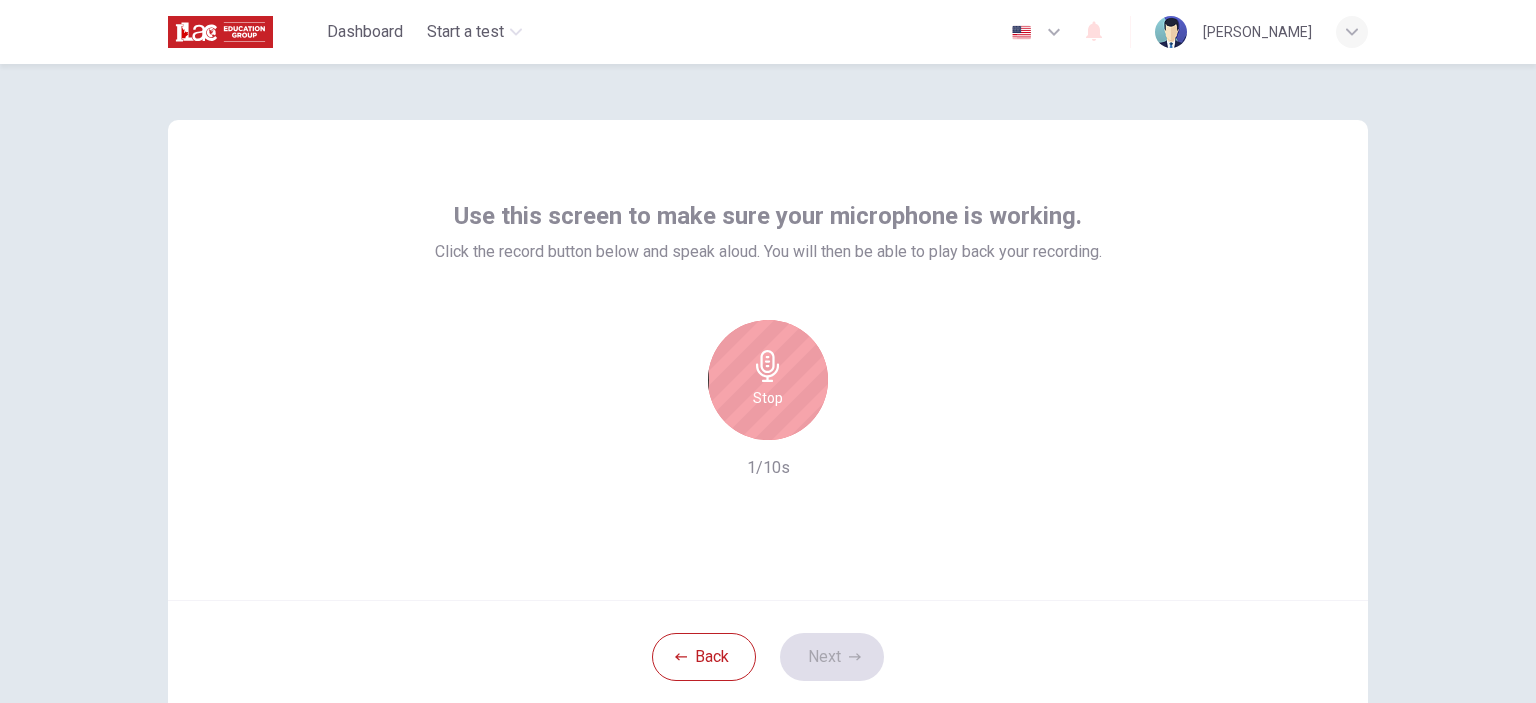 click on "Stop" at bounding box center [768, 398] 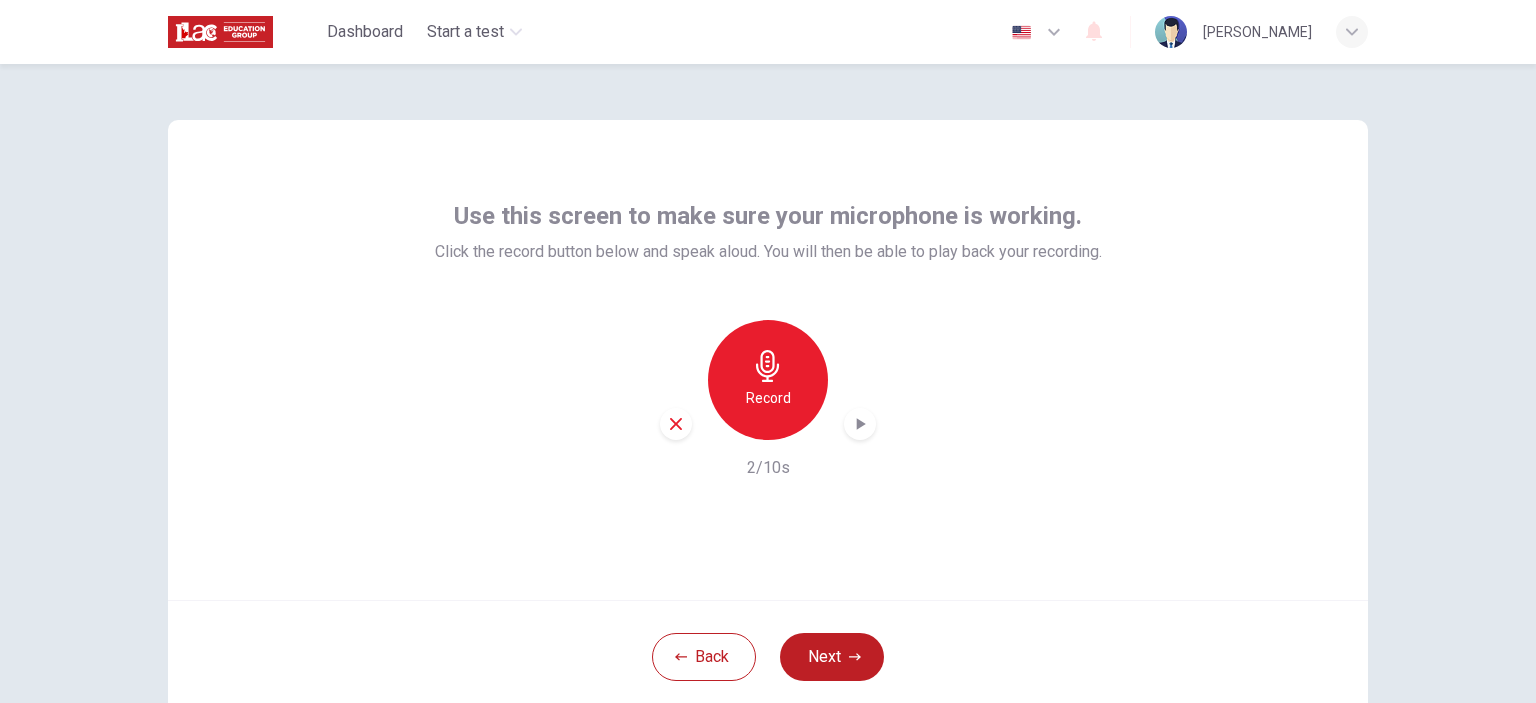 click at bounding box center [860, 424] 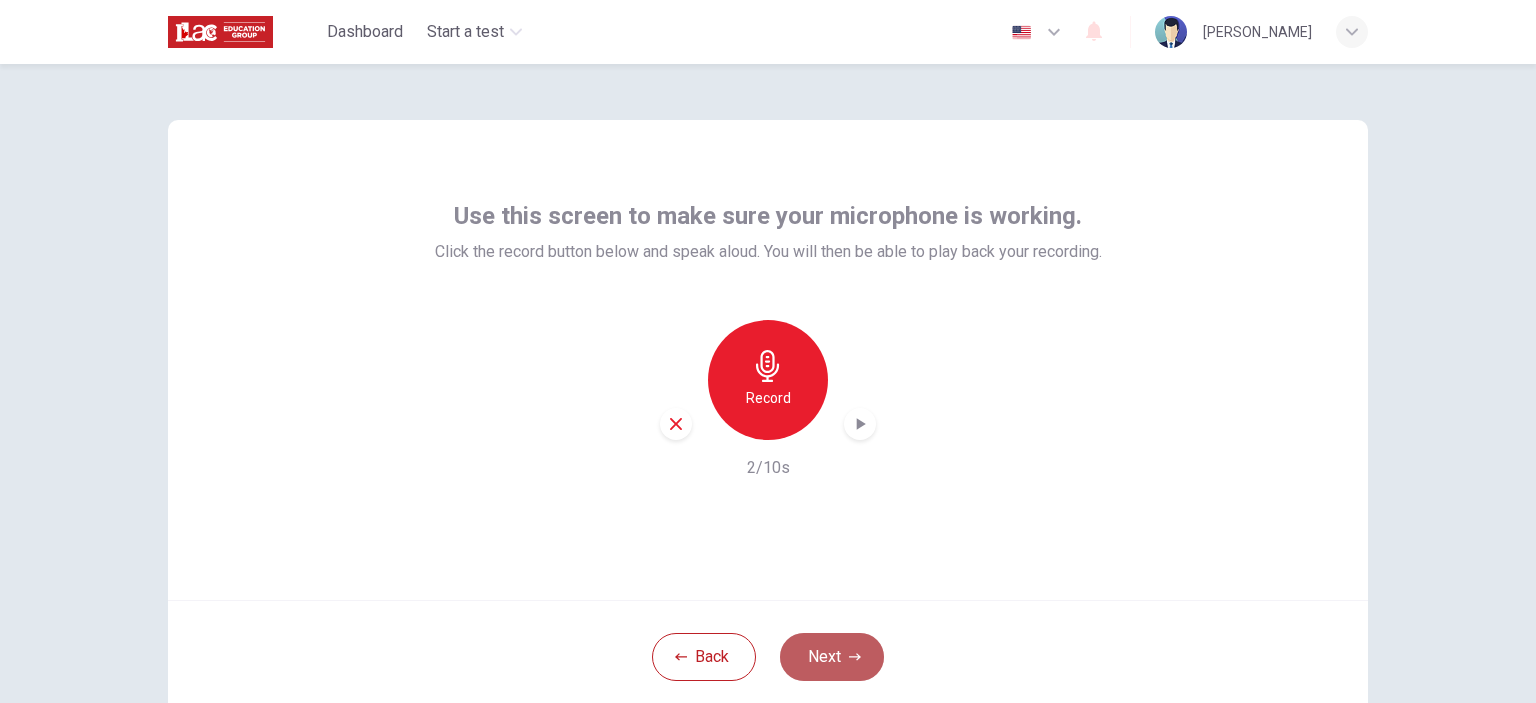 click on "Next" at bounding box center (832, 657) 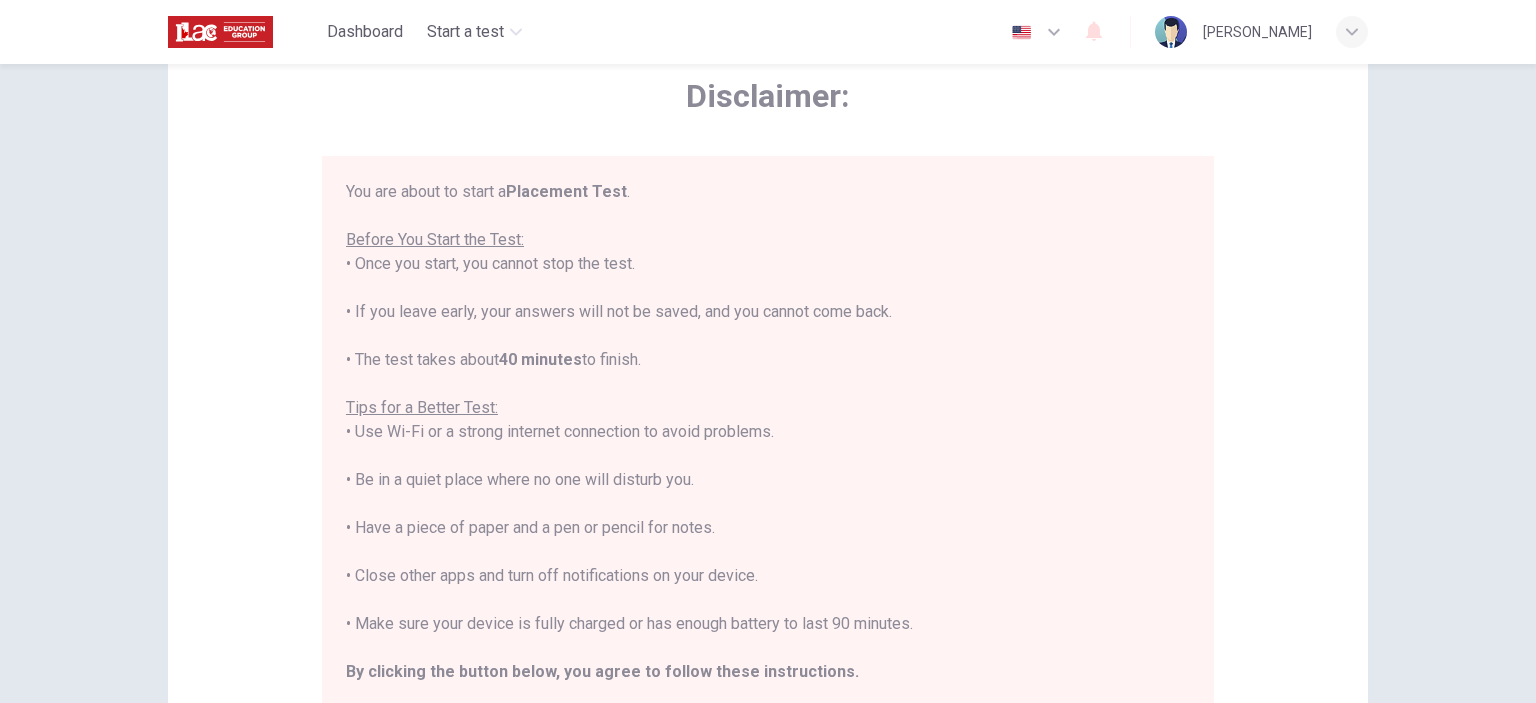 scroll, scrollTop: 200, scrollLeft: 0, axis: vertical 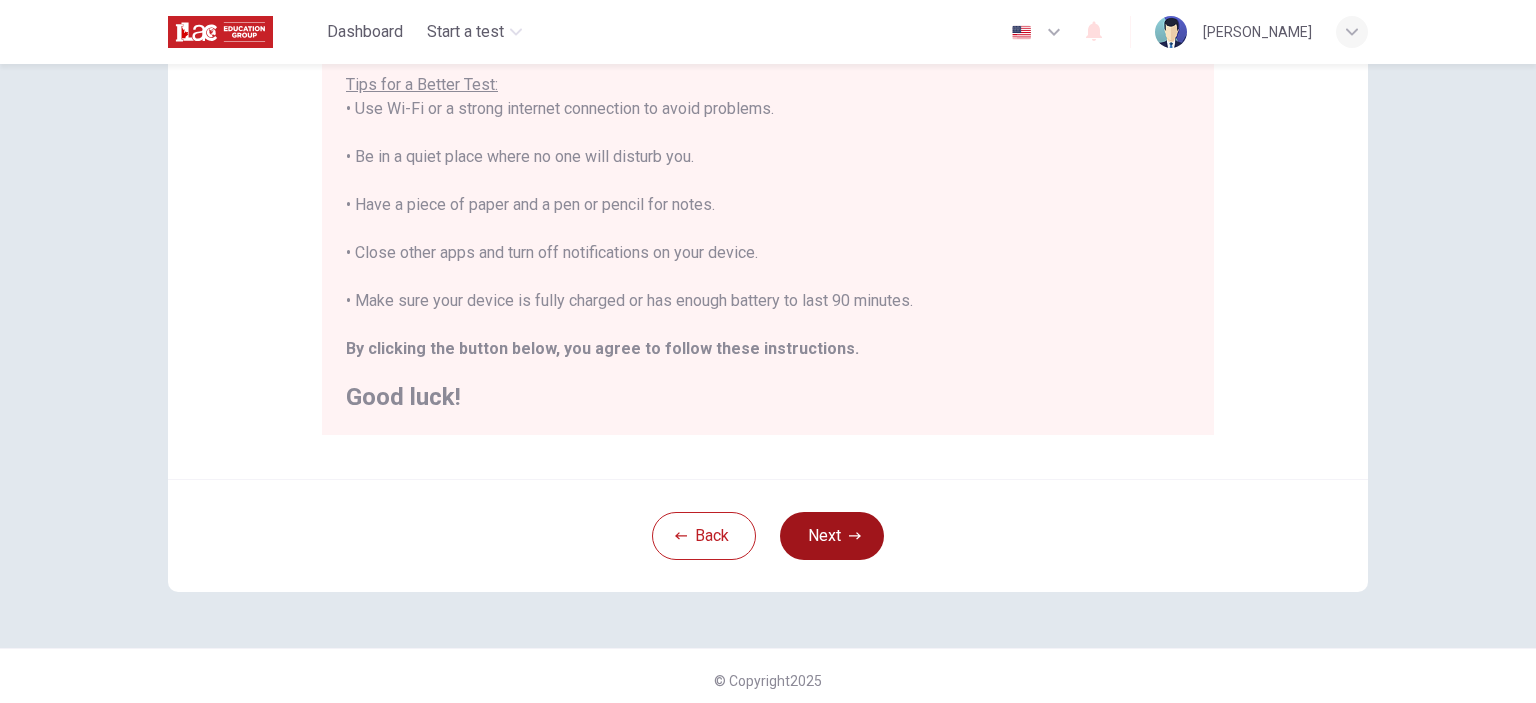 click on "Next" at bounding box center (832, 536) 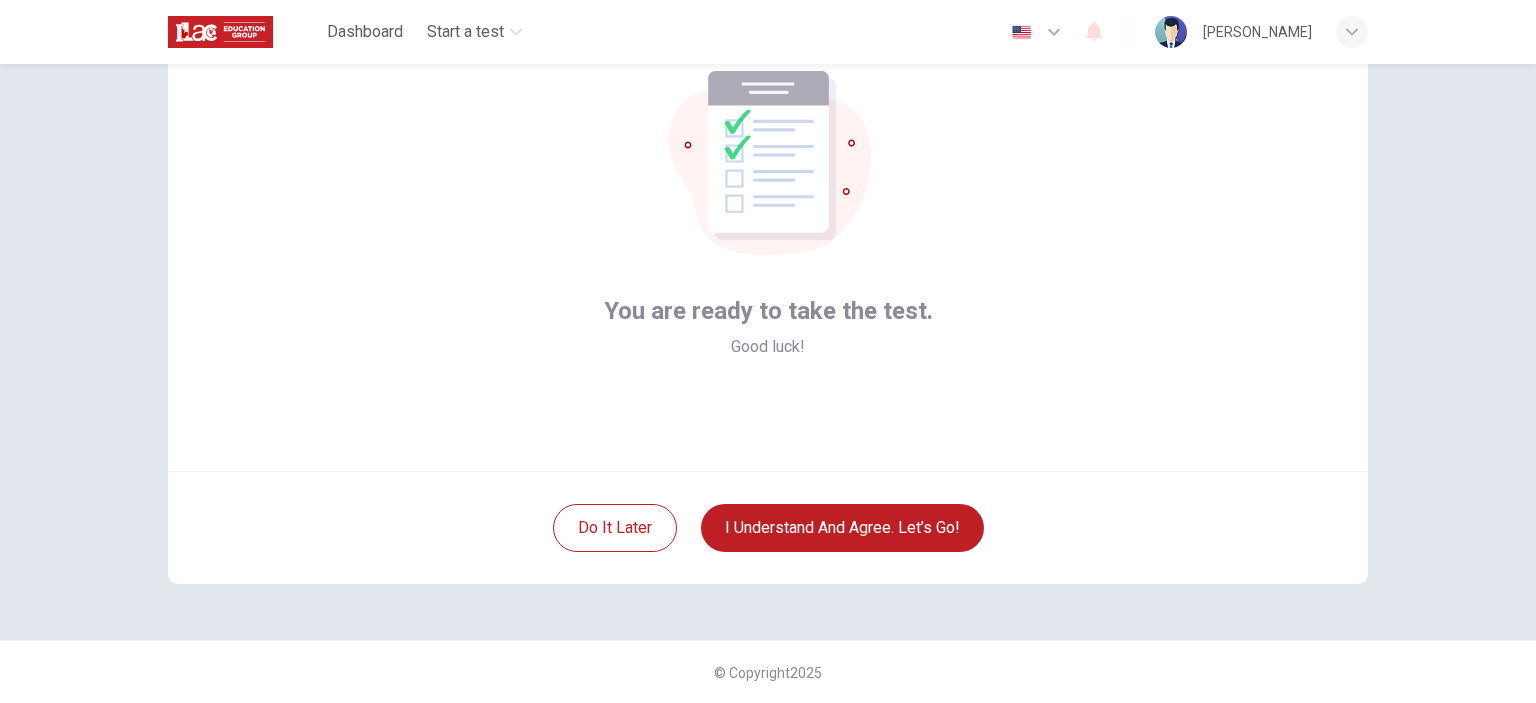 scroll, scrollTop: 29, scrollLeft: 0, axis: vertical 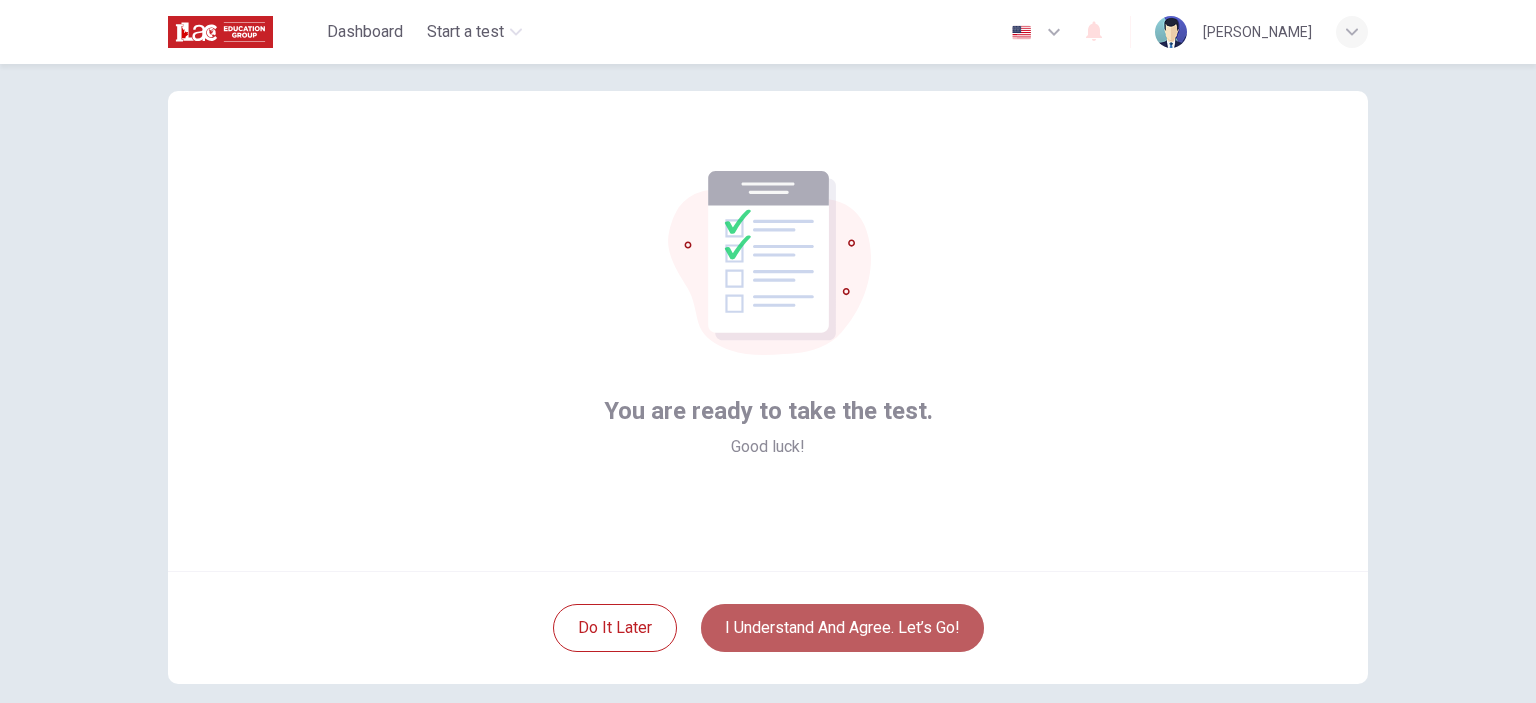 click on "I understand and agree. Let’s go!" at bounding box center (842, 628) 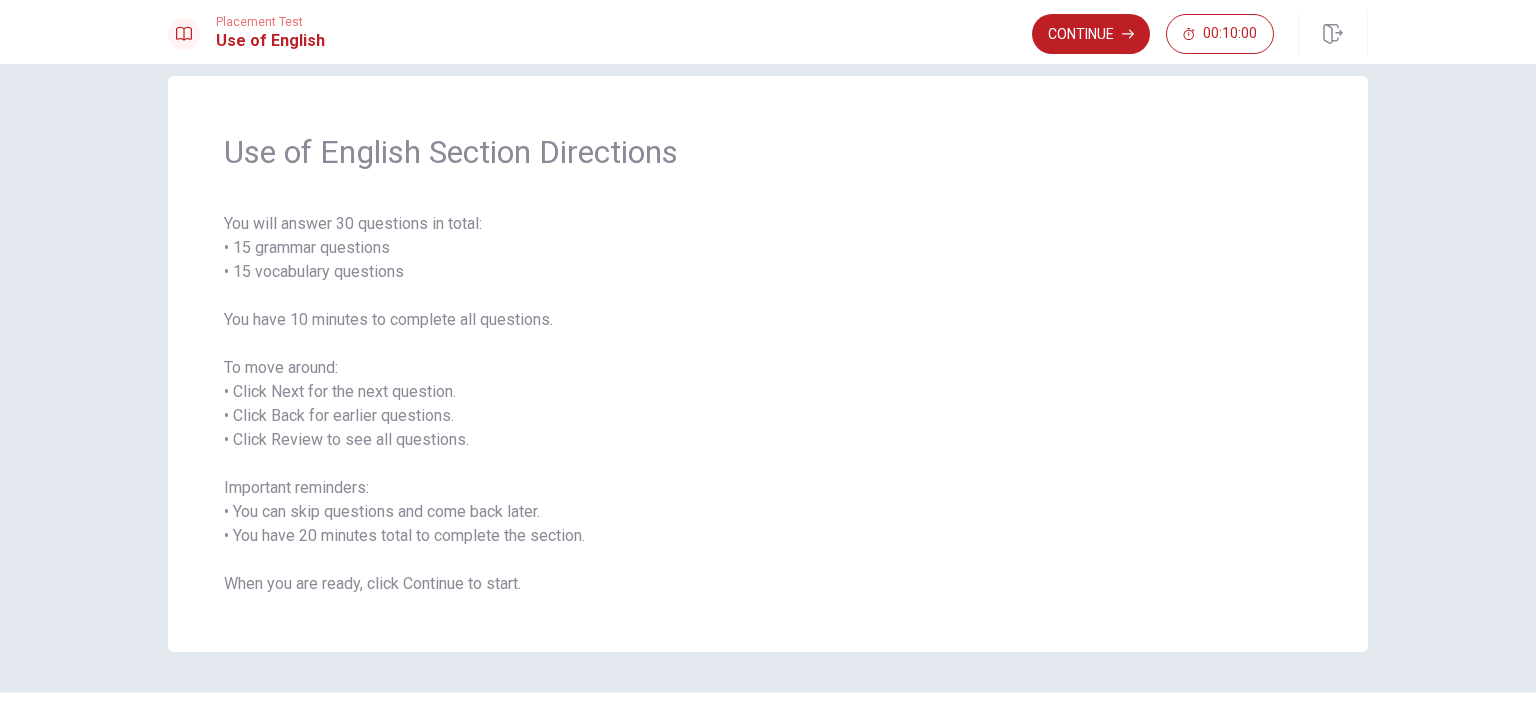 scroll, scrollTop: 0, scrollLeft: 0, axis: both 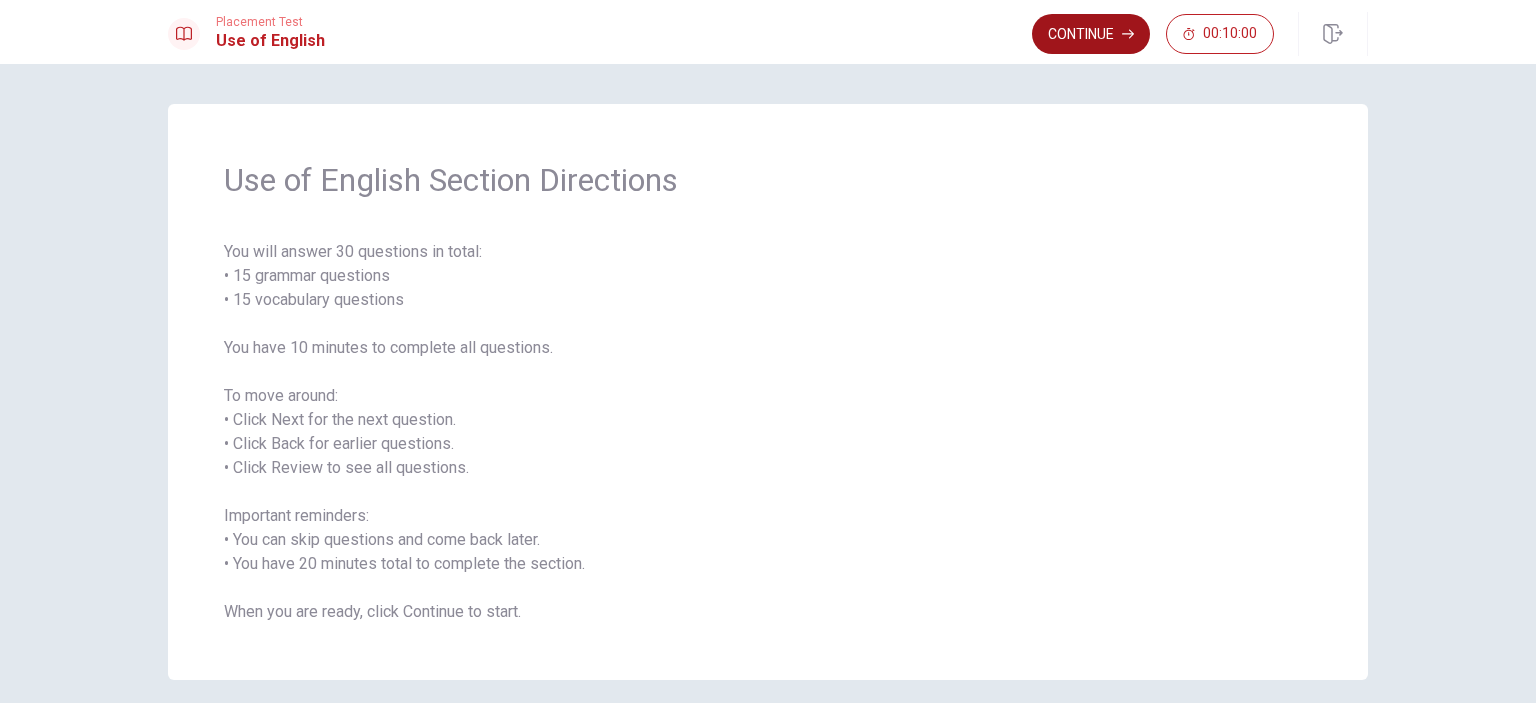 click on "Continue" at bounding box center [1091, 34] 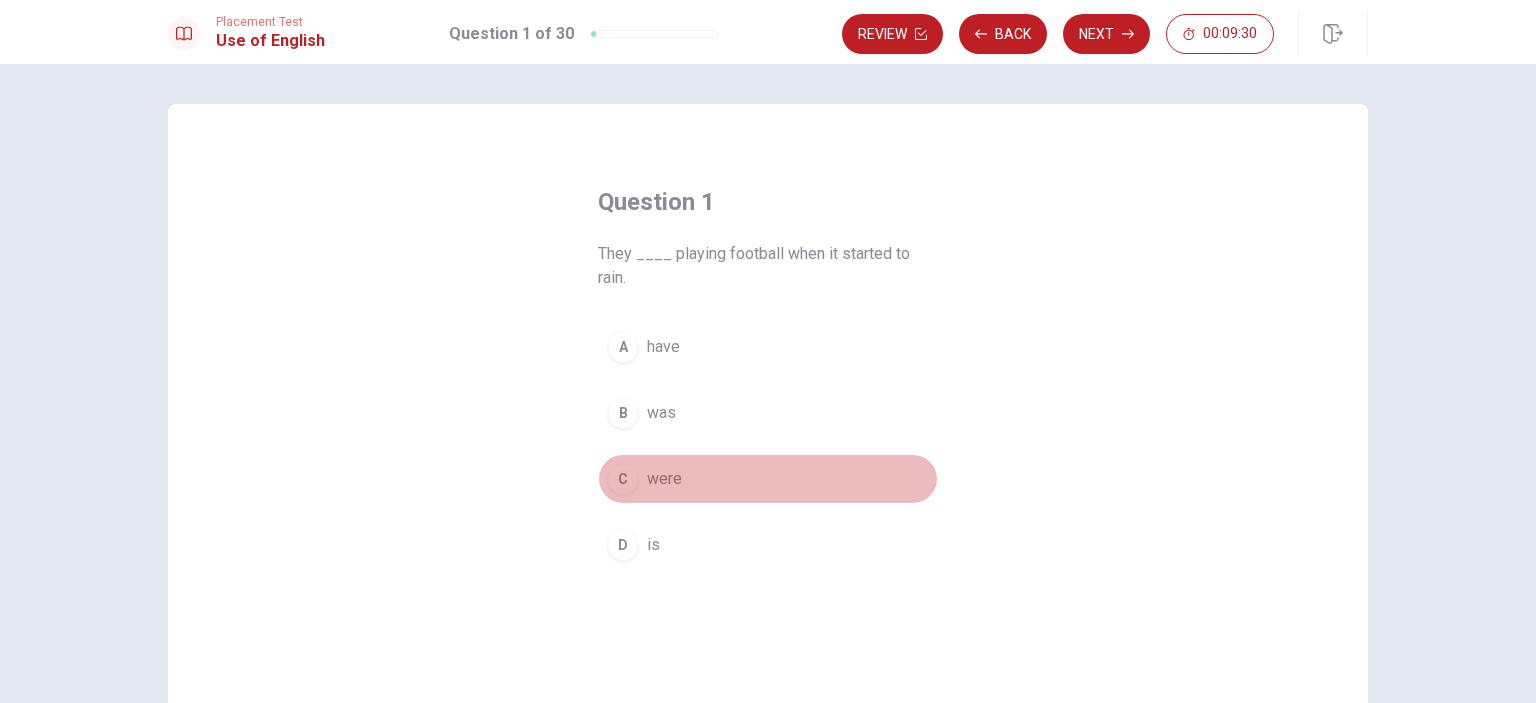 click on "C were" at bounding box center (768, 479) 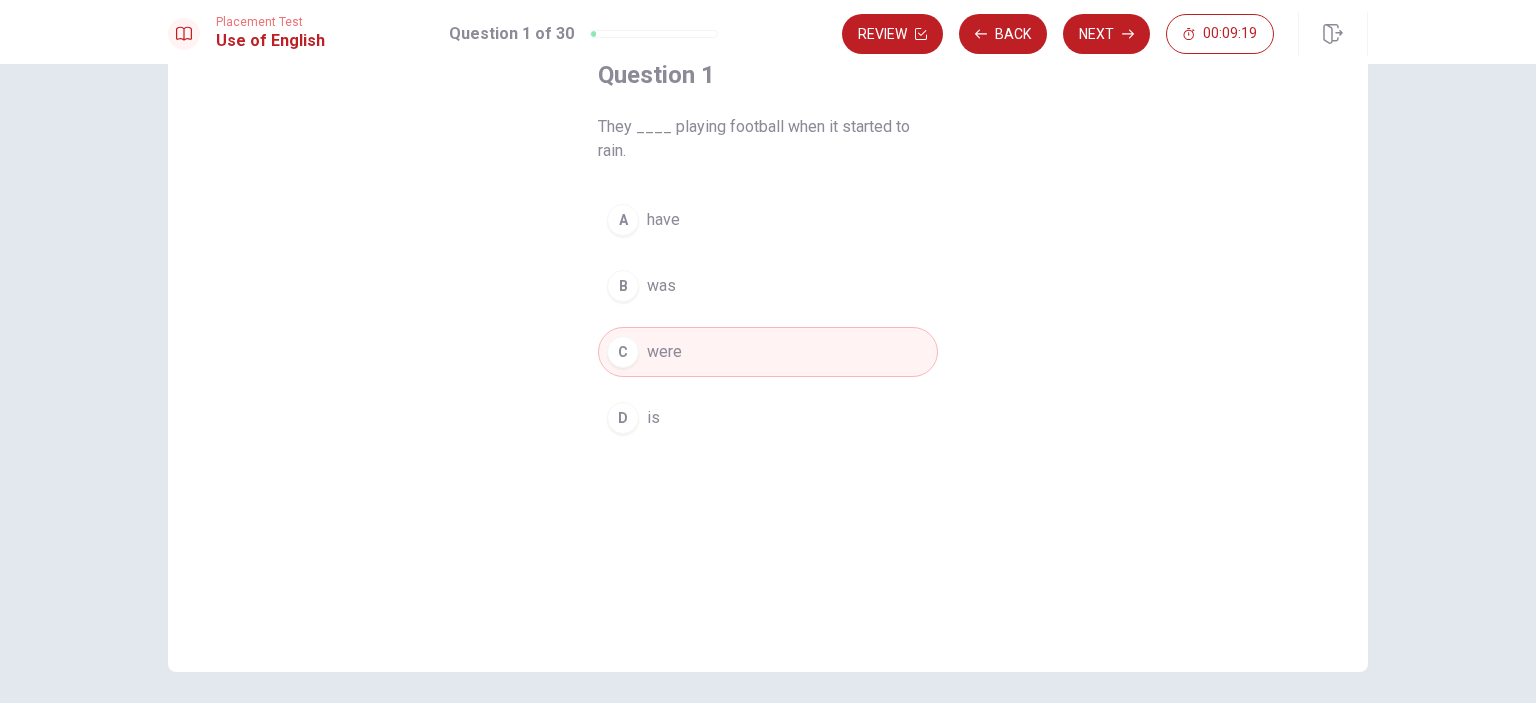scroll, scrollTop: 0, scrollLeft: 0, axis: both 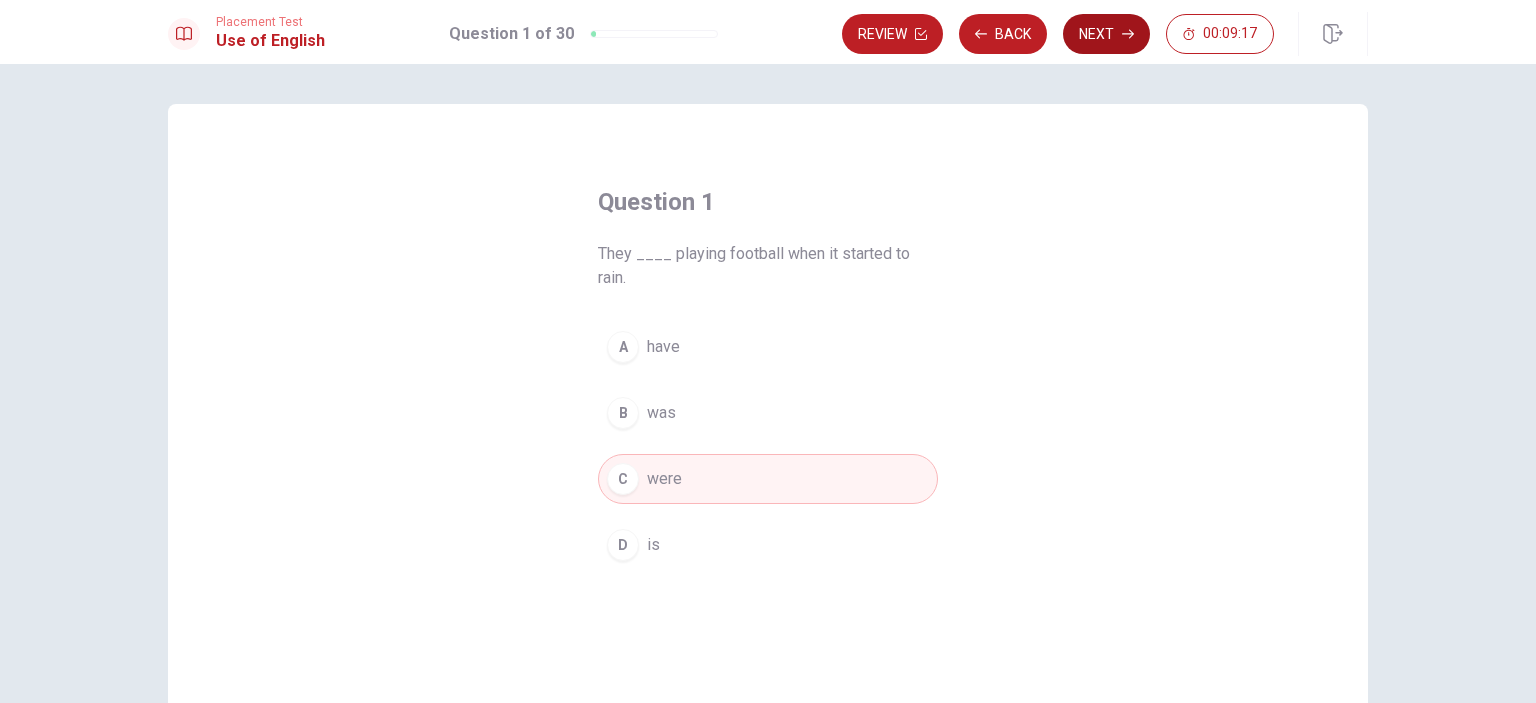click on "Next" at bounding box center [1106, 34] 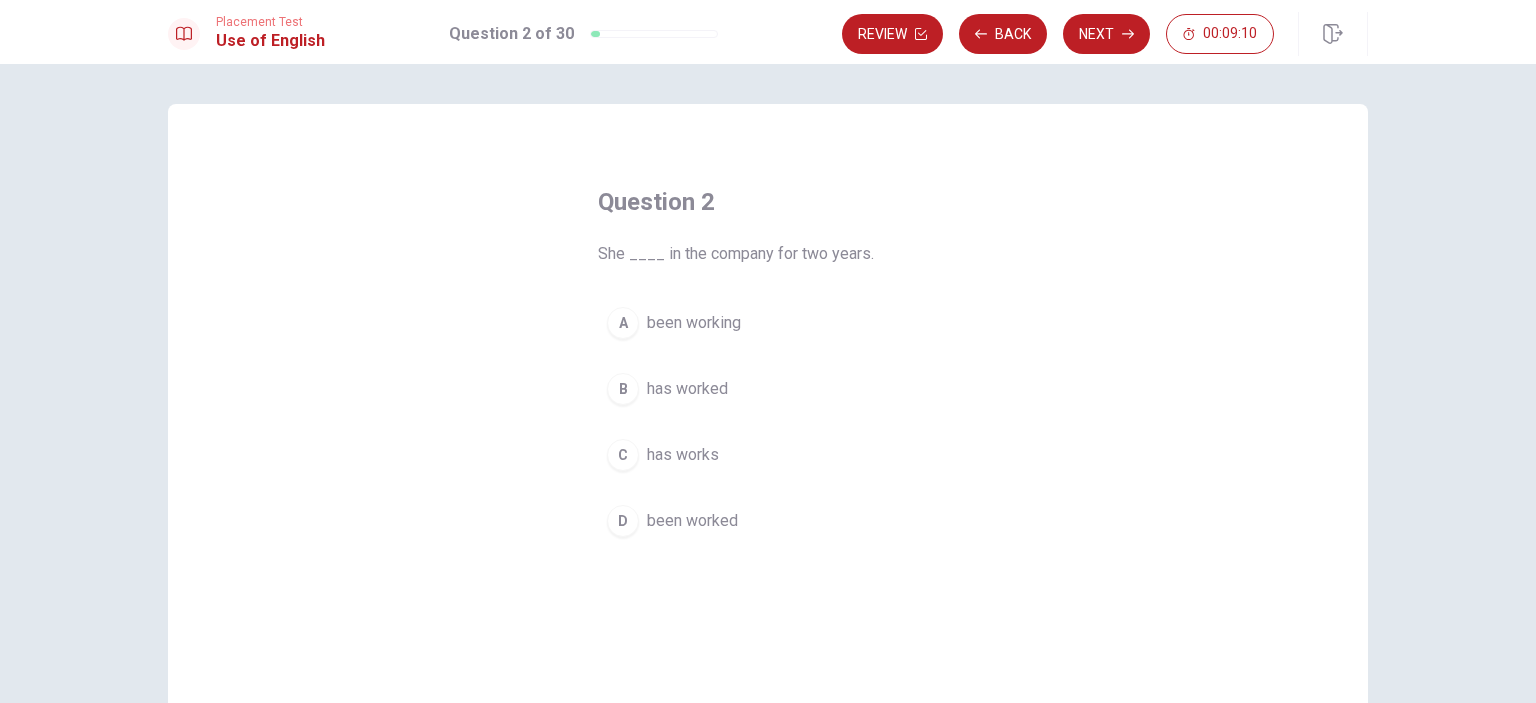 click on "B has worked" at bounding box center [768, 389] 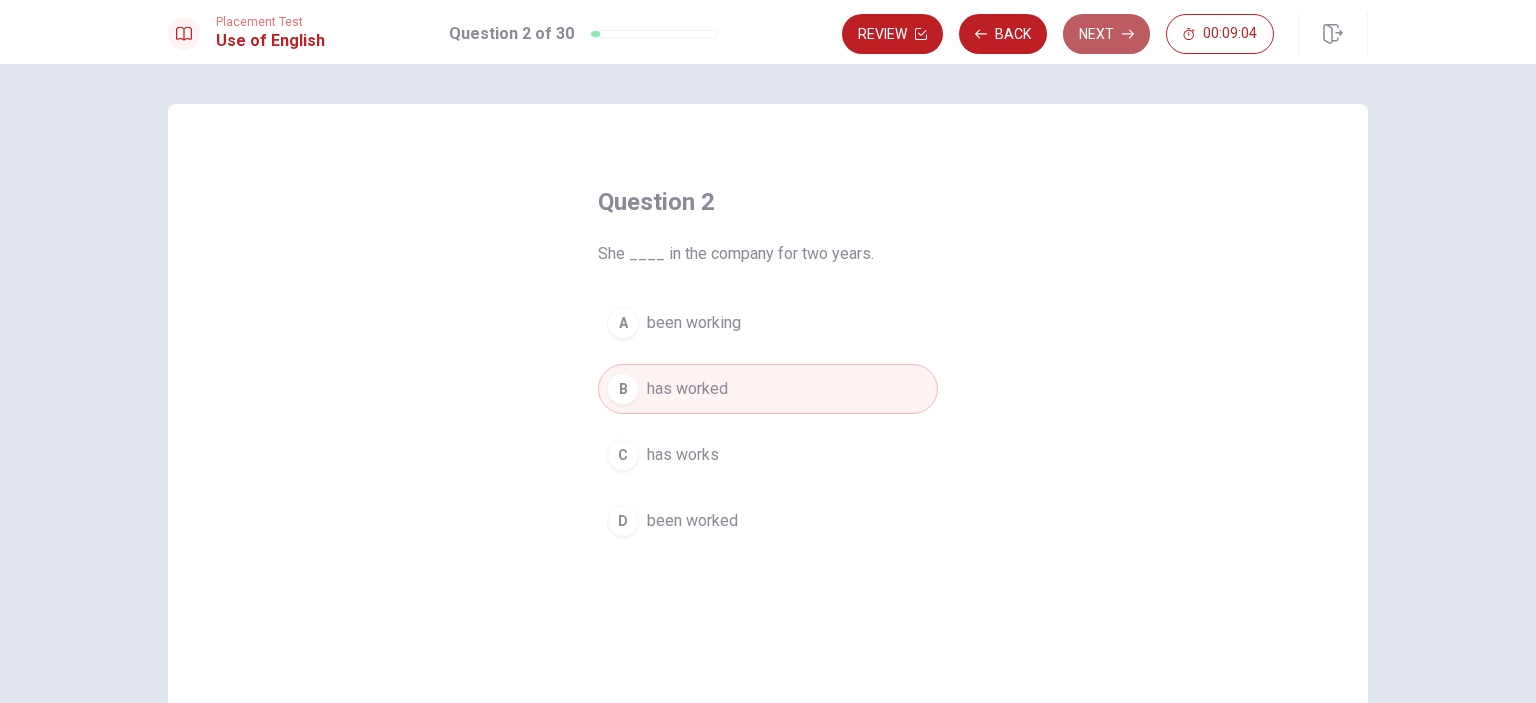 click on "Next" at bounding box center [1106, 34] 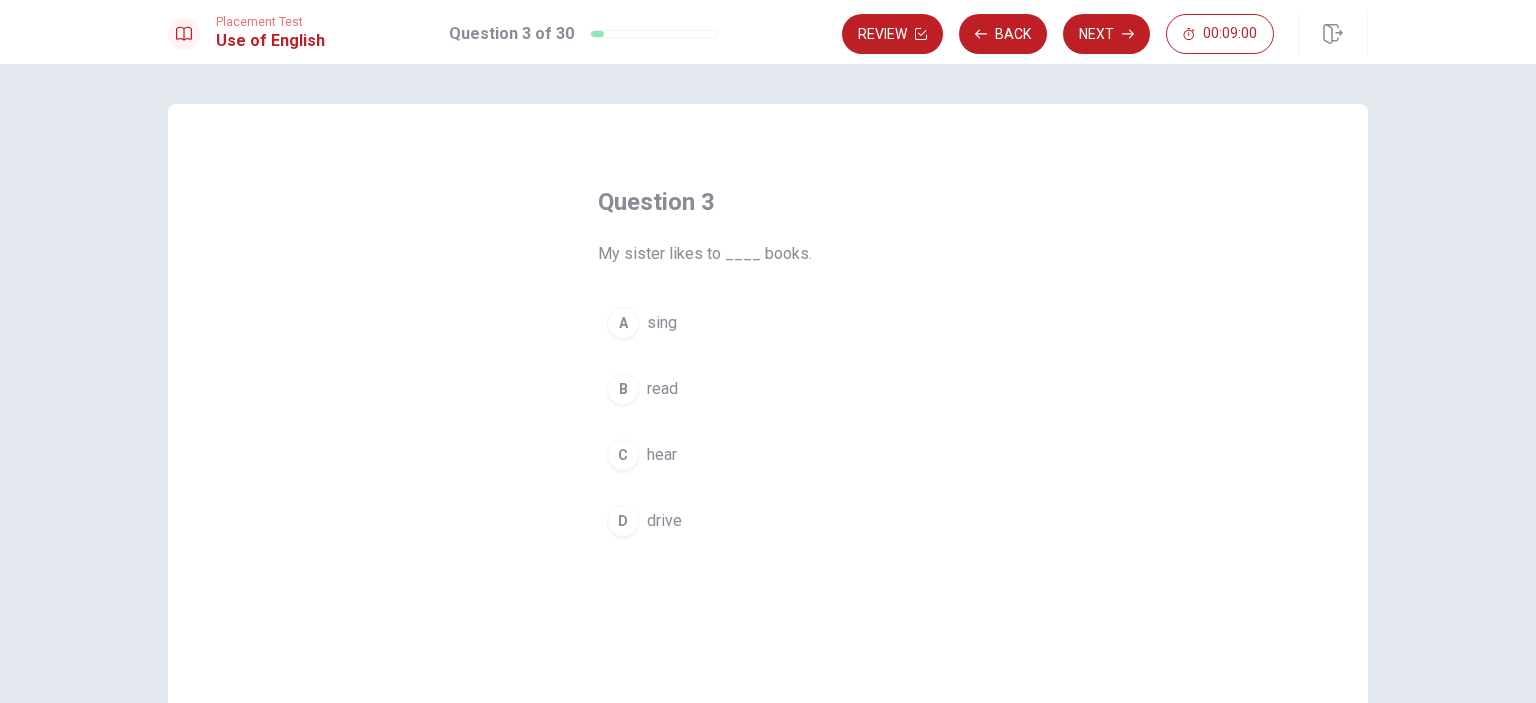 click on "B read" at bounding box center [768, 389] 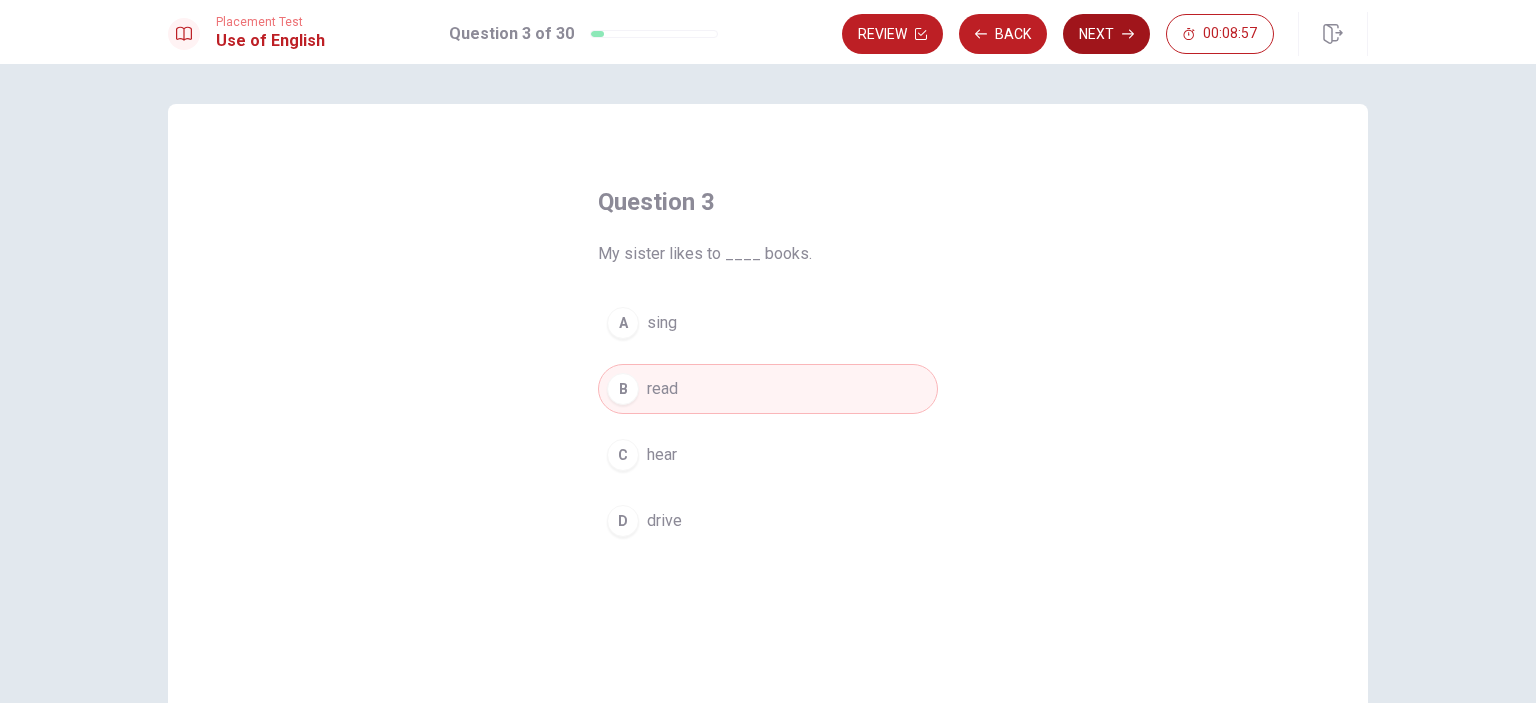 click on "Next" at bounding box center (1106, 34) 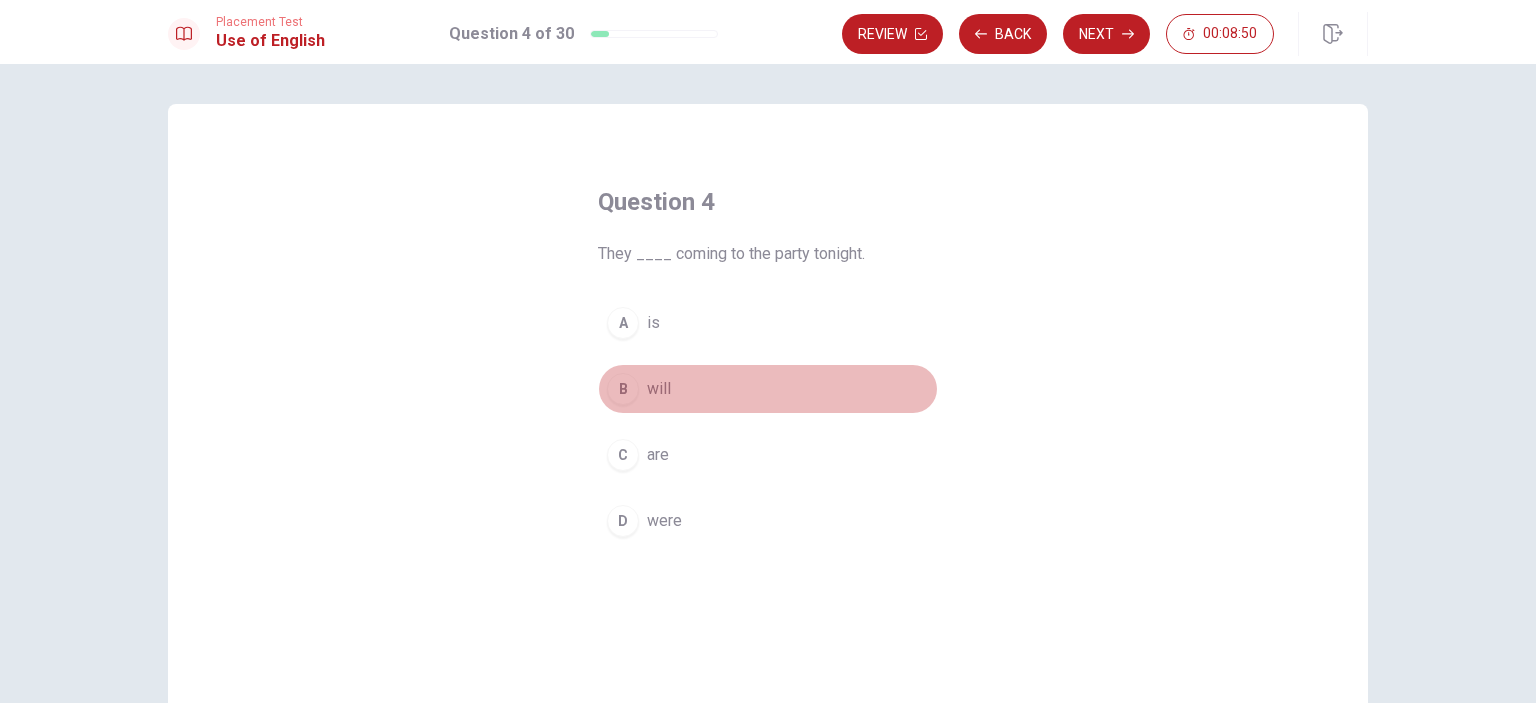 click on "B will" at bounding box center [768, 389] 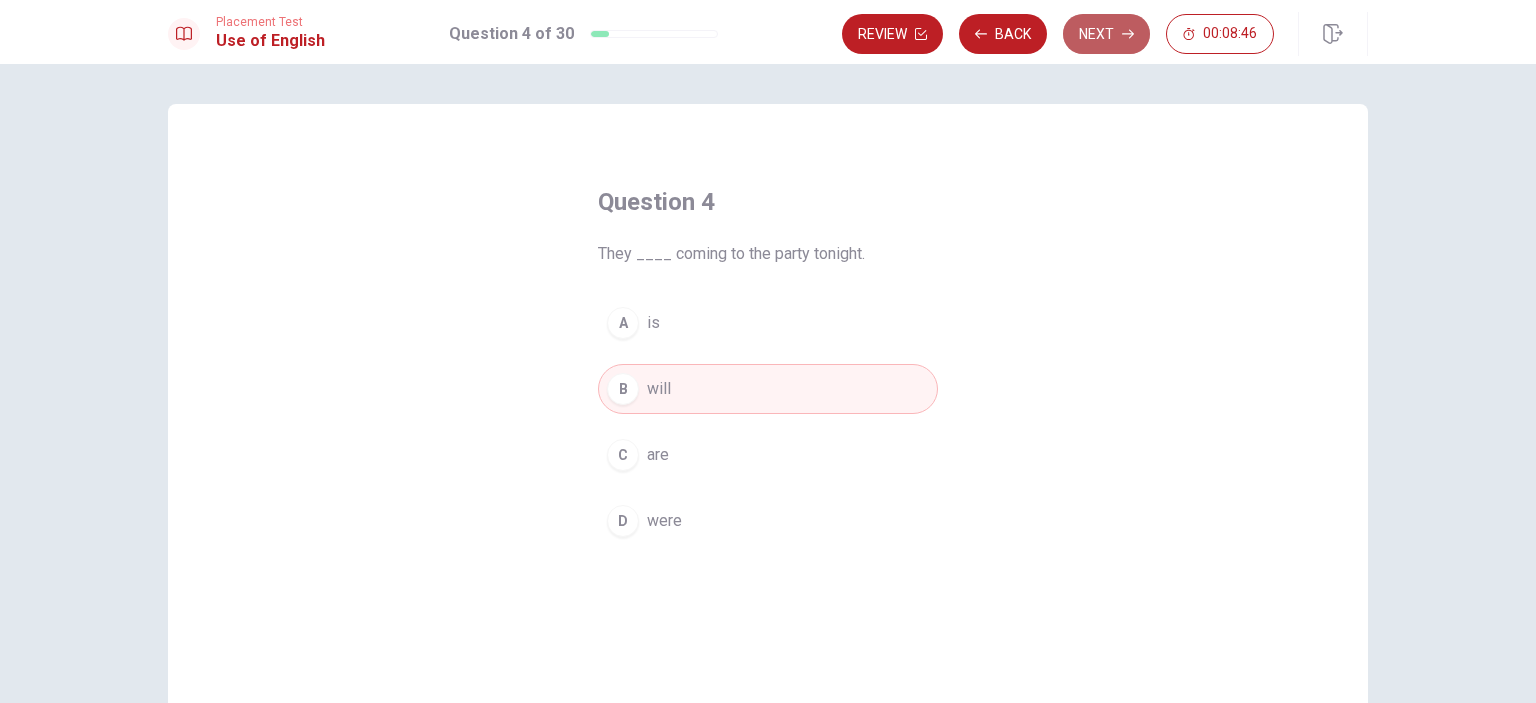click on "Next" at bounding box center (1106, 34) 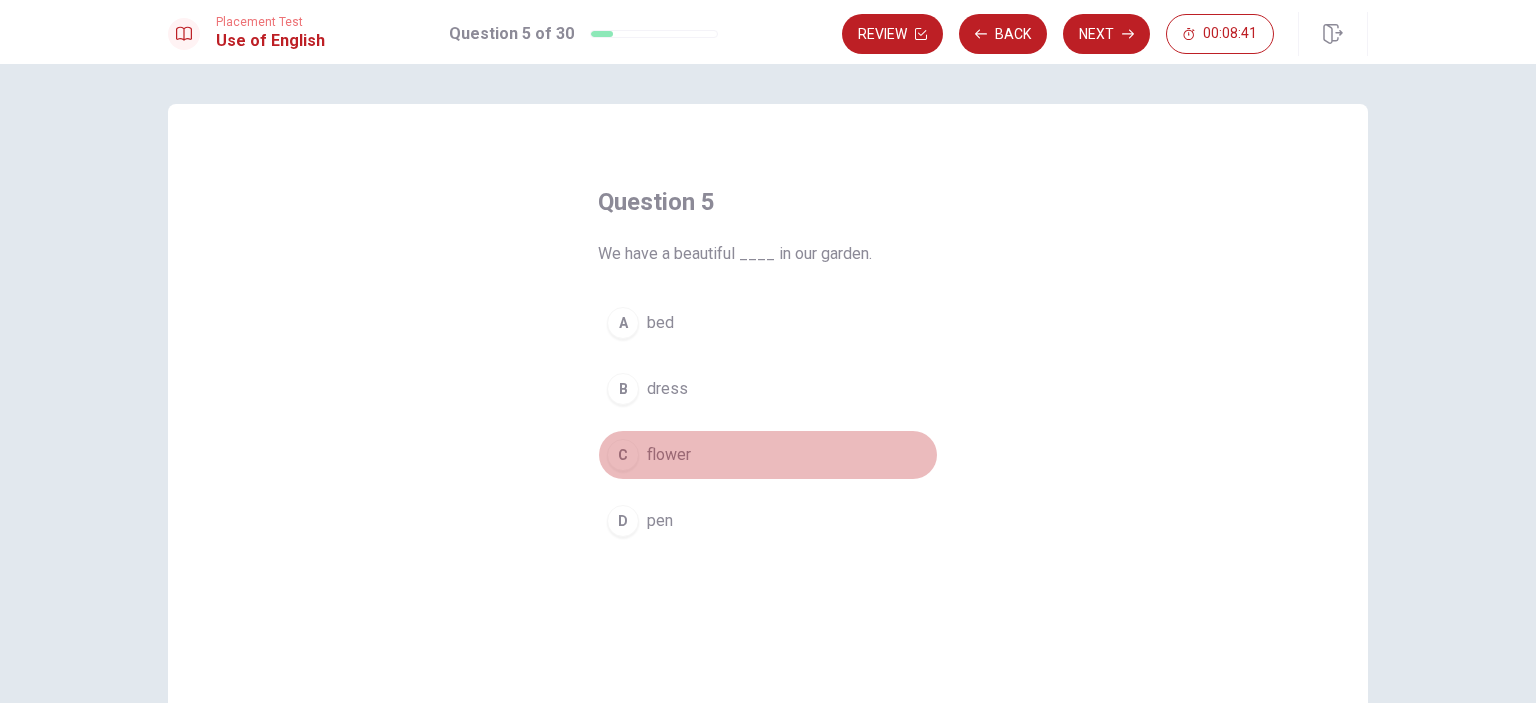 click on "C flower" at bounding box center (768, 455) 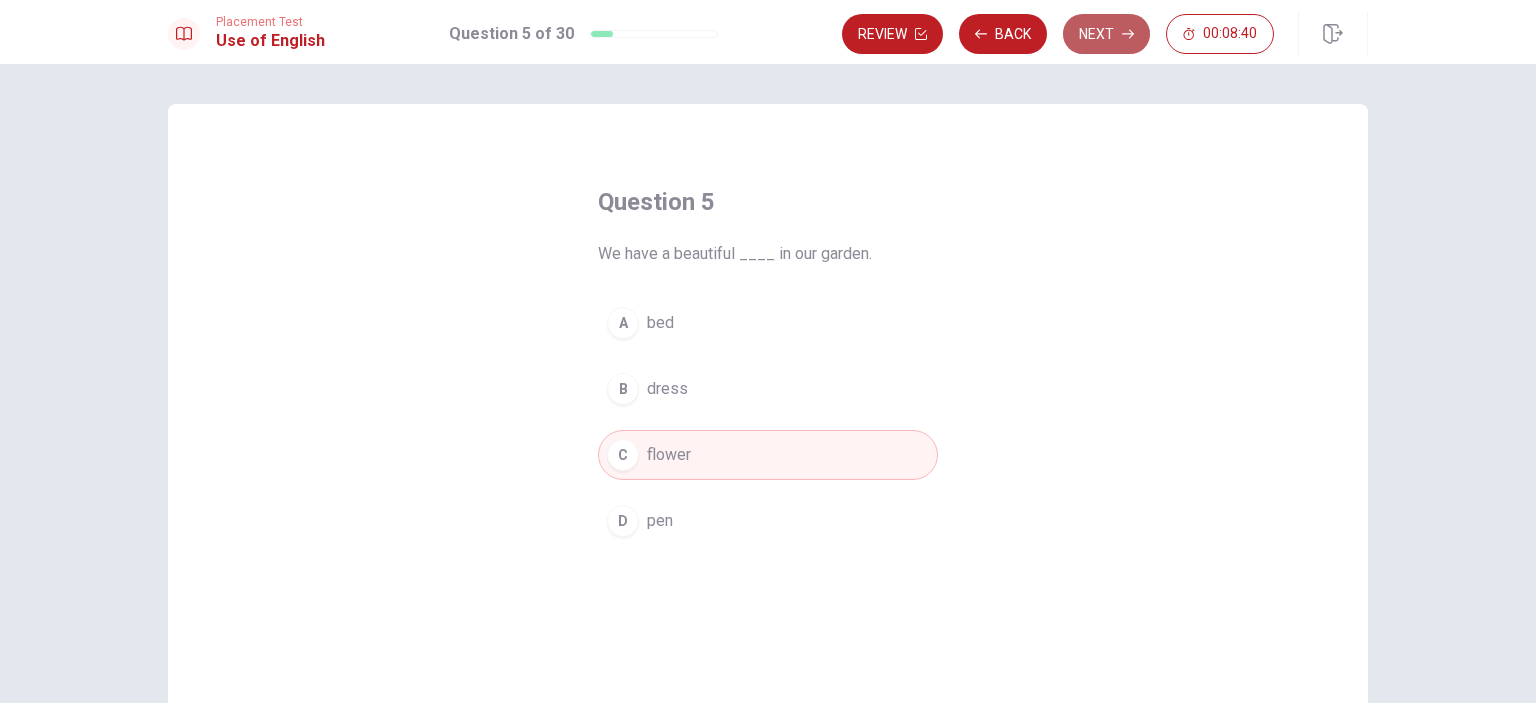 click on "Next" at bounding box center (1106, 34) 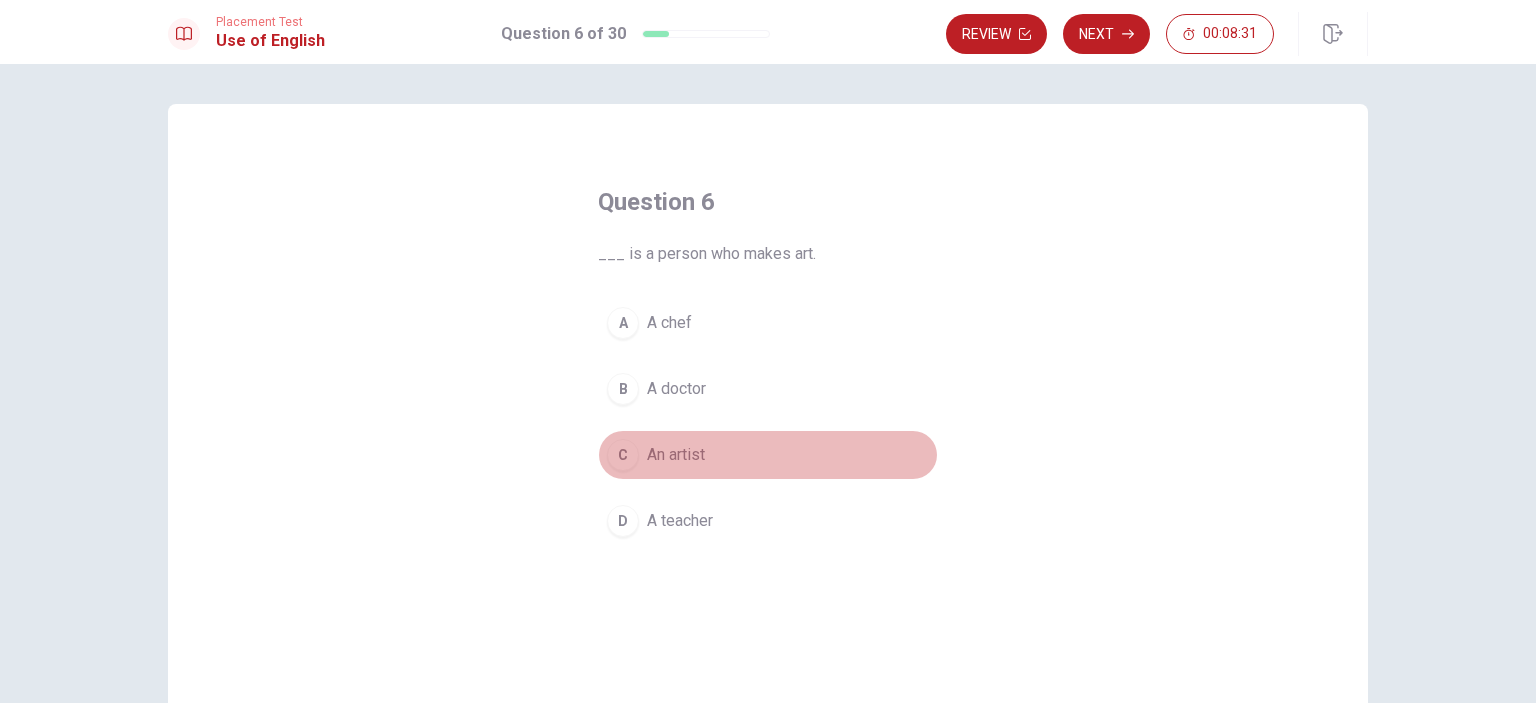 click on "An artist" at bounding box center [676, 455] 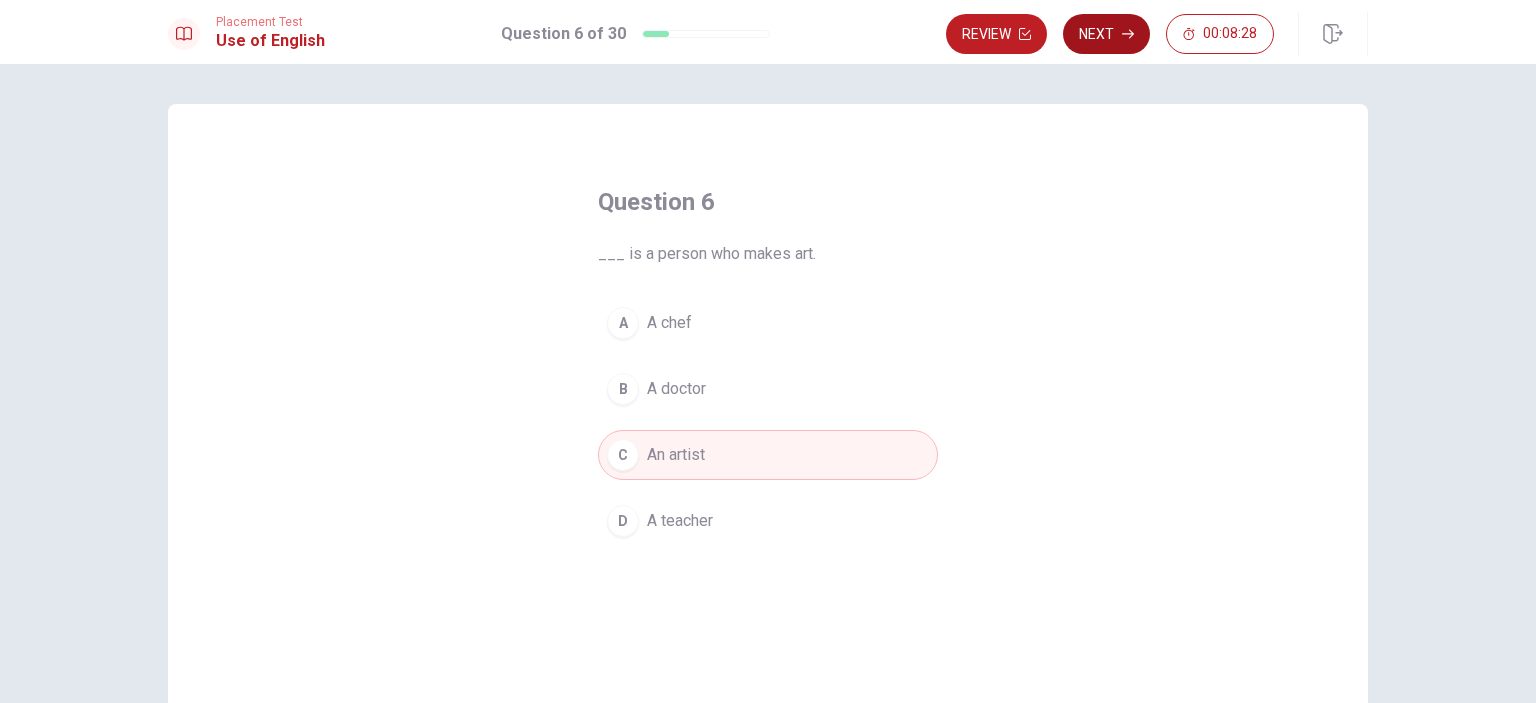 click 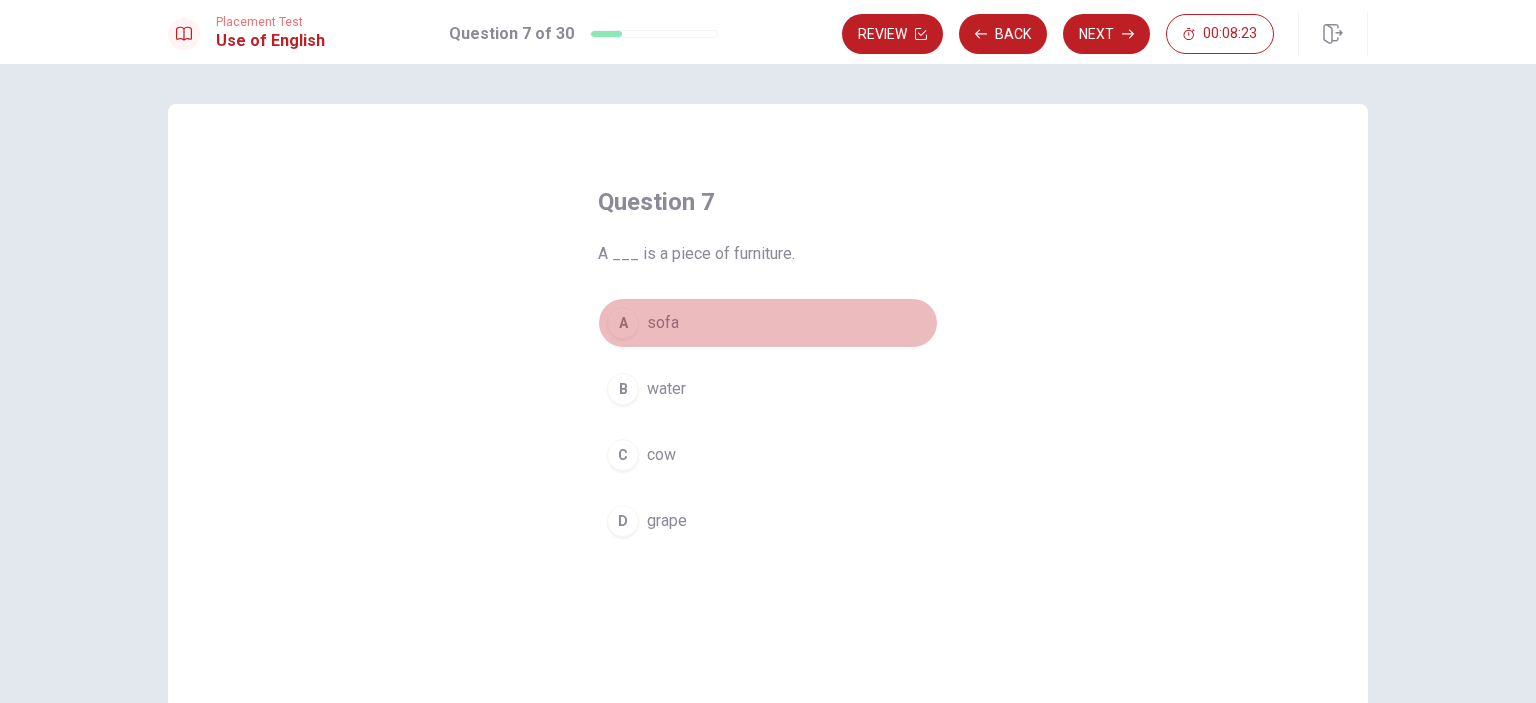 click on "A sofa" at bounding box center (768, 323) 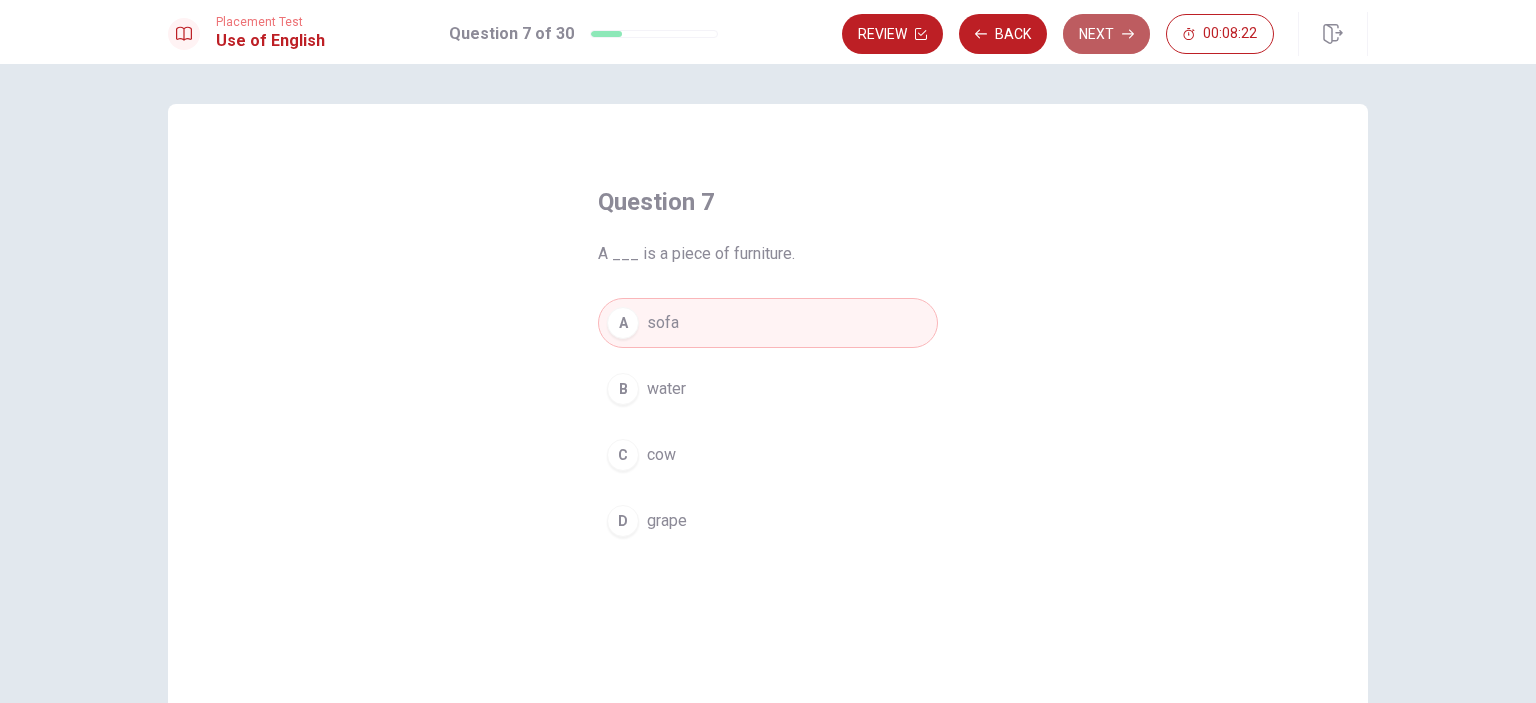 click on "Next" at bounding box center (1106, 34) 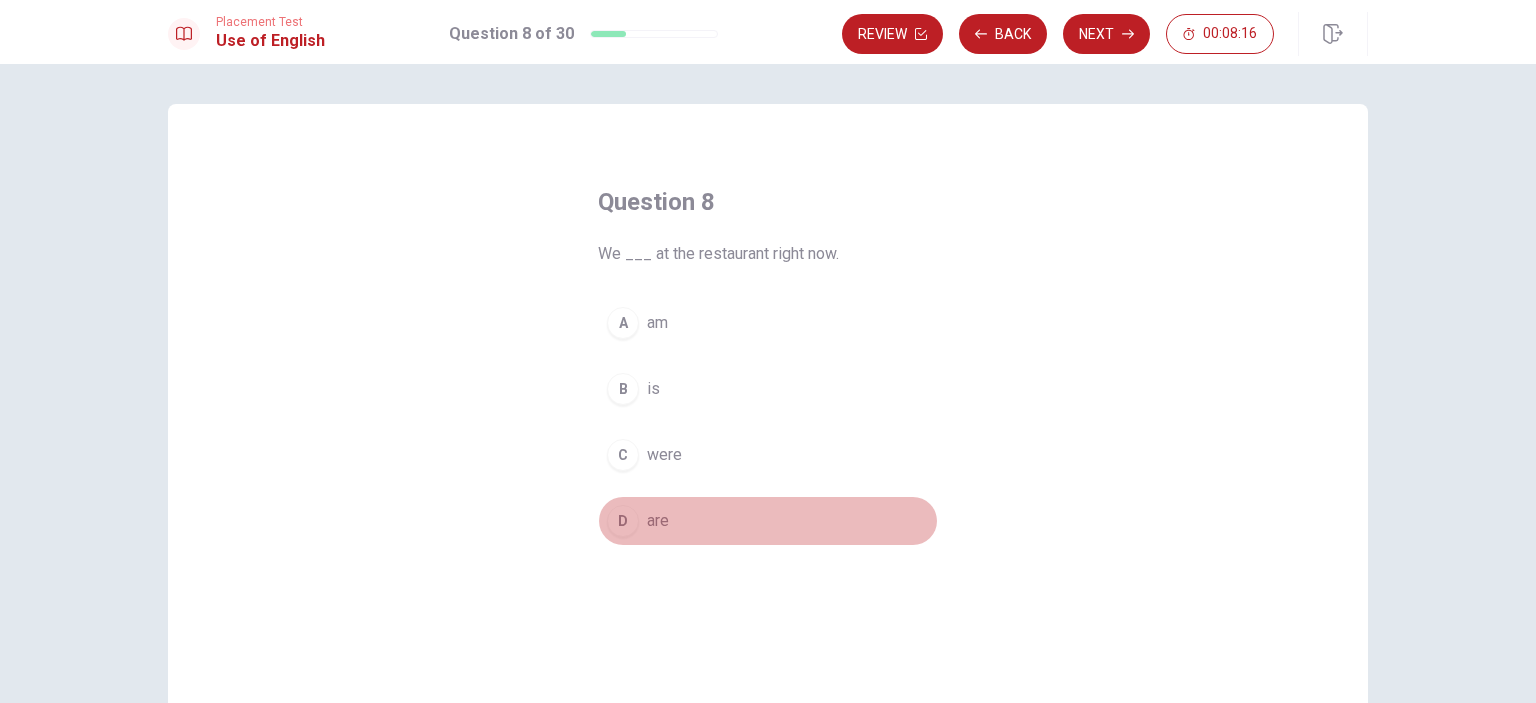 click on "are" at bounding box center [658, 521] 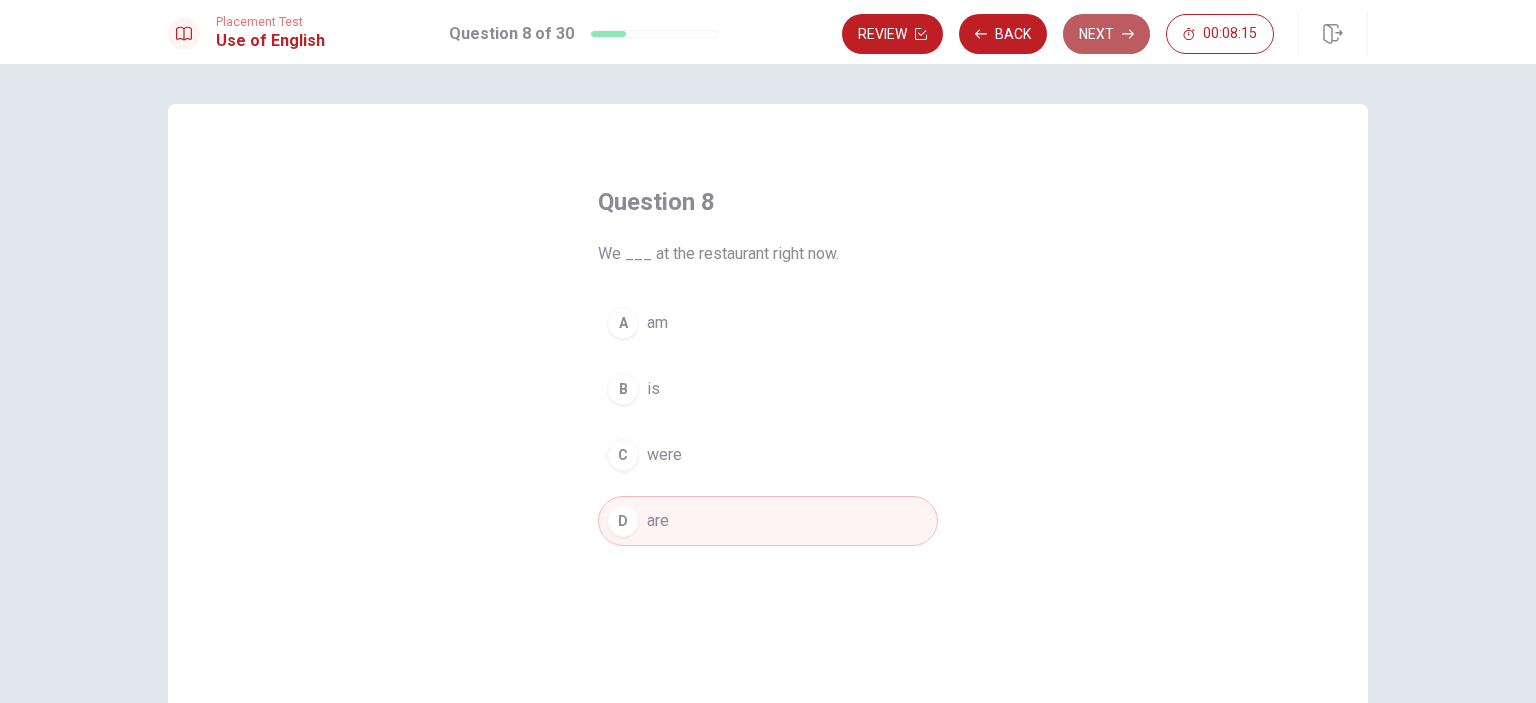 click on "Next" at bounding box center [1106, 34] 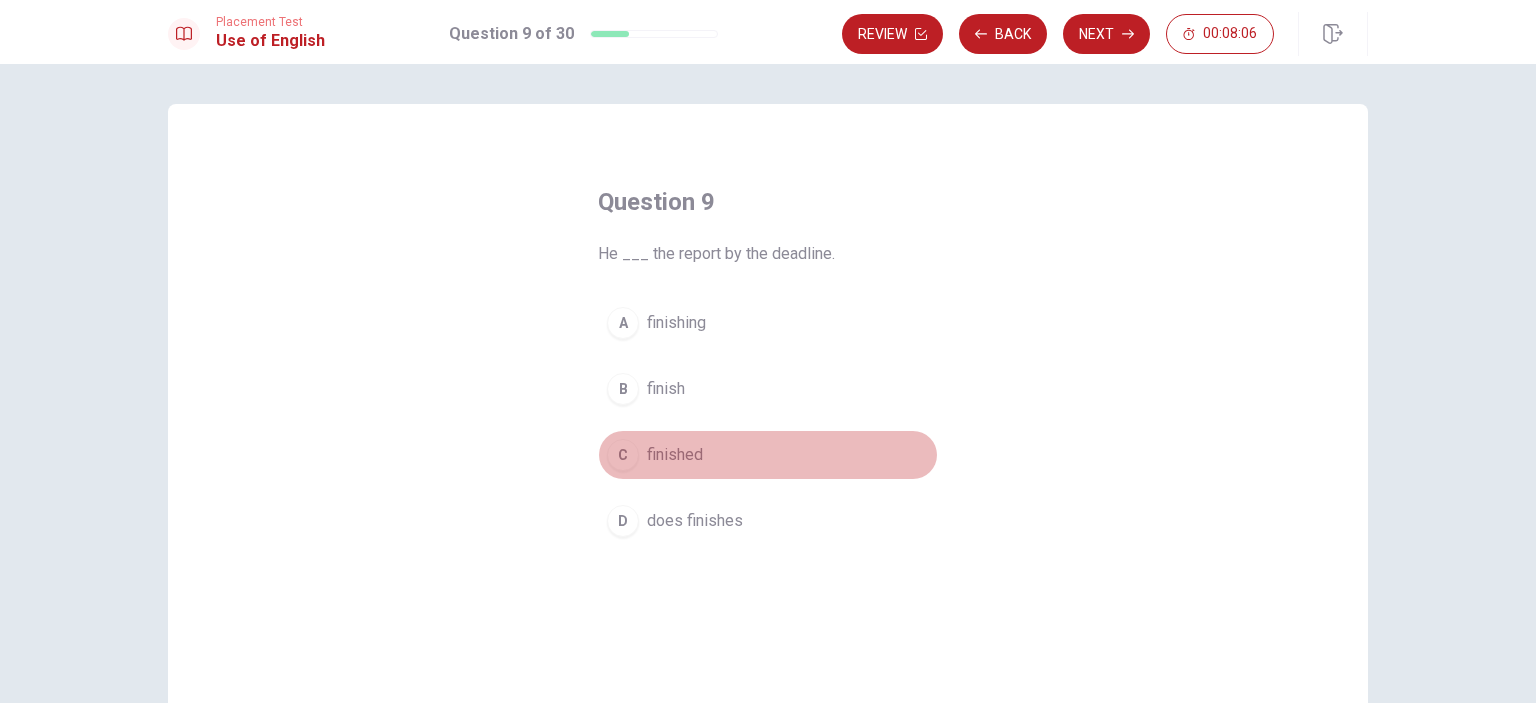 click on "C finished" at bounding box center [768, 455] 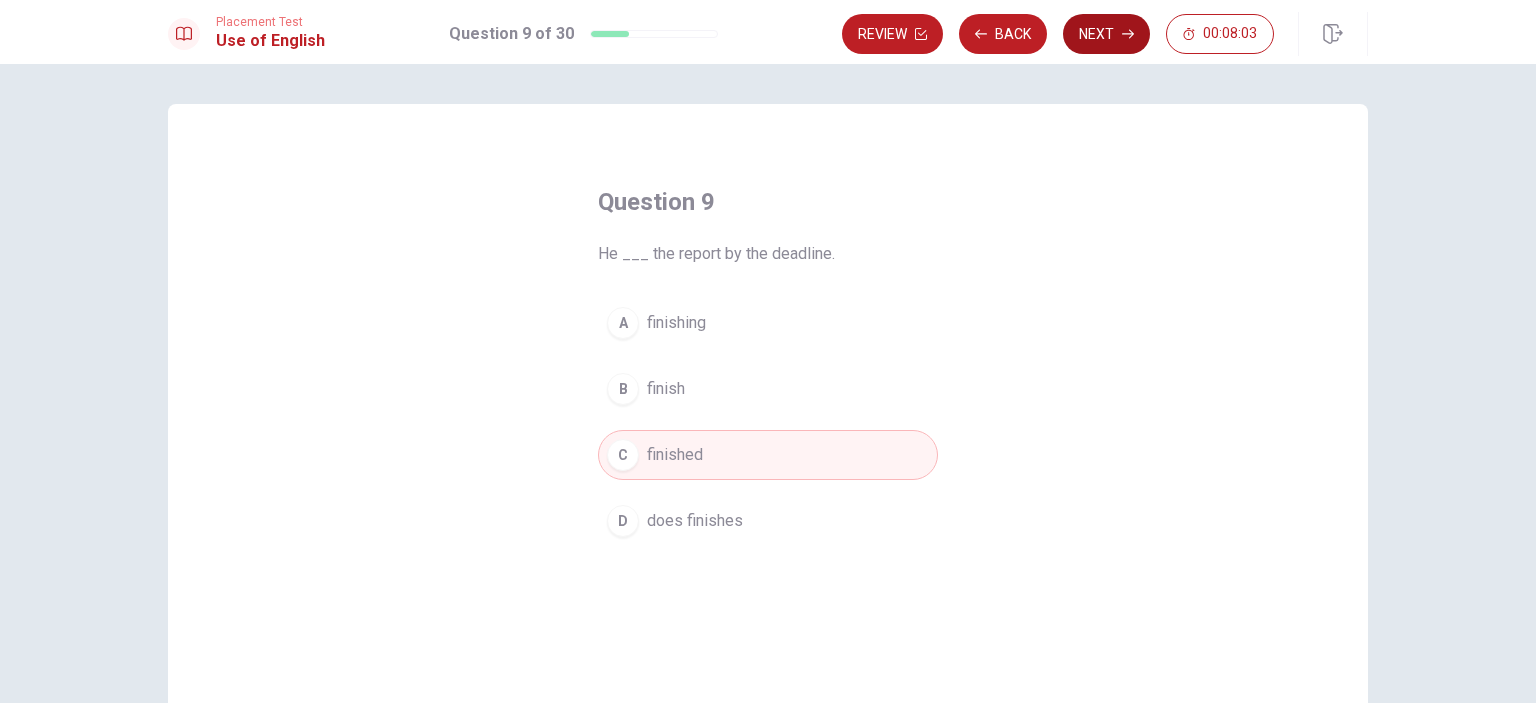click on "Next" at bounding box center (1106, 34) 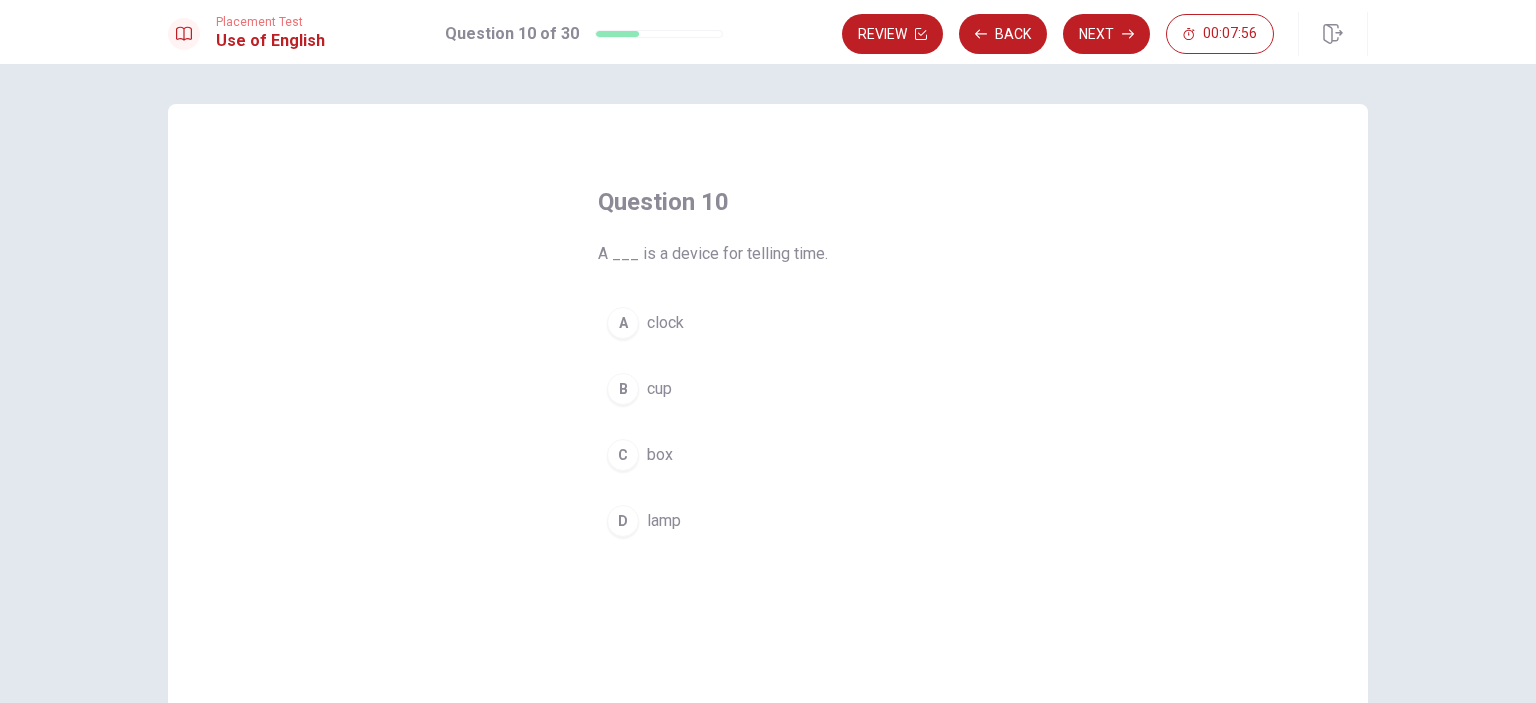 click on "clock" at bounding box center (665, 323) 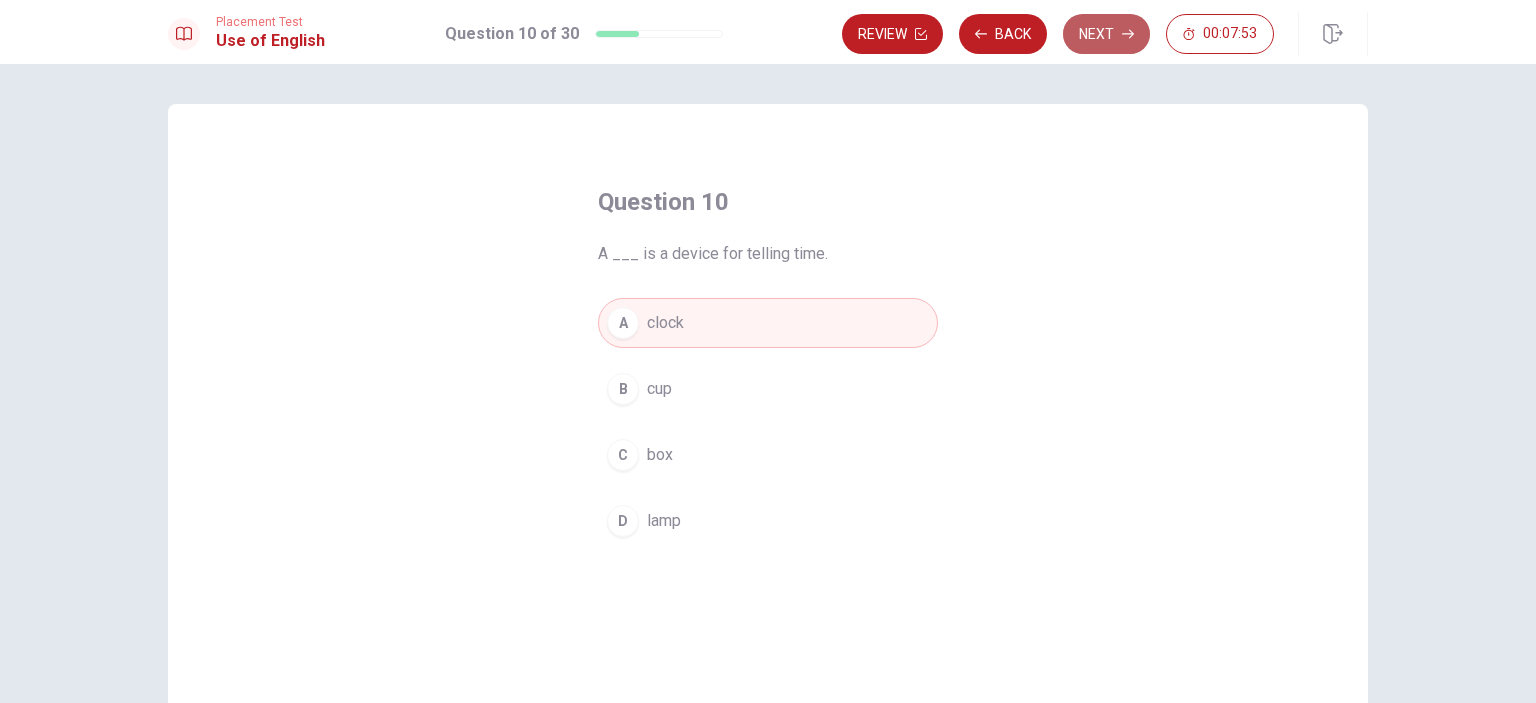 click on "Next" at bounding box center [1106, 34] 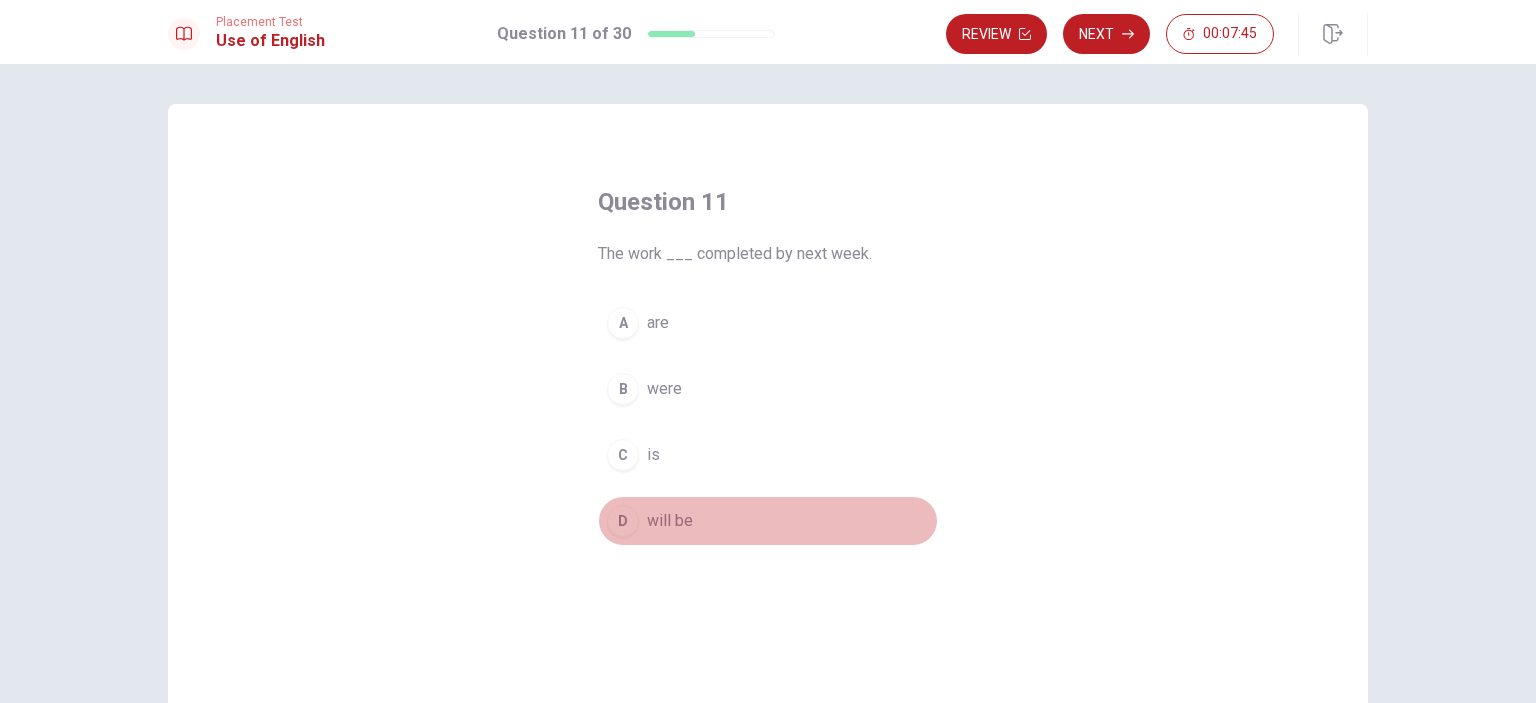 click on "will be" at bounding box center [670, 521] 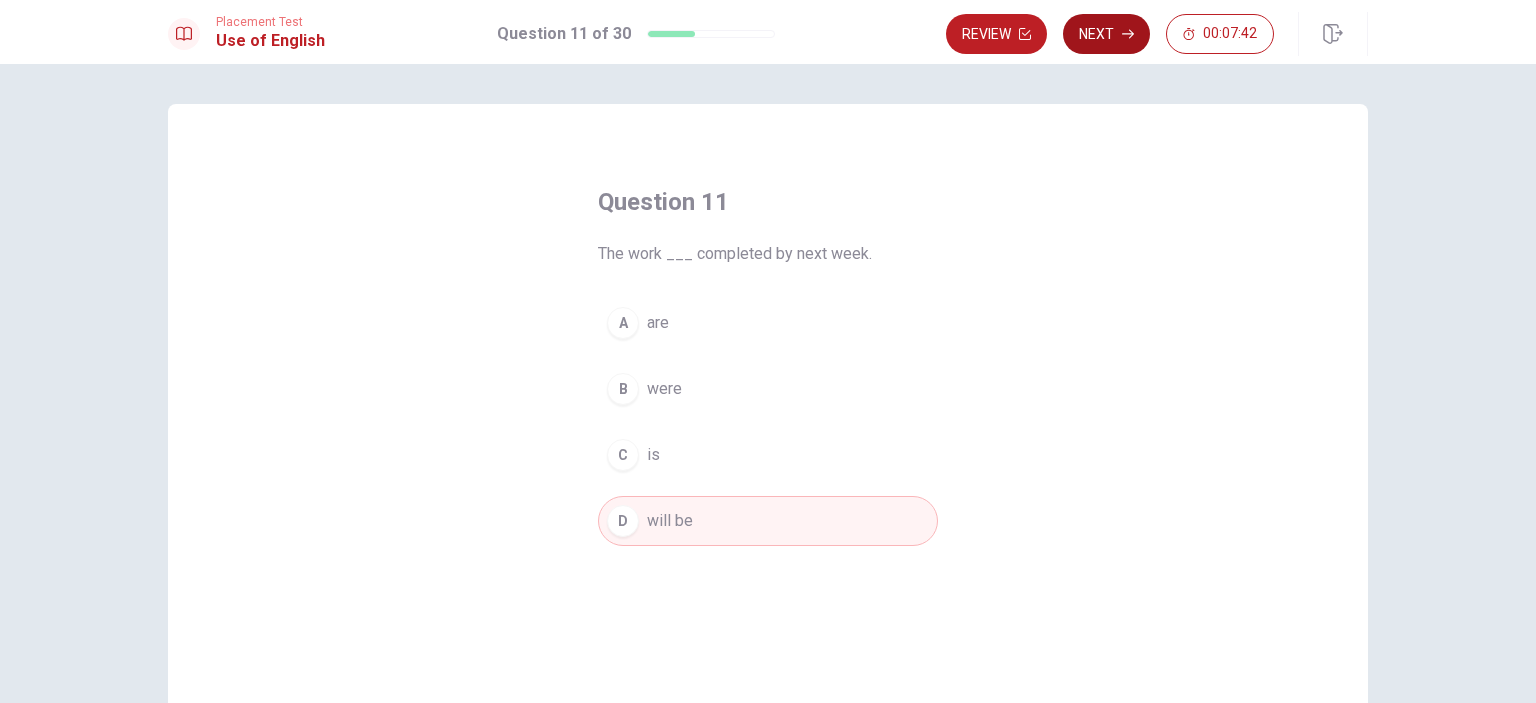 click on "Next" at bounding box center (1106, 34) 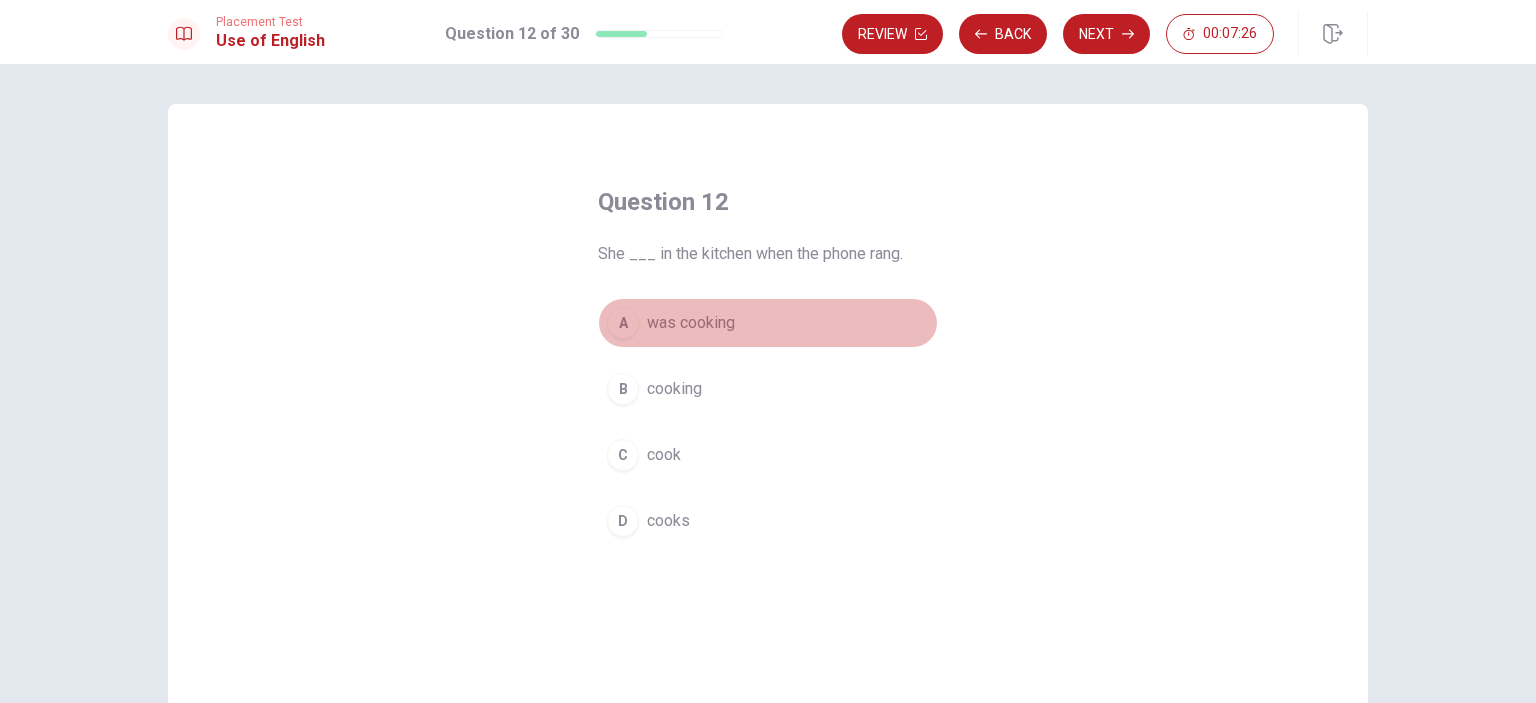 click on "was cooking" at bounding box center (691, 323) 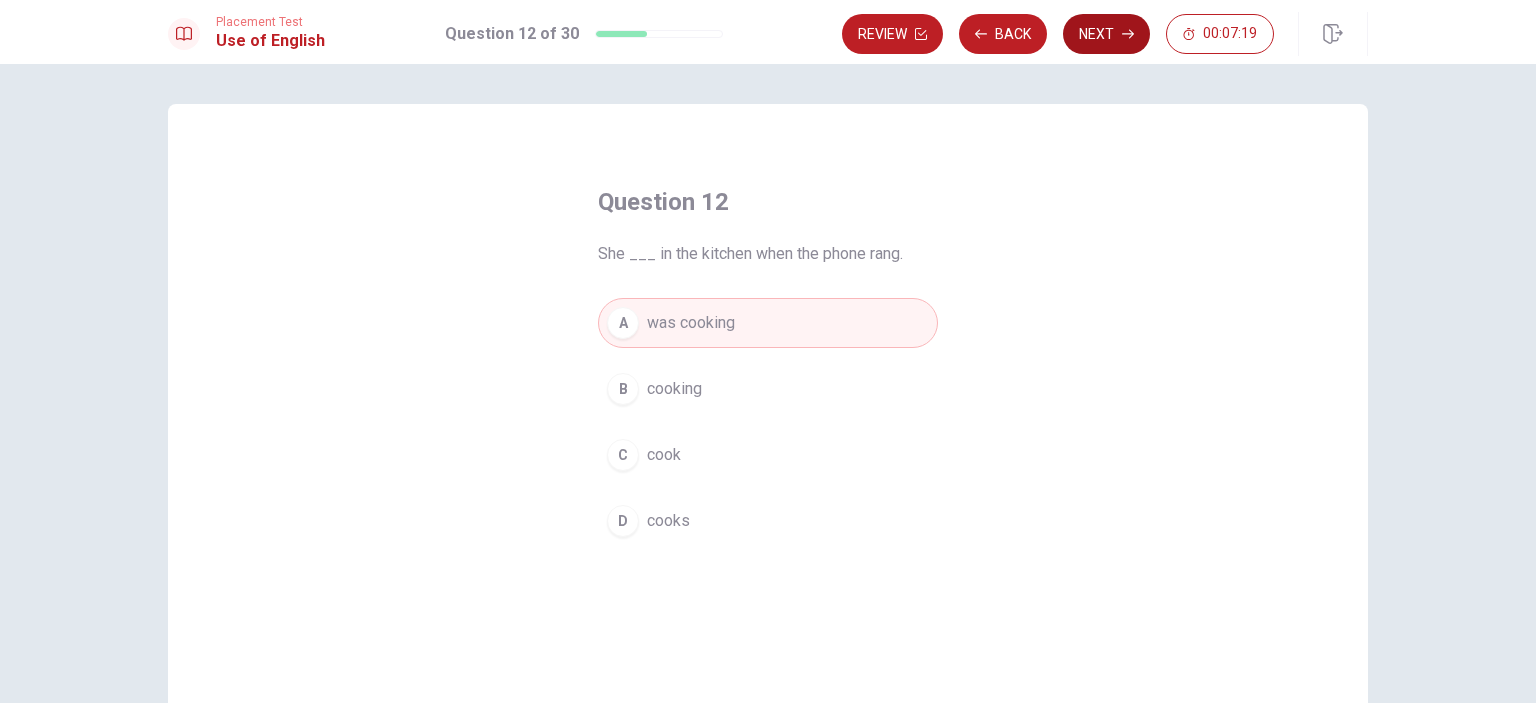 click on "Next" at bounding box center (1106, 34) 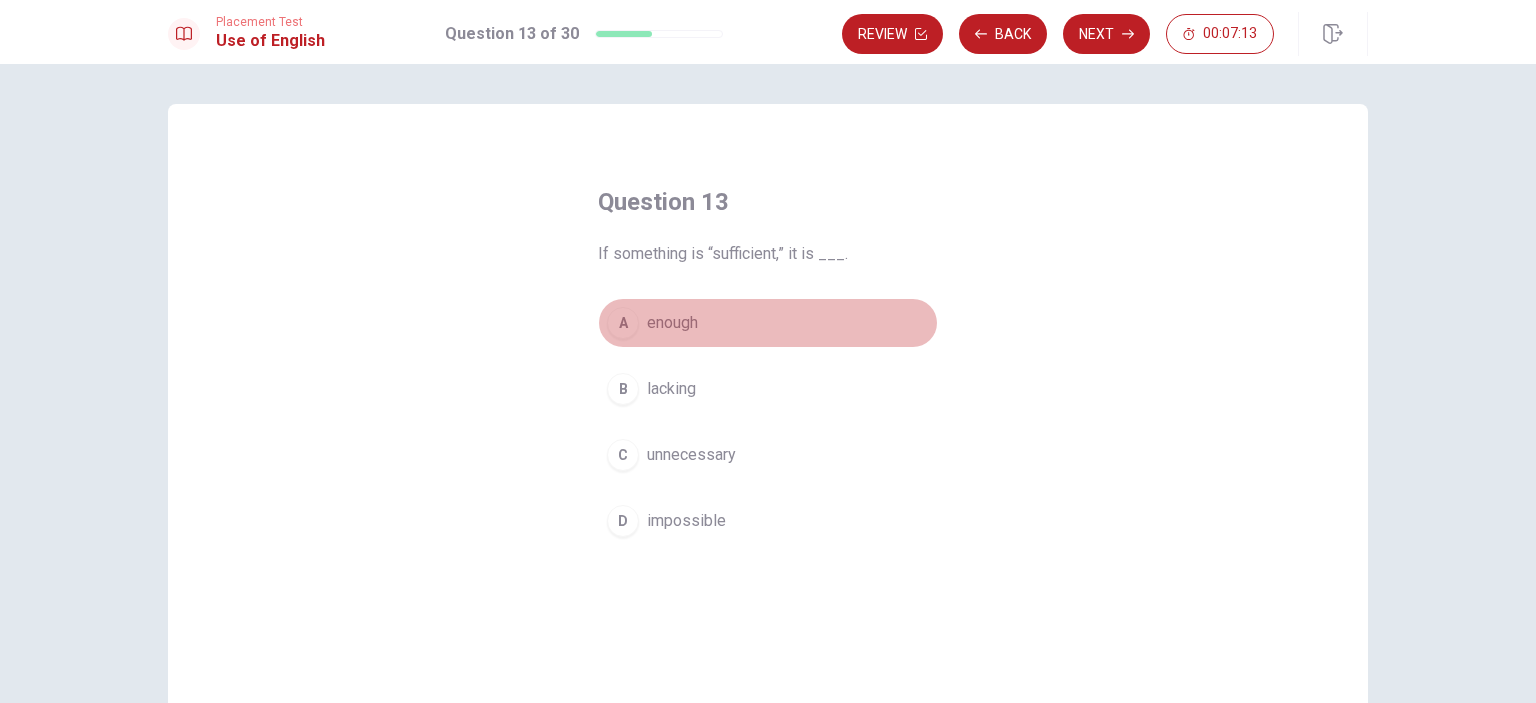 click on "enough" at bounding box center (672, 323) 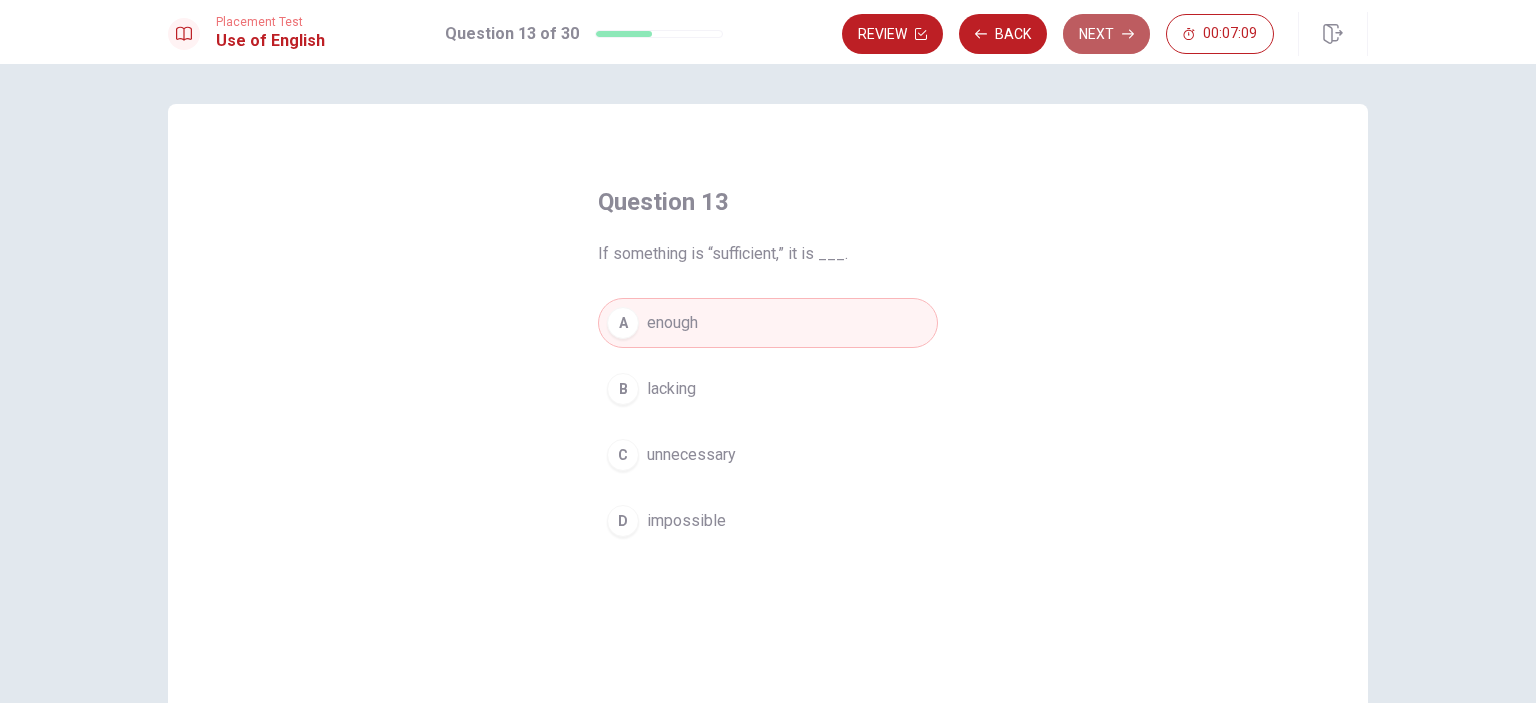 click on "Next" at bounding box center [1106, 34] 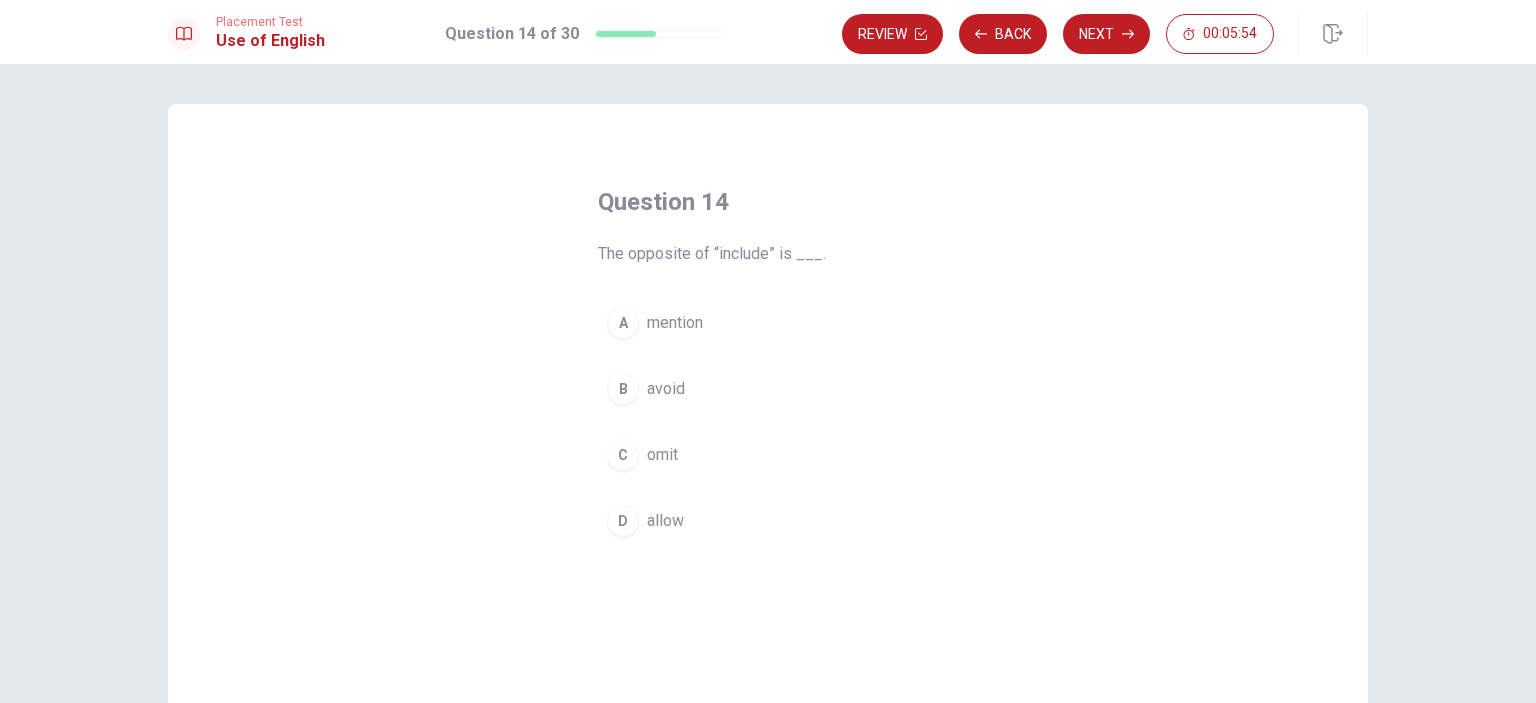 click on "omit" at bounding box center (662, 455) 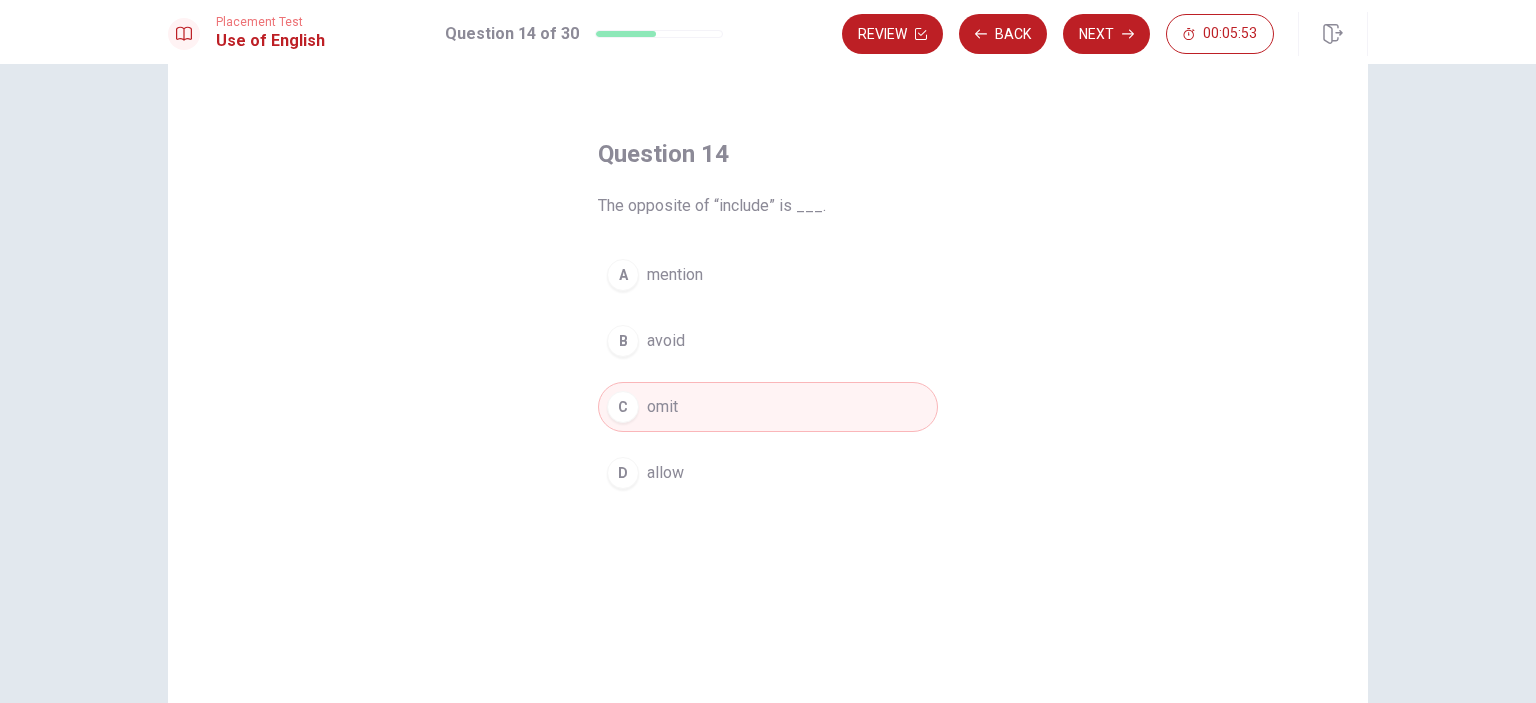 scroll, scrollTop: 0, scrollLeft: 0, axis: both 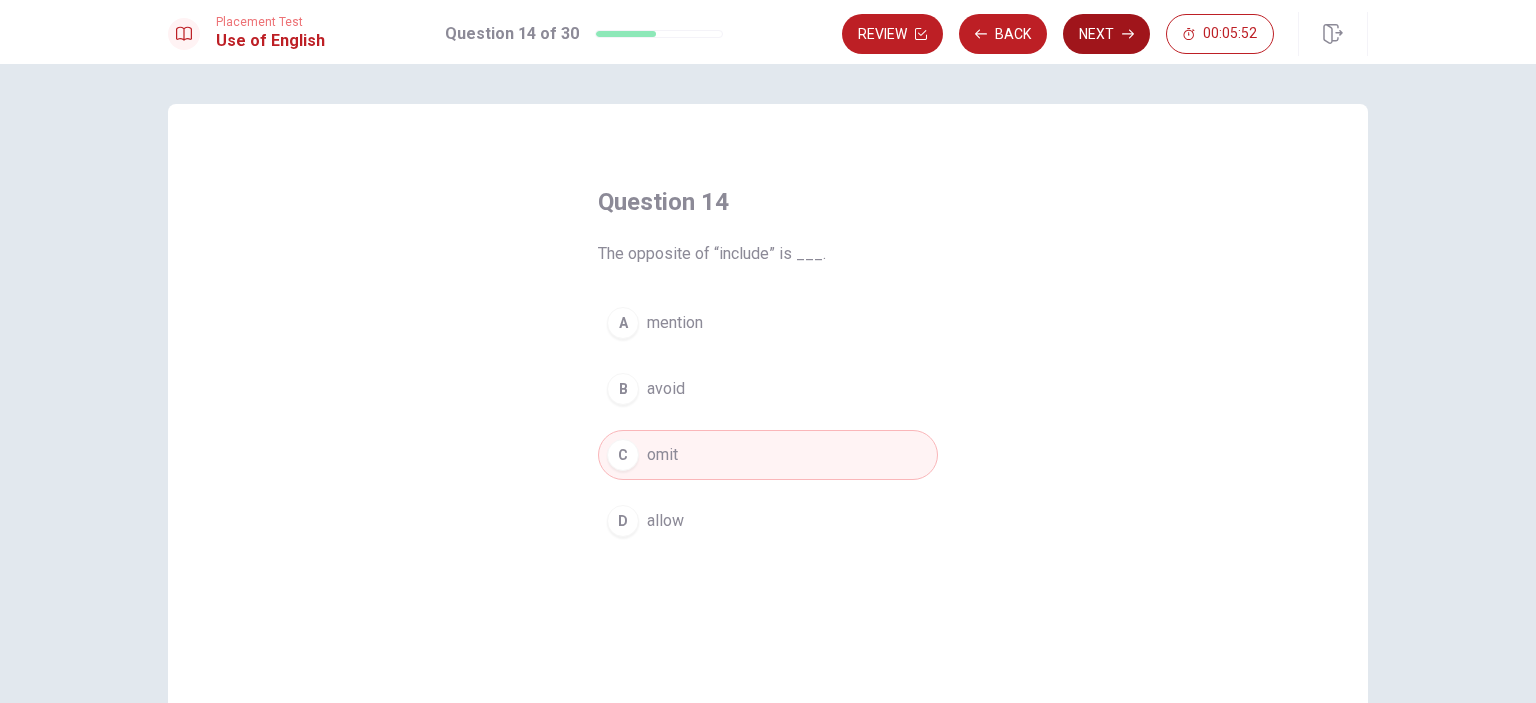 click on "Next" at bounding box center [1106, 34] 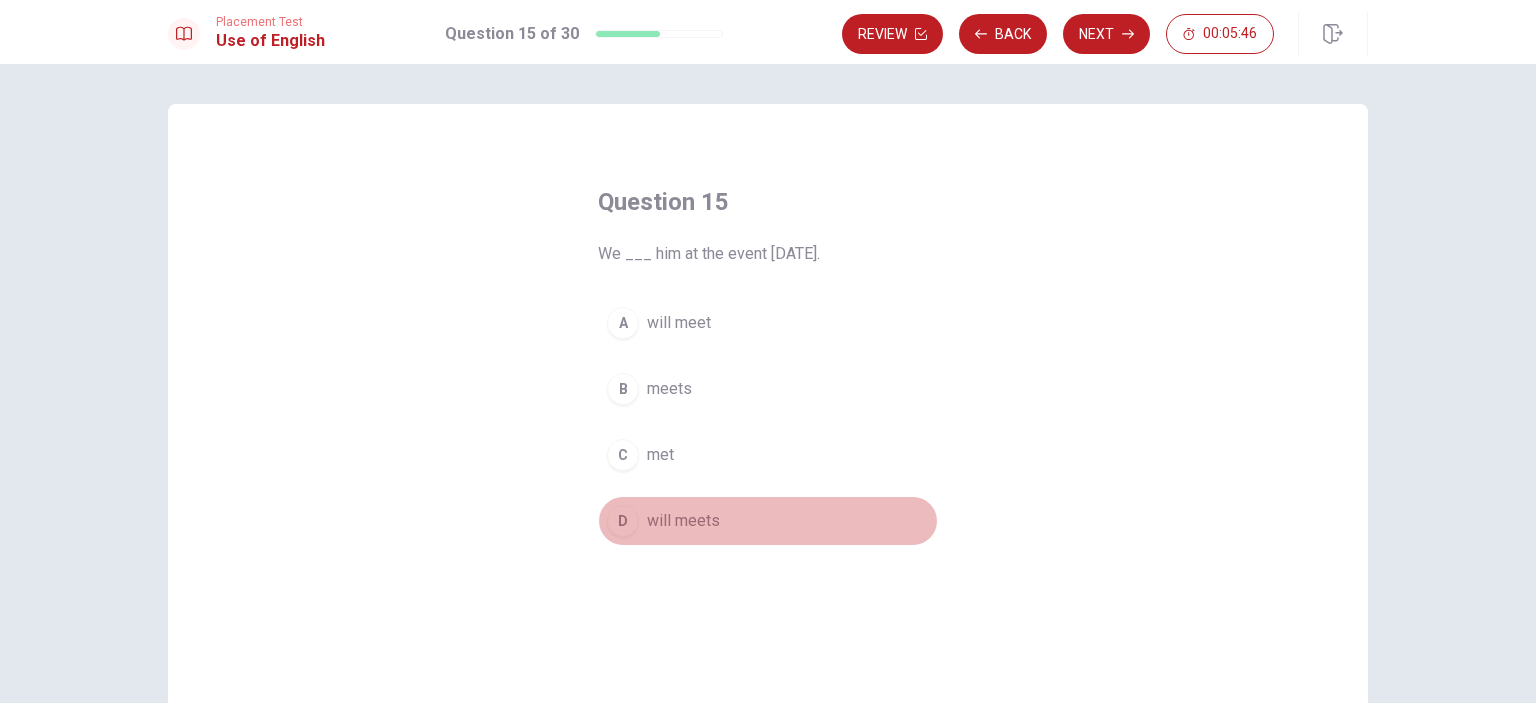 click on "will meets" at bounding box center [683, 521] 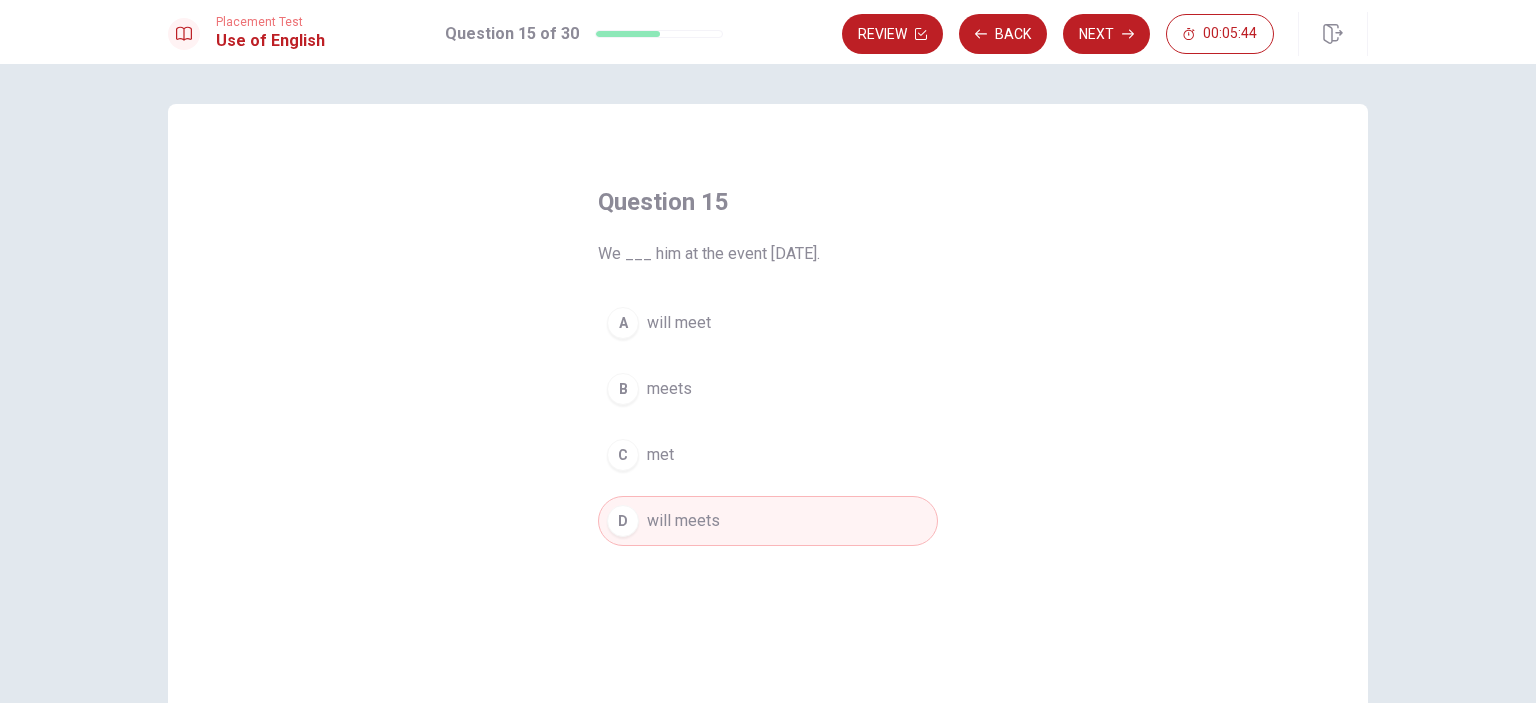 click on "will meet" at bounding box center [679, 323] 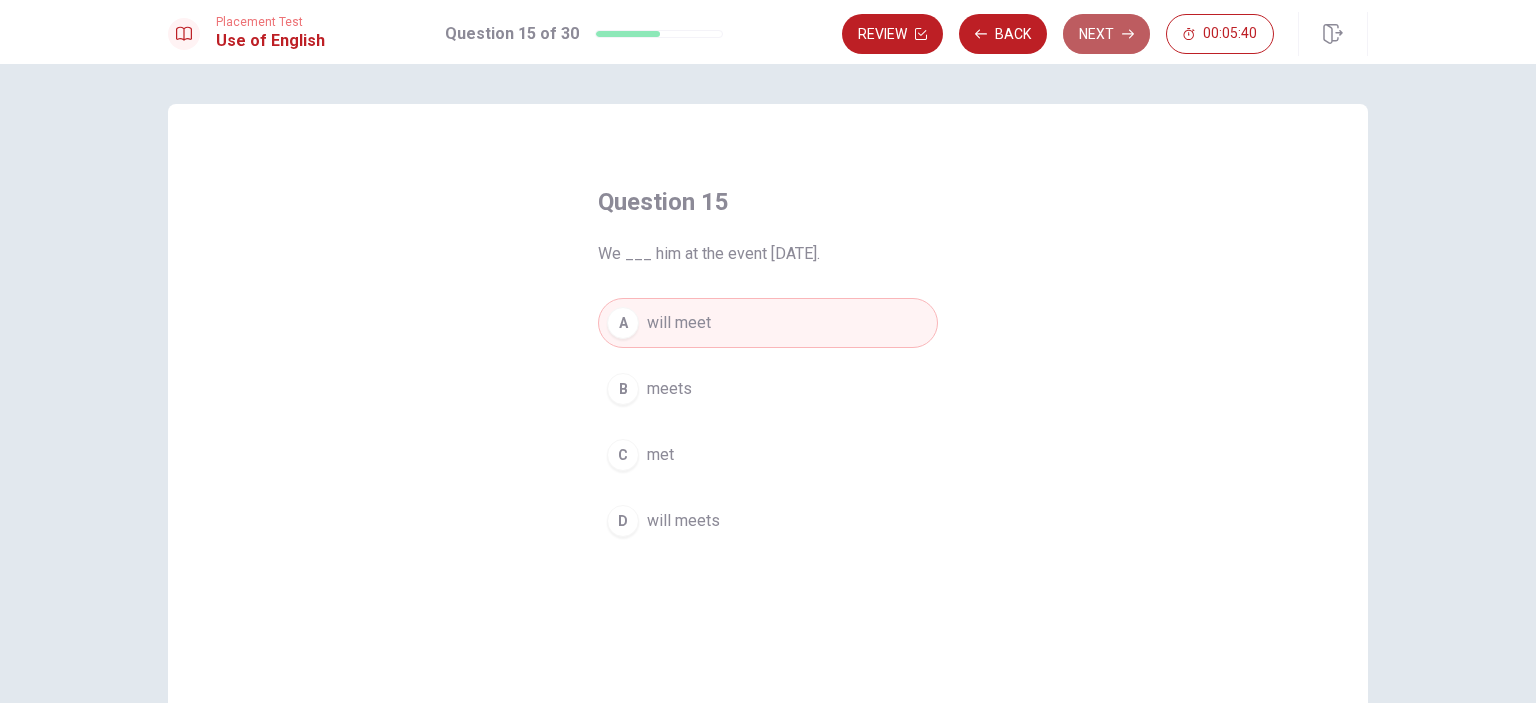 click on "Next" at bounding box center (1106, 34) 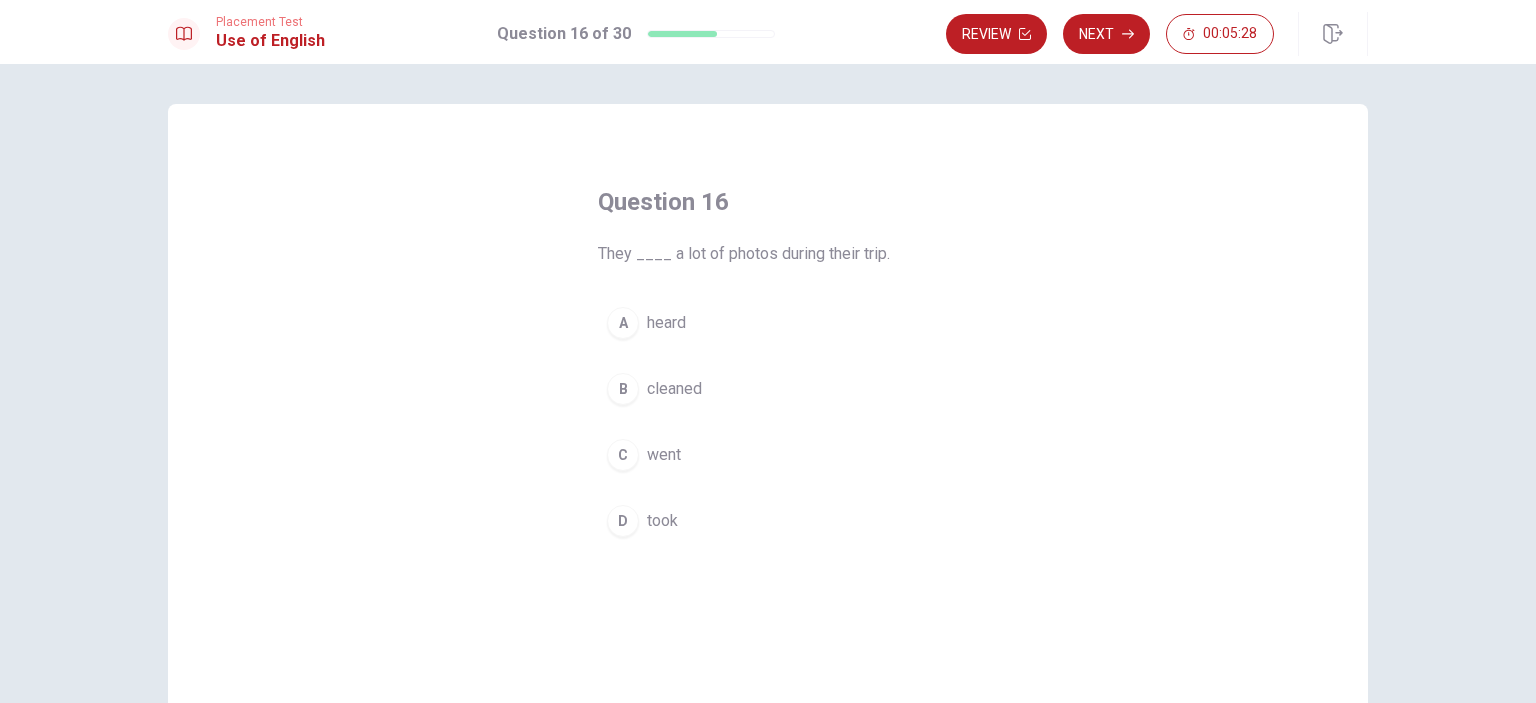 click on "took" at bounding box center (662, 521) 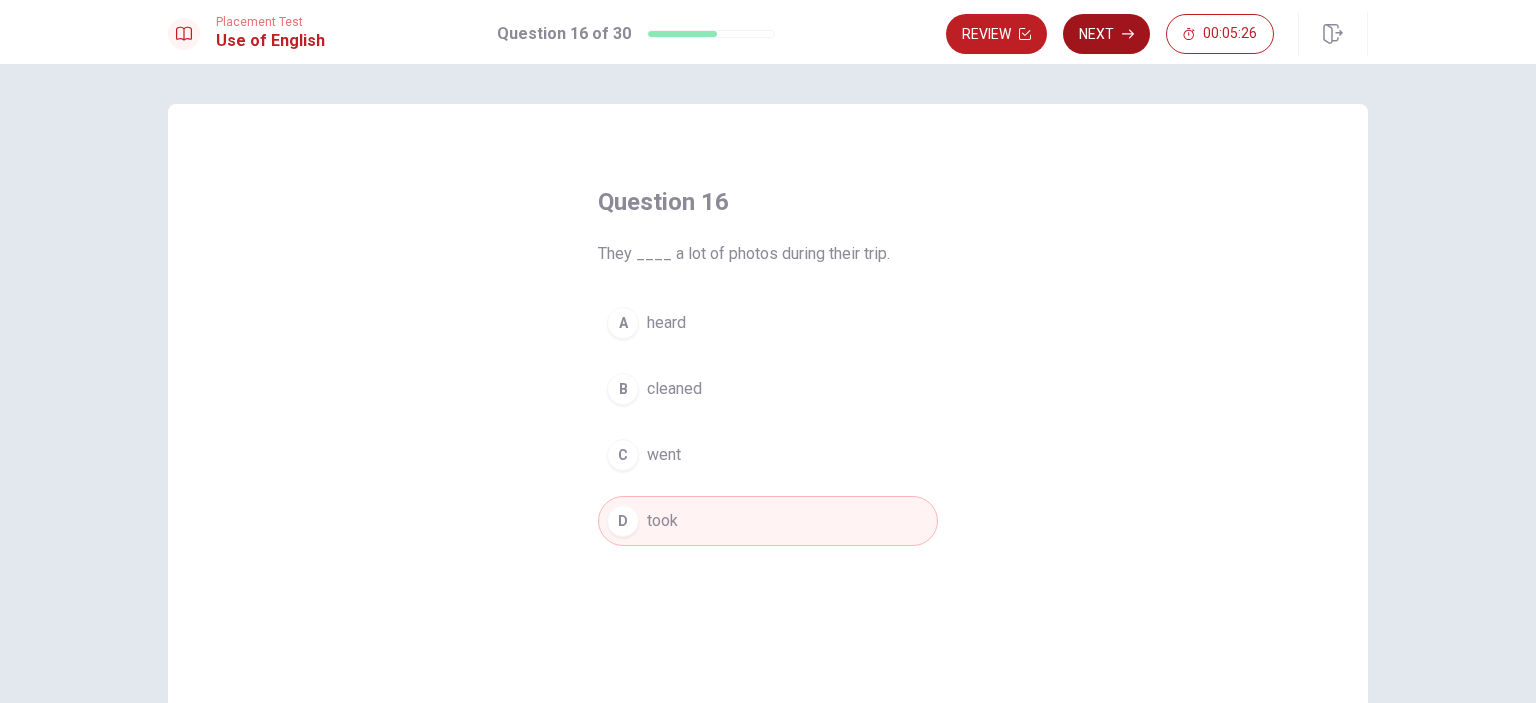 click on "Next" at bounding box center (1106, 34) 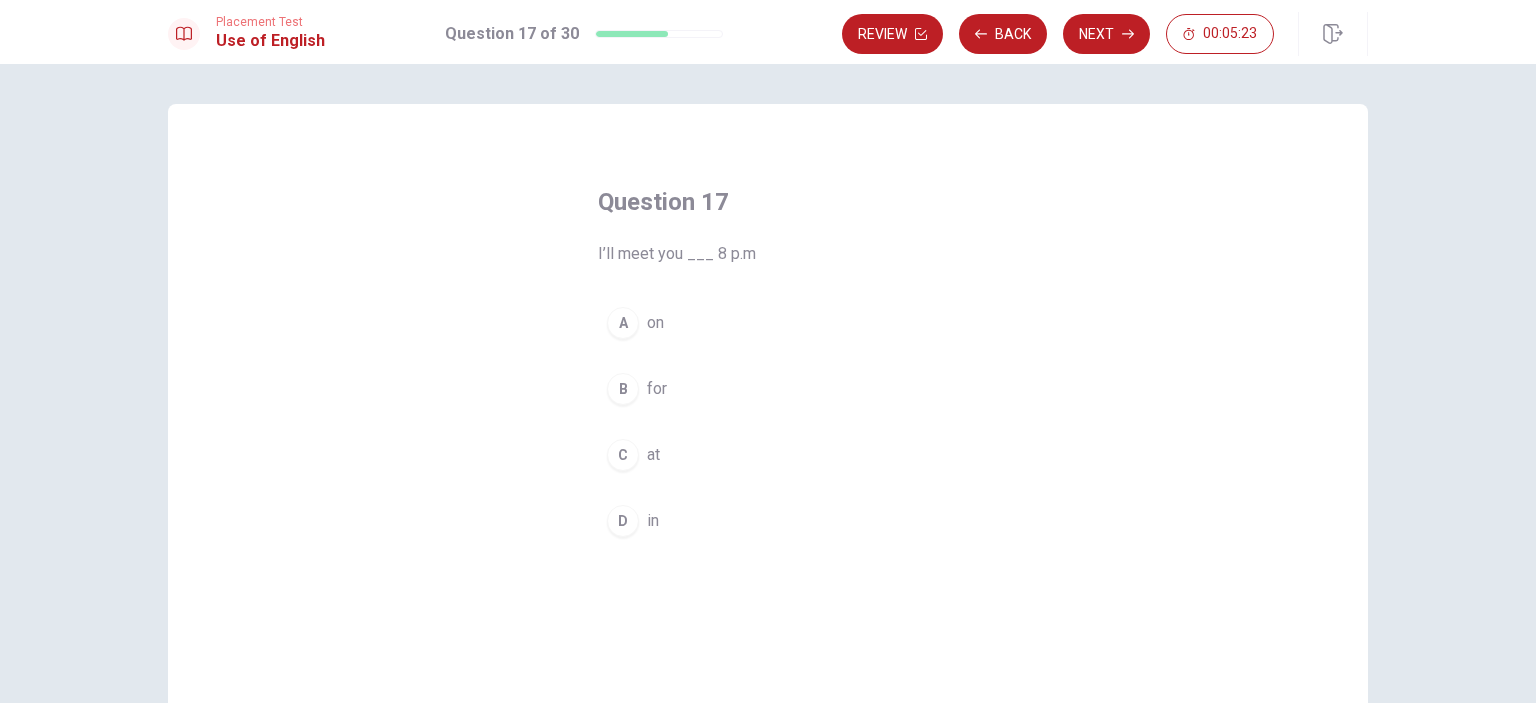 click on "C" at bounding box center (623, 455) 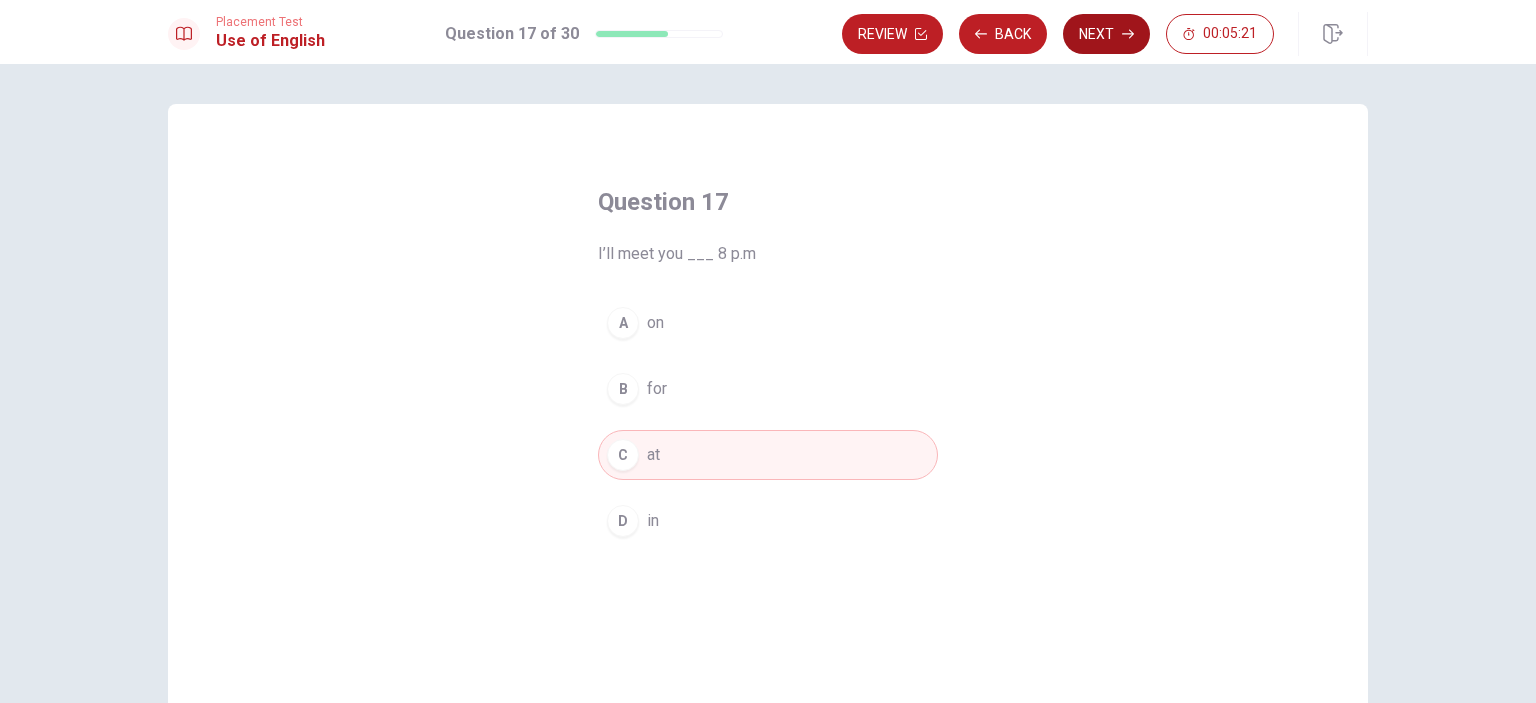 click on "Next" at bounding box center (1106, 34) 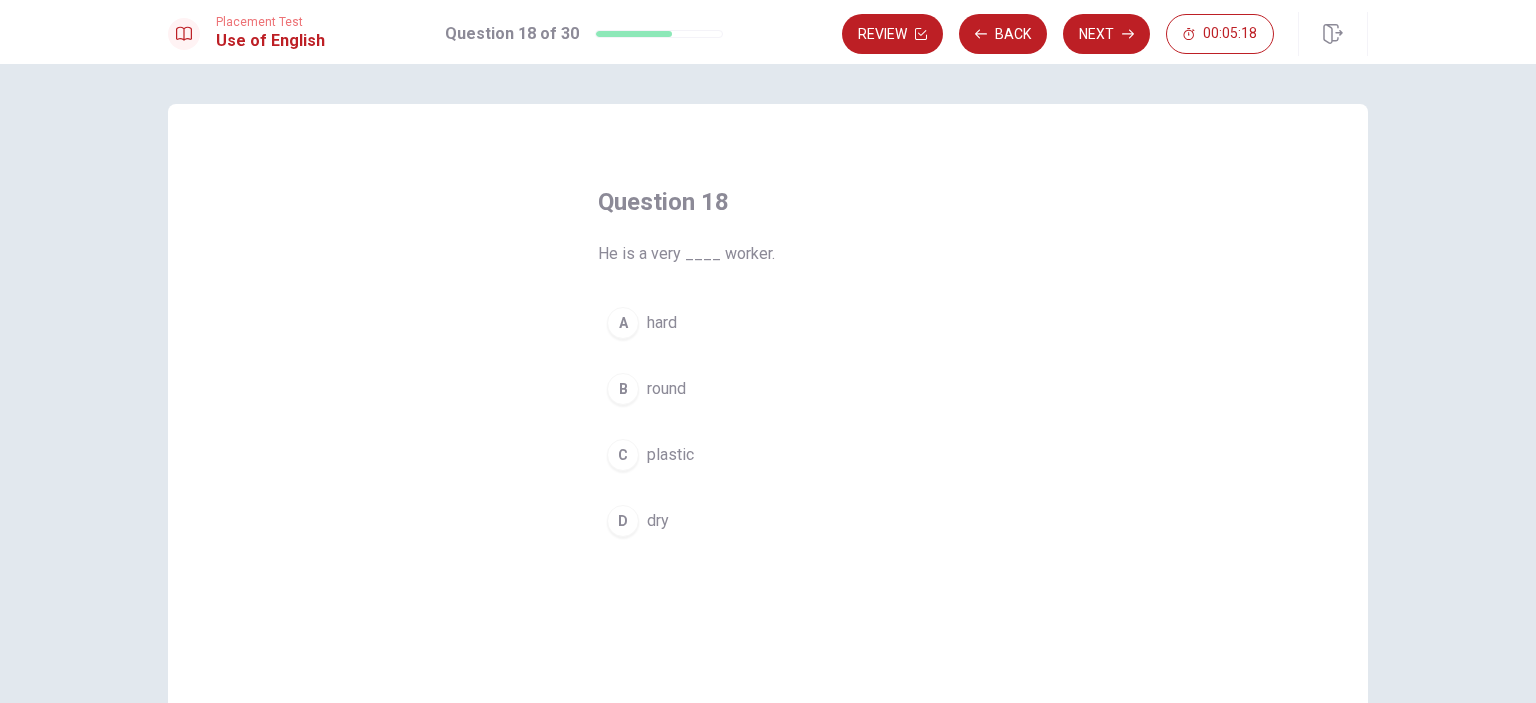 click on "A hard" at bounding box center (768, 323) 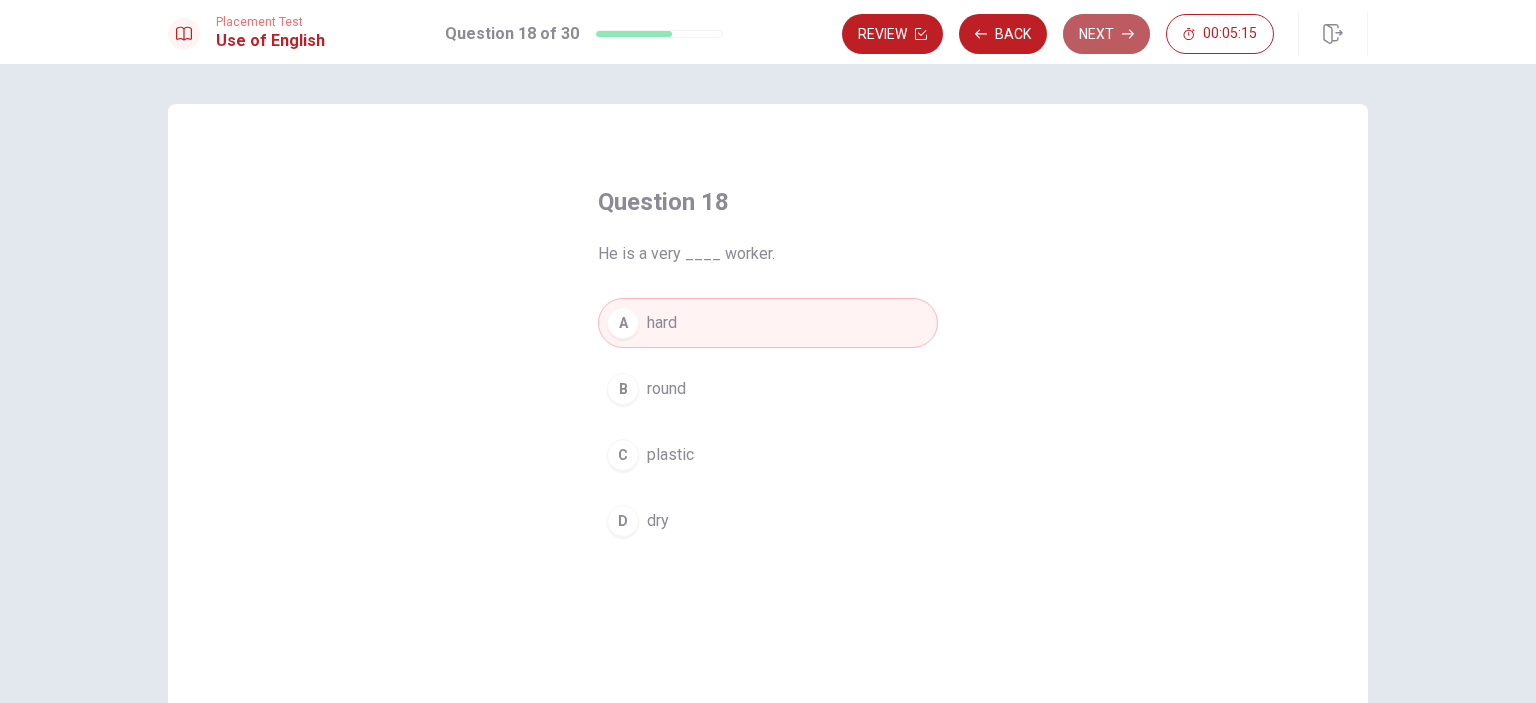 click on "Next" at bounding box center [1106, 34] 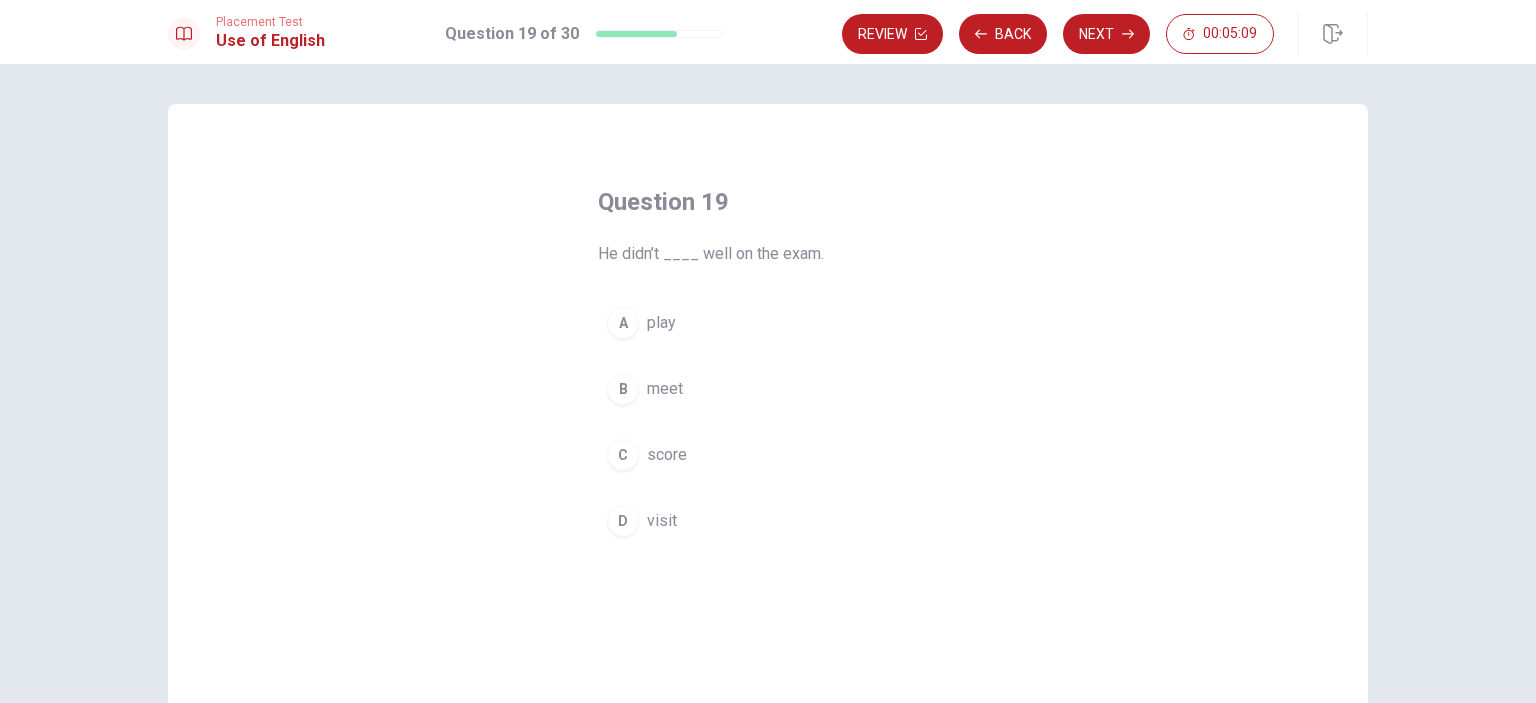 click on "score" at bounding box center [667, 455] 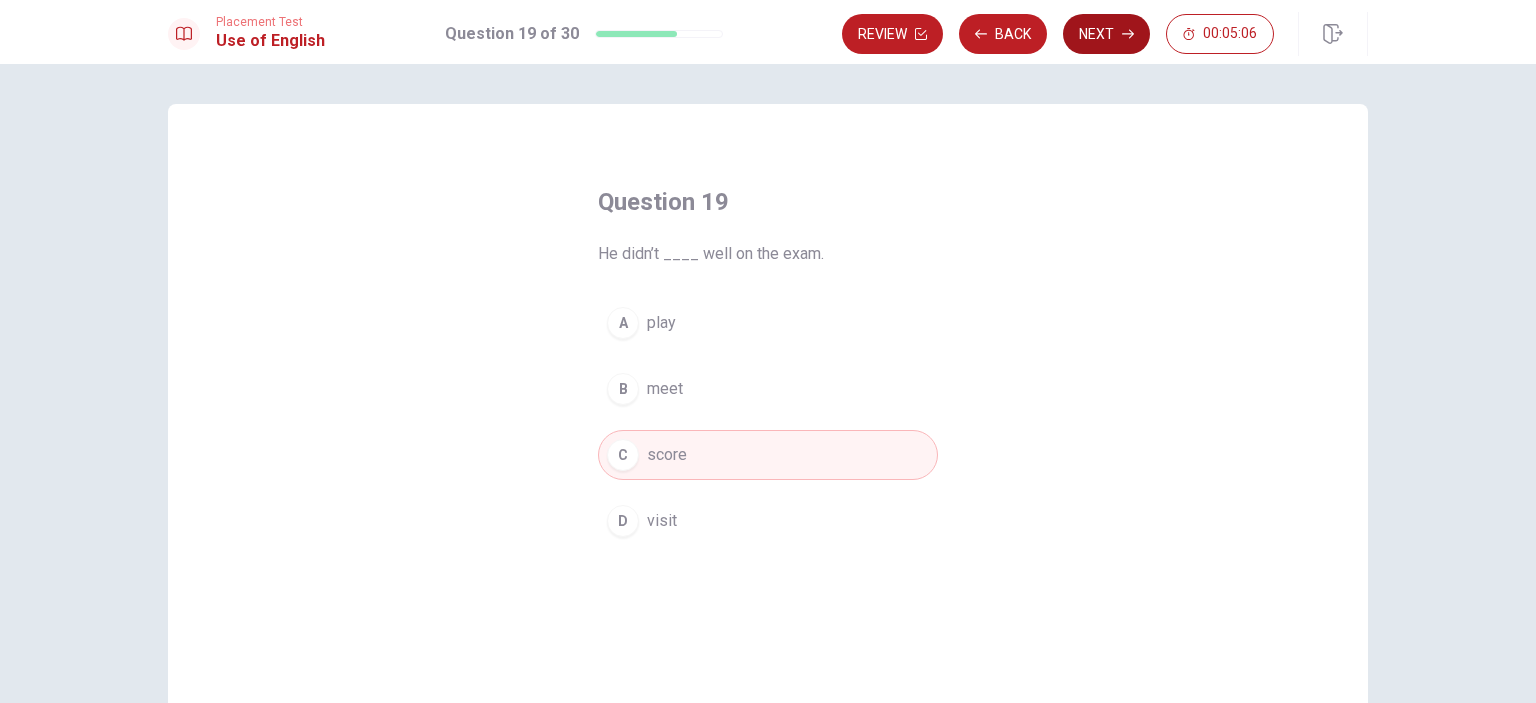 click on "Next" at bounding box center (1106, 34) 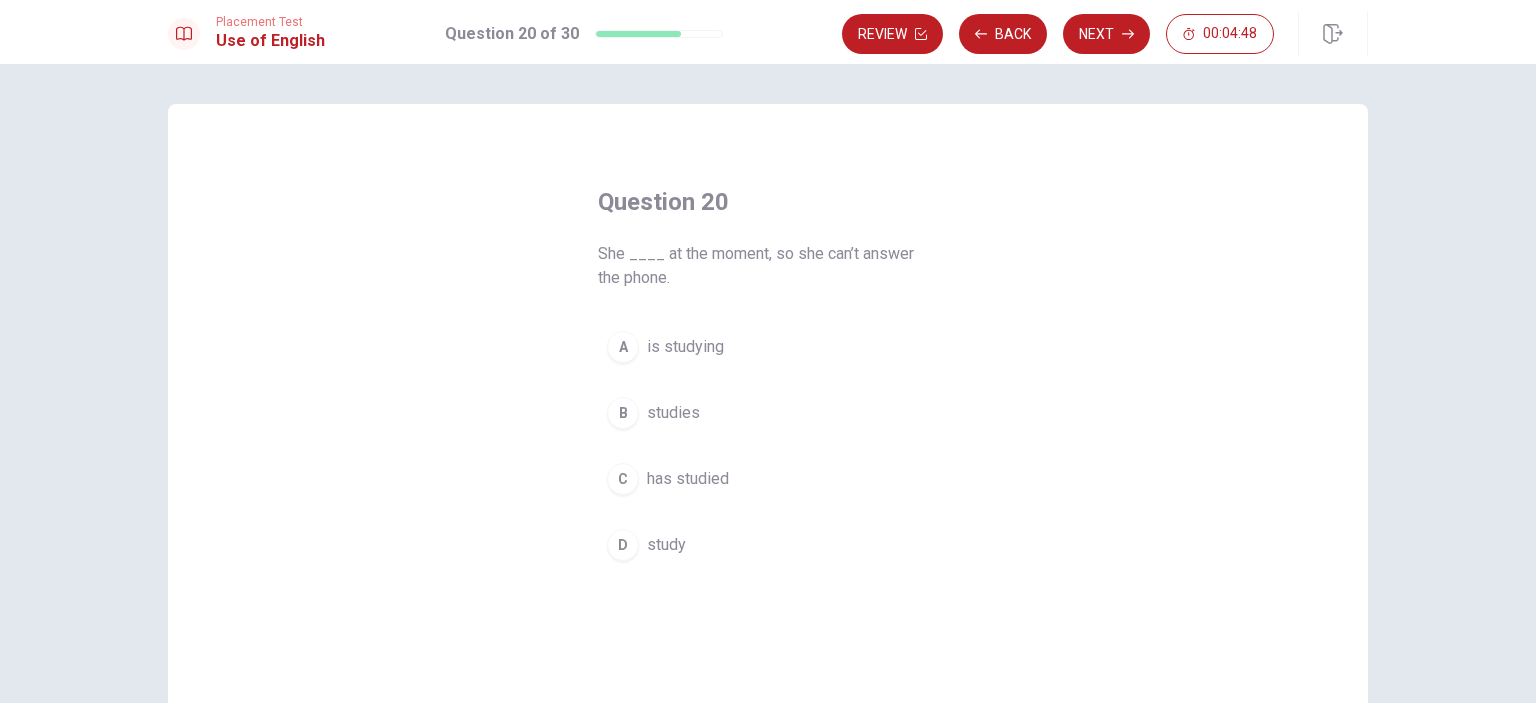 click on "is studying" at bounding box center [685, 347] 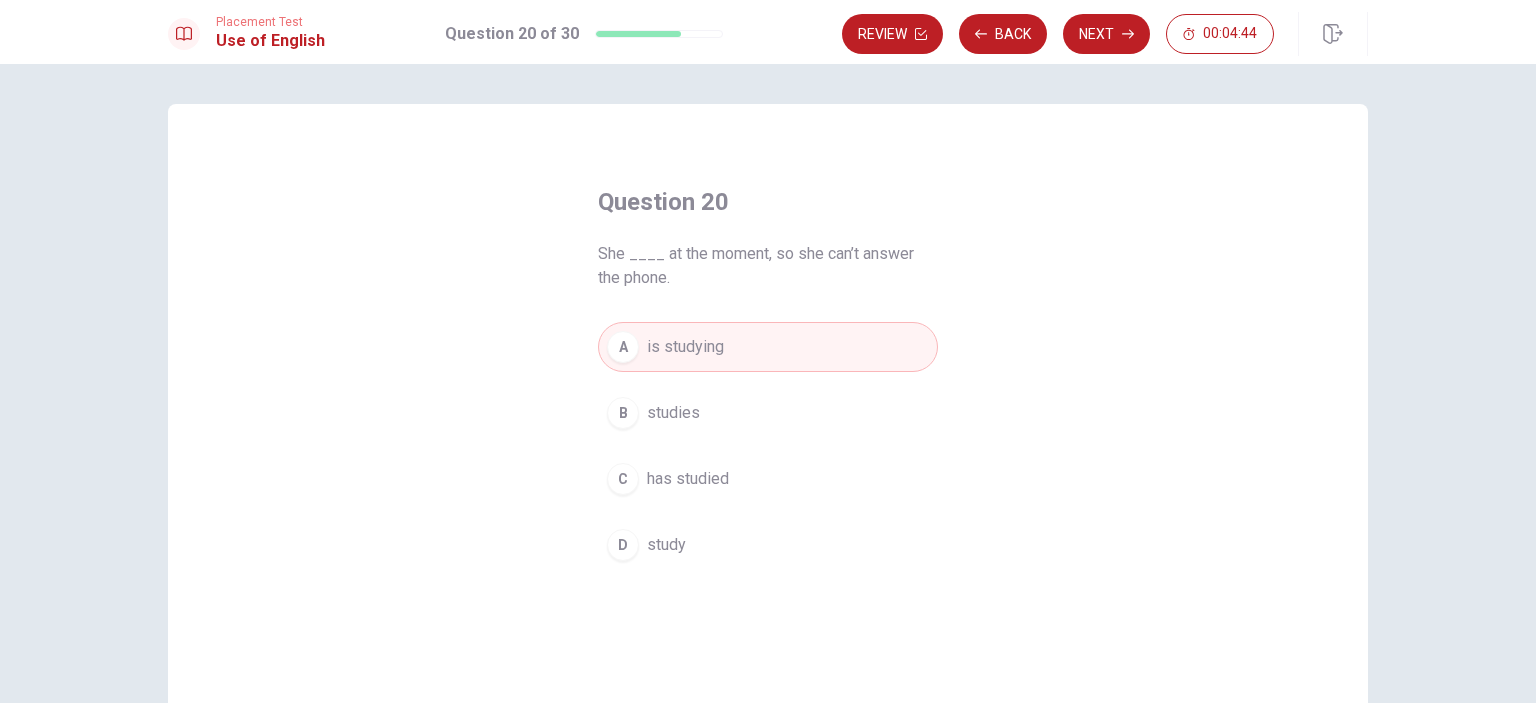 click on "Next" at bounding box center (1106, 34) 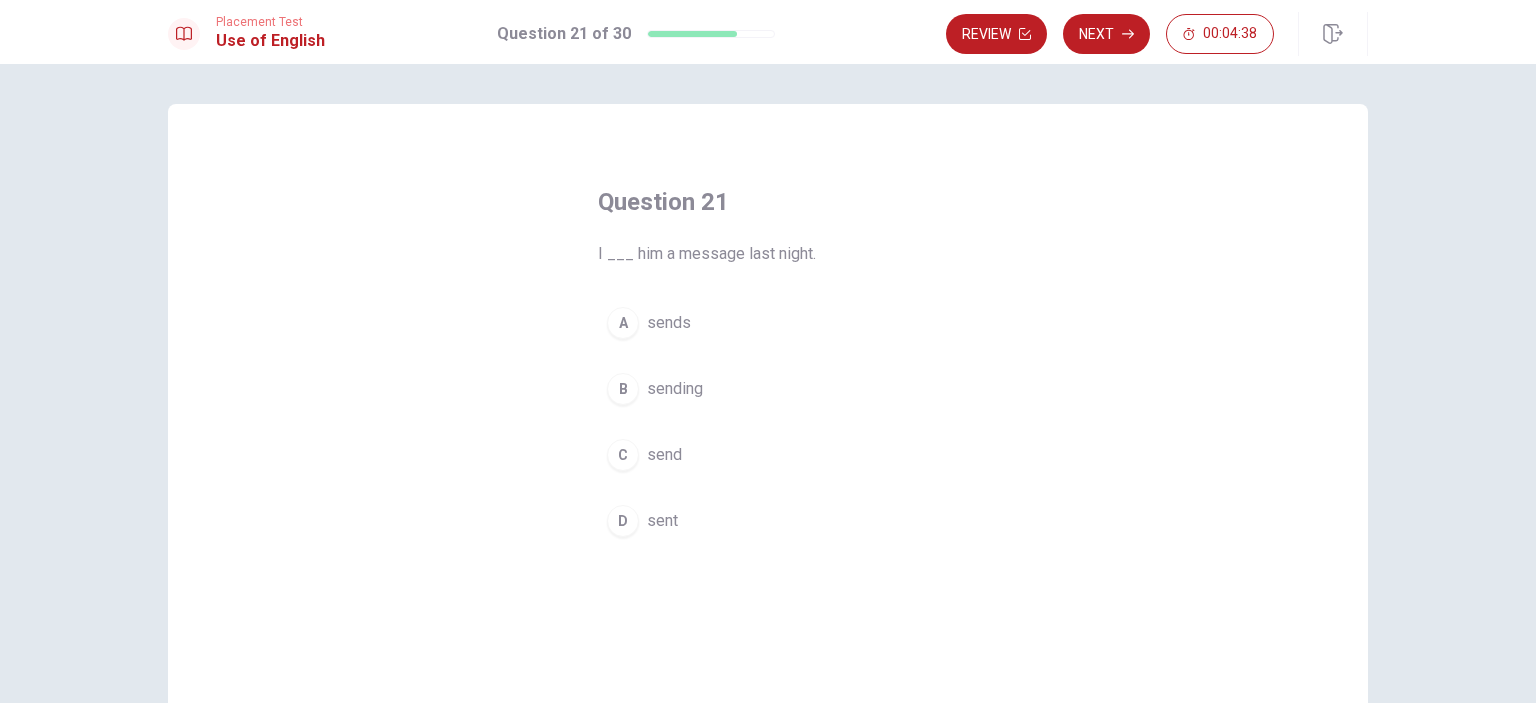 click on "sent" at bounding box center (662, 521) 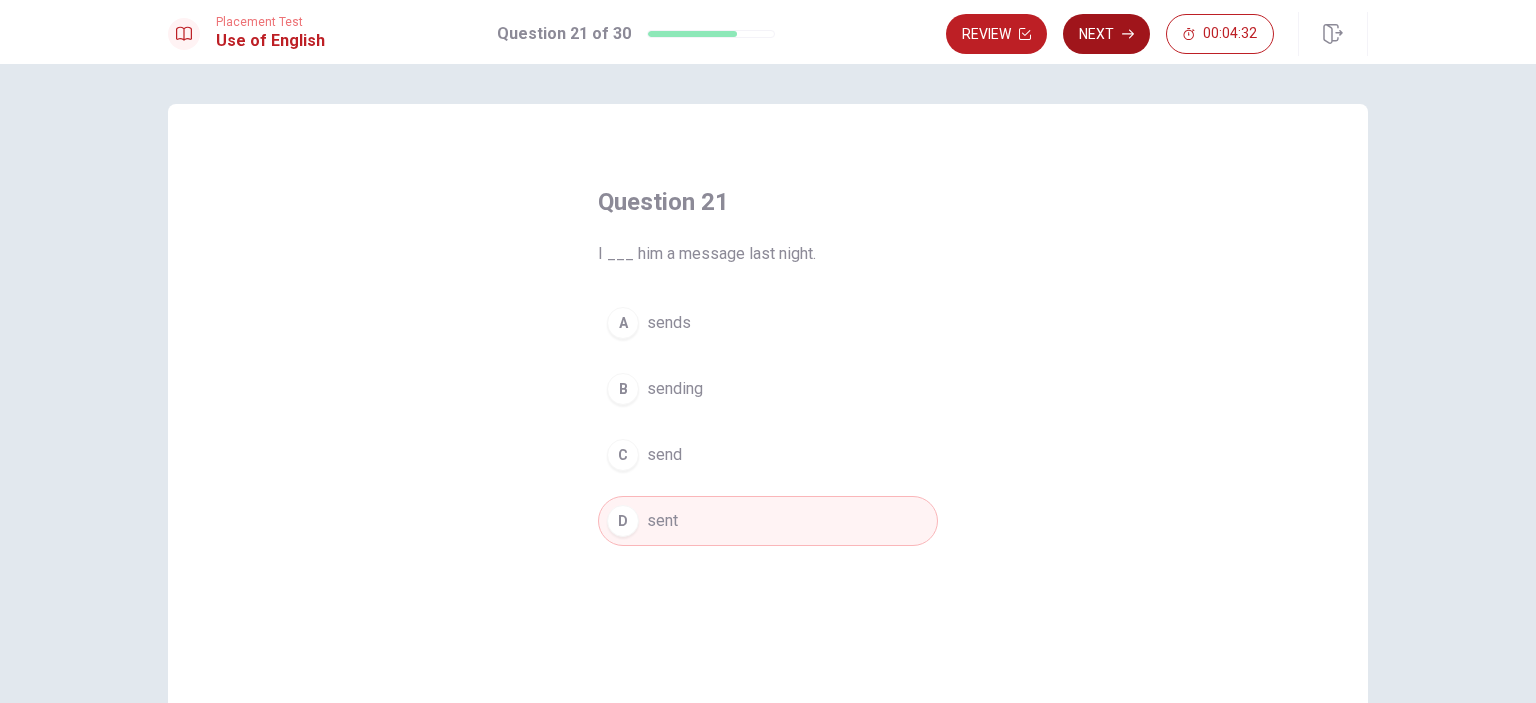 click on "Next" at bounding box center (1106, 34) 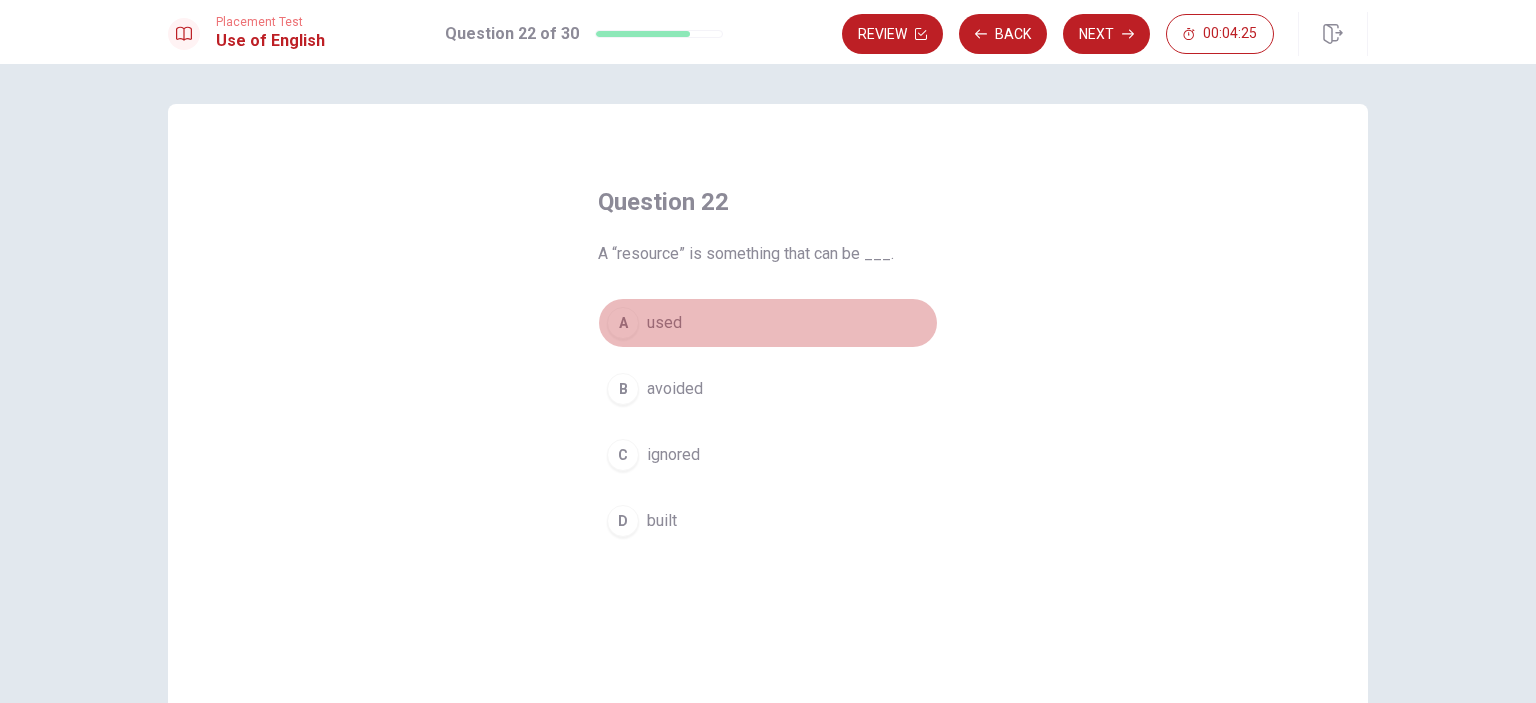 click on "used" at bounding box center [664, 323] 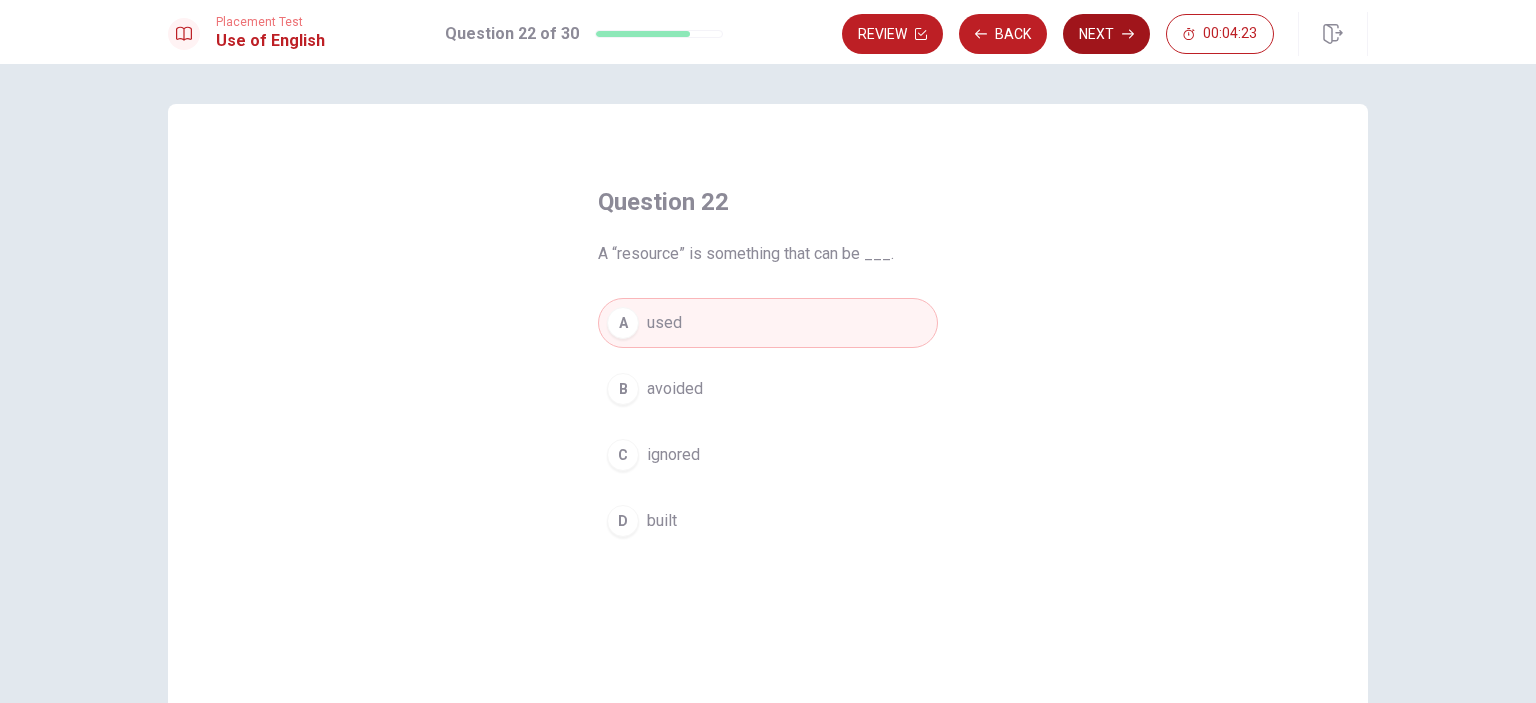 click on "Next" at bounding box center (1106, 34) 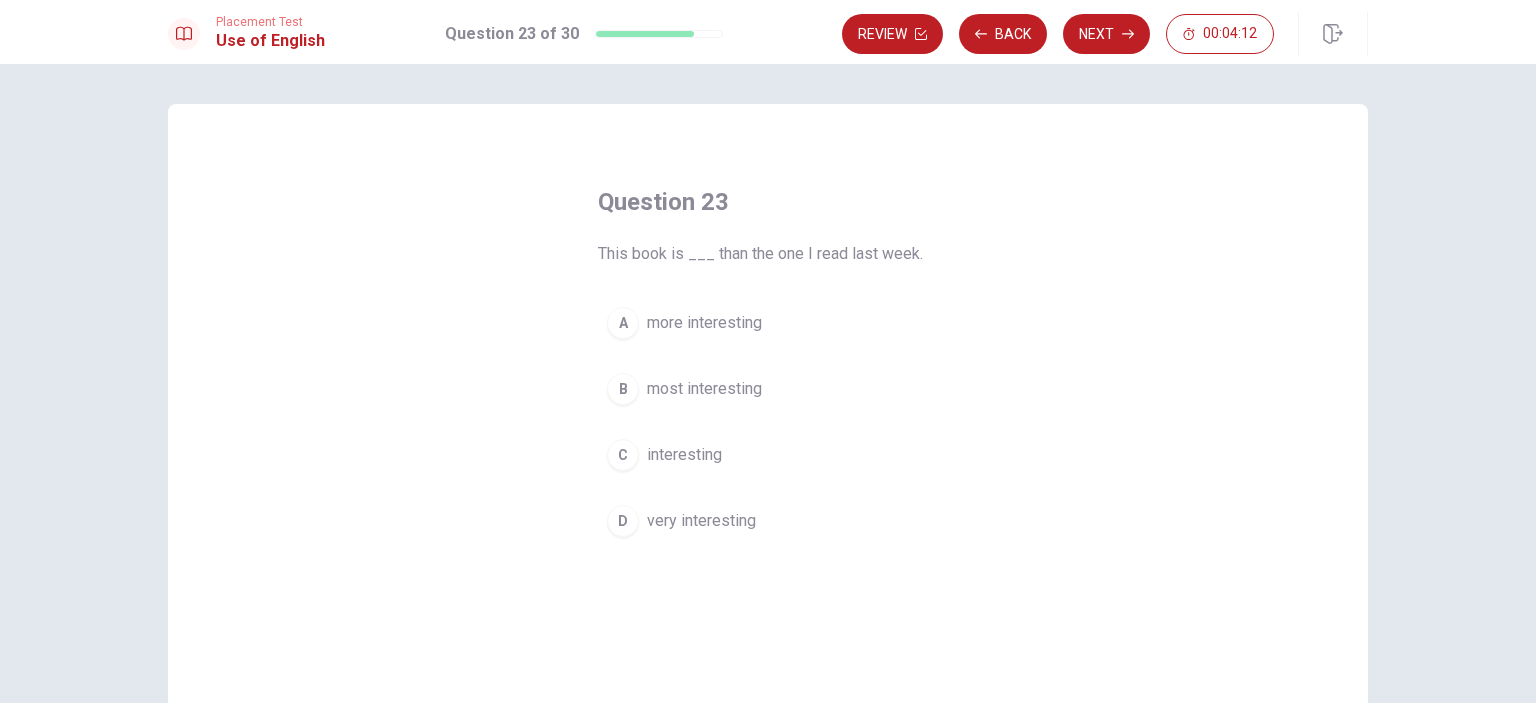 click on "A more interesting" at bounding box center (768, 323) 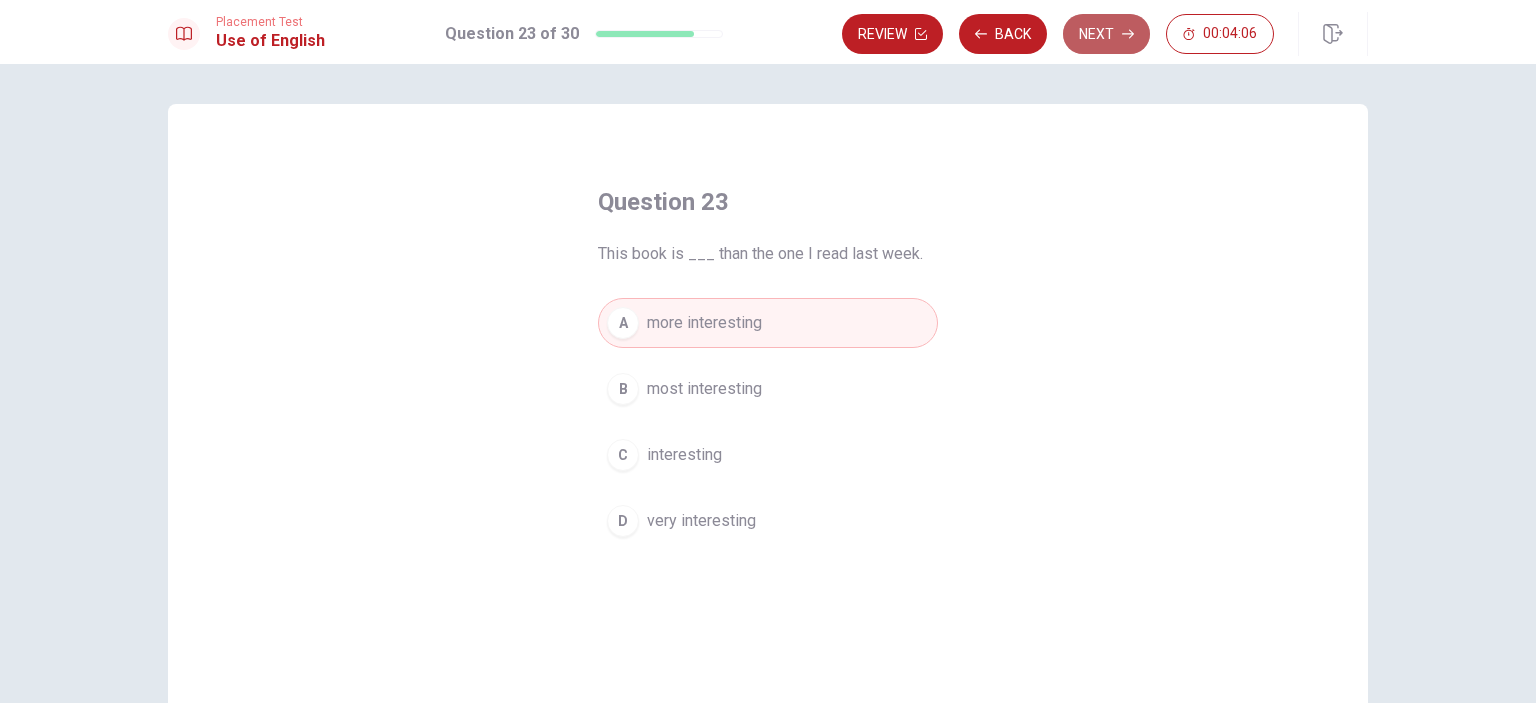 click on "Next" at bounding box center [1106, 34] 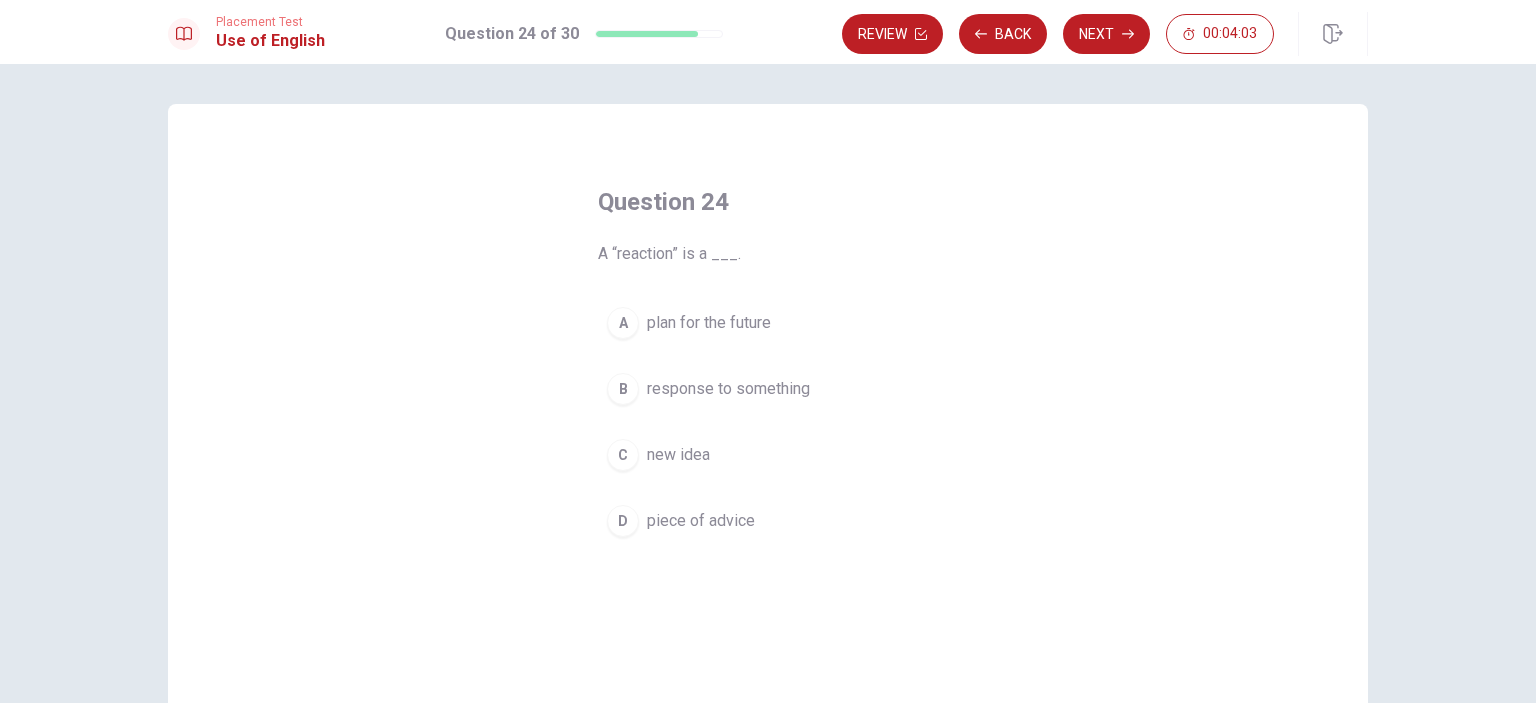 click on "response to something" at bounding box center [728, 389] 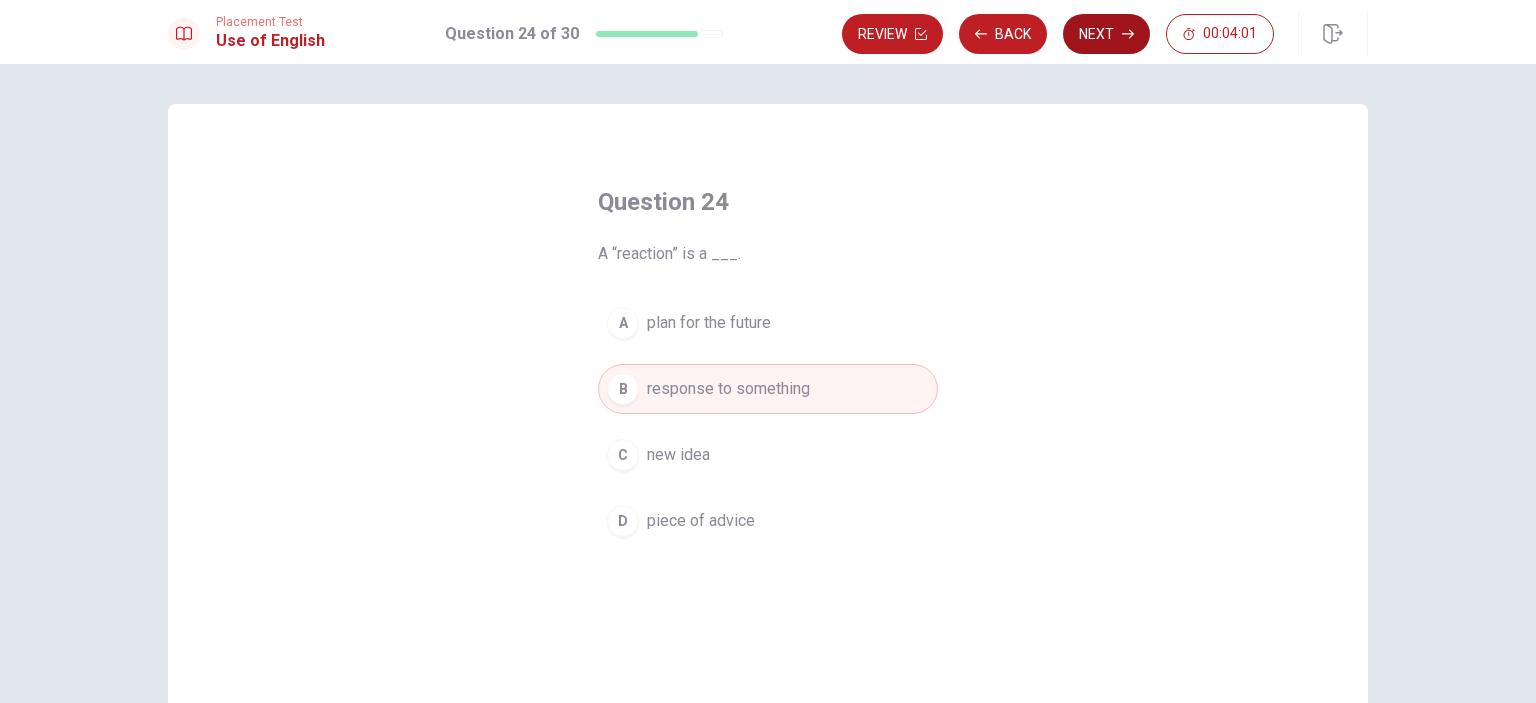 click on "Next" at bounding box center [1106, 34] 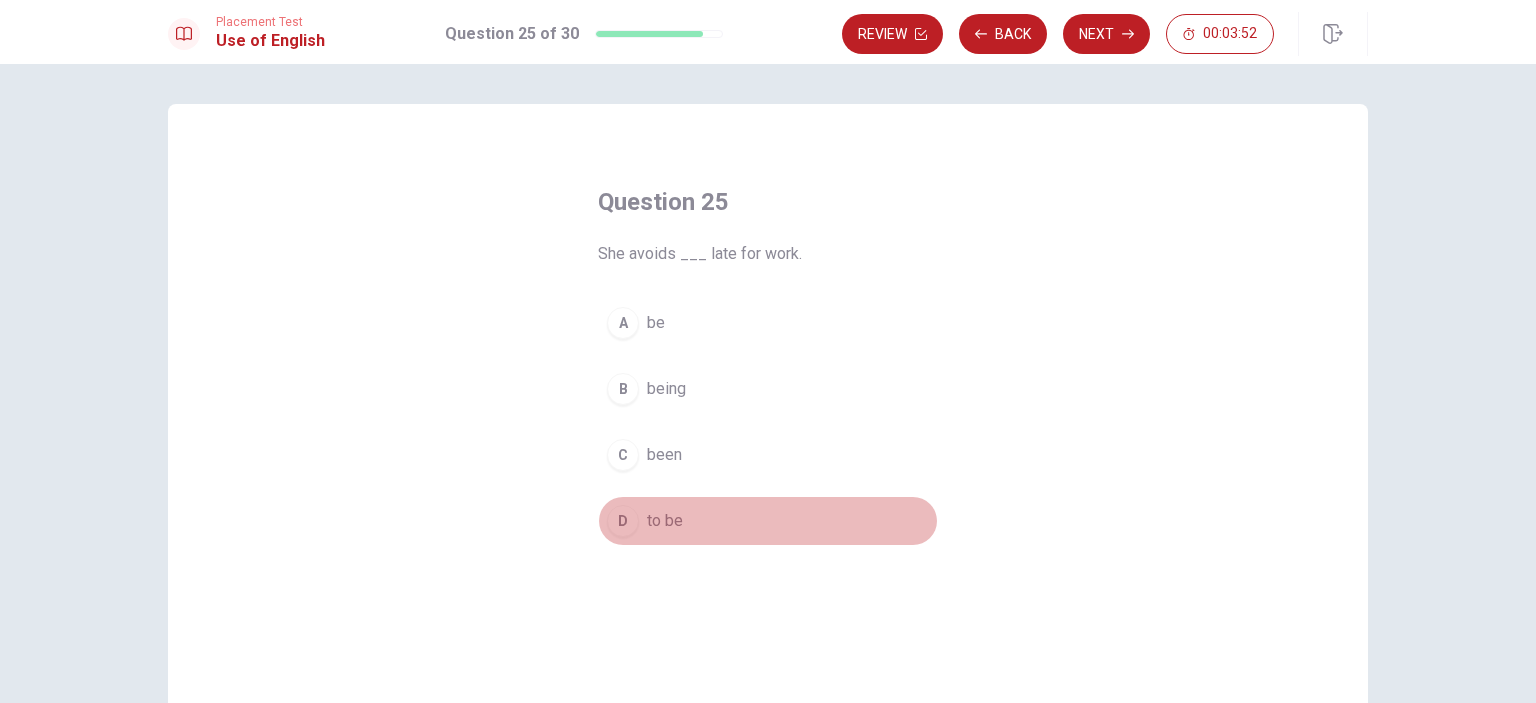 click on "to be" at bounding box center (665, 521) 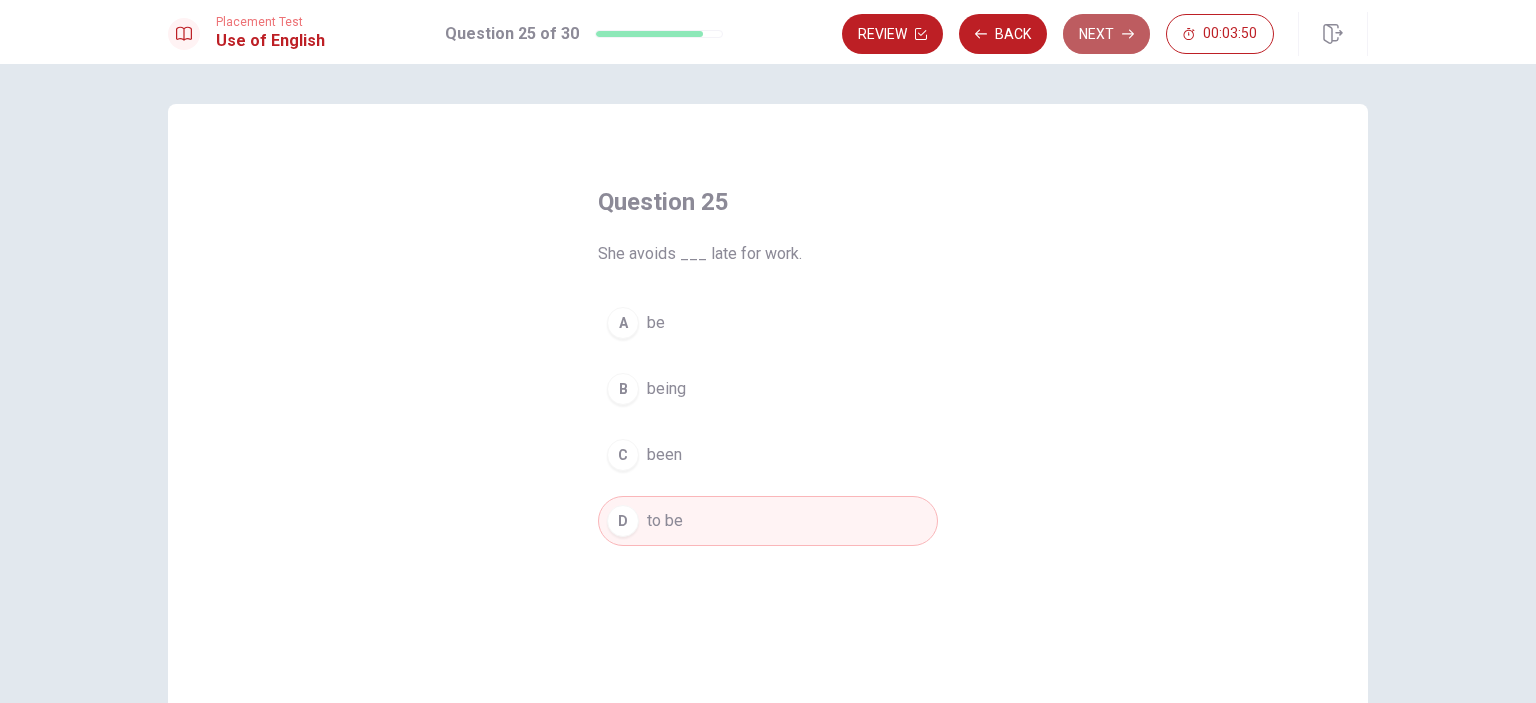 click on "Next" at bounding box center (1106, 34) 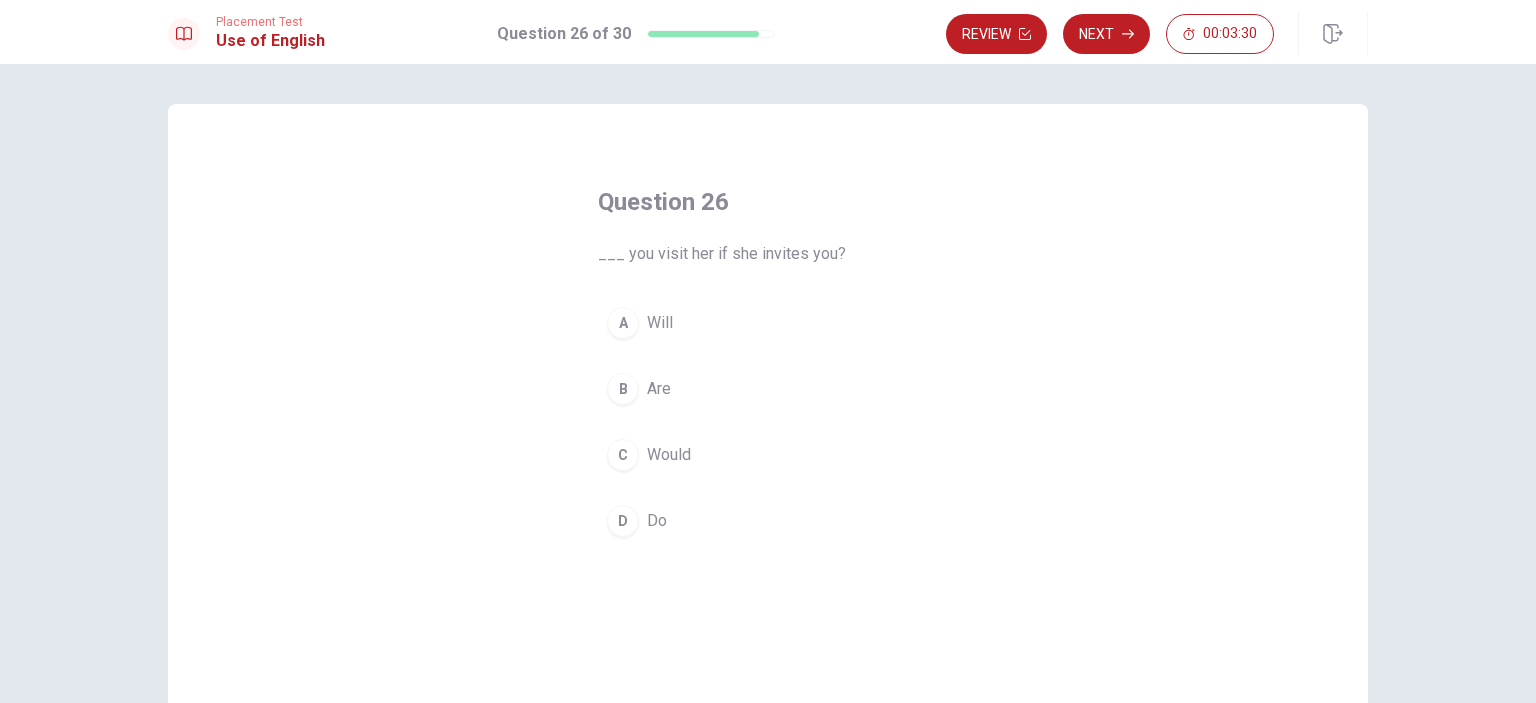 click on "Do" at bounding box center [657, 521] 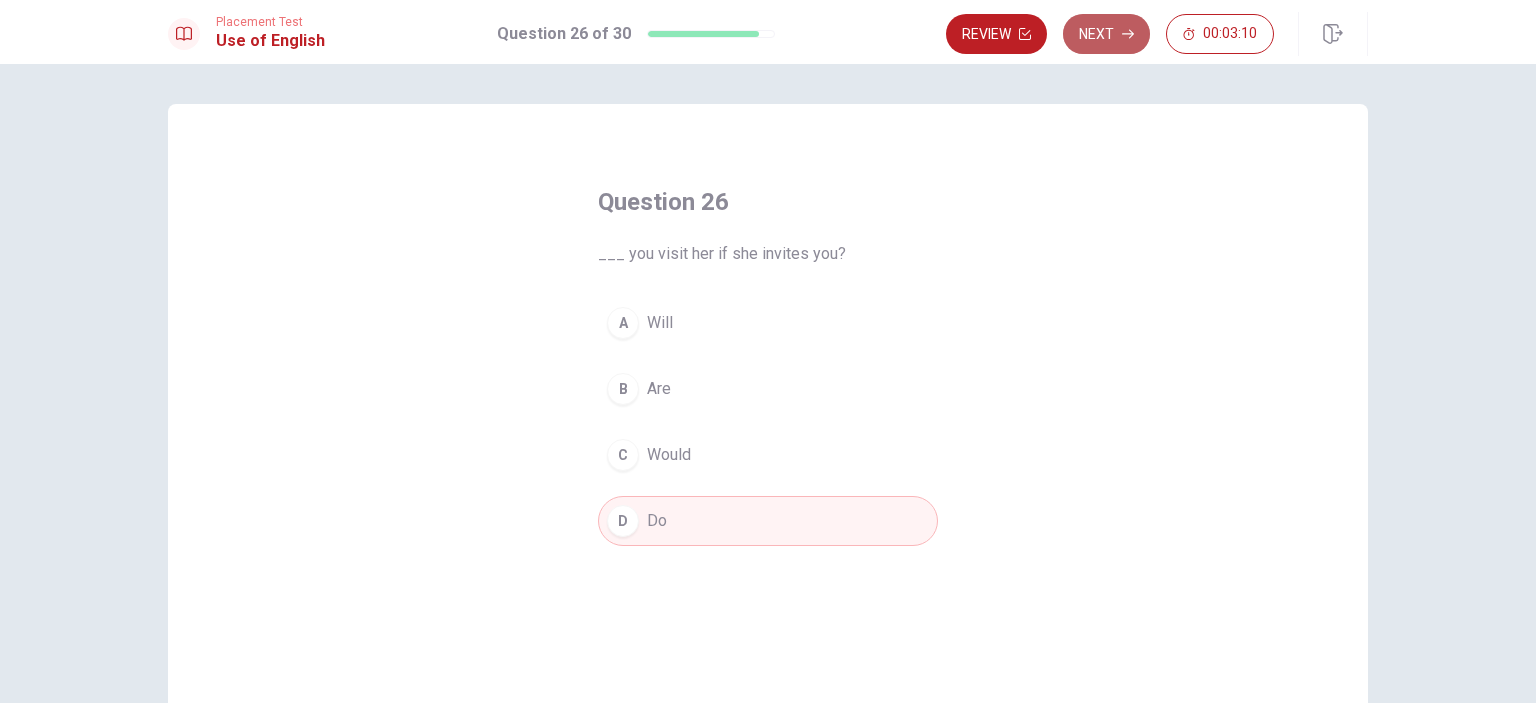 click on "Next" at bounding box center (1106, 34) 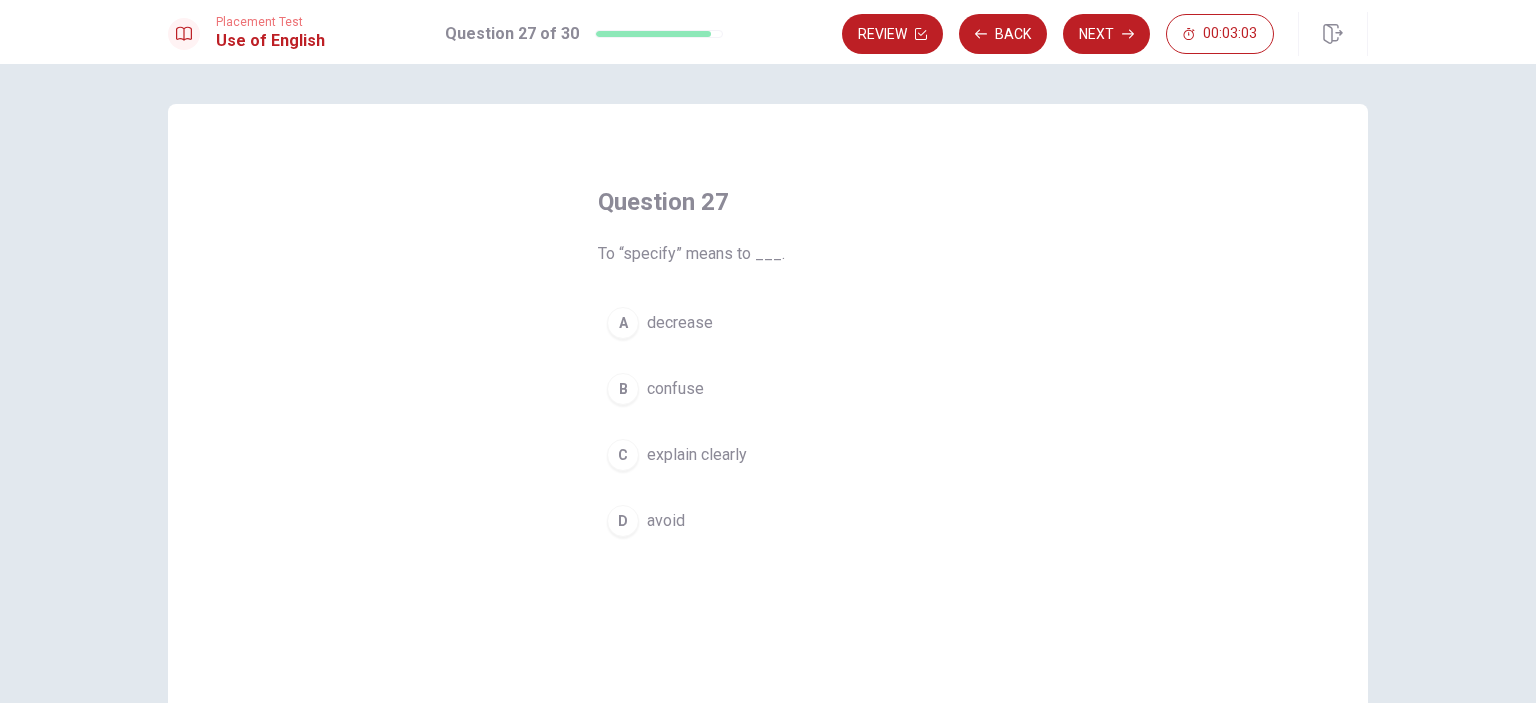 click on "explain clearly" at bounding box center [697, 455] 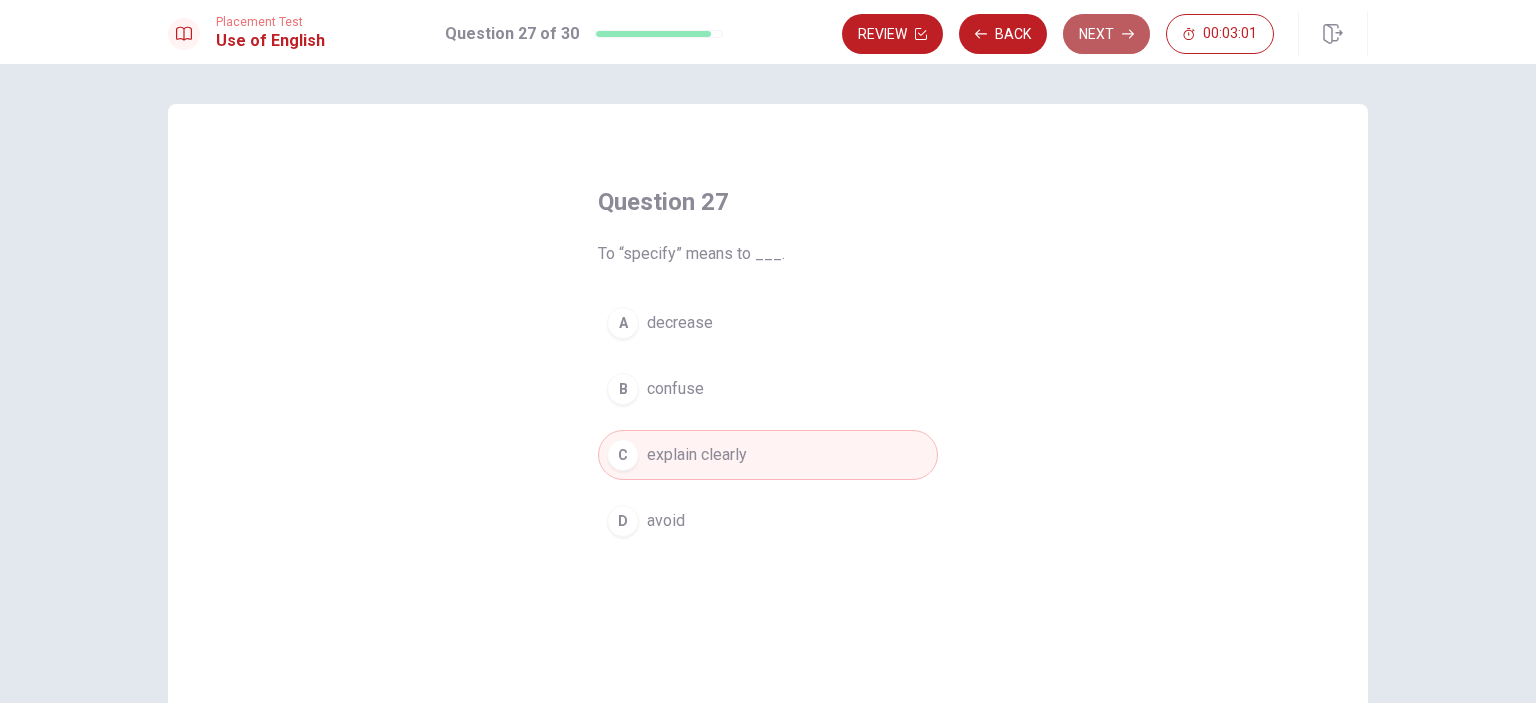 click on "Next" at bounding box center (1106, 34) 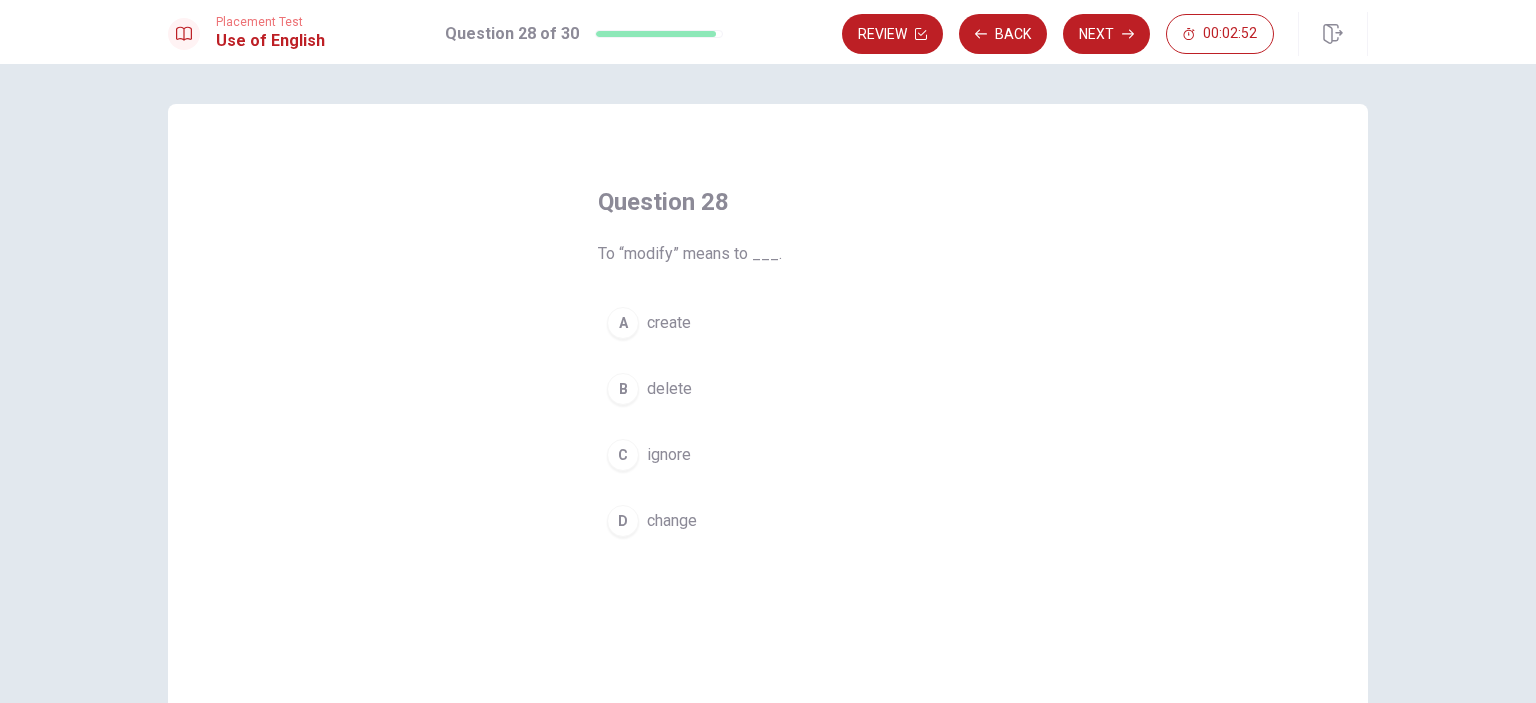 click on "create" at bounding box center (669, 323) 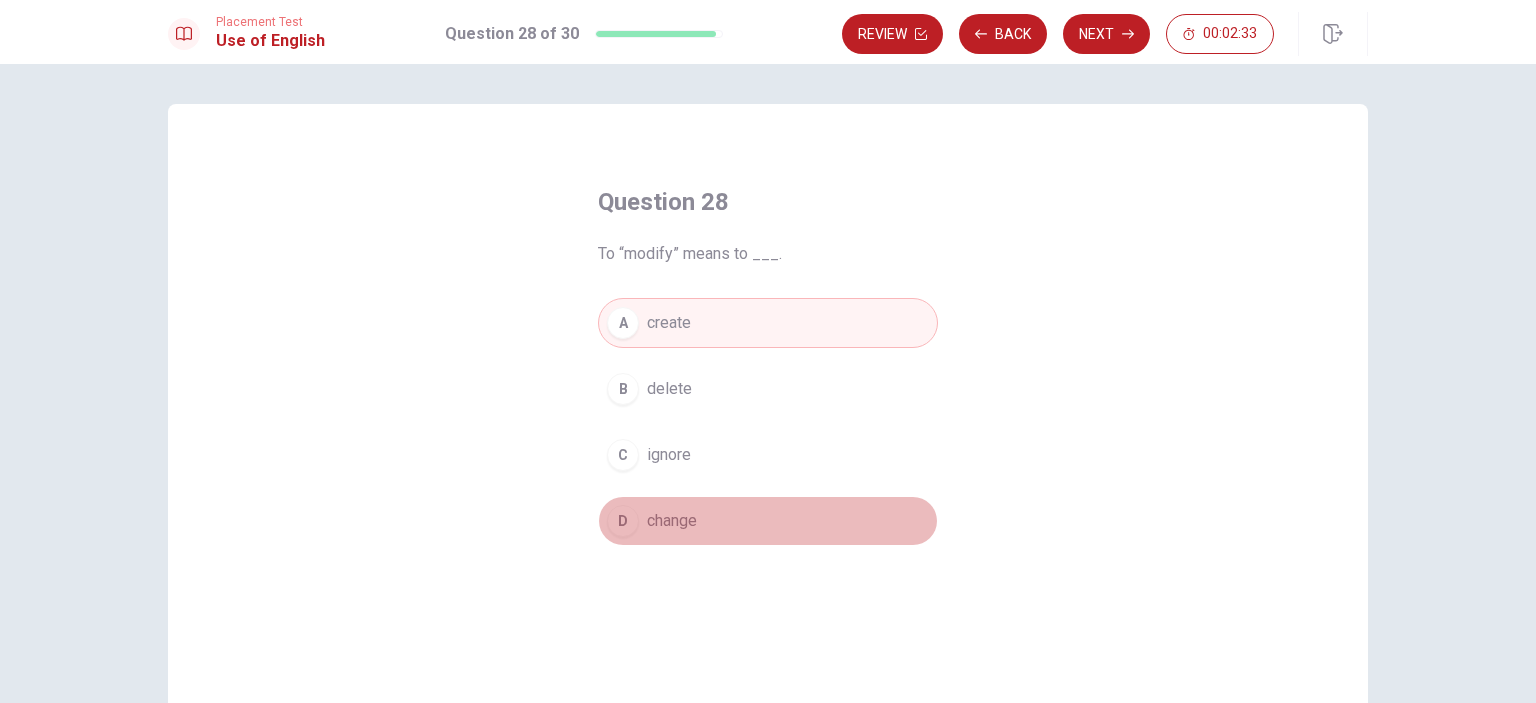 click on "change" at bounding box center [672, 521] 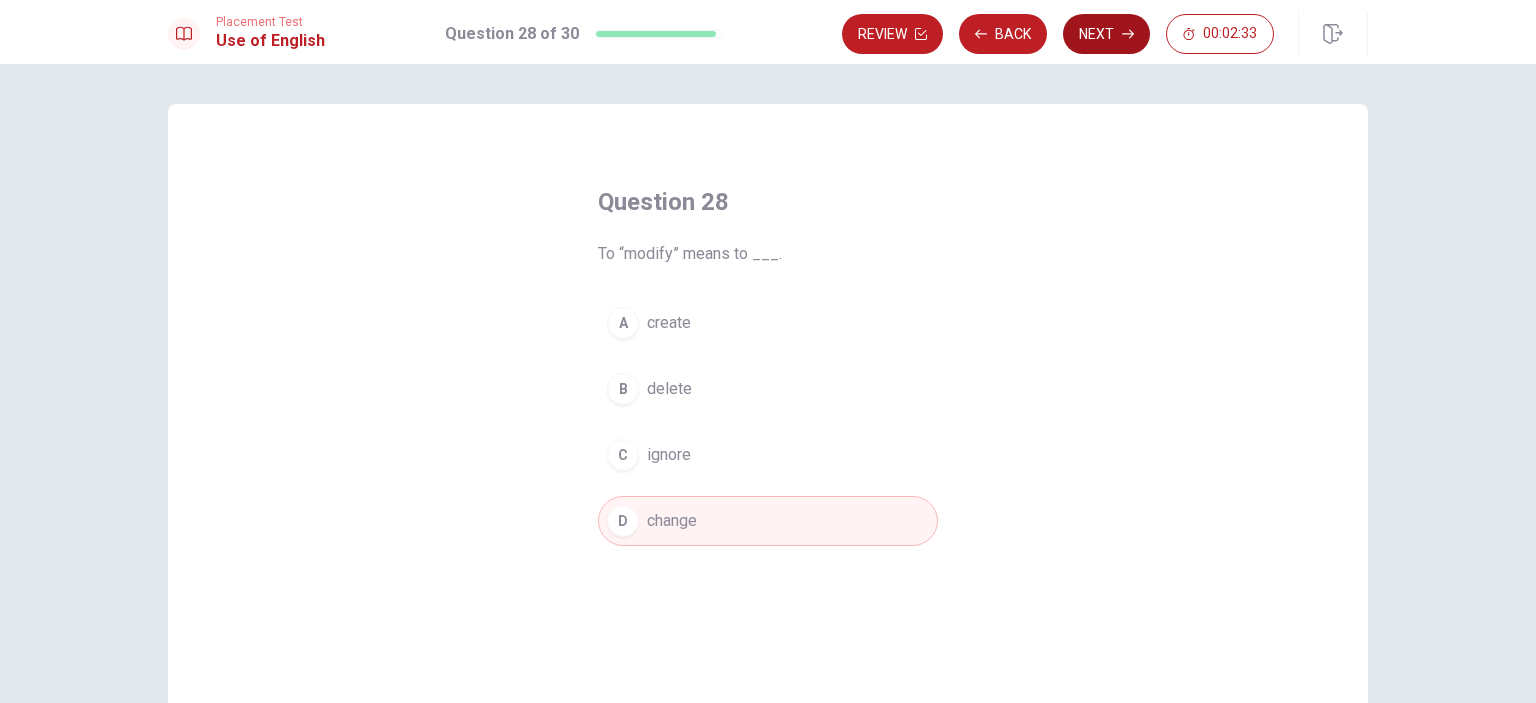 click on "Next" at bounding box center (1106, 34) 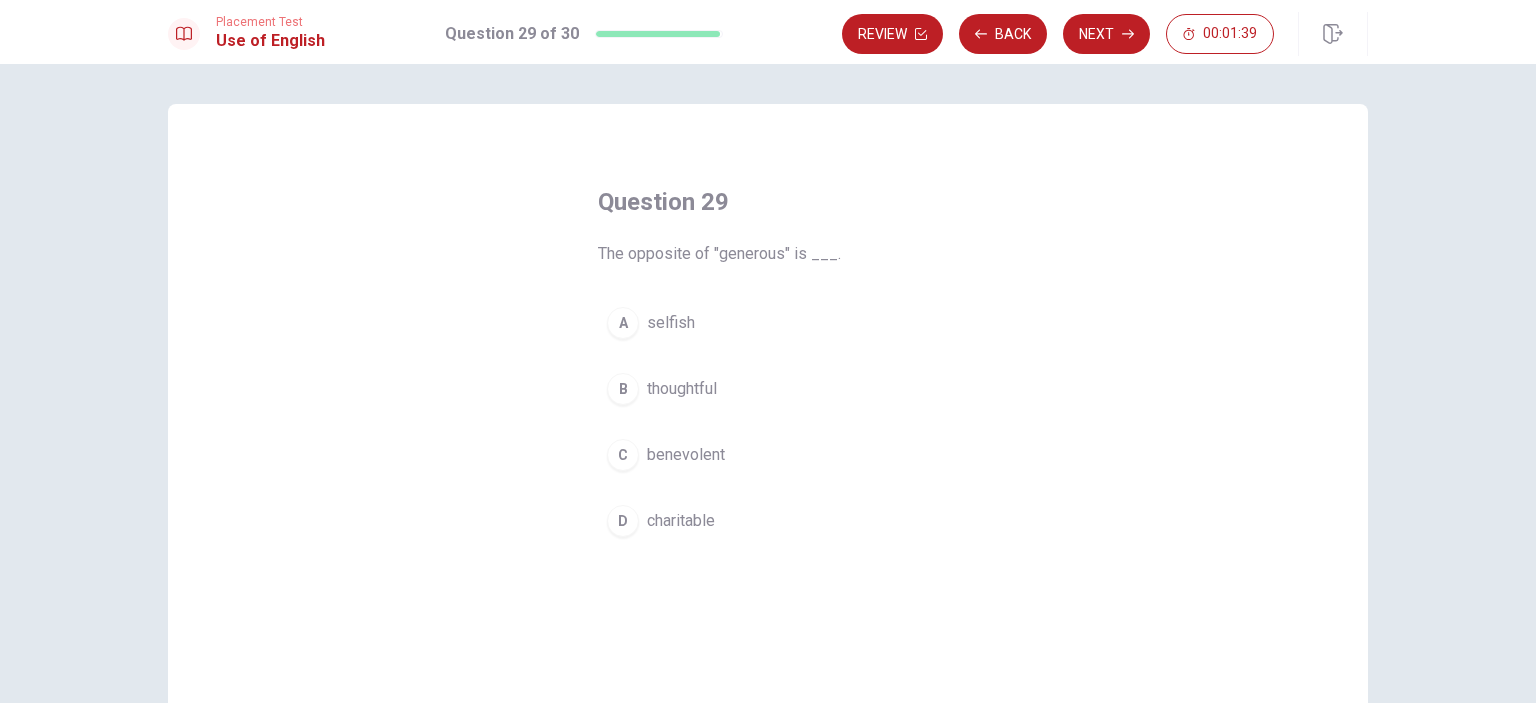 click on "selfish" at bounding box center [671, 323] 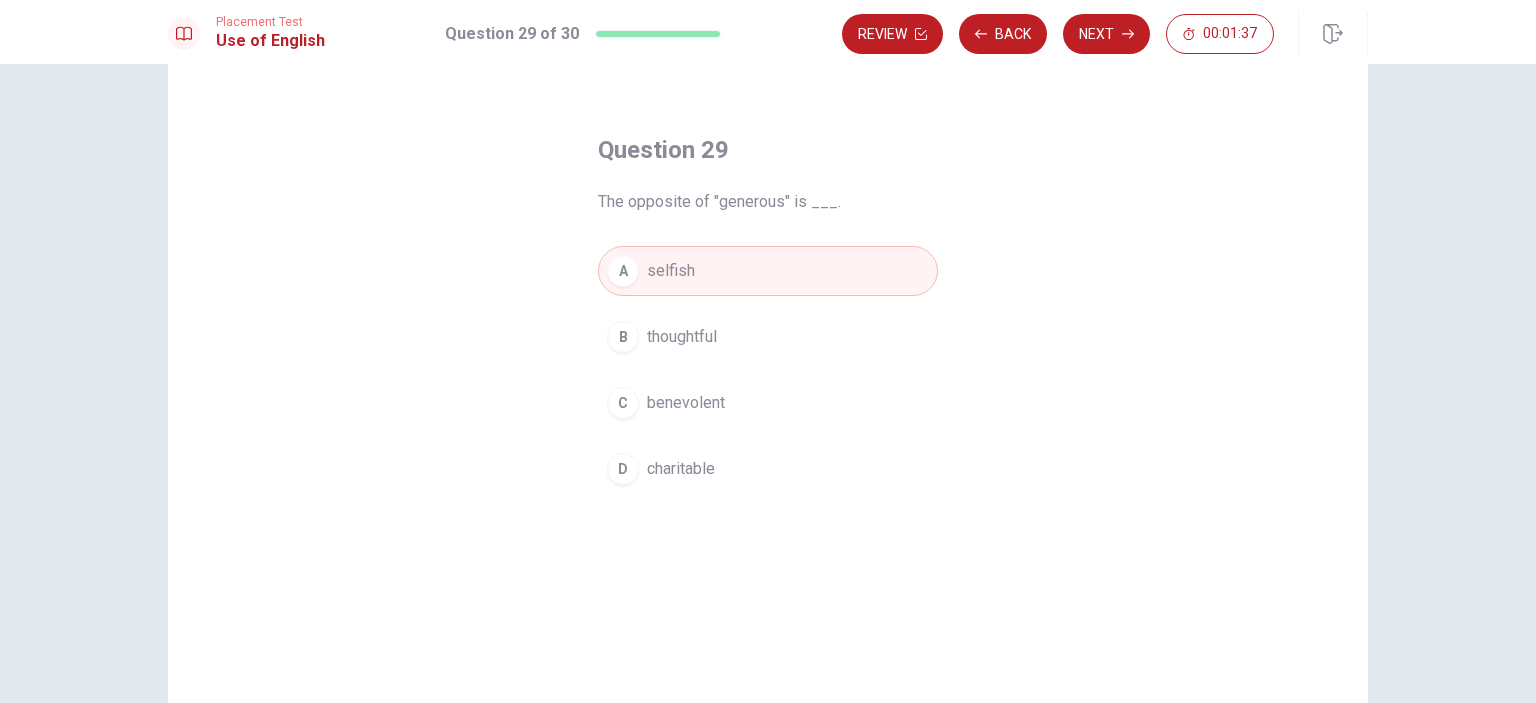 scroll, scrollTop: 100, scrollLeft: 0, axis: vertical 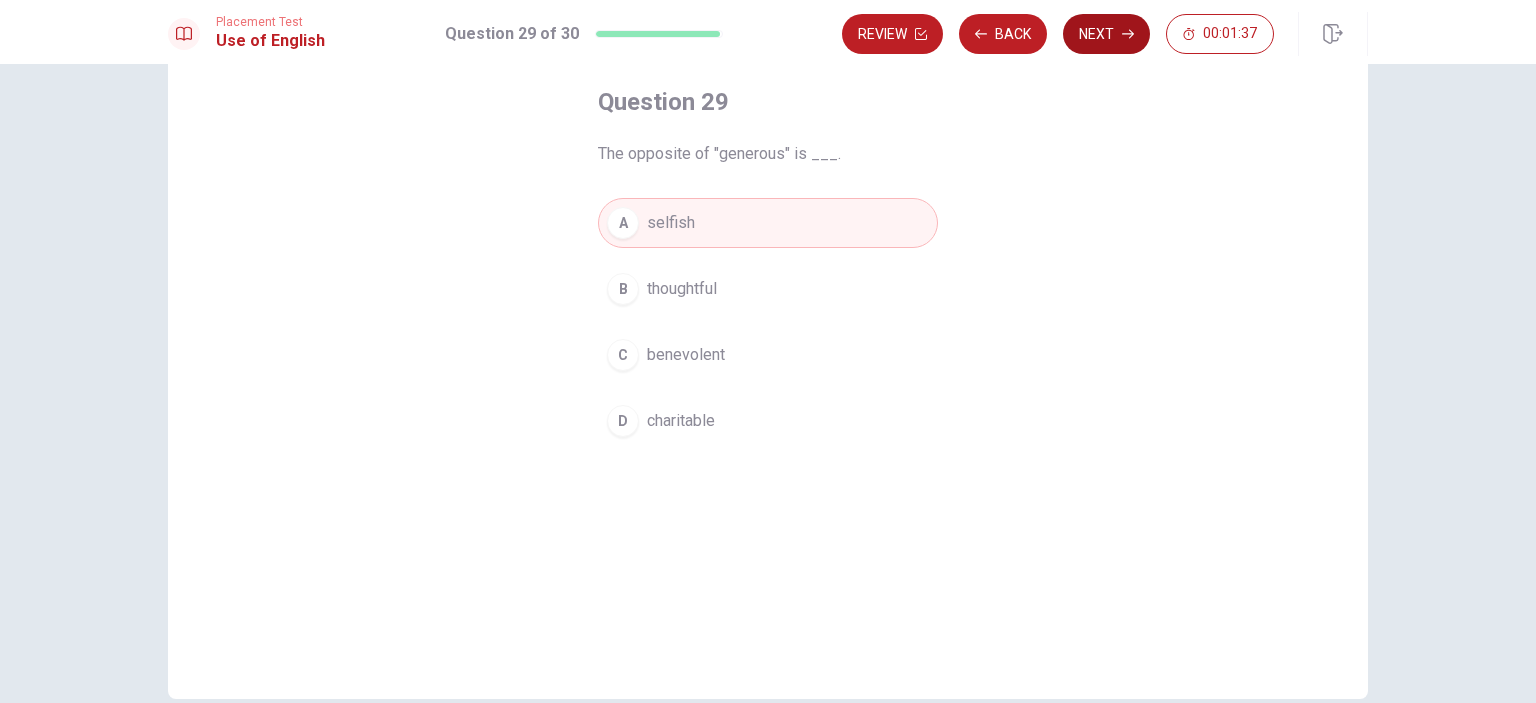click on "Next" at bounding box center (1106, 34) 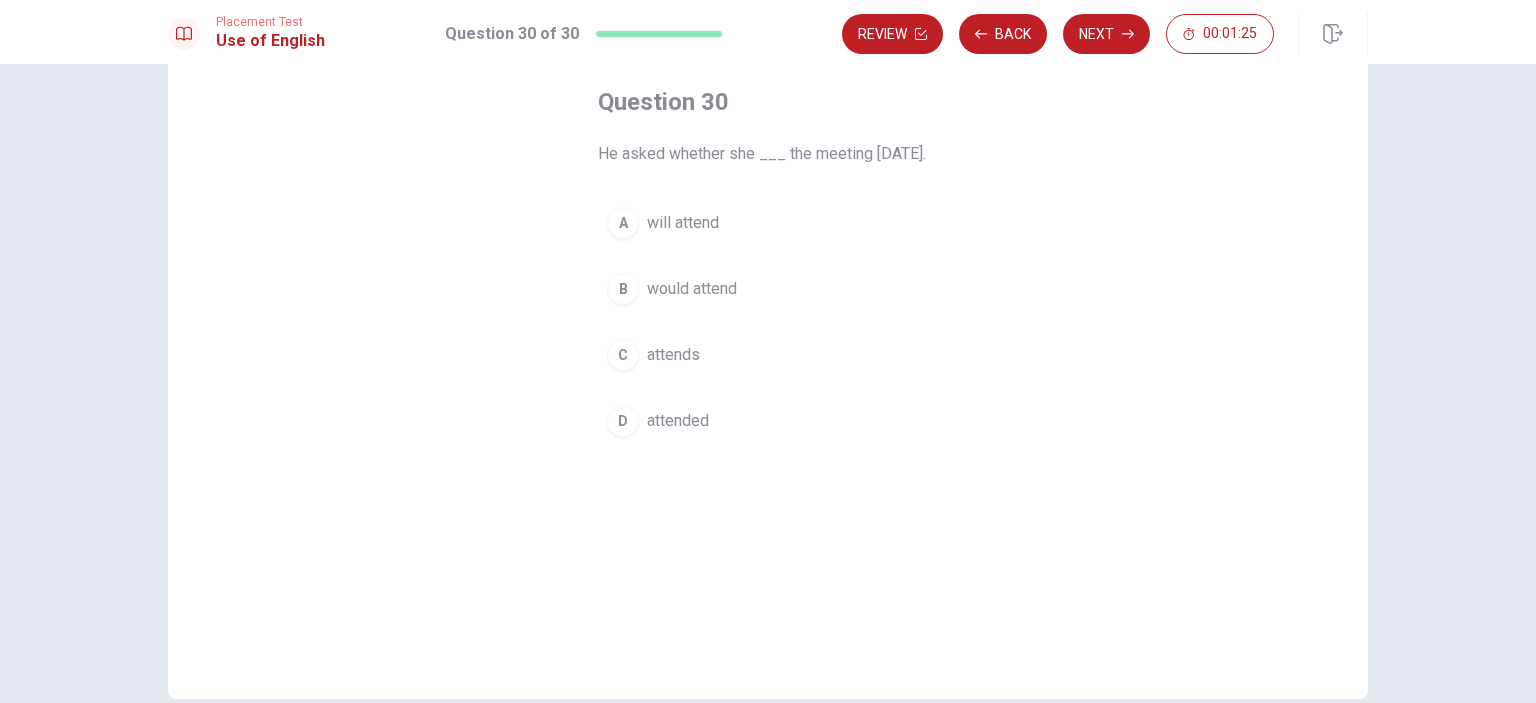 click on "A will attend" at bounding box center [768, 223] 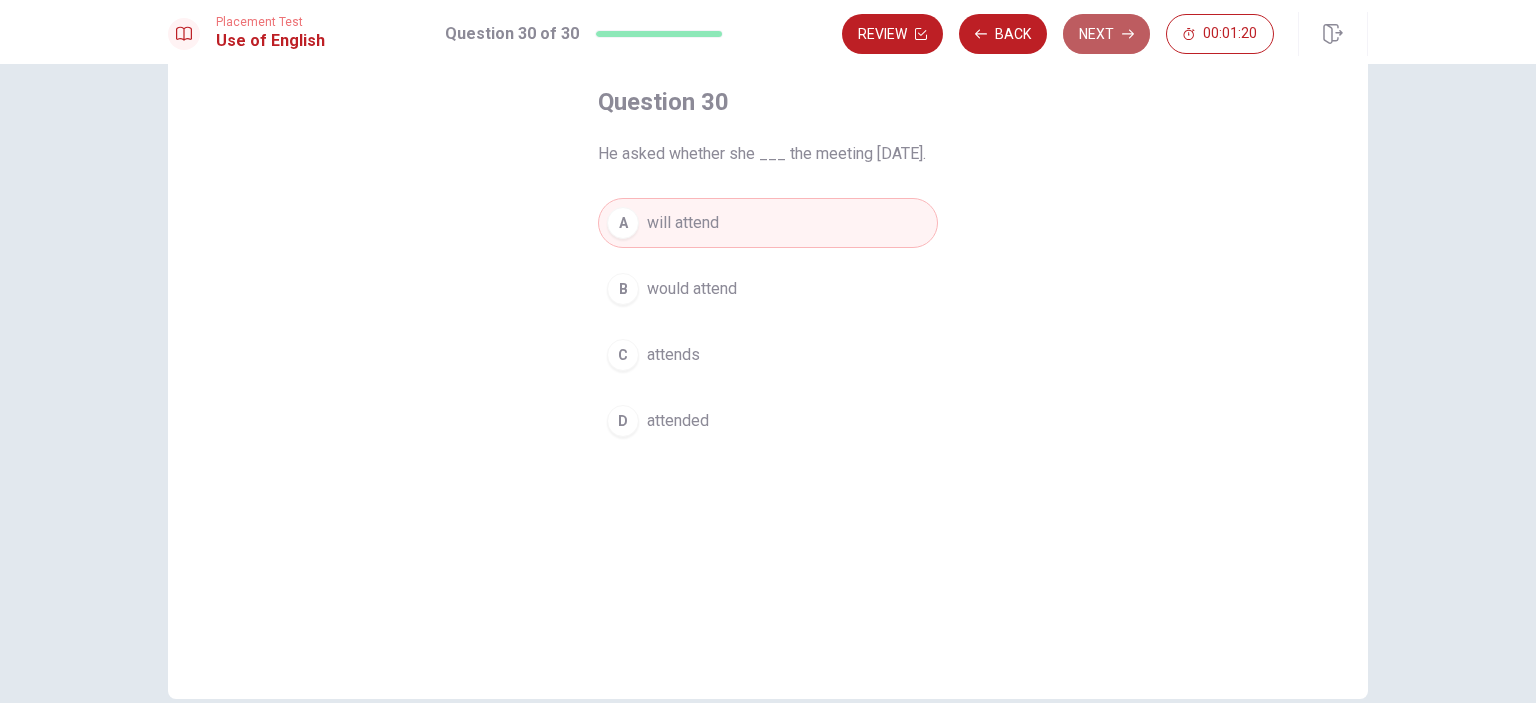 click on "Next" at bounding box center [1106, 34] 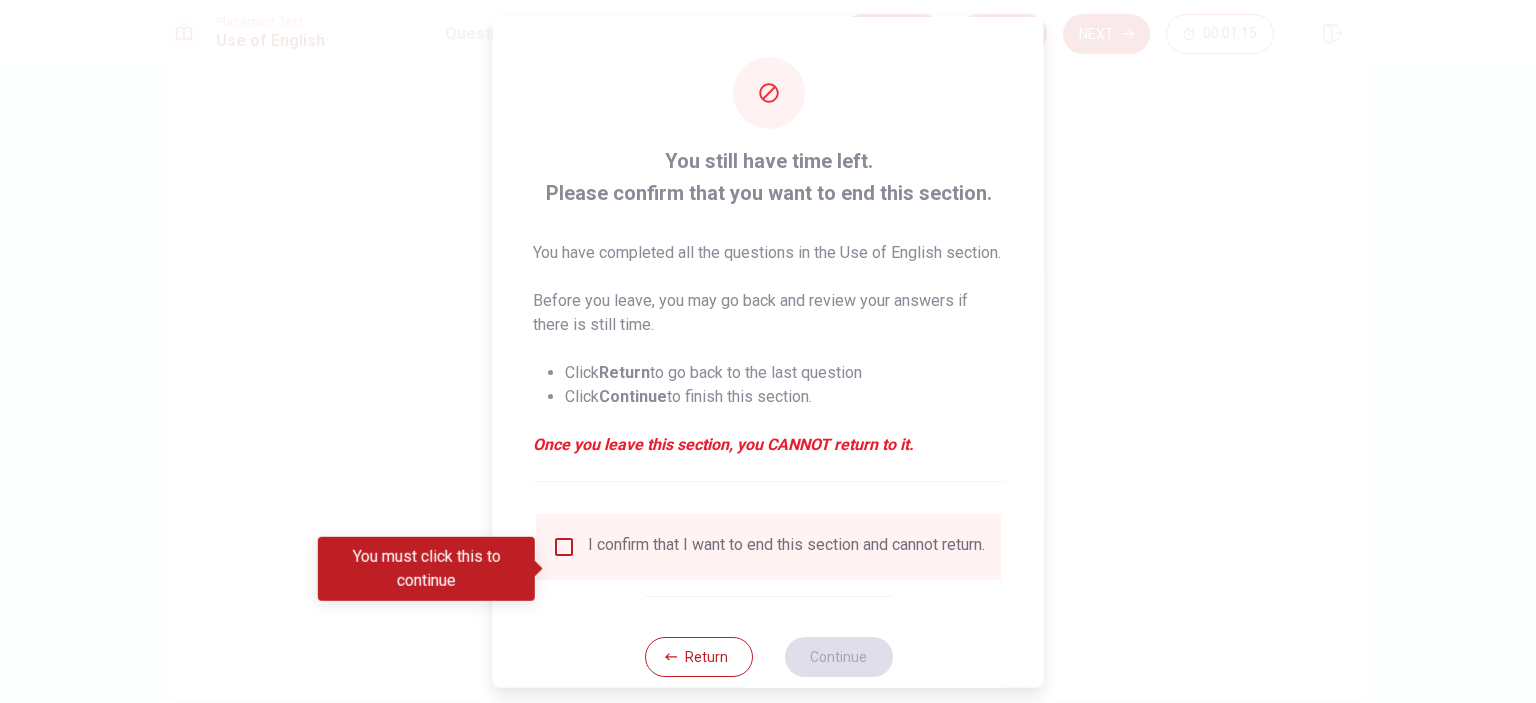 scroll, scrollTop: 66, scrollLeft: 0, axis: vertical 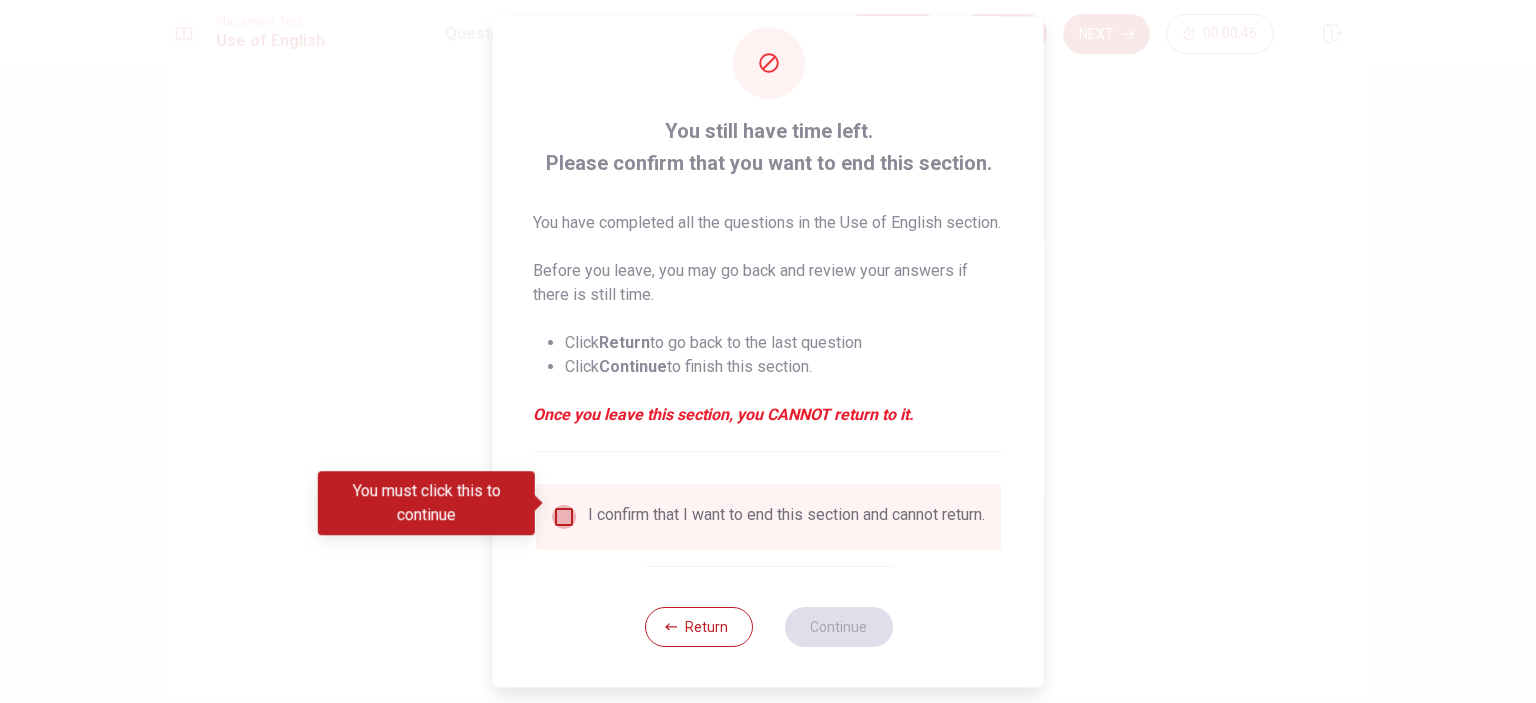click at bounding box center [564, 517] 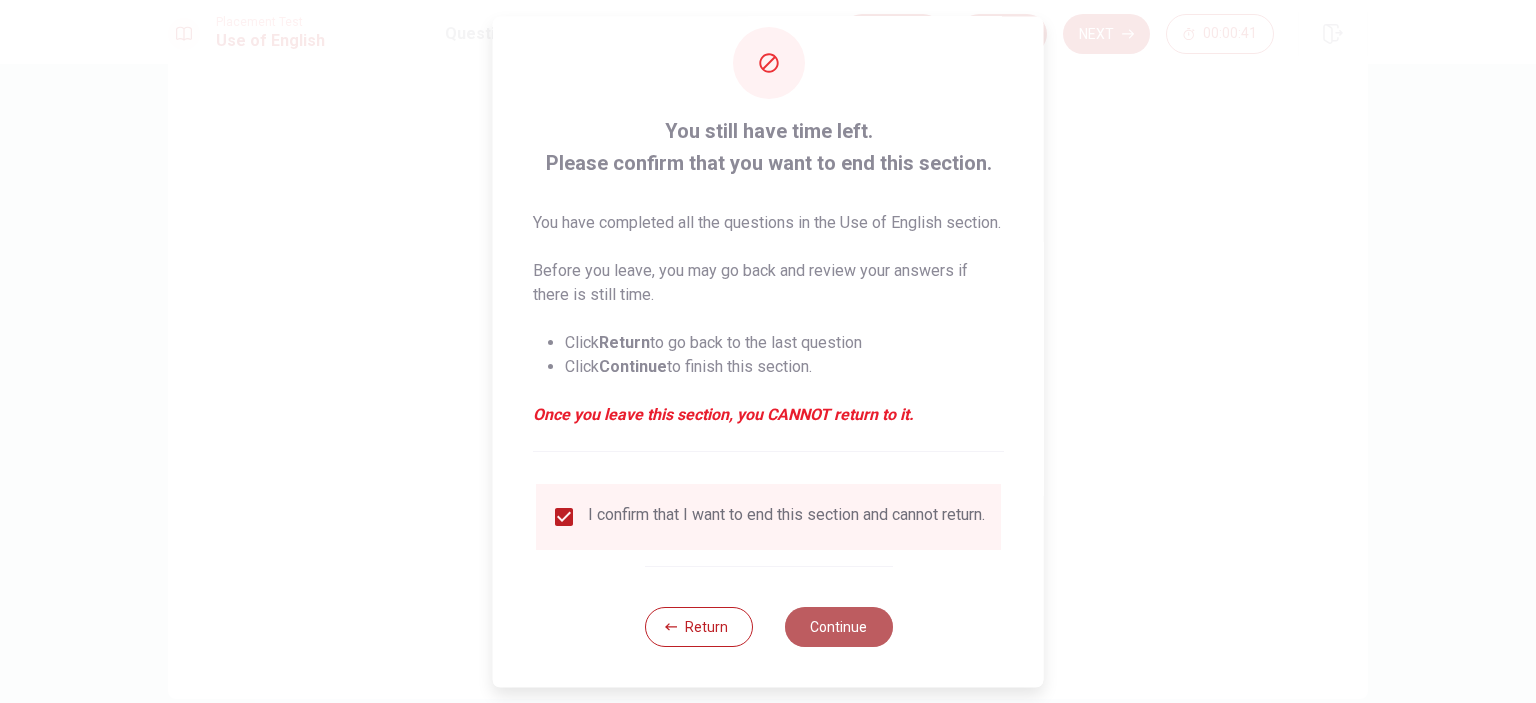 click on "Continue" at bounding box center (838, 627) 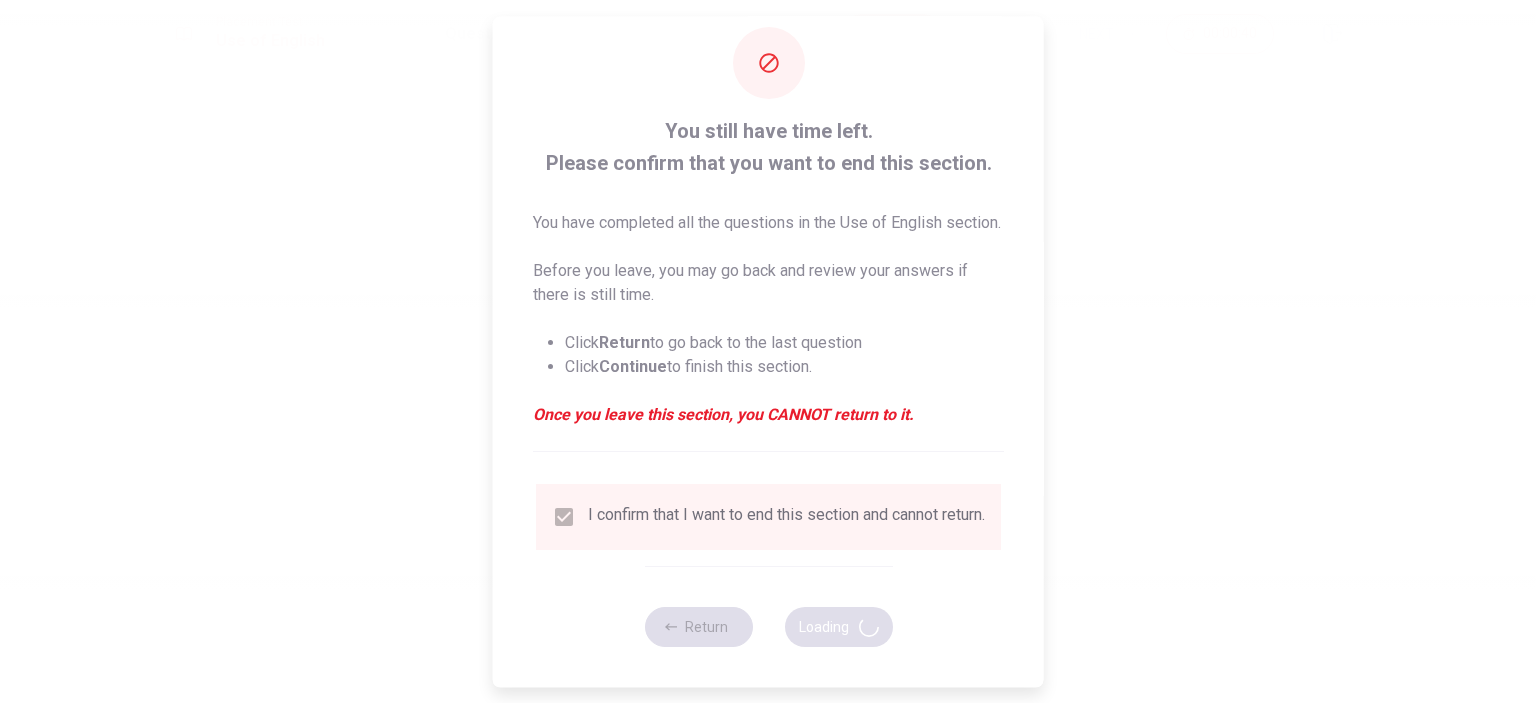 scroll, scrollTop: 0, scrollLeft: 0, axis: both 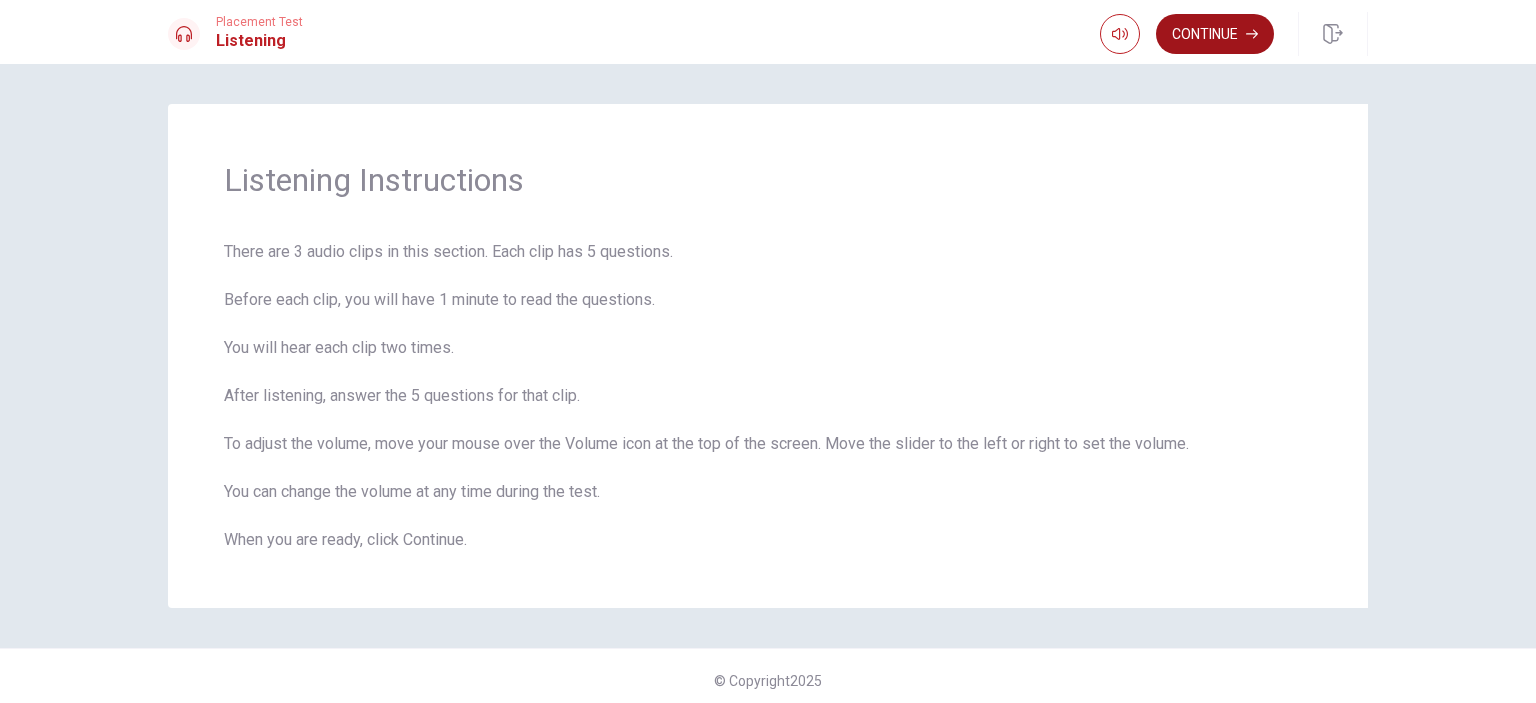 click on "Continue" at bounding box center (1215, 34) 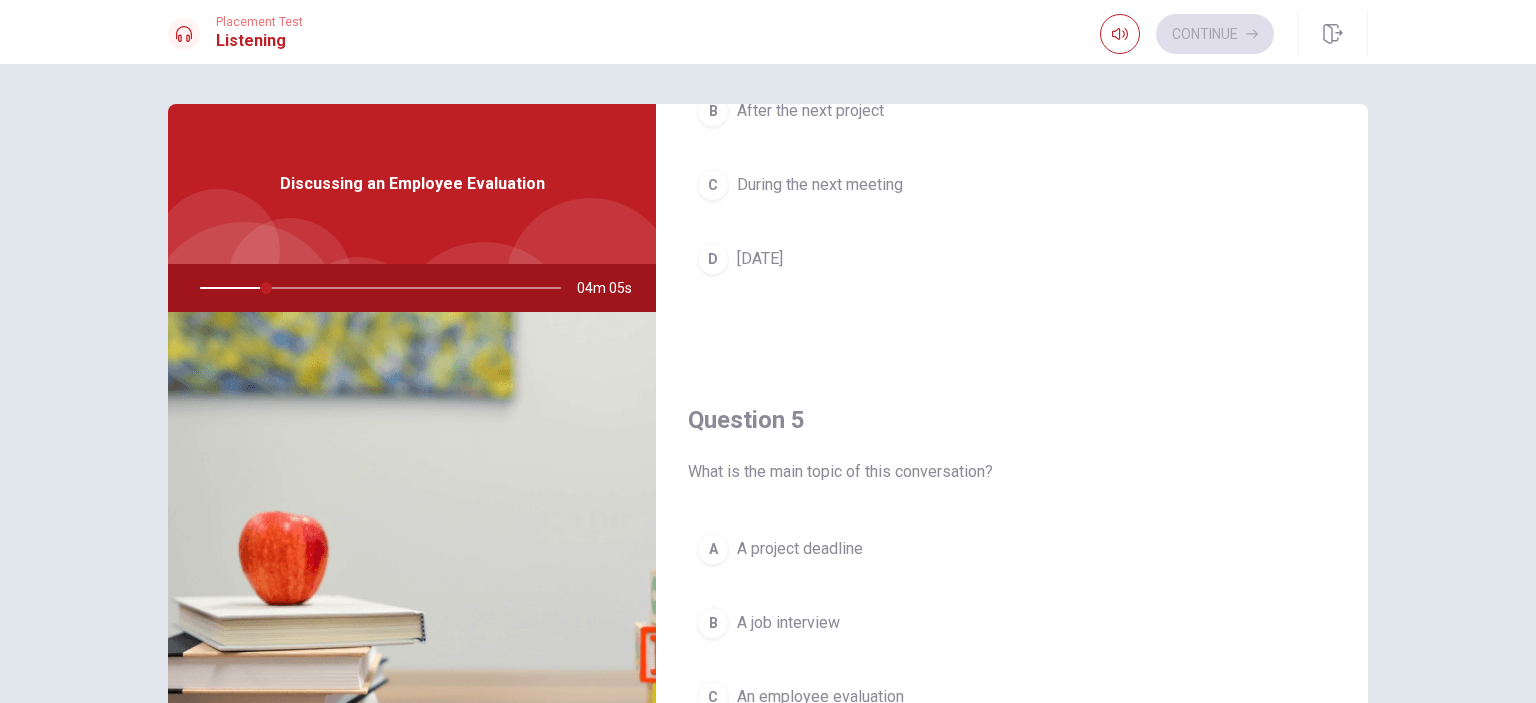 scroll, scrollTop: 1856, scrollLeft: 0, axis: vertical 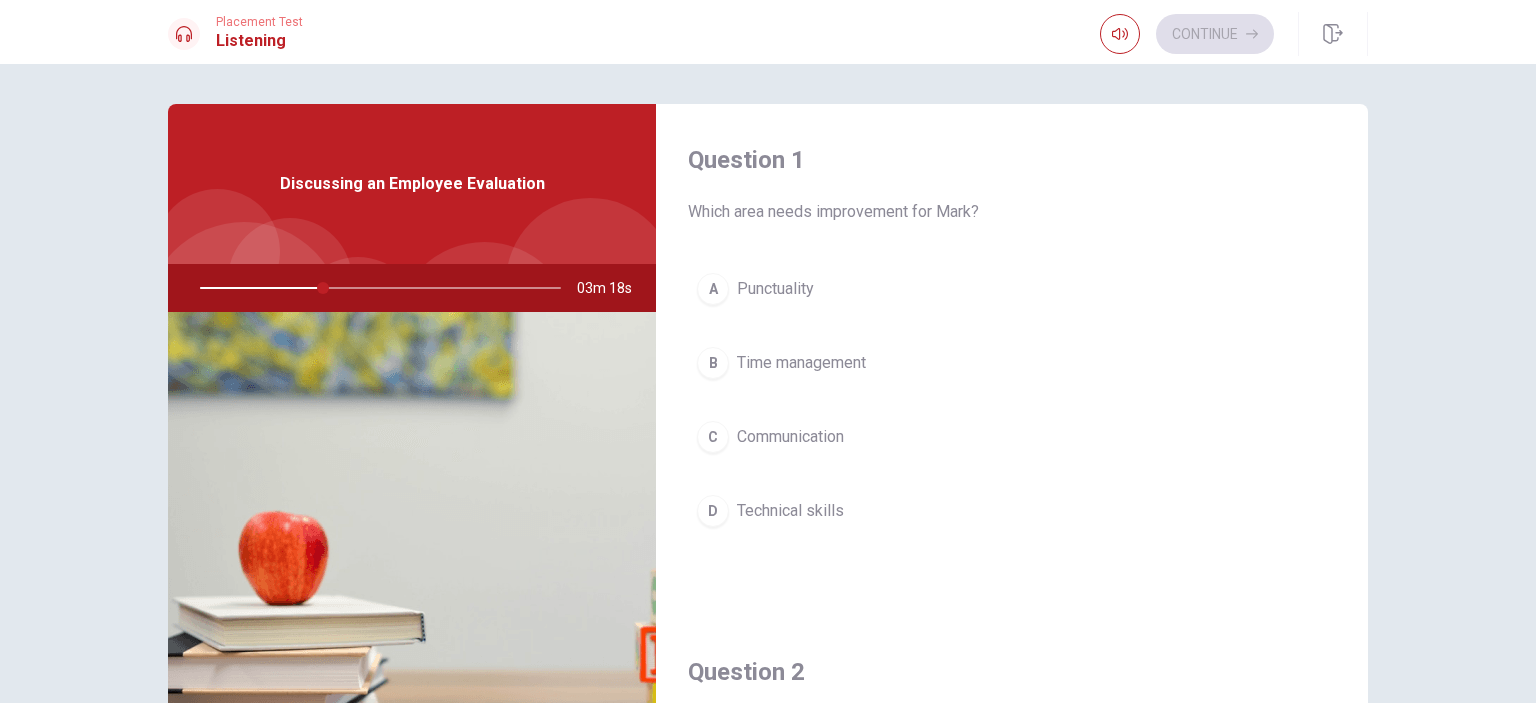 click on "Technical skills" at bounding box center [790, 511] 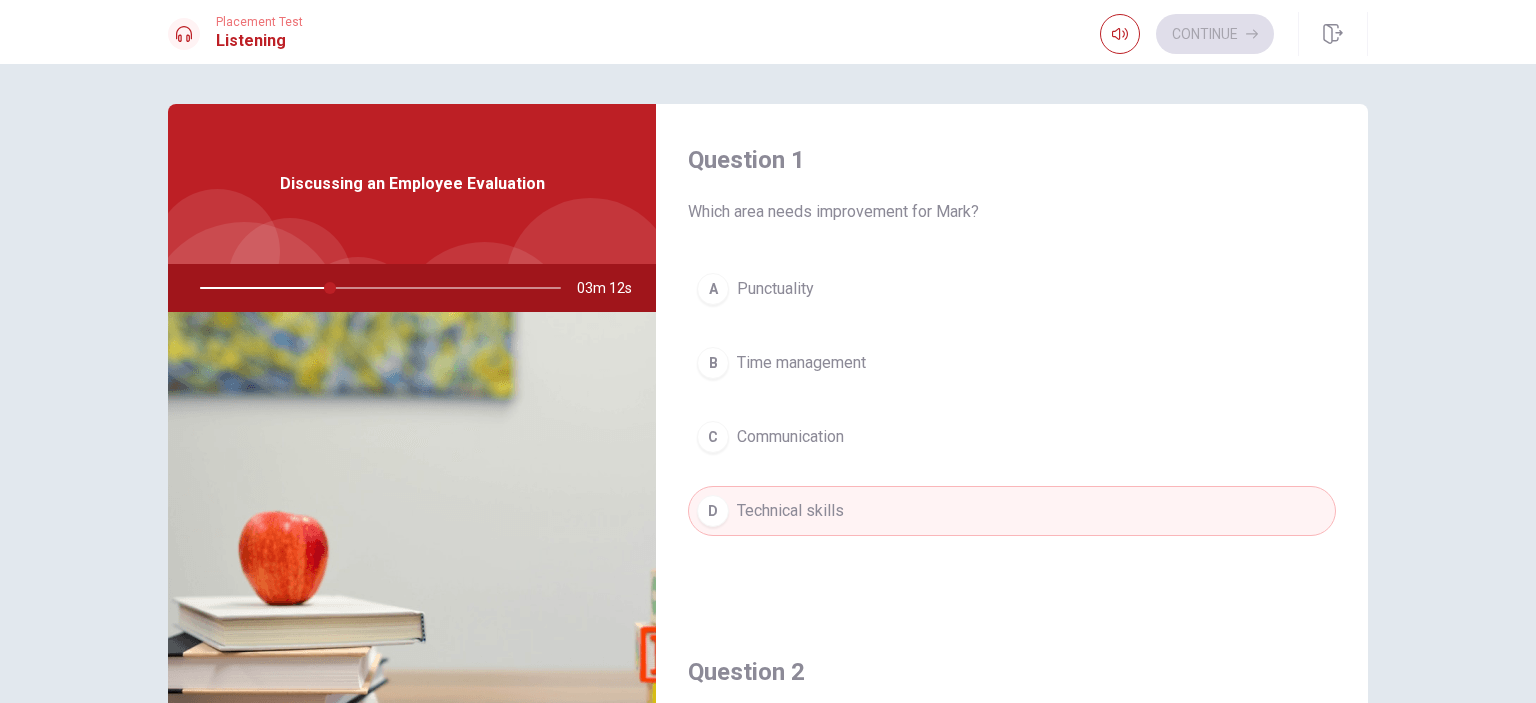 click on "B Time management" at bounding box center (1012, 363) 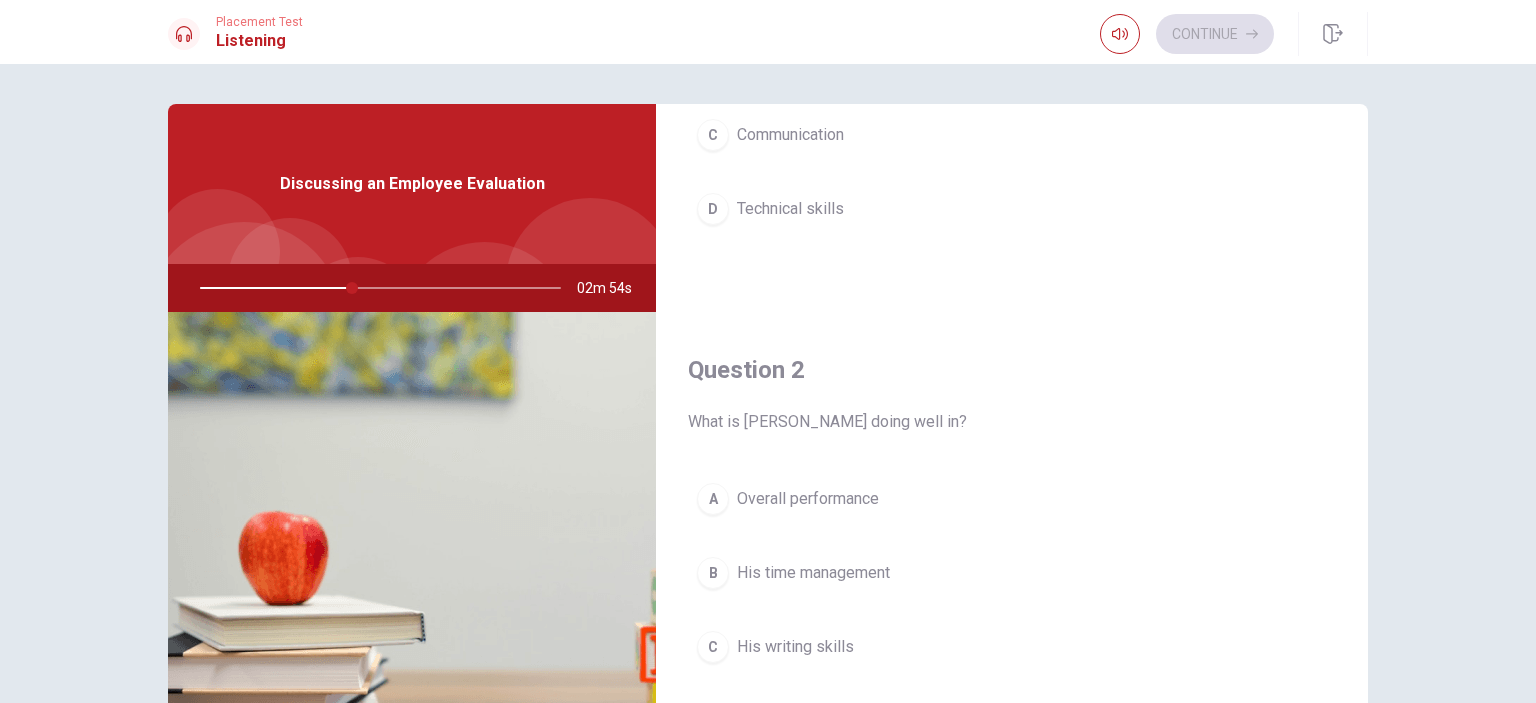 scroll, scrollTop: 400, scrollLeft: 0, axis: vertical 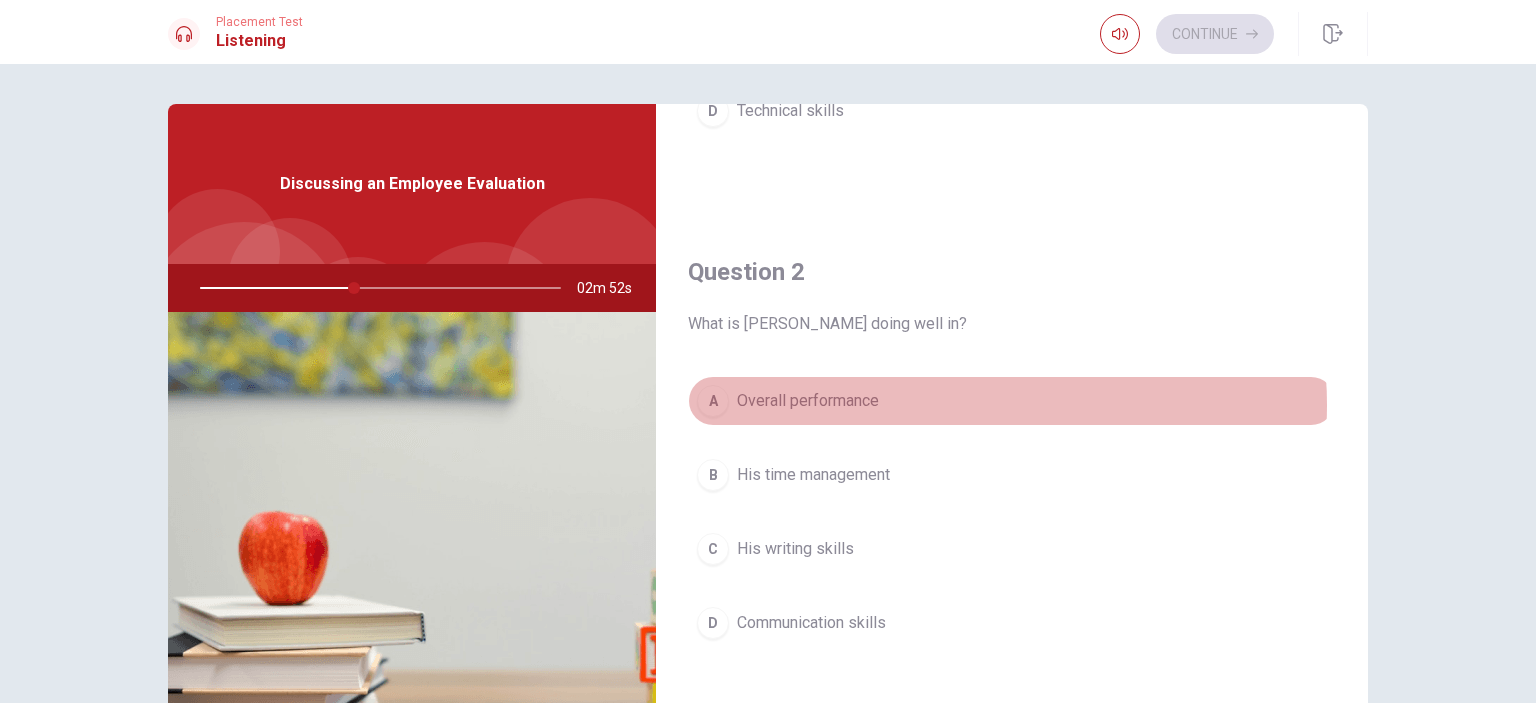 click on "A Overall performance" at bounding box center (1012, 401) 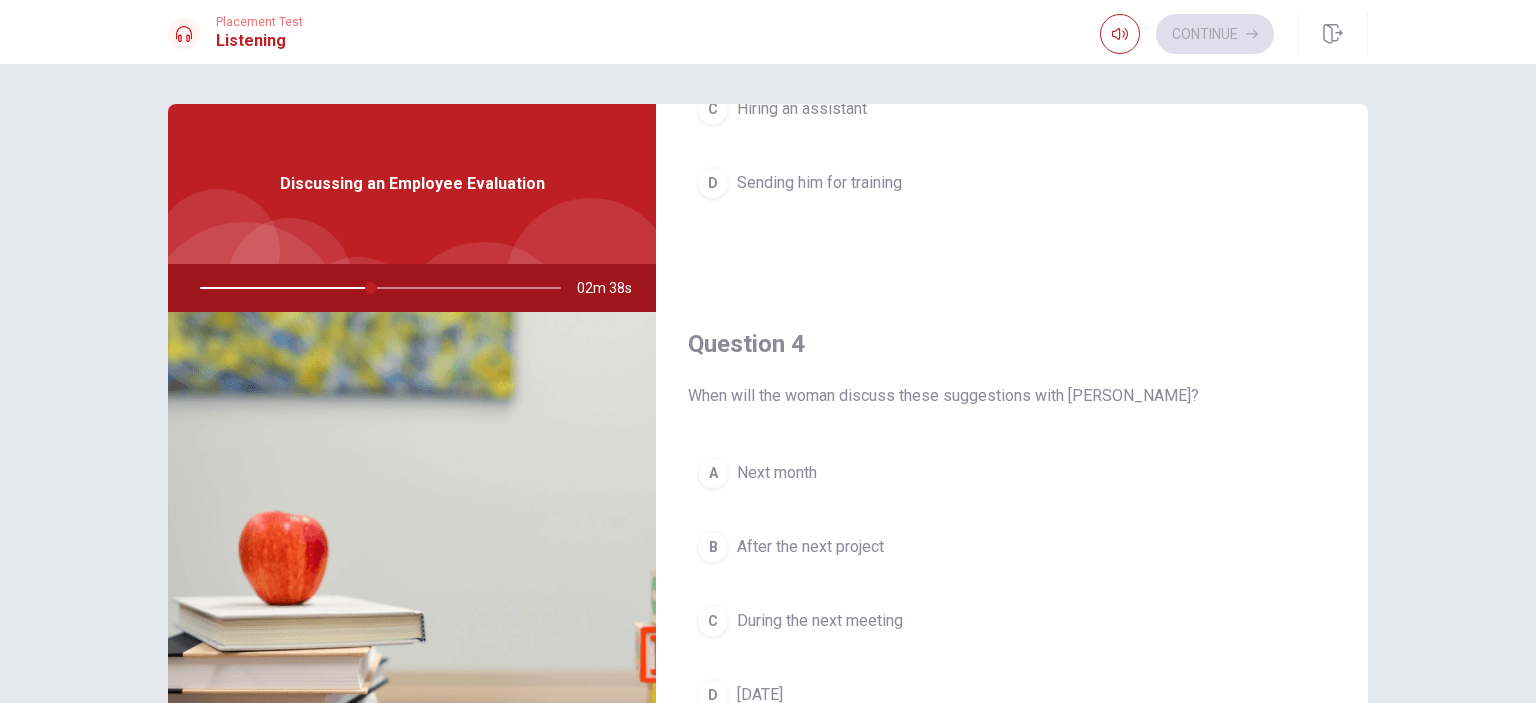 scroll, scrollTop: 1400, scrollLeft: 0, axis: vertical 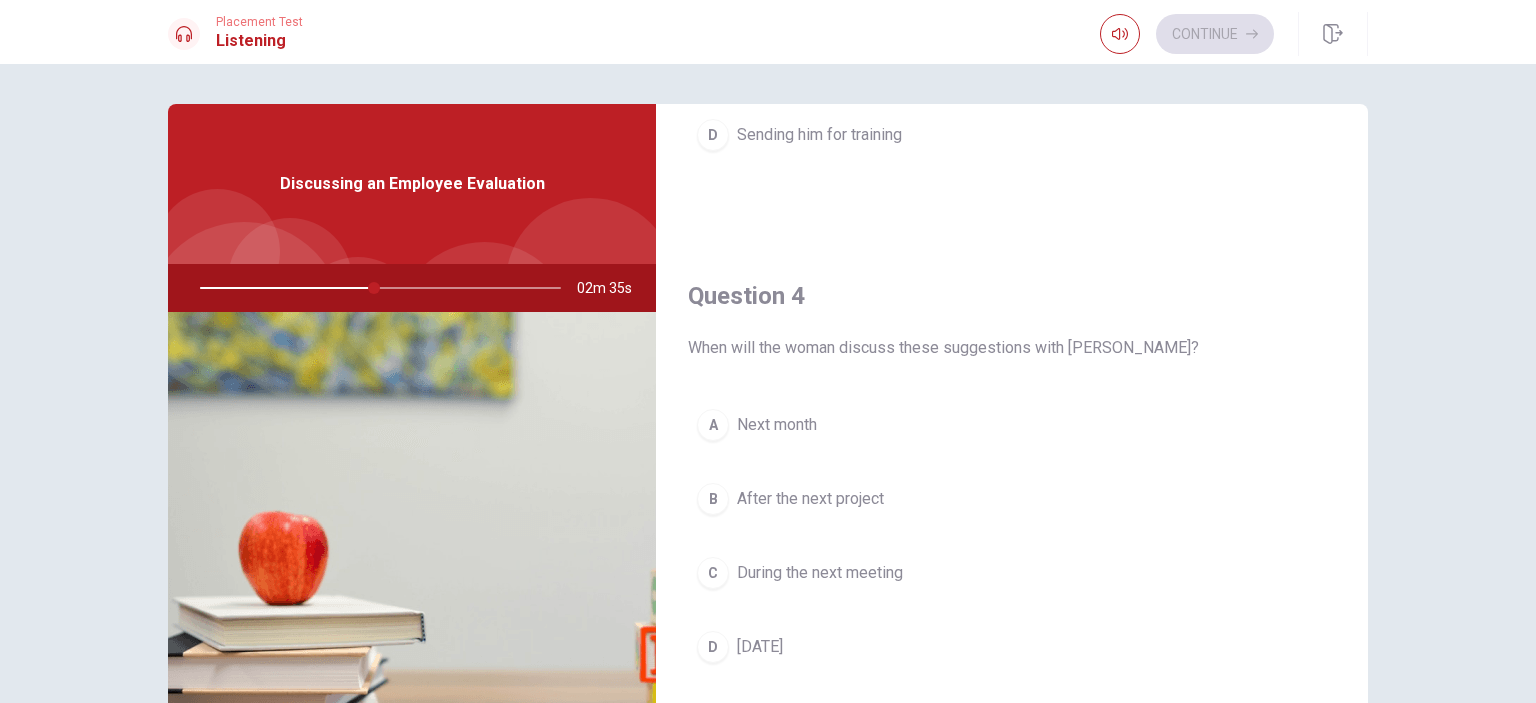click on "C During the next meeting" at bounding box center (1012, 573) 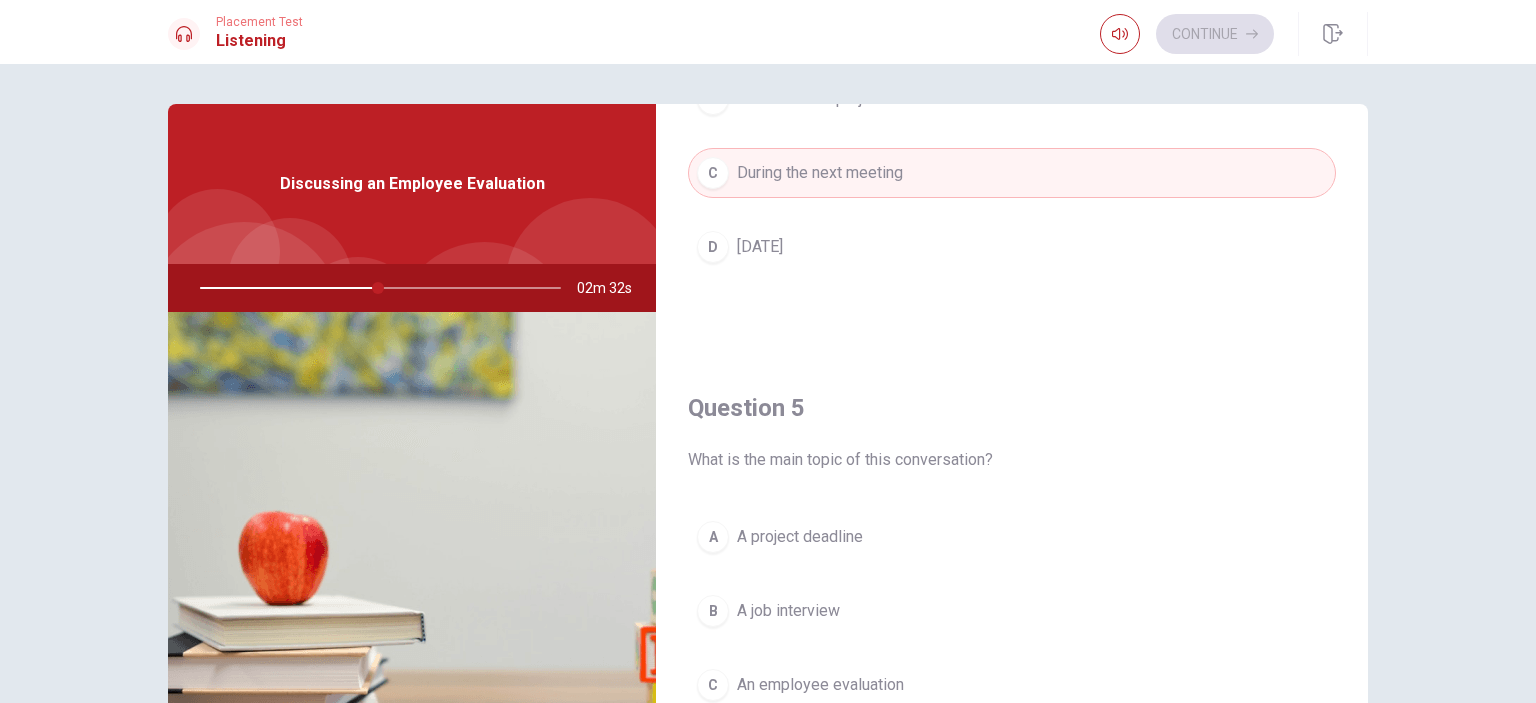 scroll, scrollTop: 1856, scrollLeft: 0, axis: vertical 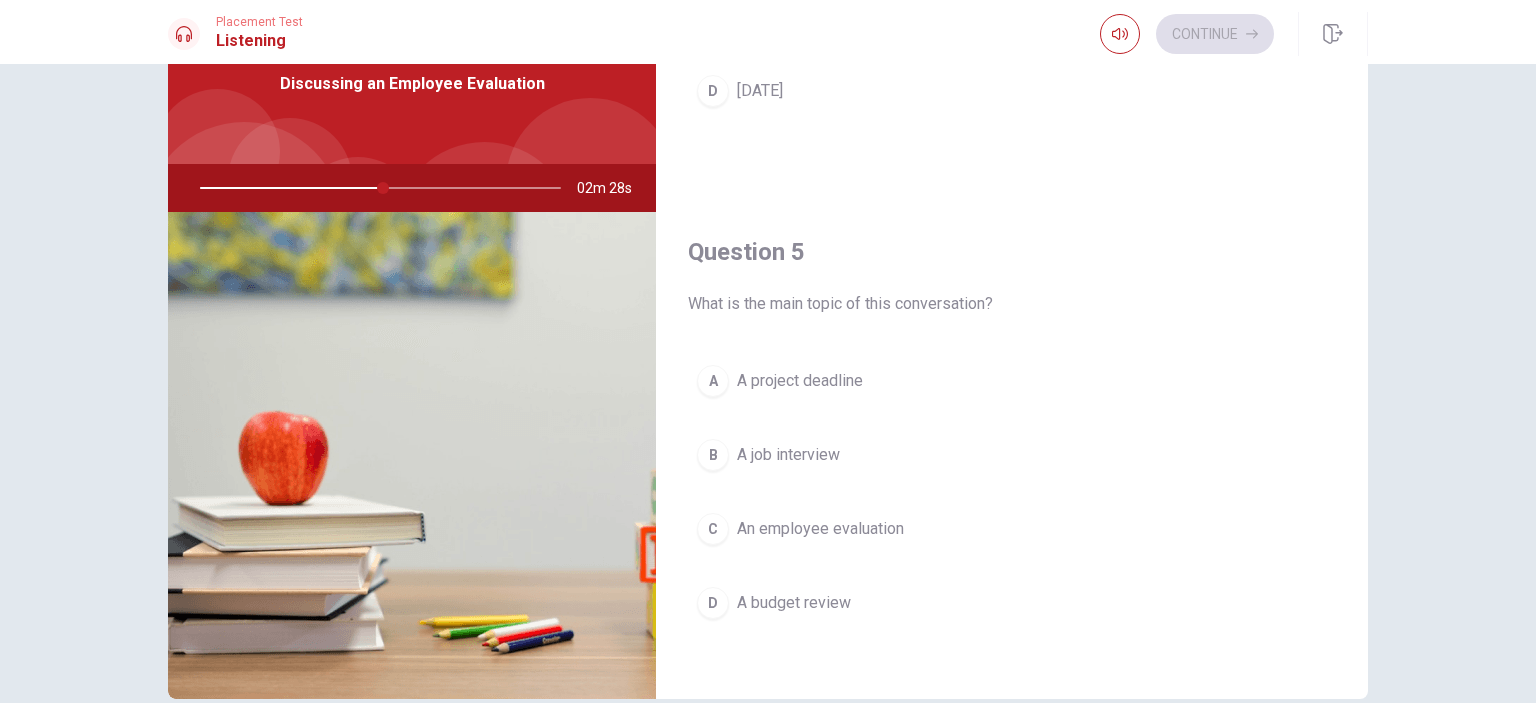 click on "A project deadline" at bounding box center (800, 381) 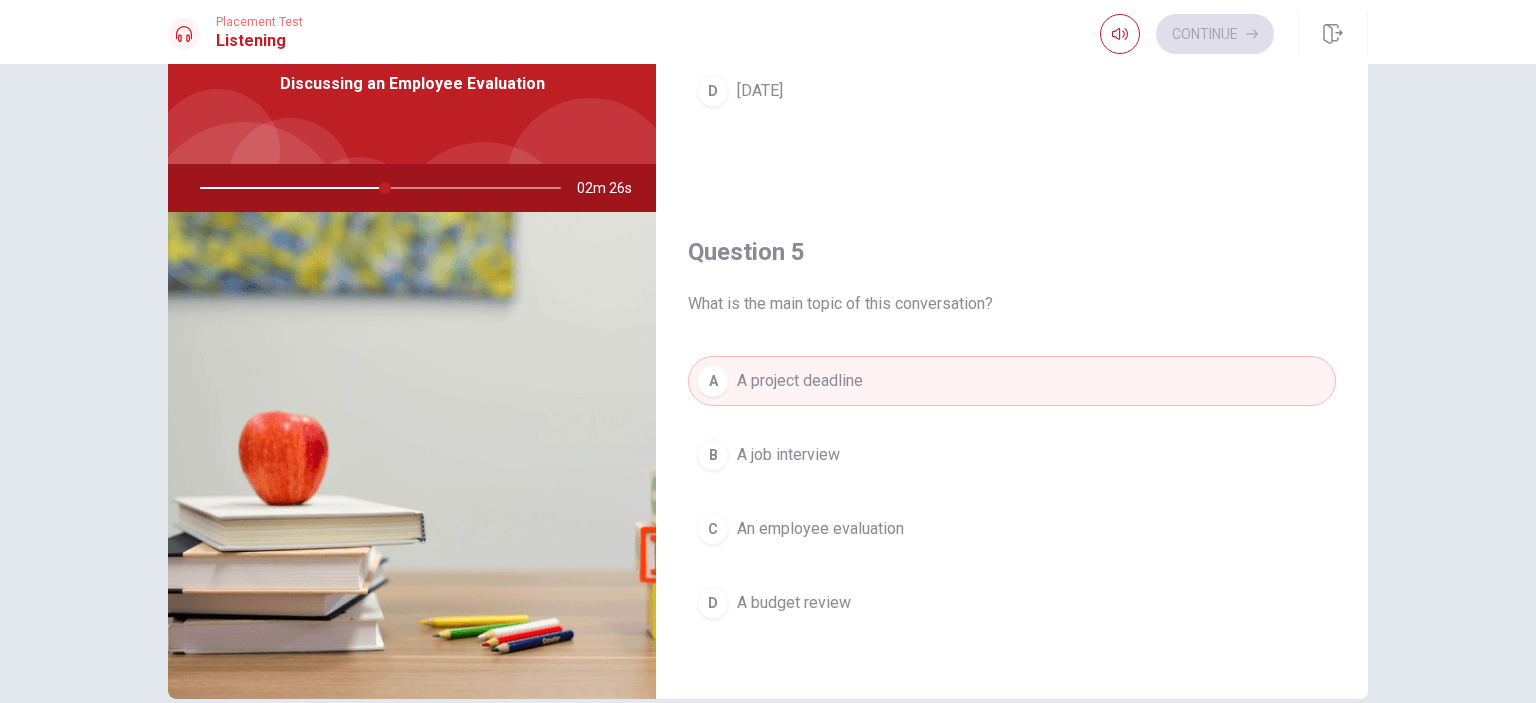 click on "C An employee evaluation" at bounding box center [1012, 529] 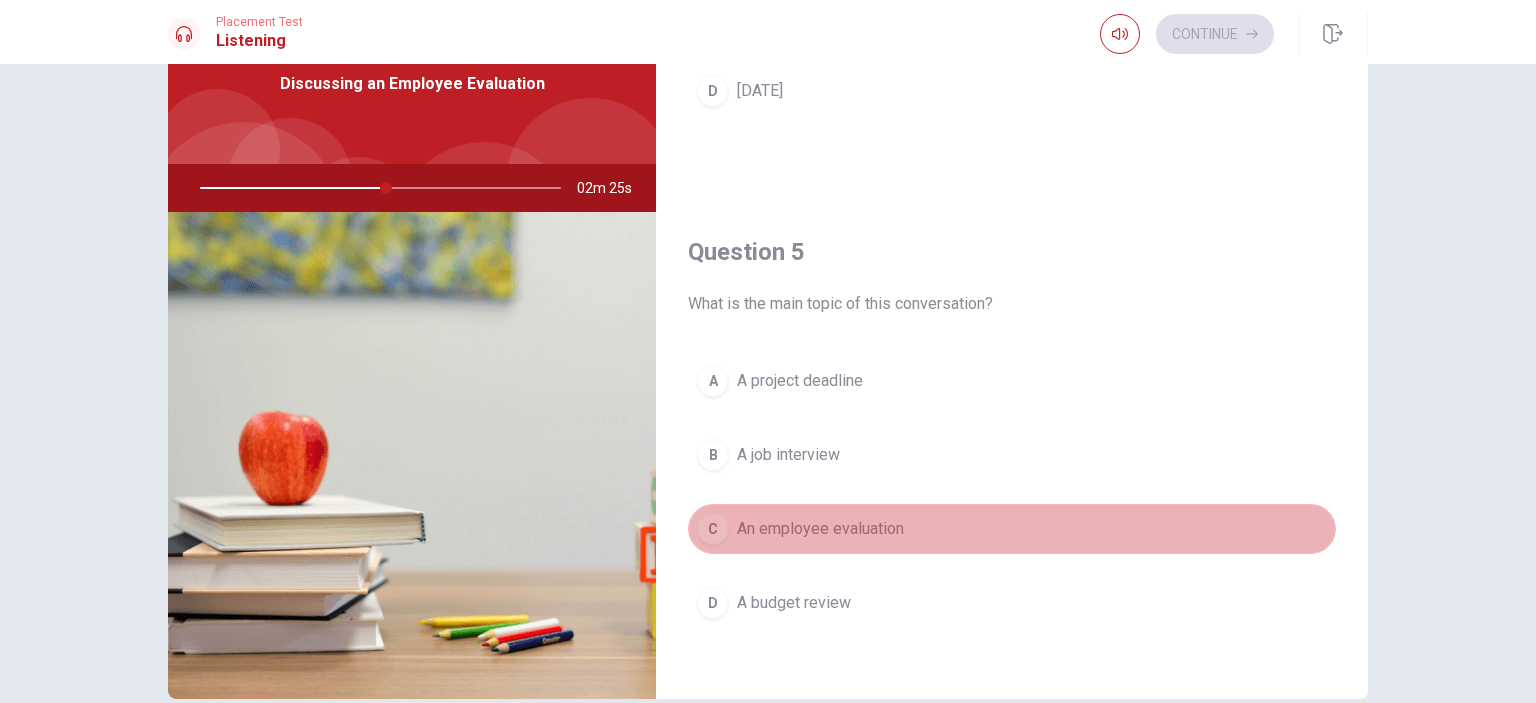 click on "C An employee evaluation" at bounding box center (1012, 529) 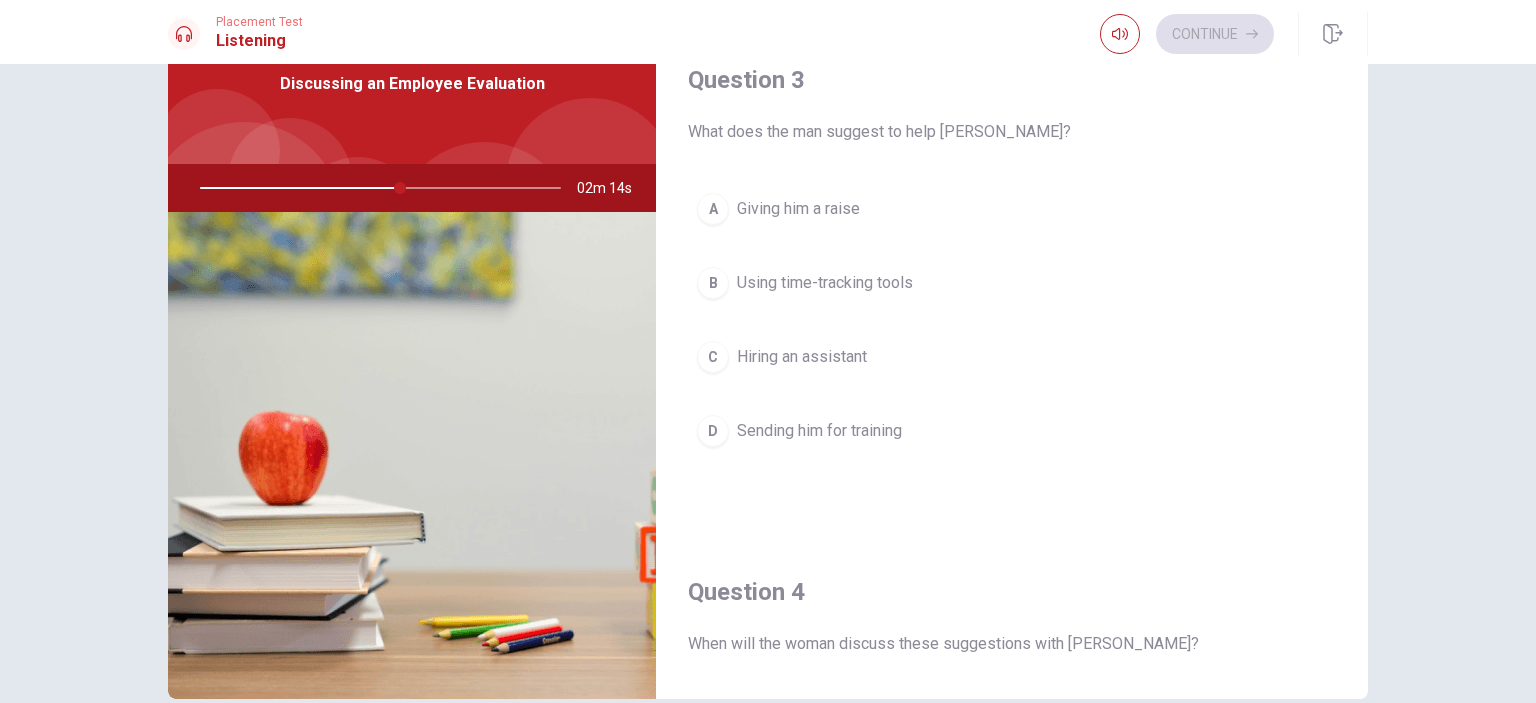 scroll, scrollTop: 956, scrollLeft: 0, axis: vertical 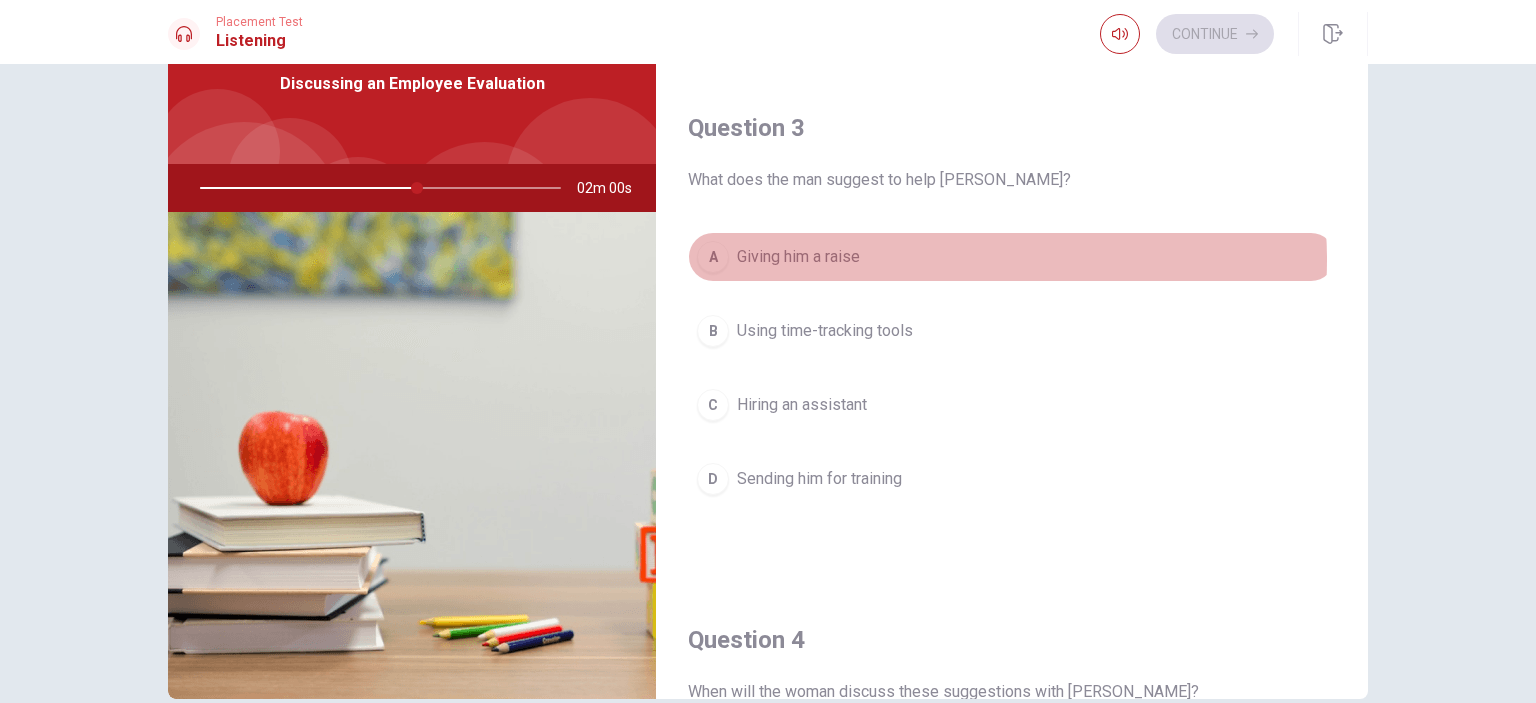 click on "A Giving him a raise" at bounding box center [1012, 257] 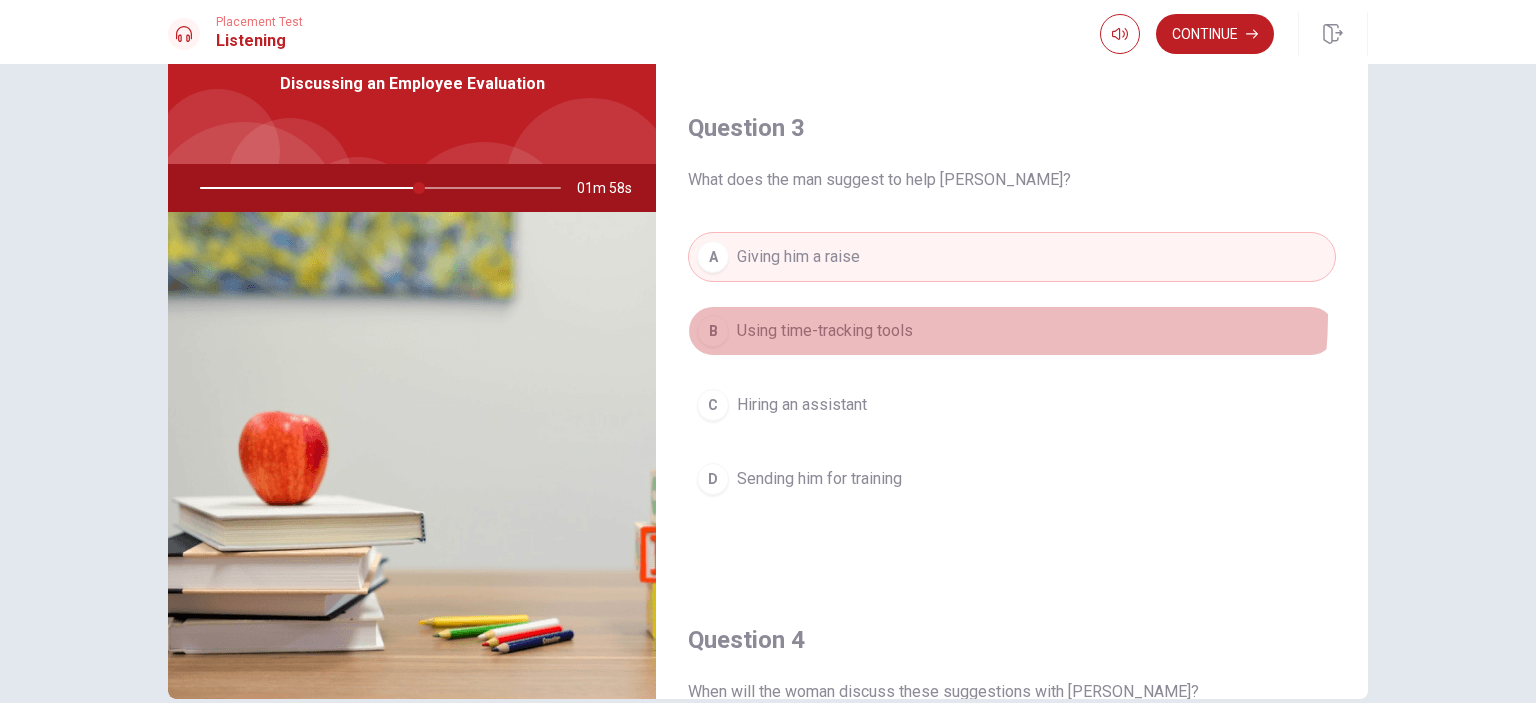 click on "B Using time-tracking tools" at bounding box center [1012, 331] 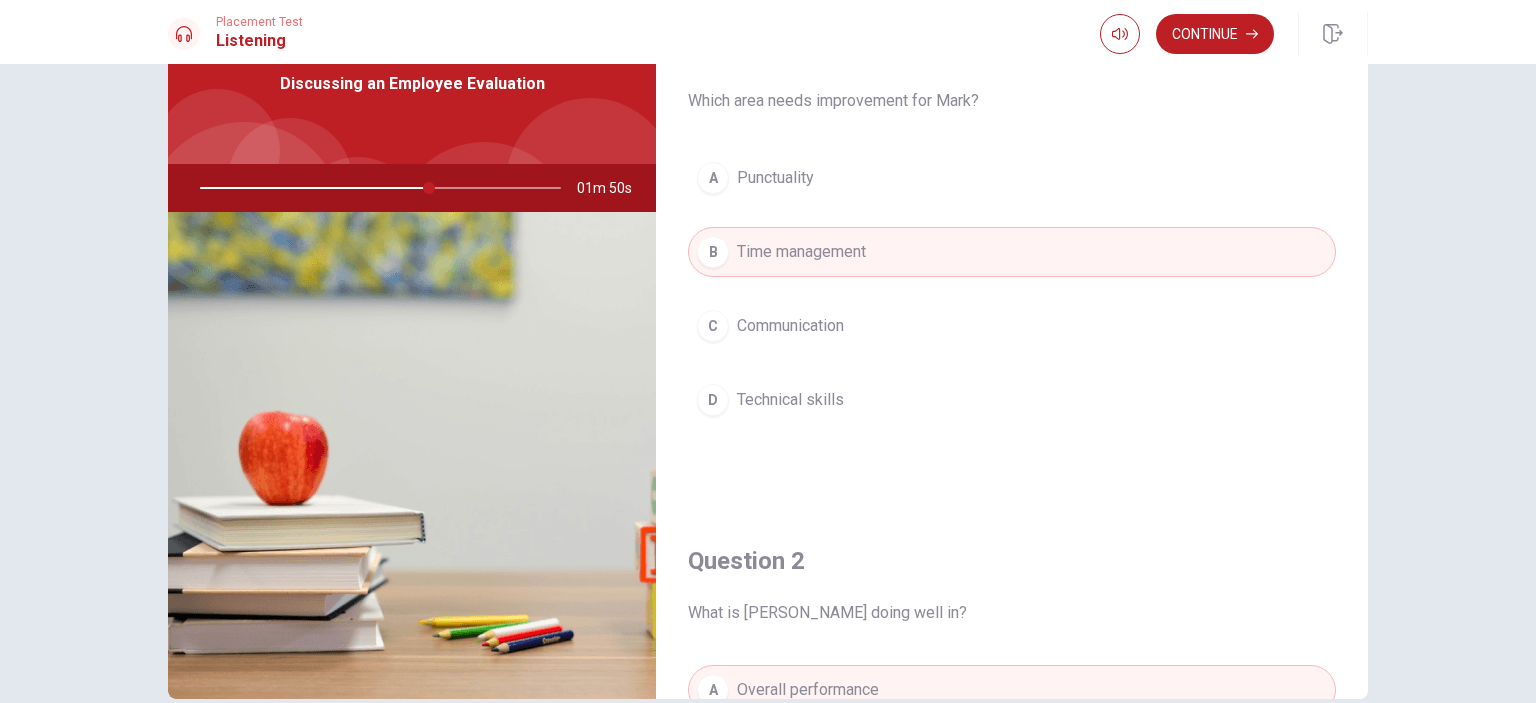 scroll, scrollTop: 0, scrollLeft: 0, axis: both 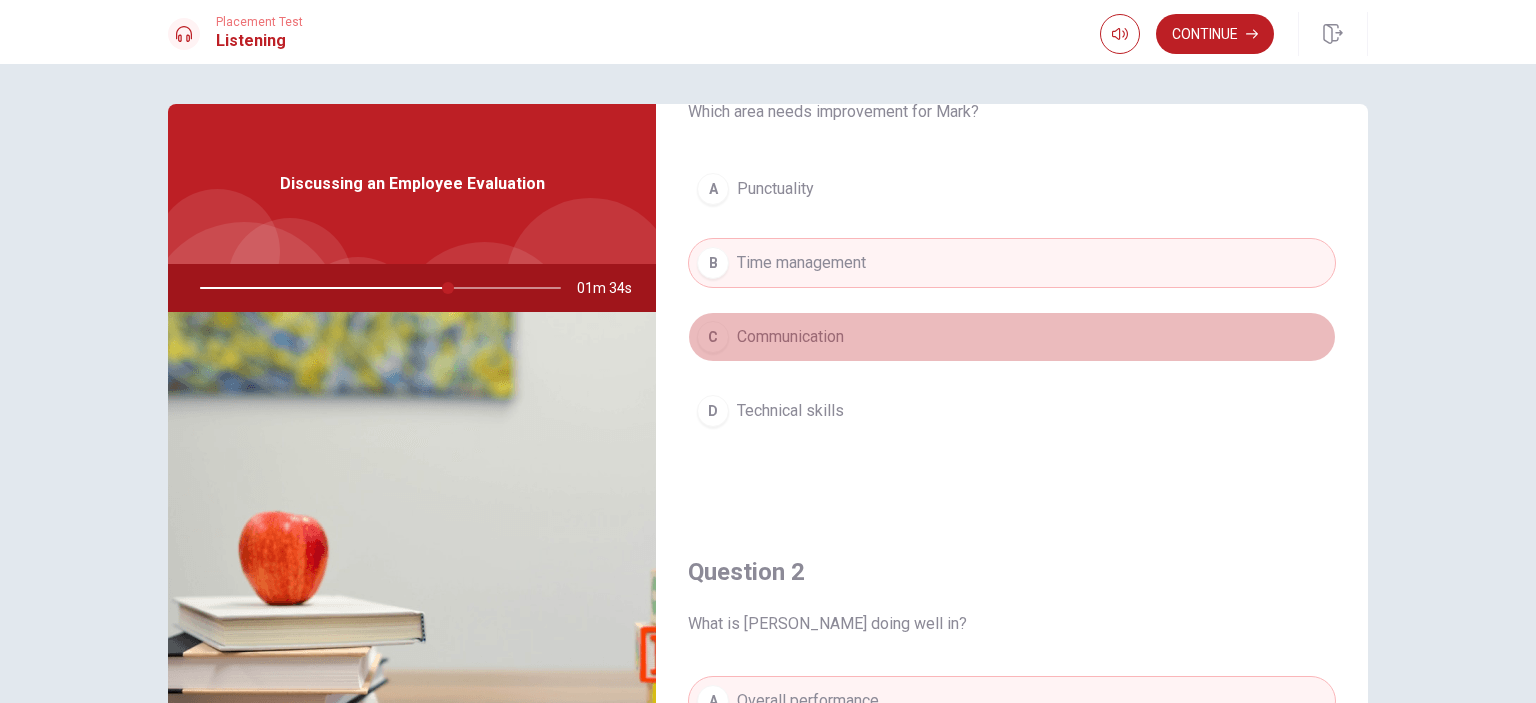 click on "C Communication" at bounding box center (1012, 337) 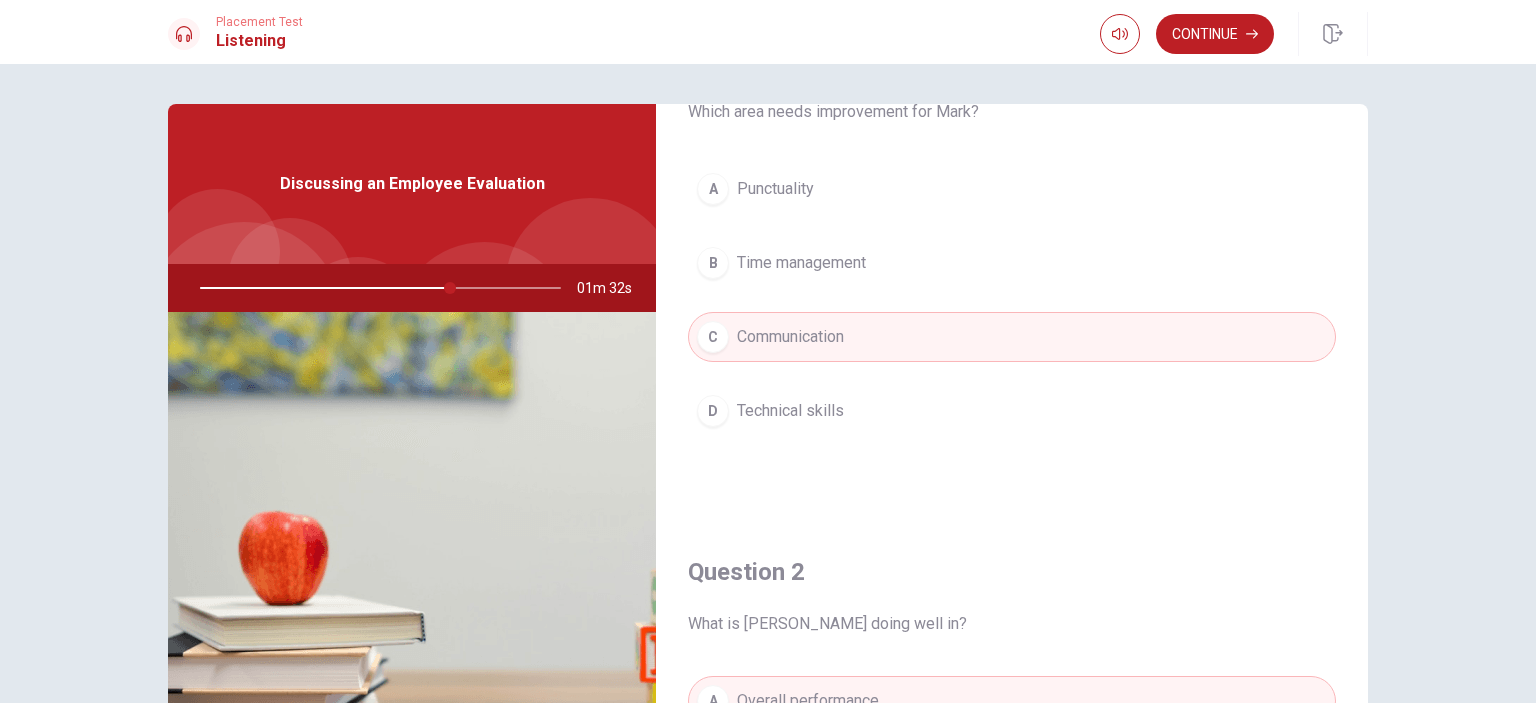 click on "A Punctuality B Time management C Communication D Technical skills" at bounding box center [1012, 320] 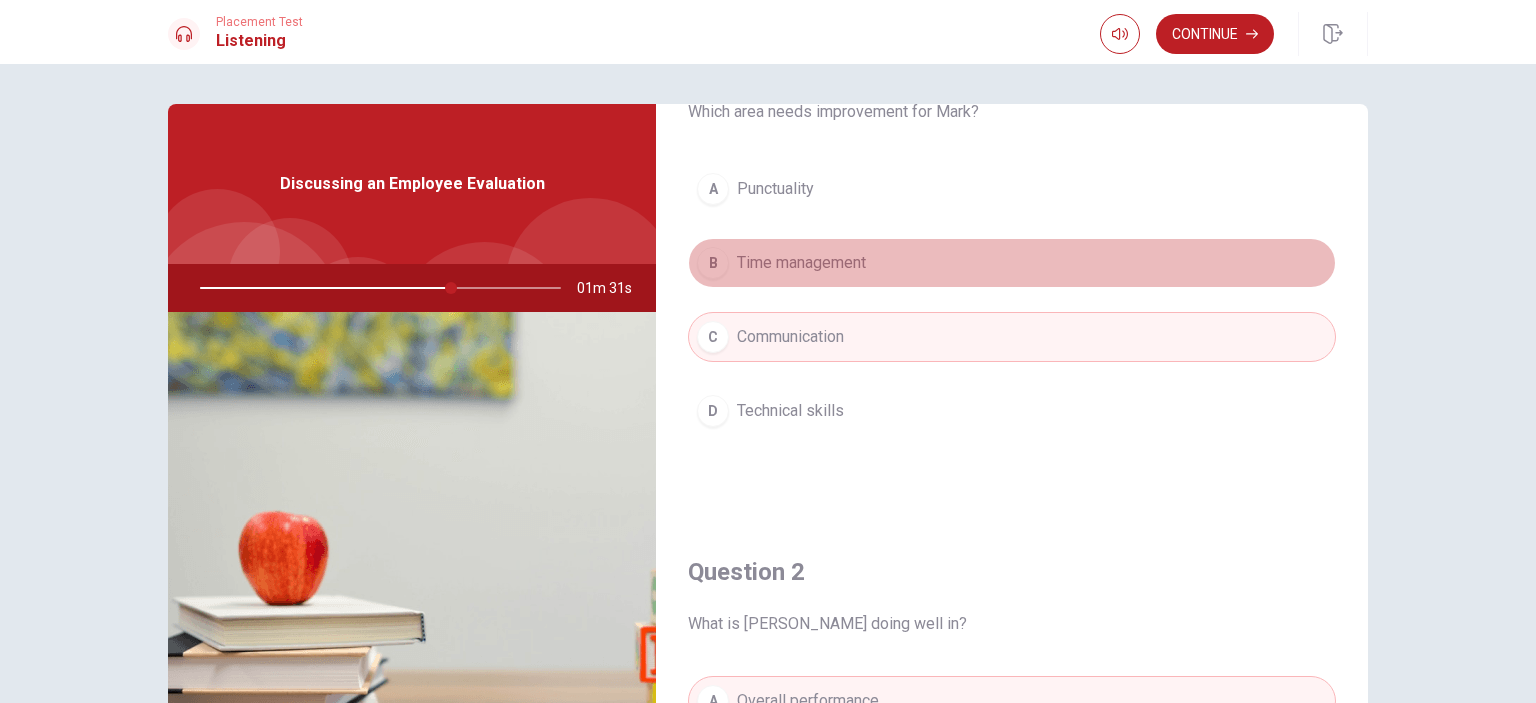 click on "B Time management" at bounding box center (1012, 263) 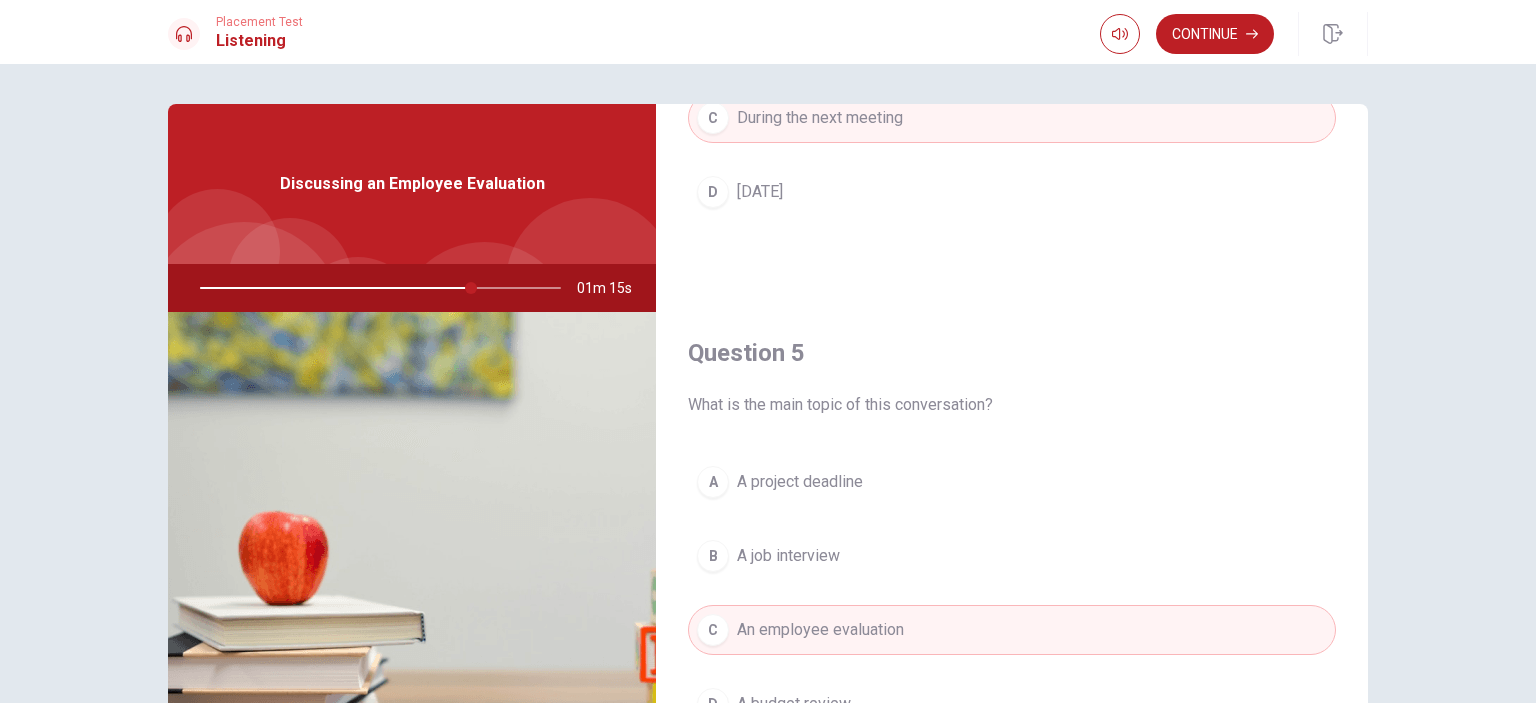 scroll, scrollTop: 1856, scrollLeft: 0, axis: vertical 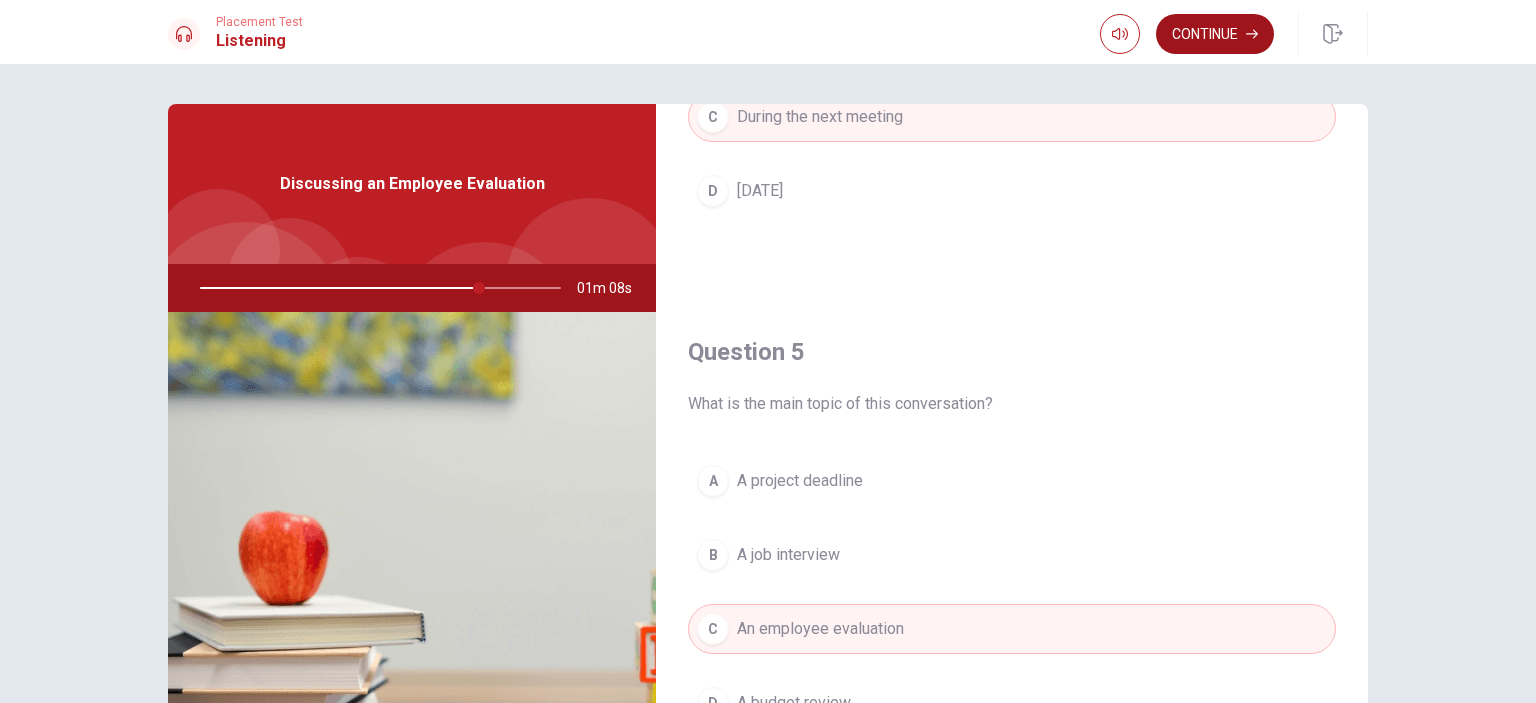 click on "Continue" at bounding box center (1215, 34) 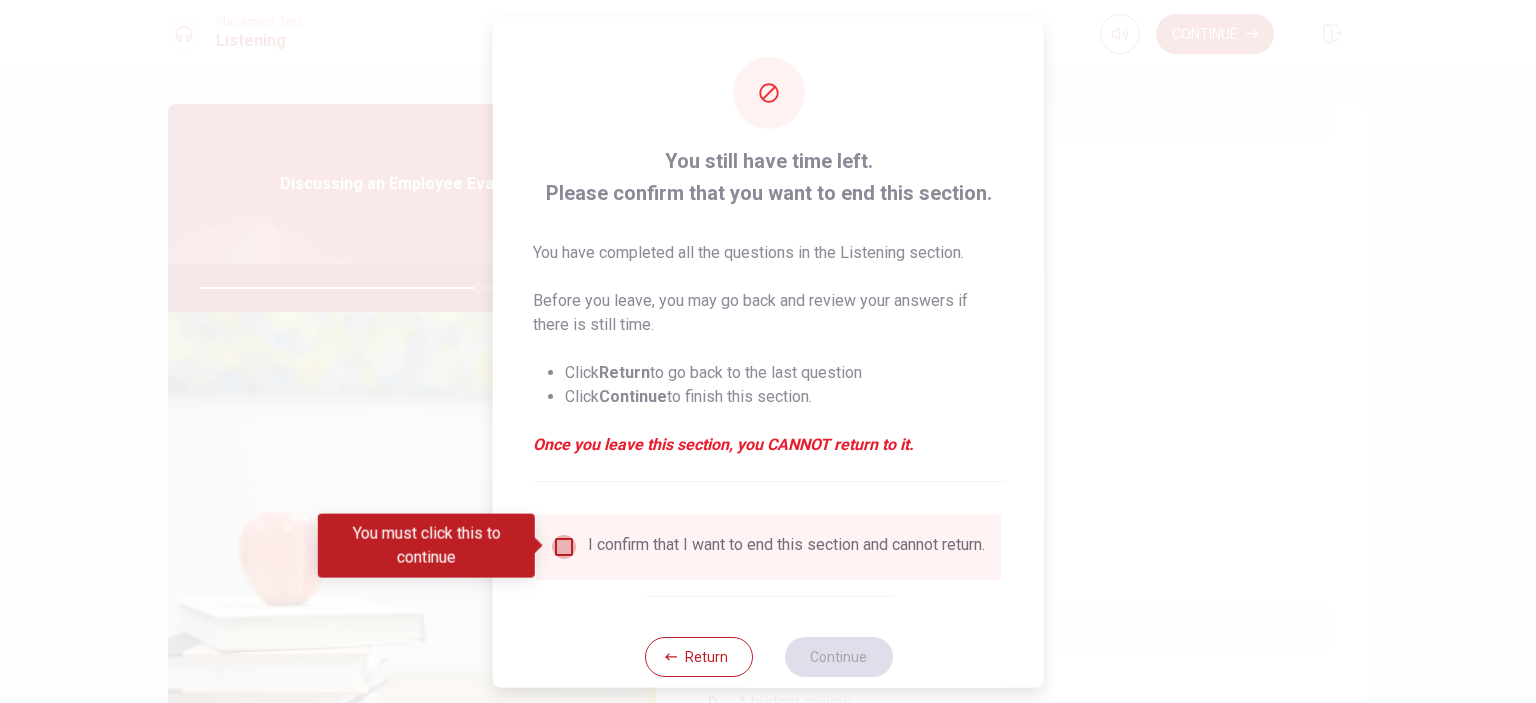 click at bounding box center (564, 546) 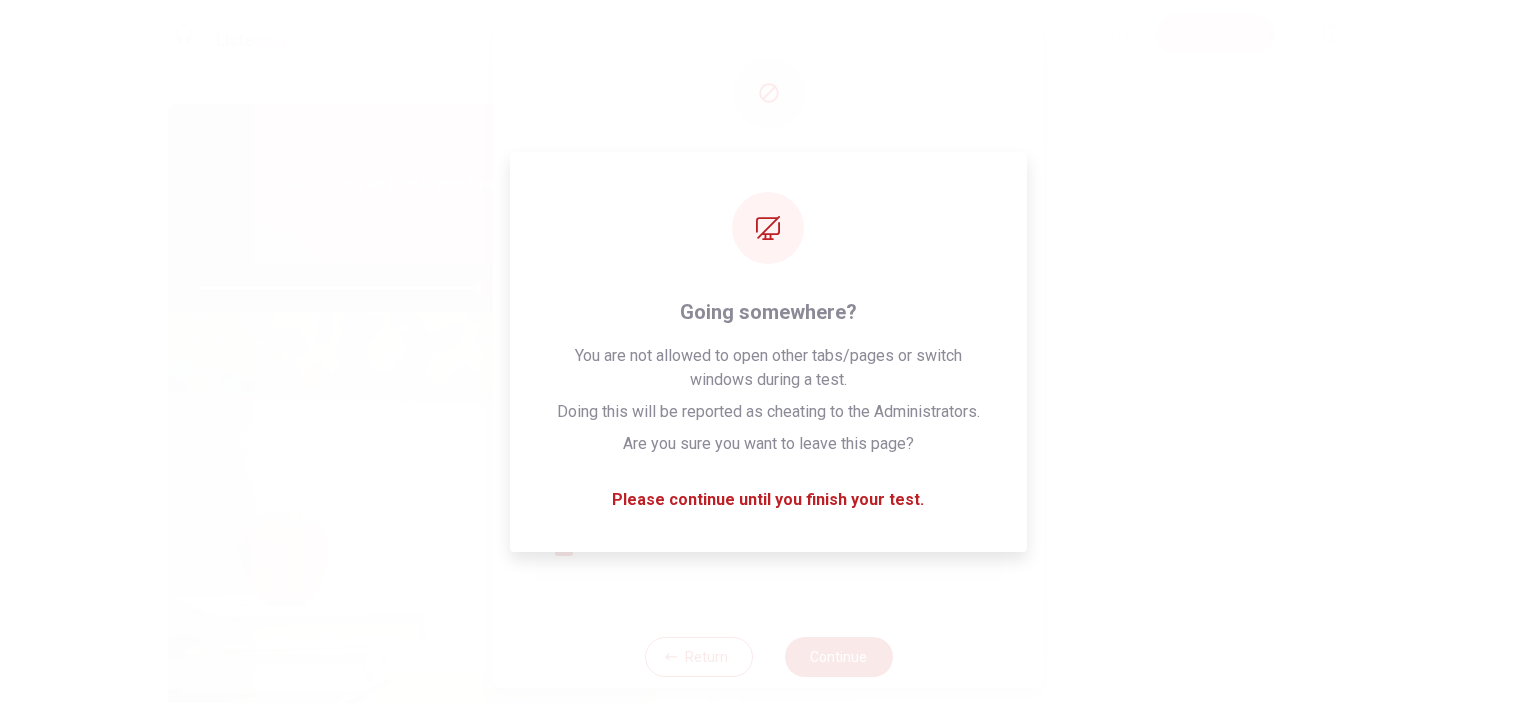 click on "You still have time left.   Please confirm that you want to end this section. You have completed all the questions in the Listening section. Before you leave, you may go back and review your answers if there is still time. Click  Return  to go back to the last question Click  Continue  to finish this section. Once you leave this section, you CANNOT return to it. I confirm that I want to end this section and cannot return. Return Continue" at bounding box center (768, 366) 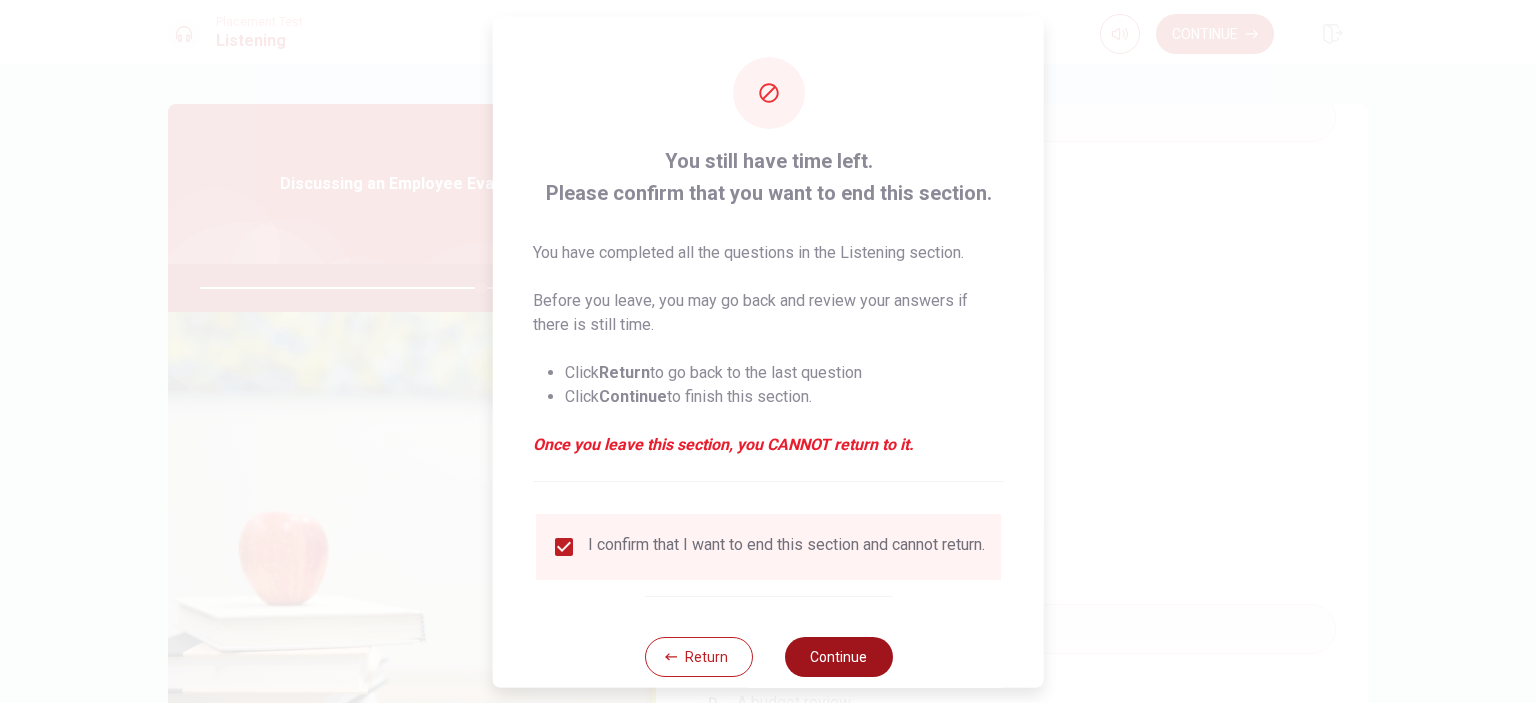 click on "Continue" at bounding box center [838, 656] 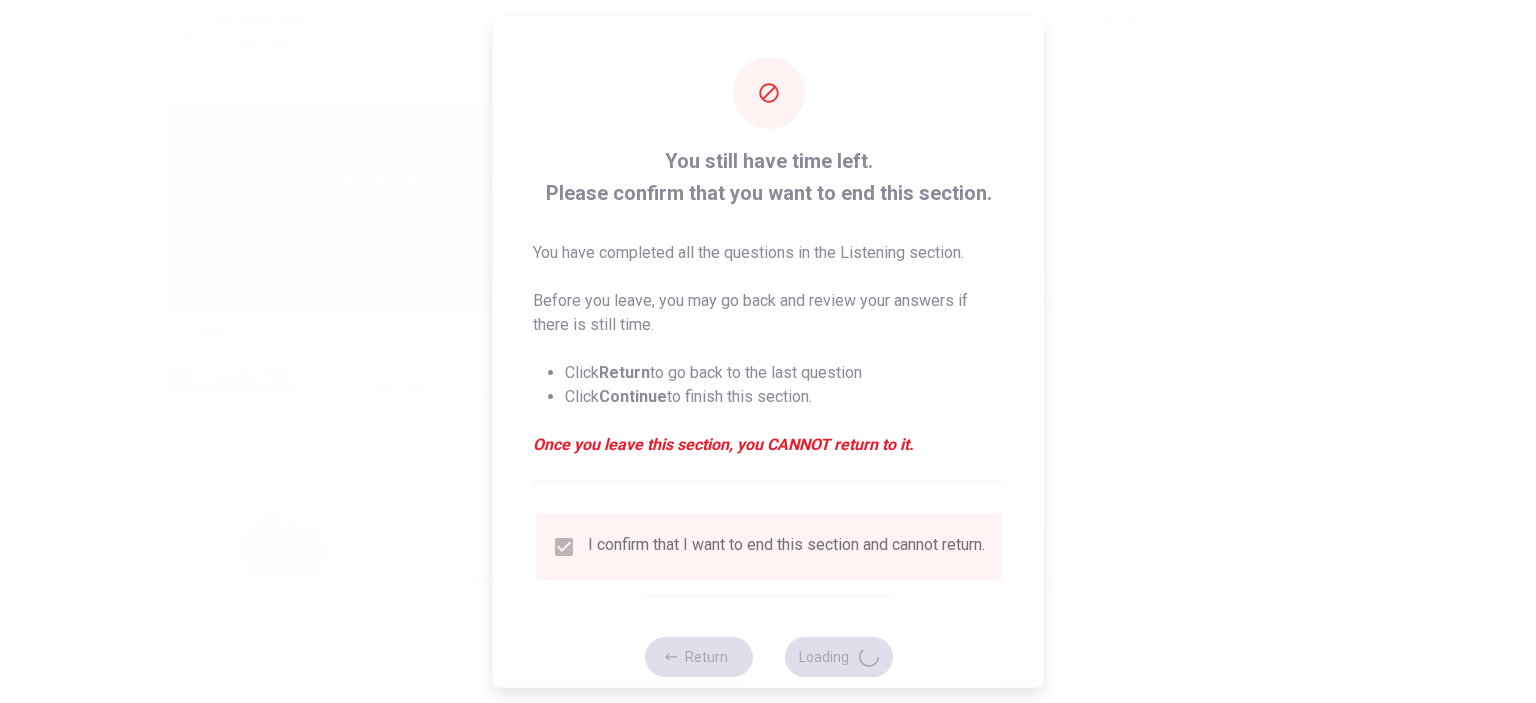 type on "79" 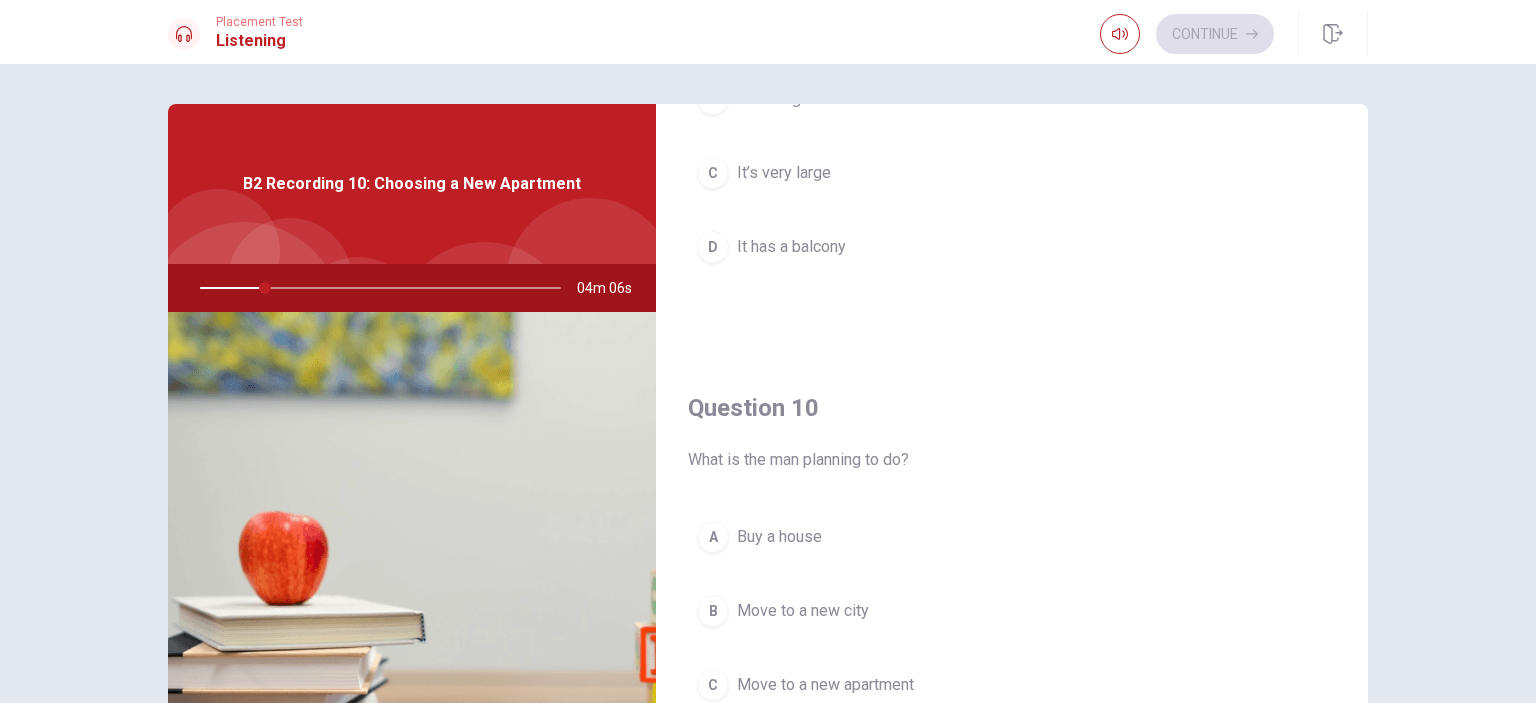 scroll, scrollTop: 1856, scrollLeft: 0, axis: vertical 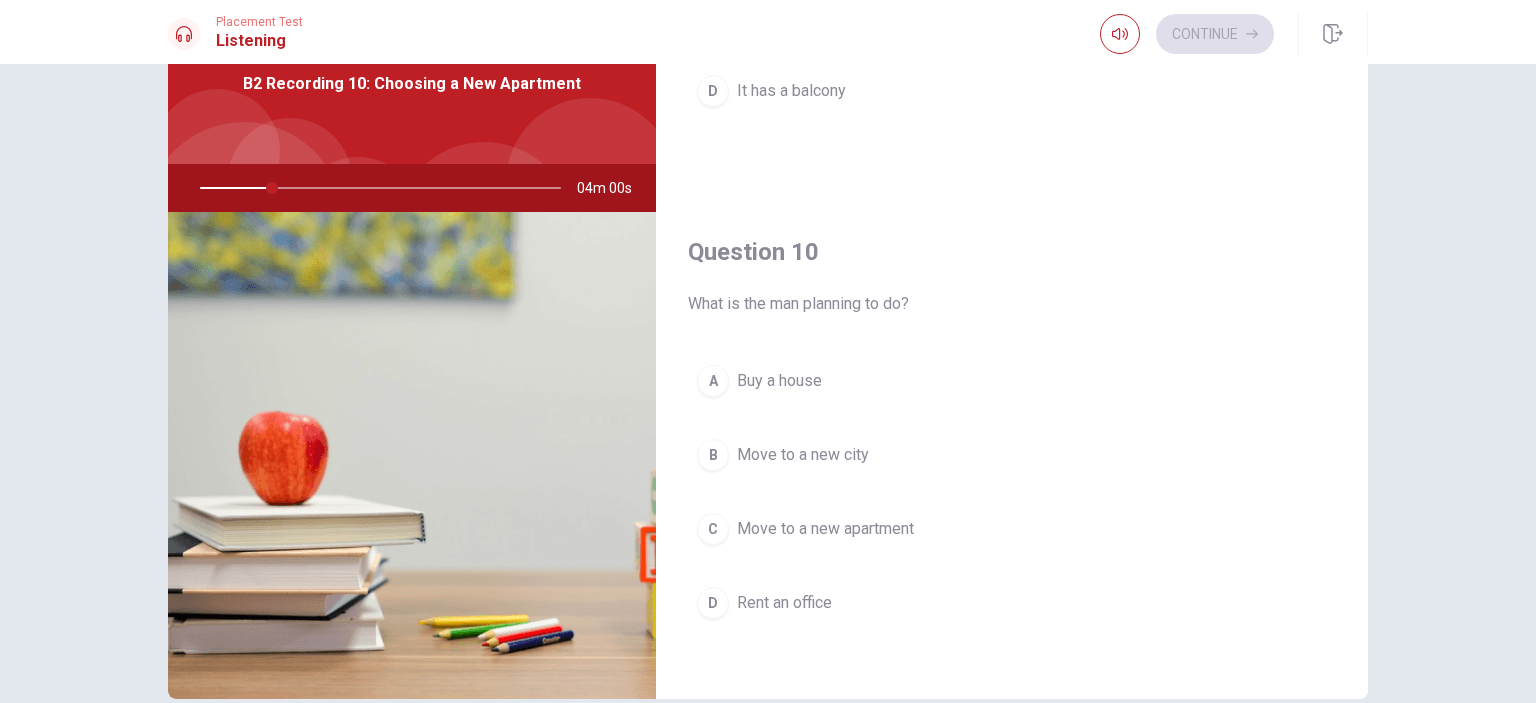 drag, startPoint x: 772, startPoint y: 301, endPoint x: 921, endPoint y: 305, distance: 149.05368 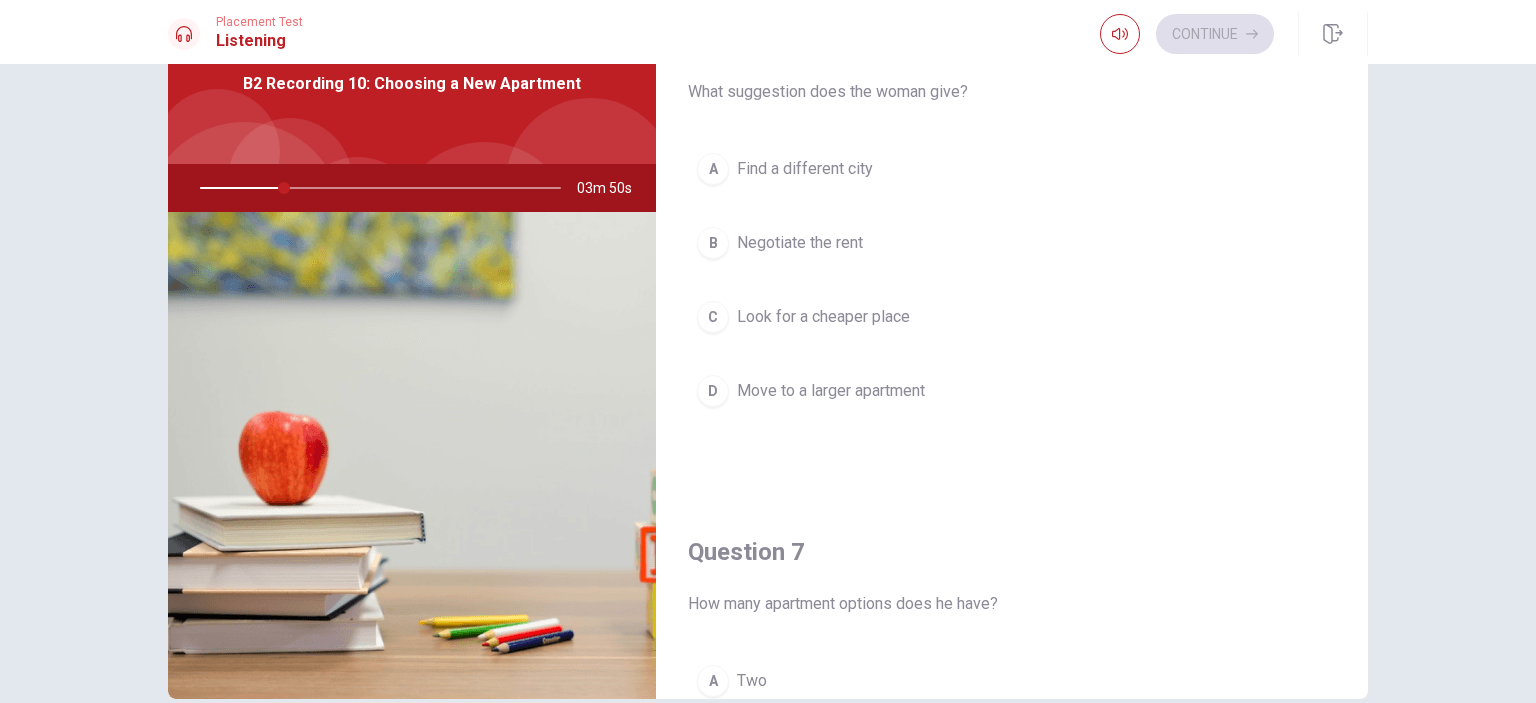 scroll, scrollTop: 0, scrollLeft: 0, axis: both 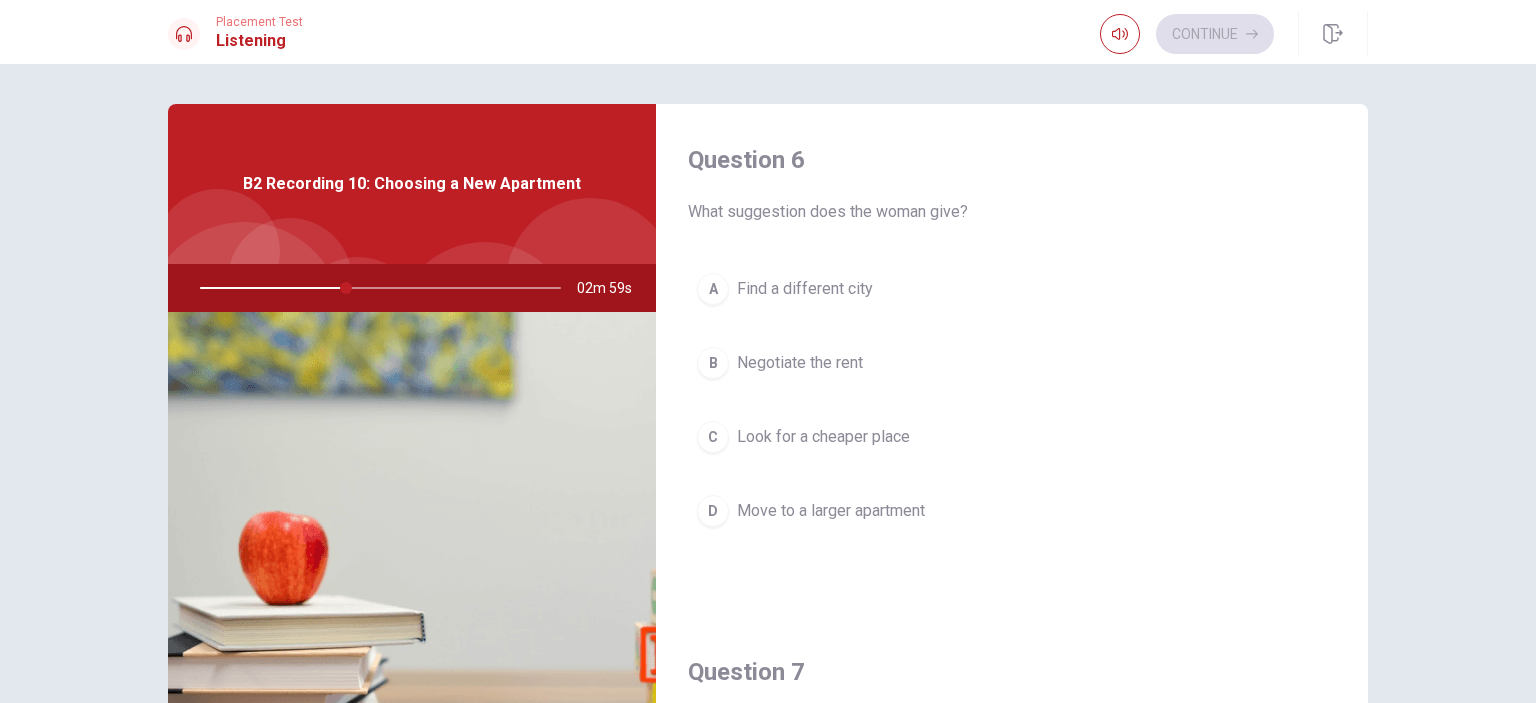 click on "Negotiate the rent" at bounding box center (800, 363) 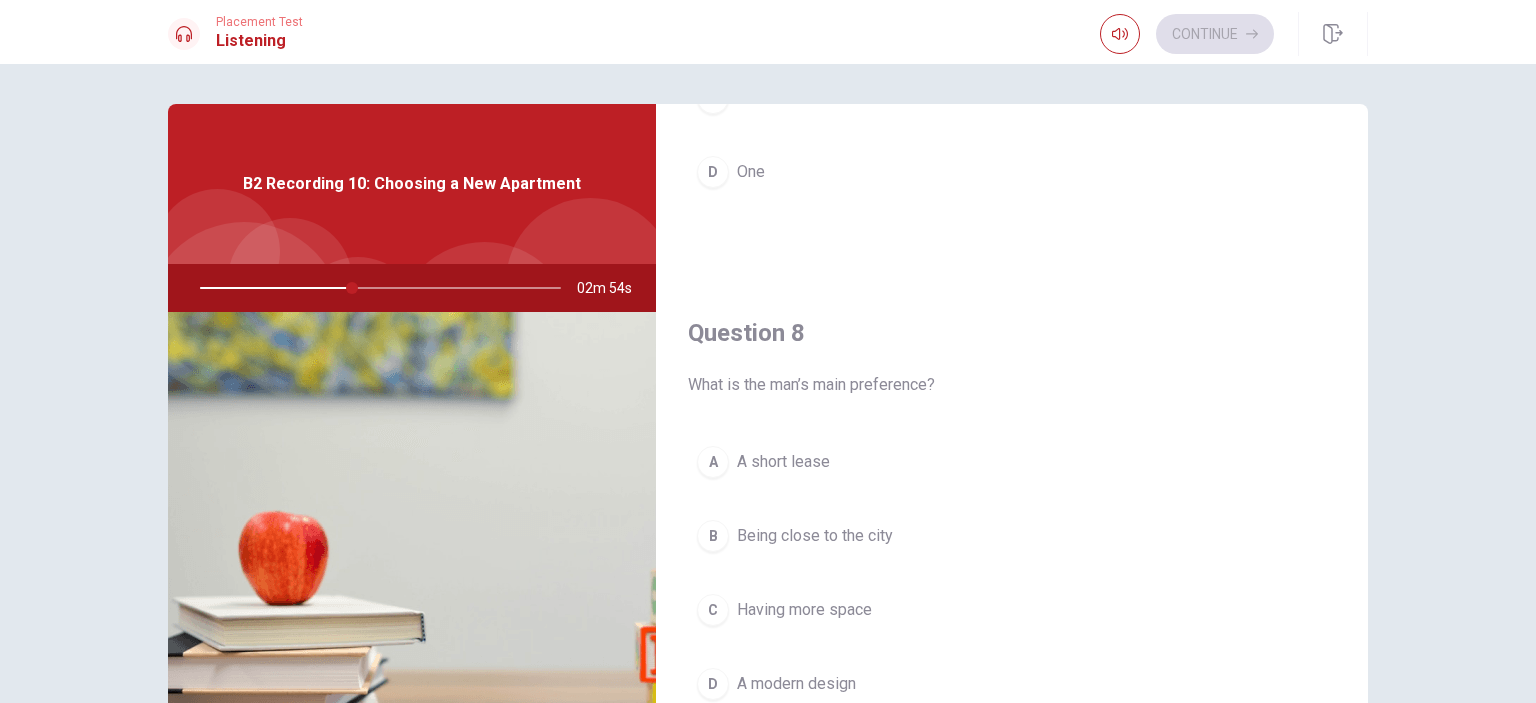 scroll, scrollTop: 900, scrollLeft: 0, axis: vertical 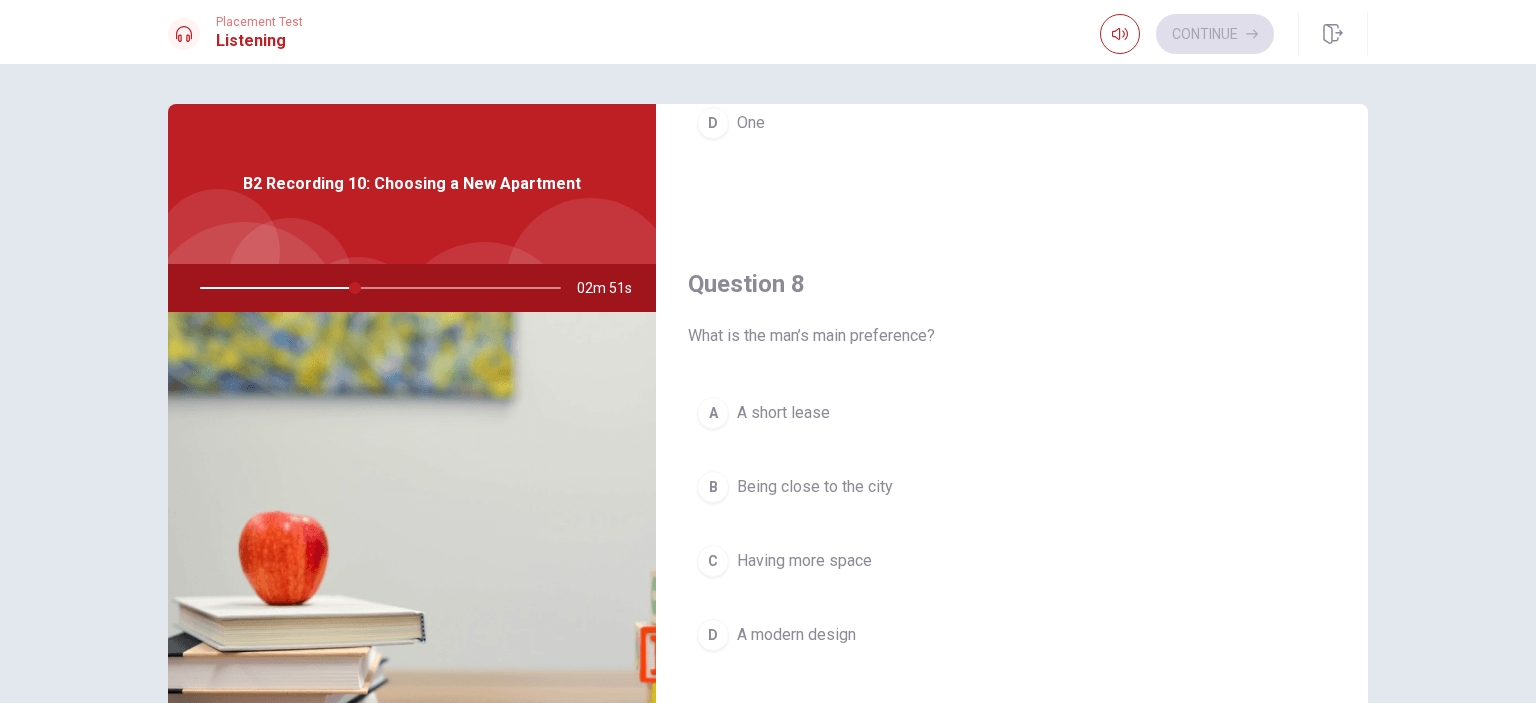 click on "Having more space" at bounding box center (804, 561) 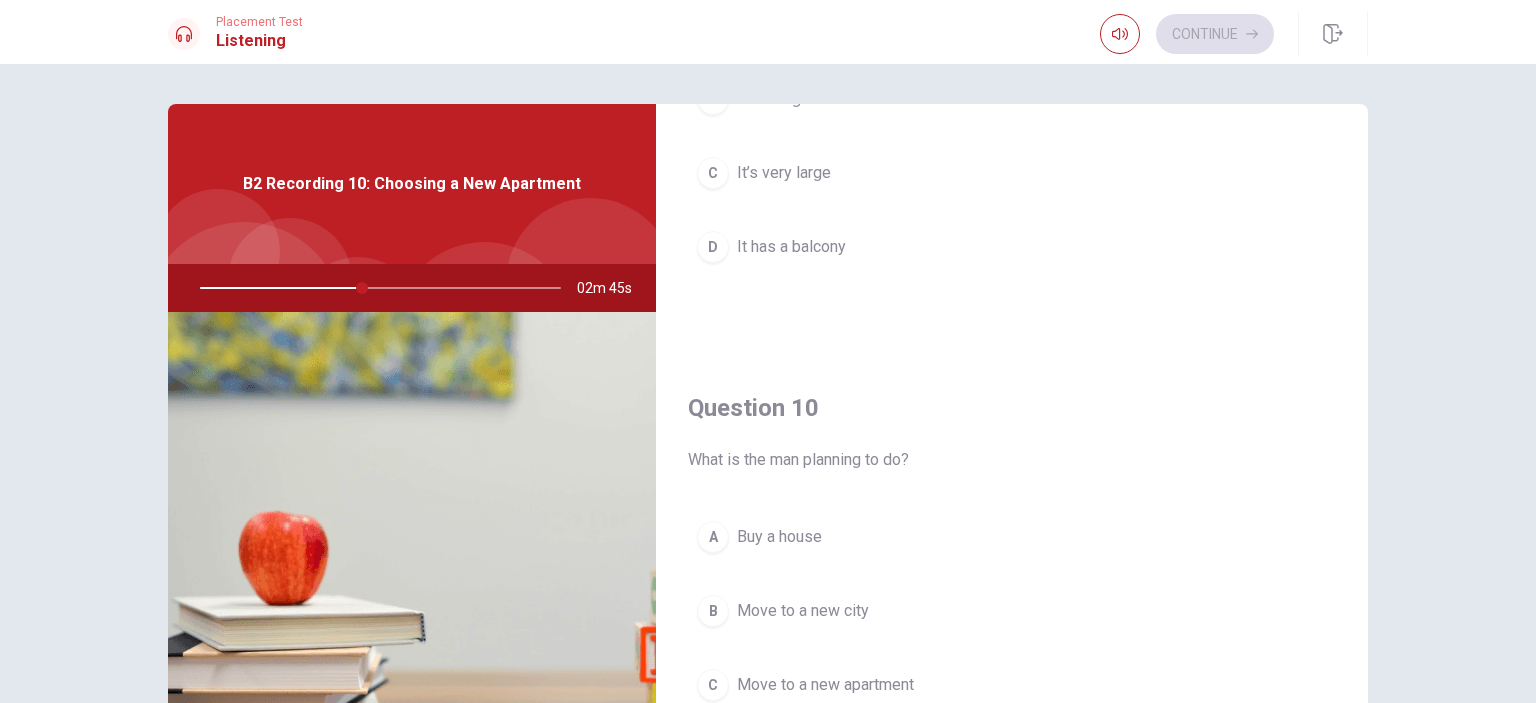 scroll, scrollTop: 1856, scrollLeft: 0, axis: vertical 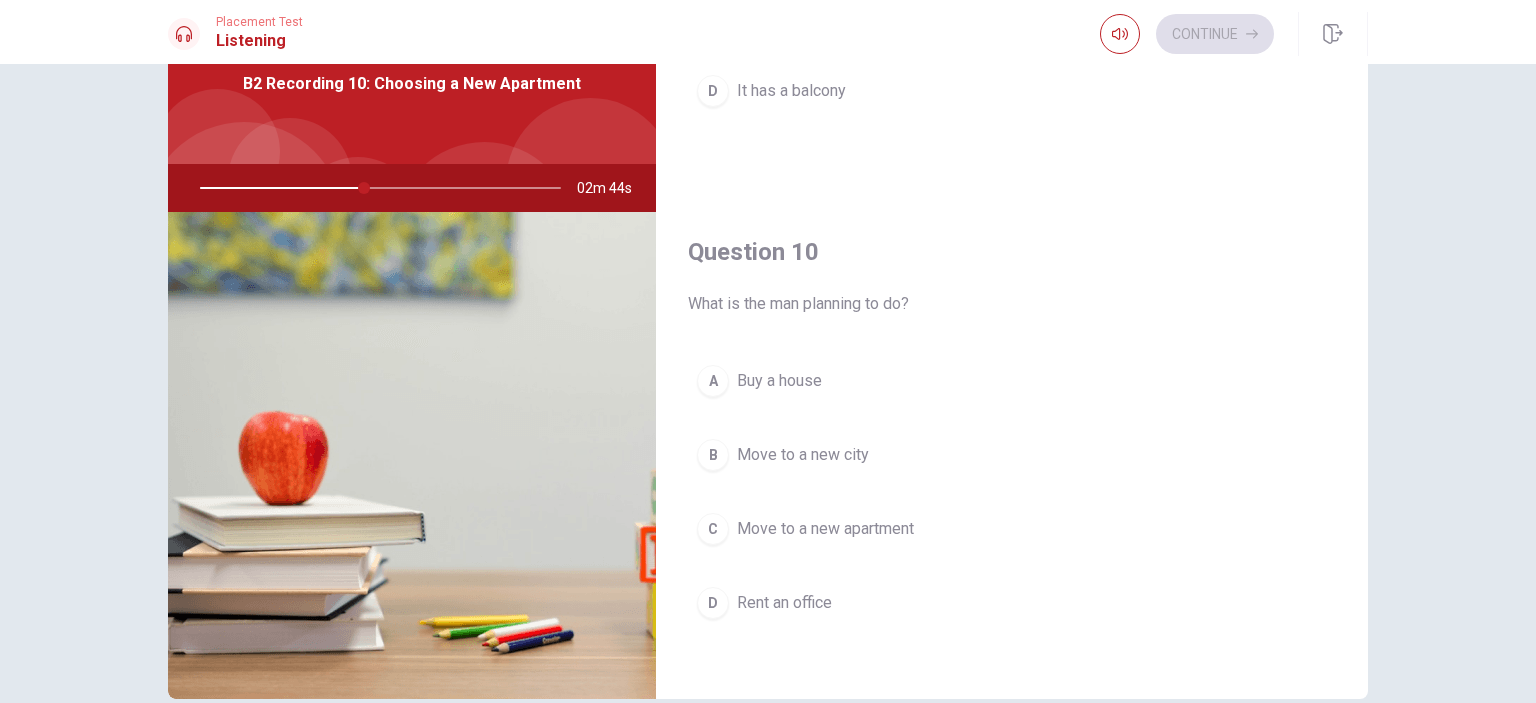 click on "Move to a new apartment" at bounding box center (825, 529) 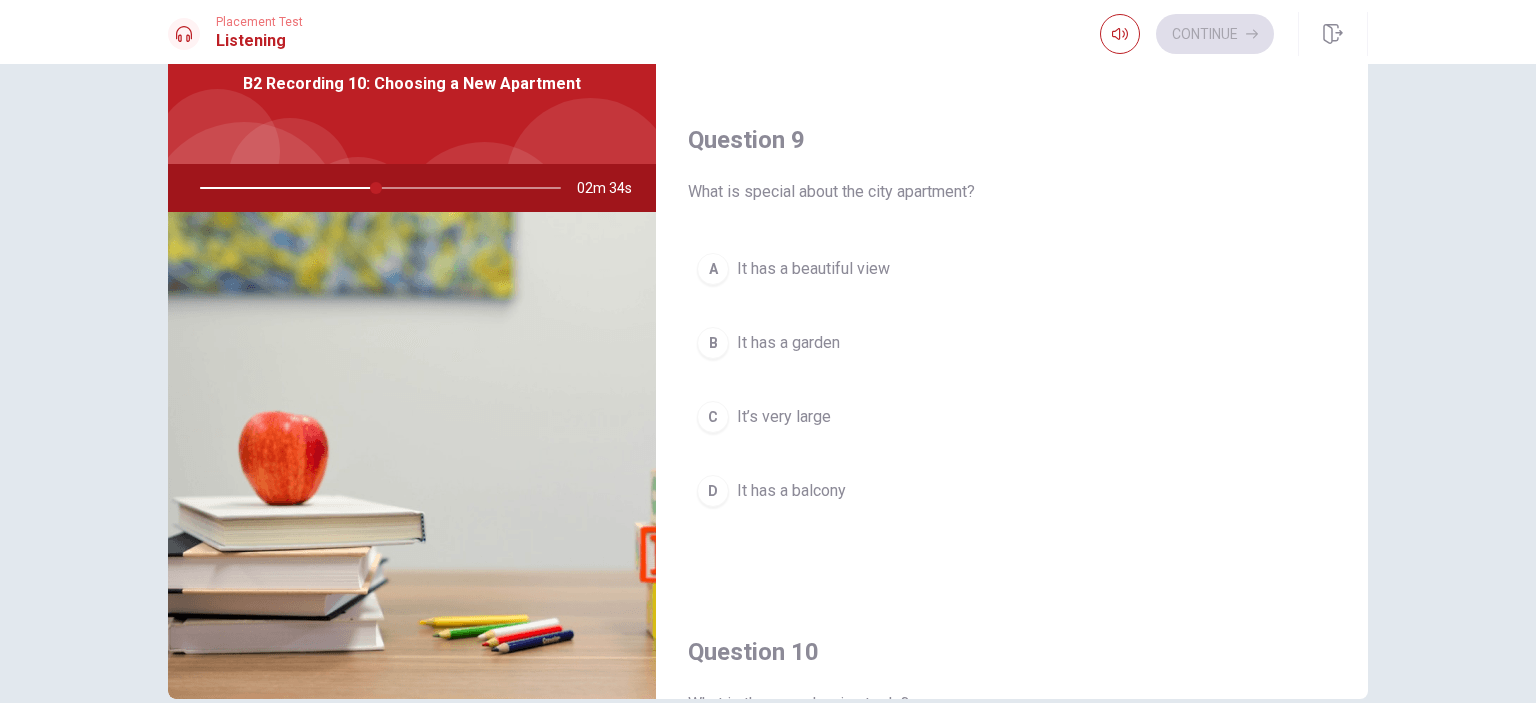 scroll, scrollTop: 1356, scrollLeft: 0, axis: vertical 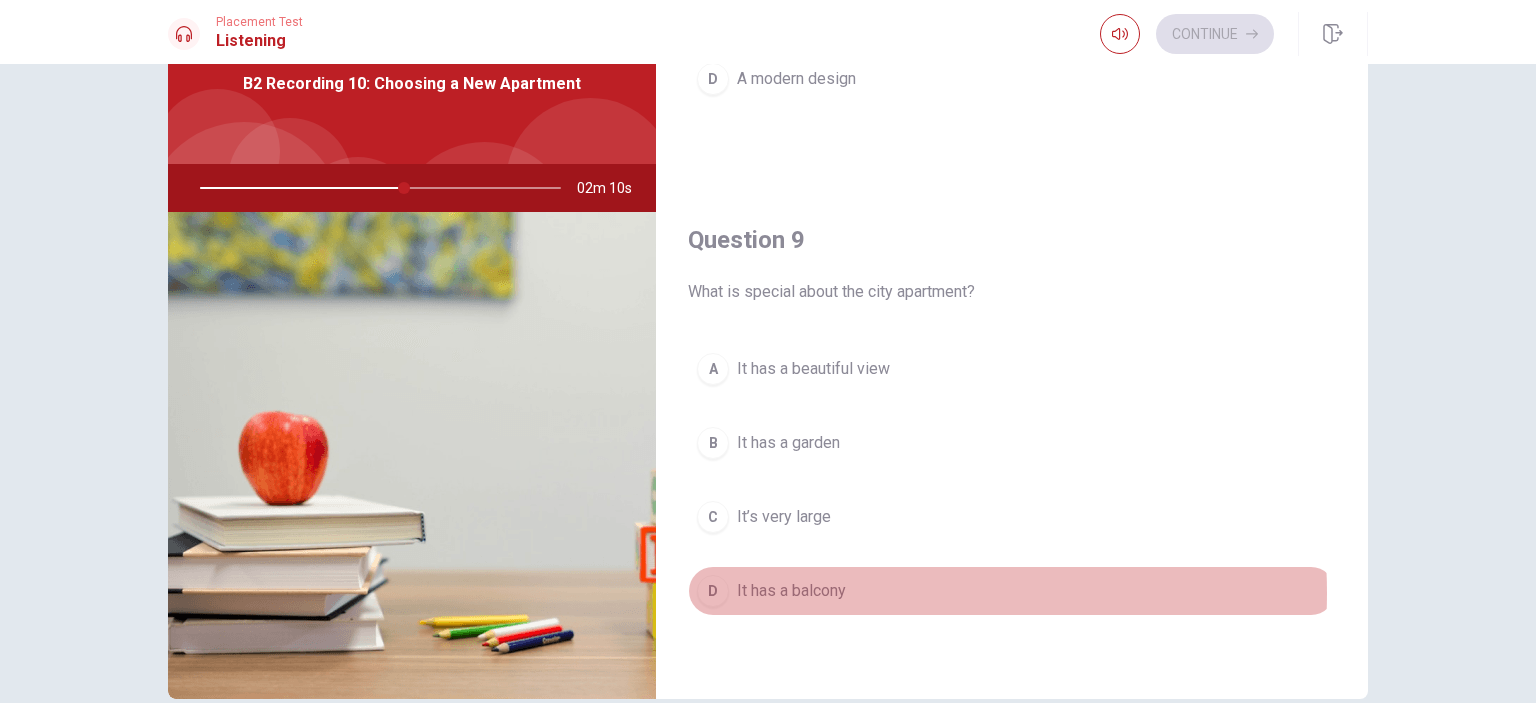 click on "D It has a balcony" at bounding box center (1012, 591) 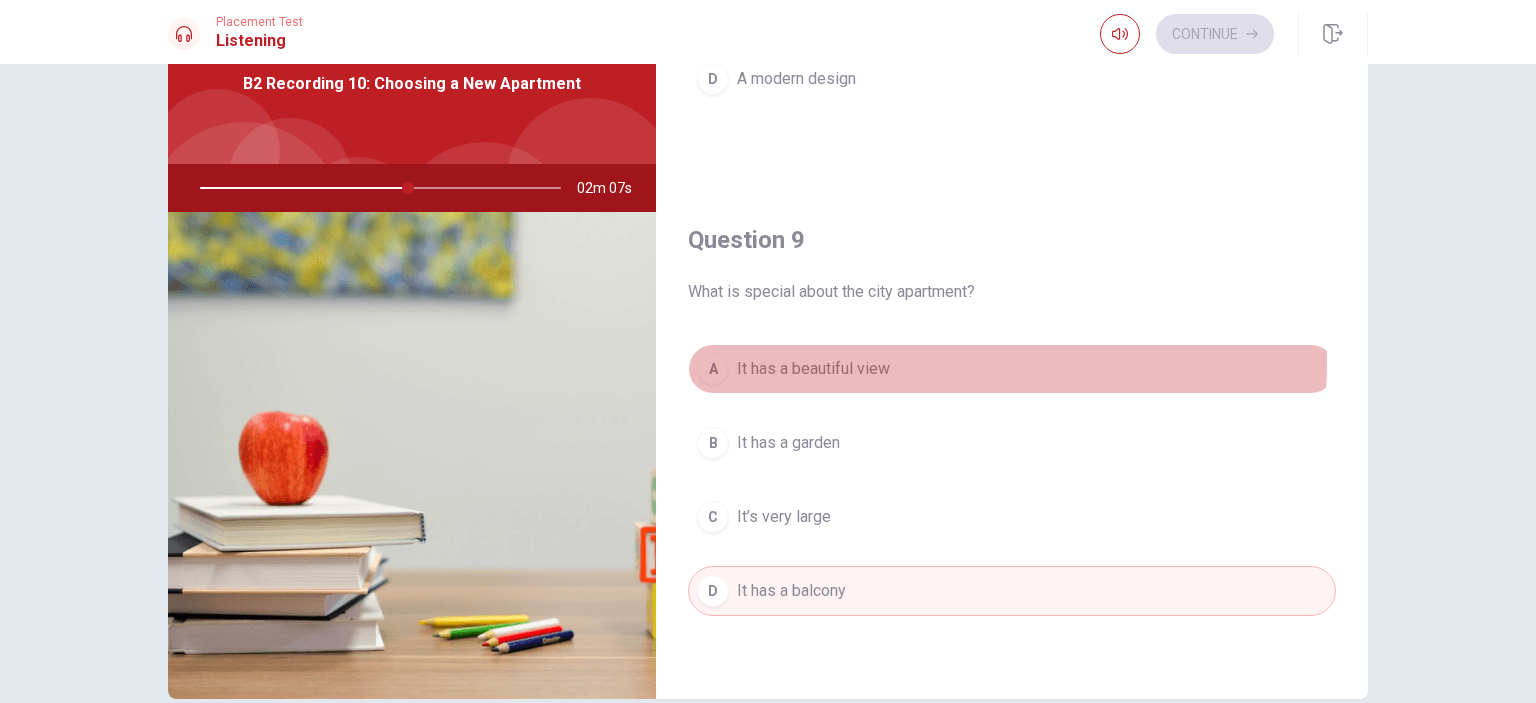 click on "It has a beautiful view" at bounding box center (813, 369) 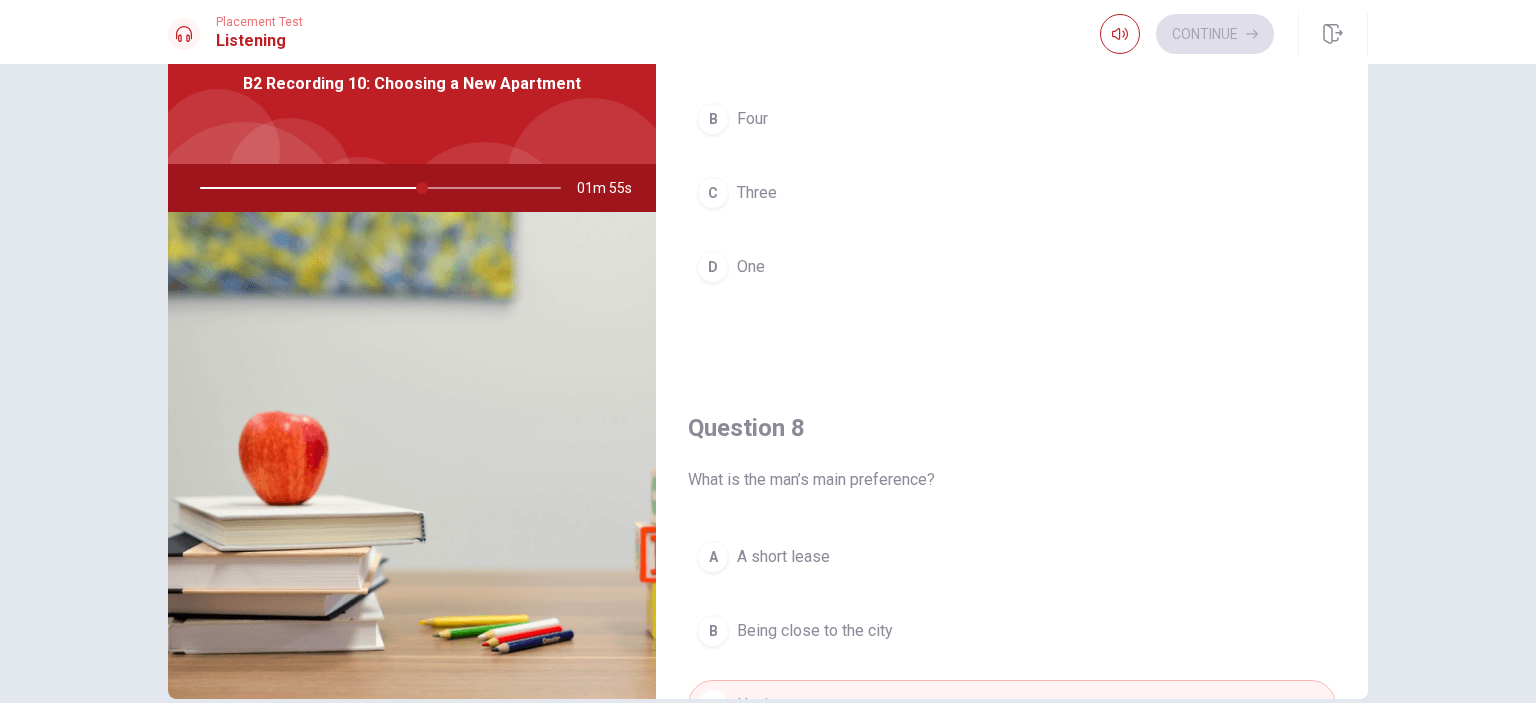 scroll, scrollTop: 356, scrollLeft: 0, axis: vertical 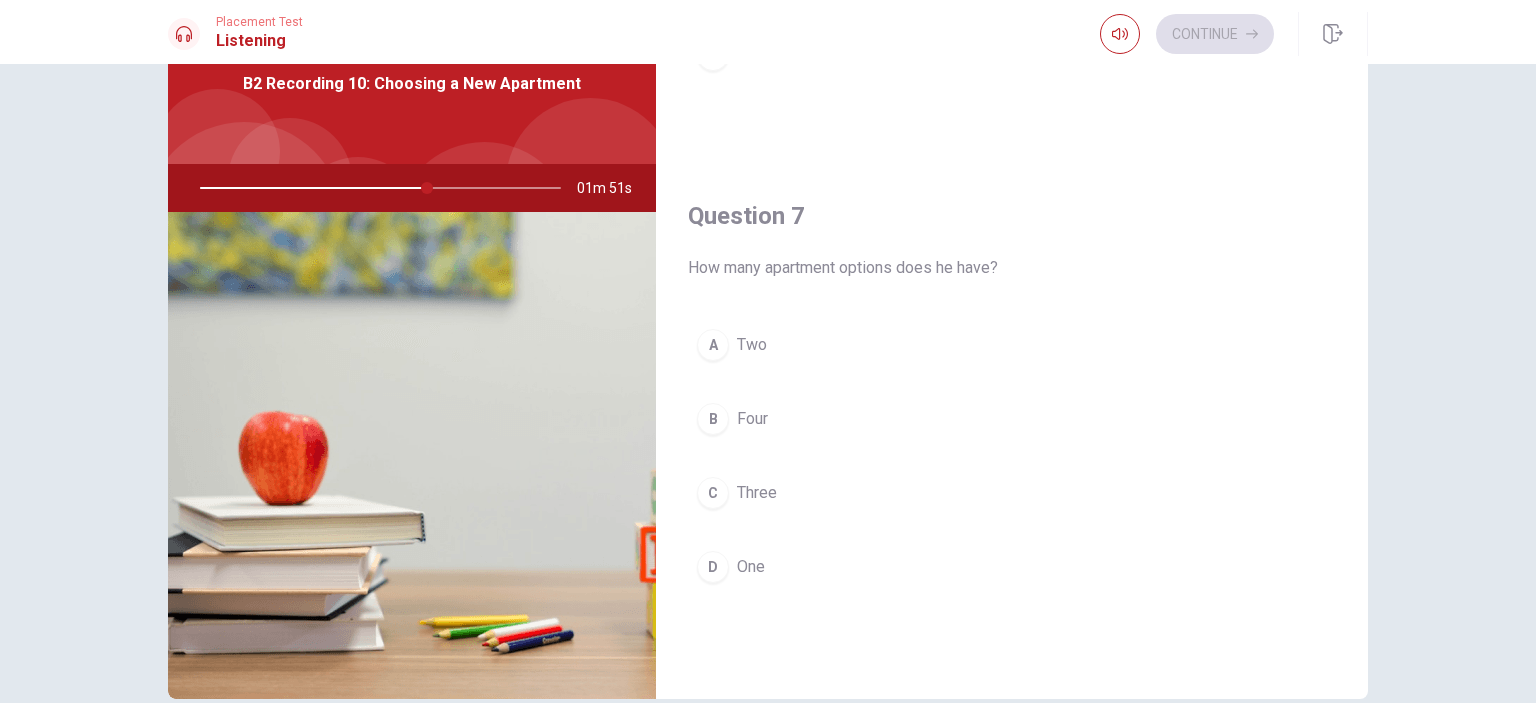 click on "A Two B Four C Three D One" at bounding box center [1012, 476] 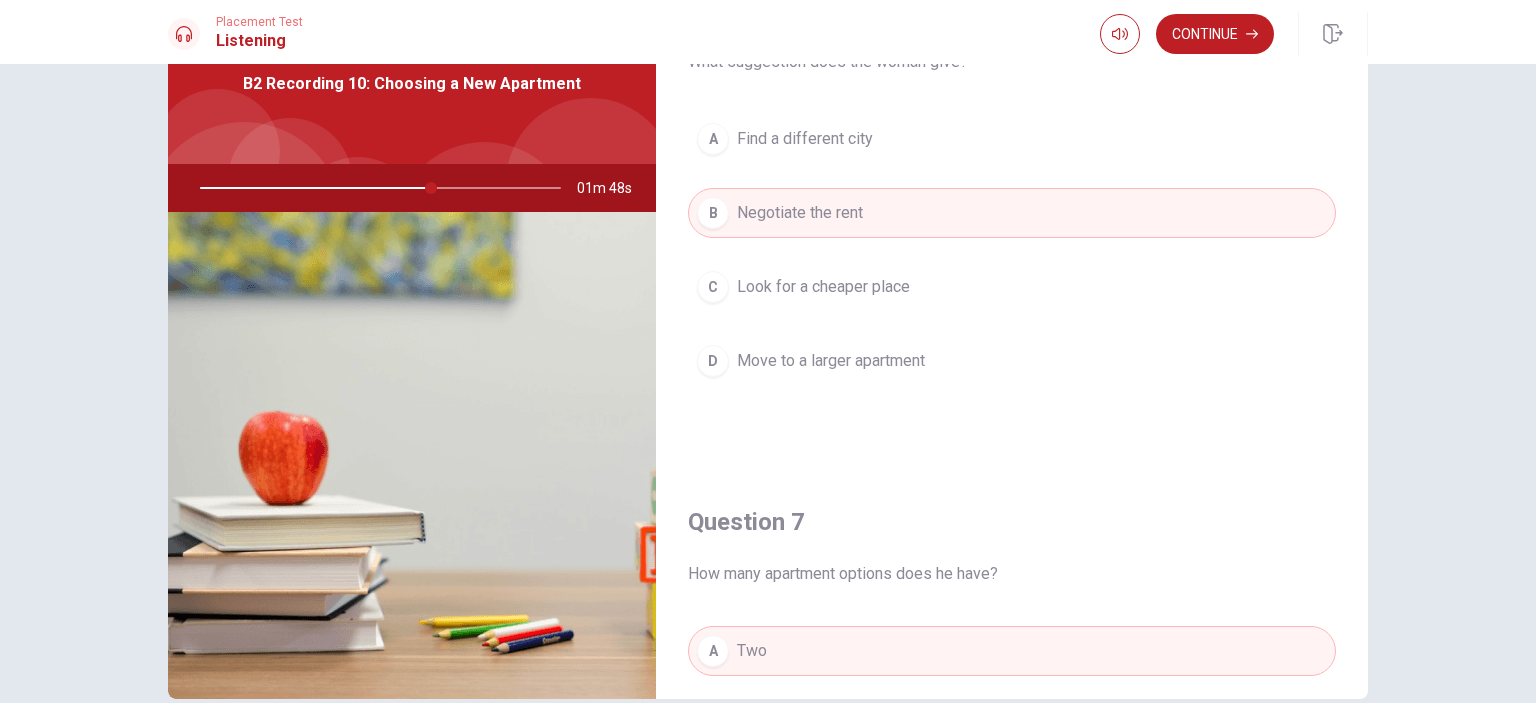 scroll, scrollTop: 0, scrollLeft: 0, axis: both 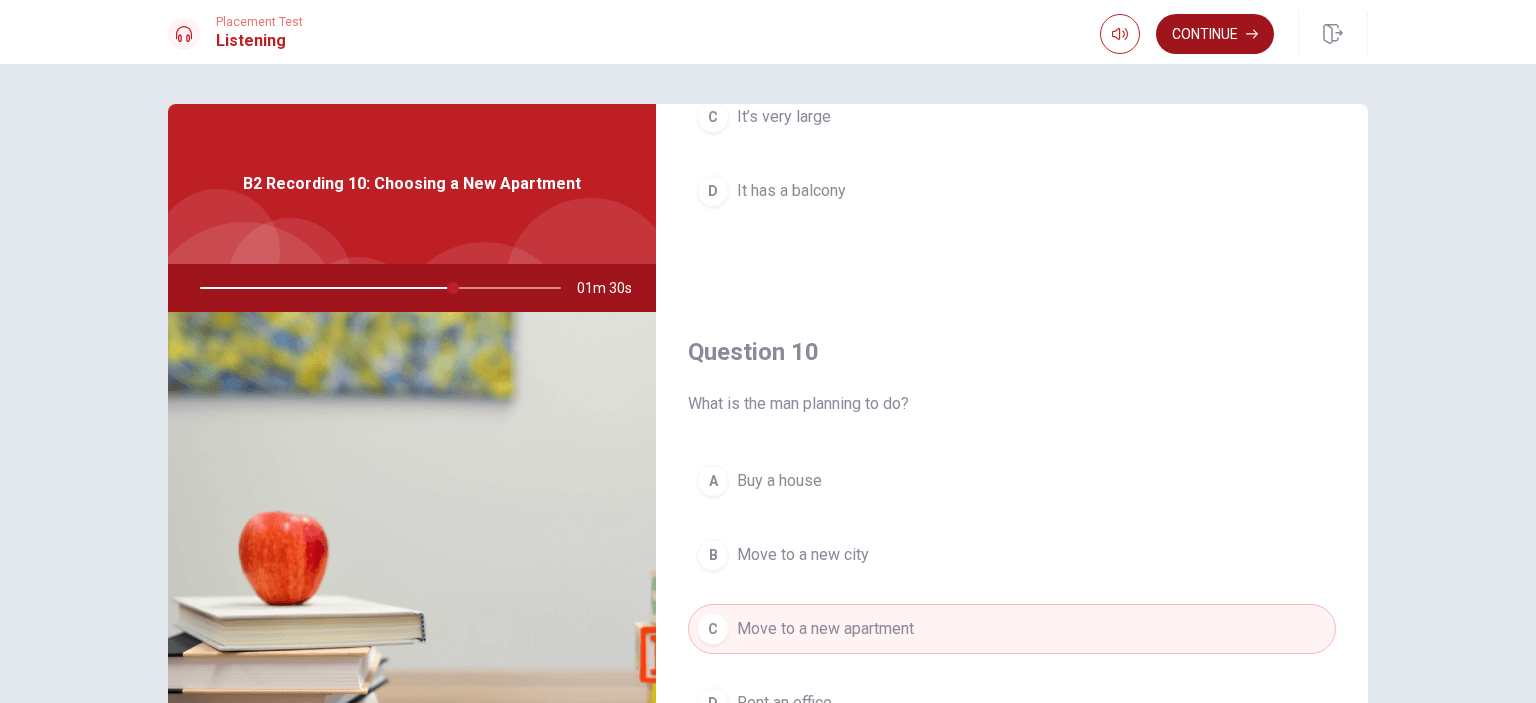 click on "Continue" at bounding box center [1215, 34] 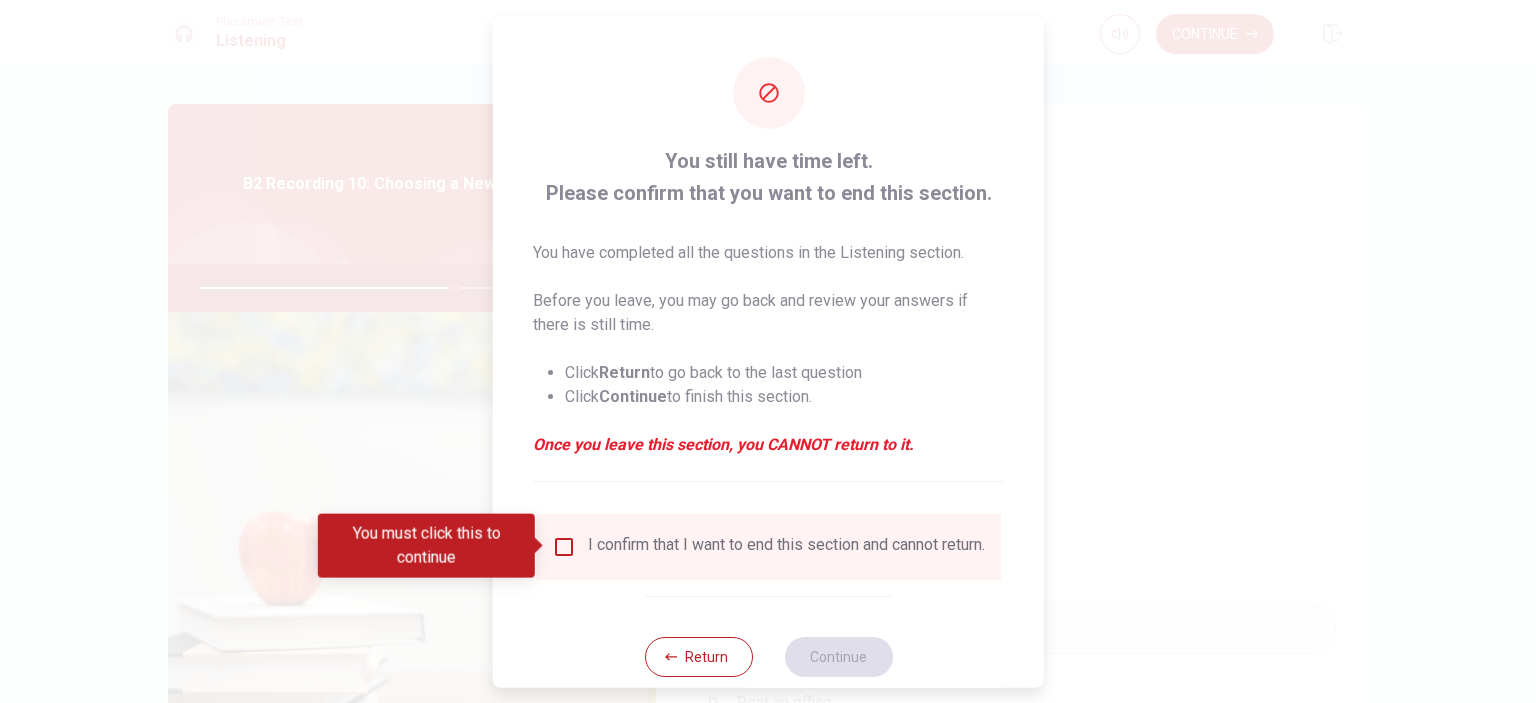click on "I confirm that I want to end this section and cannot return." at bounding box center [768, 546] 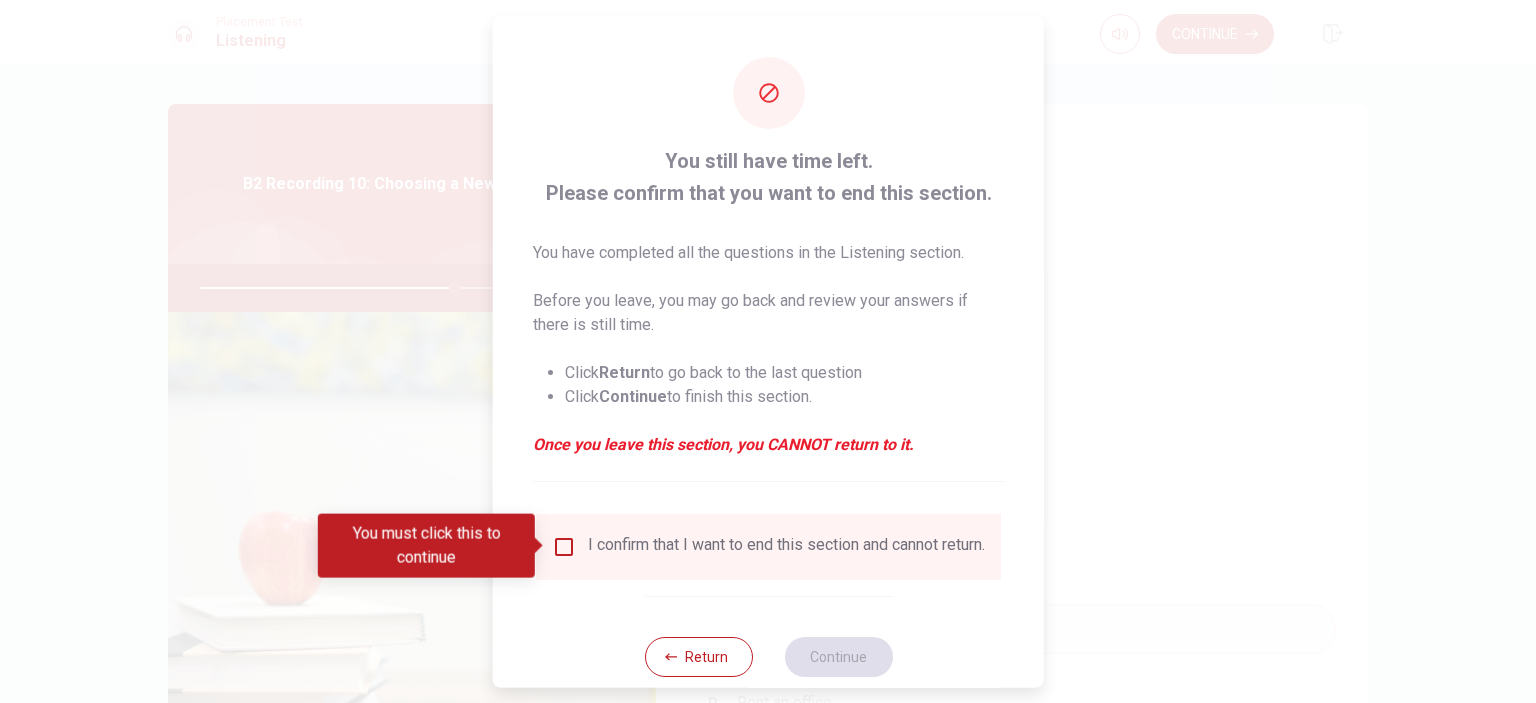 click at bounding box center [564, 546] 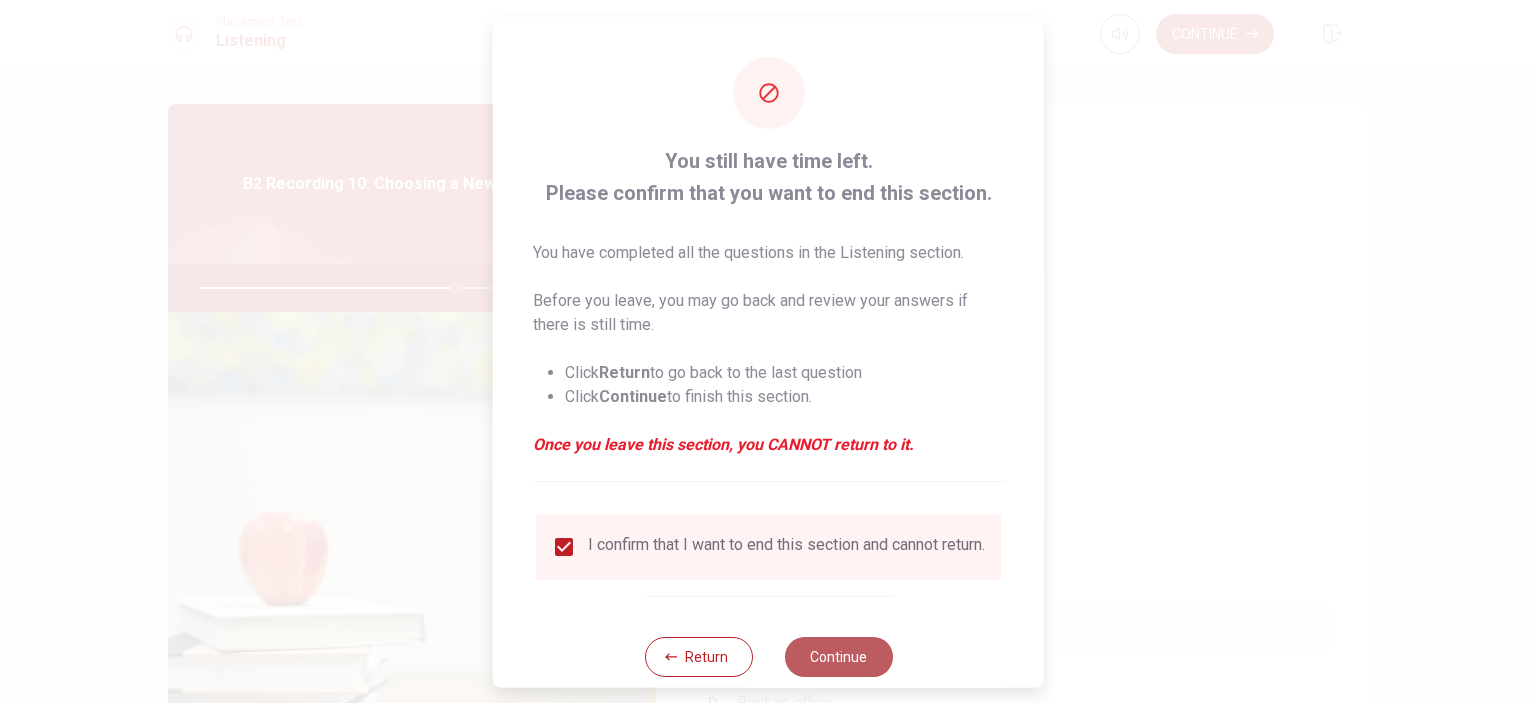 click on "Continue" at bounding box center [838, 656] 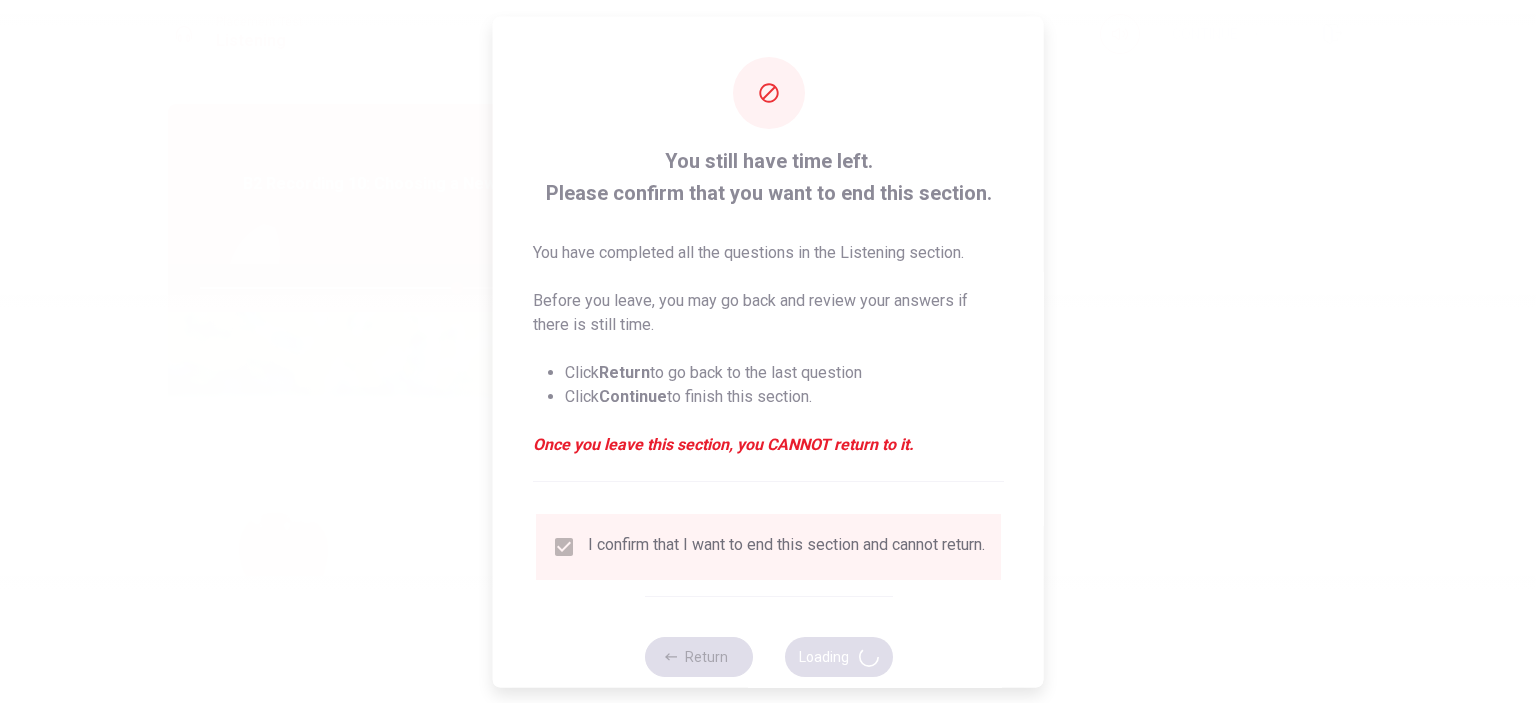 type on "72" 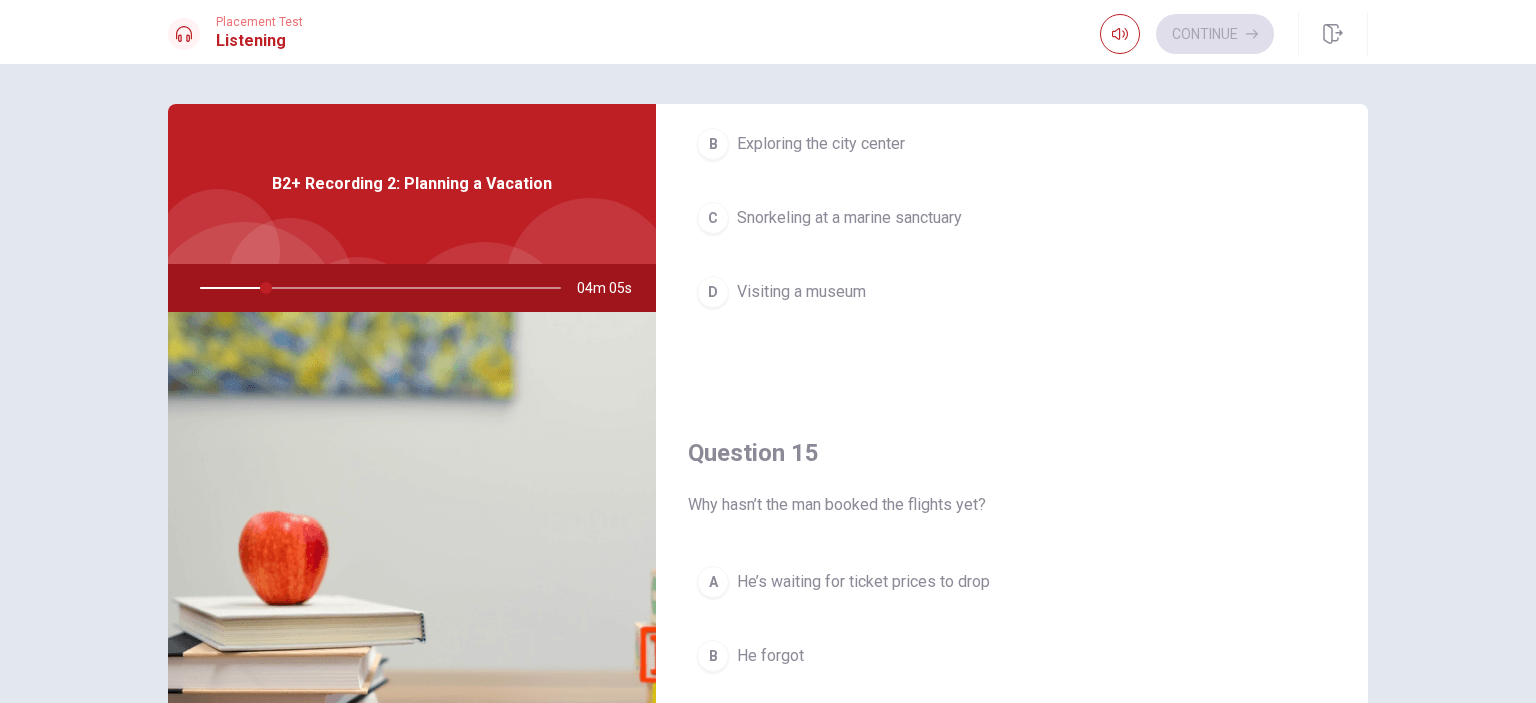 scroll, scrollTop: 1856, scrollLeft: 0, axis: vertical 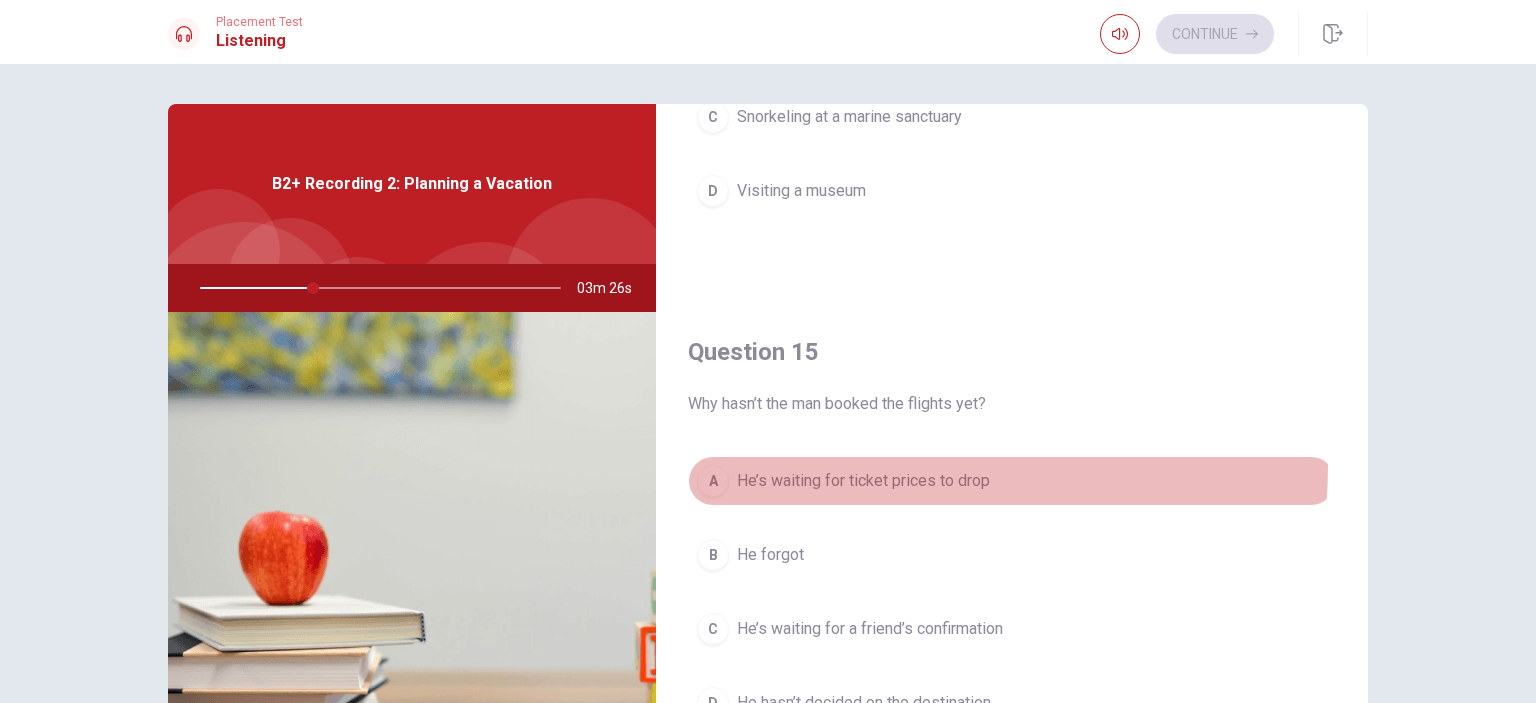 click on "A He’s waiting for ticket prices to drop" at bounding box center [1012, 481] 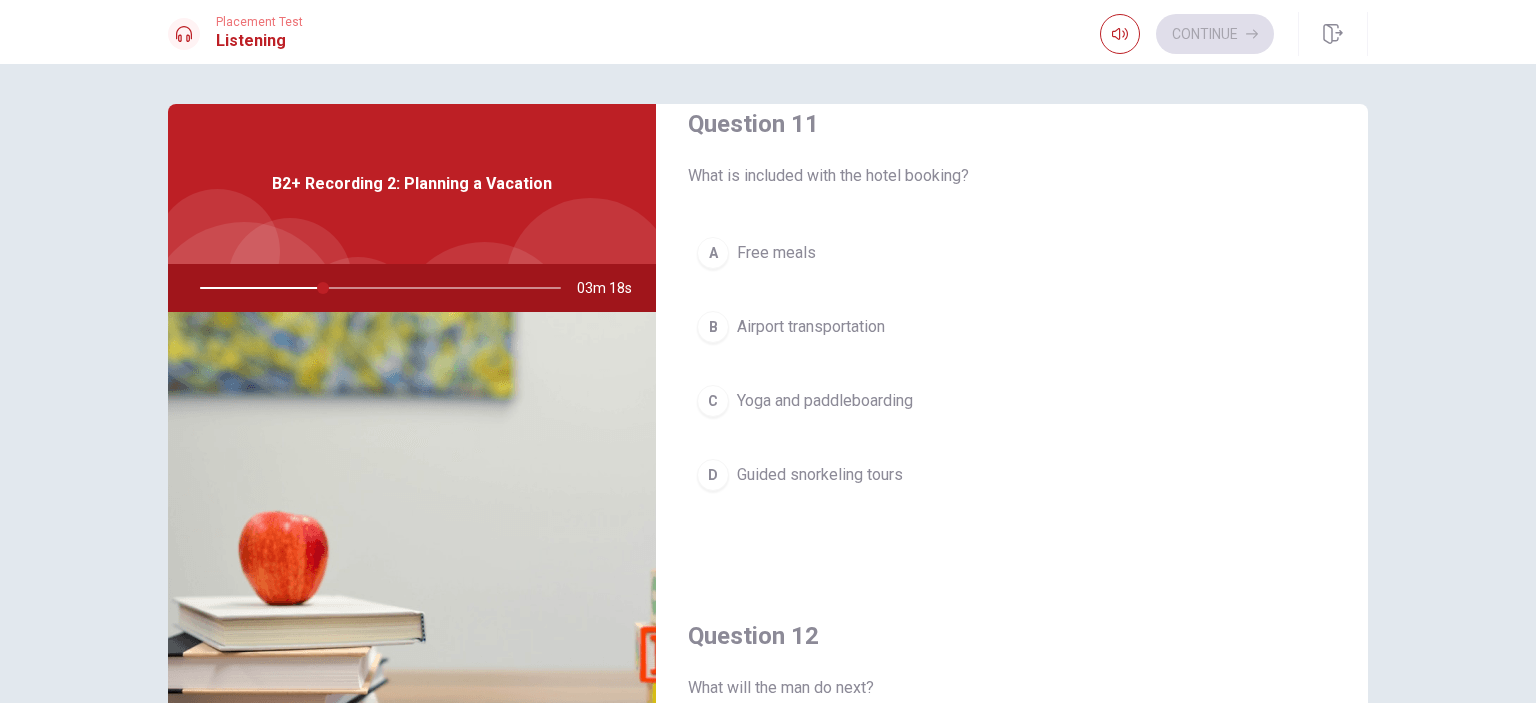 scroll, scrollTop: 0, scrollLeft: 0, axis: both 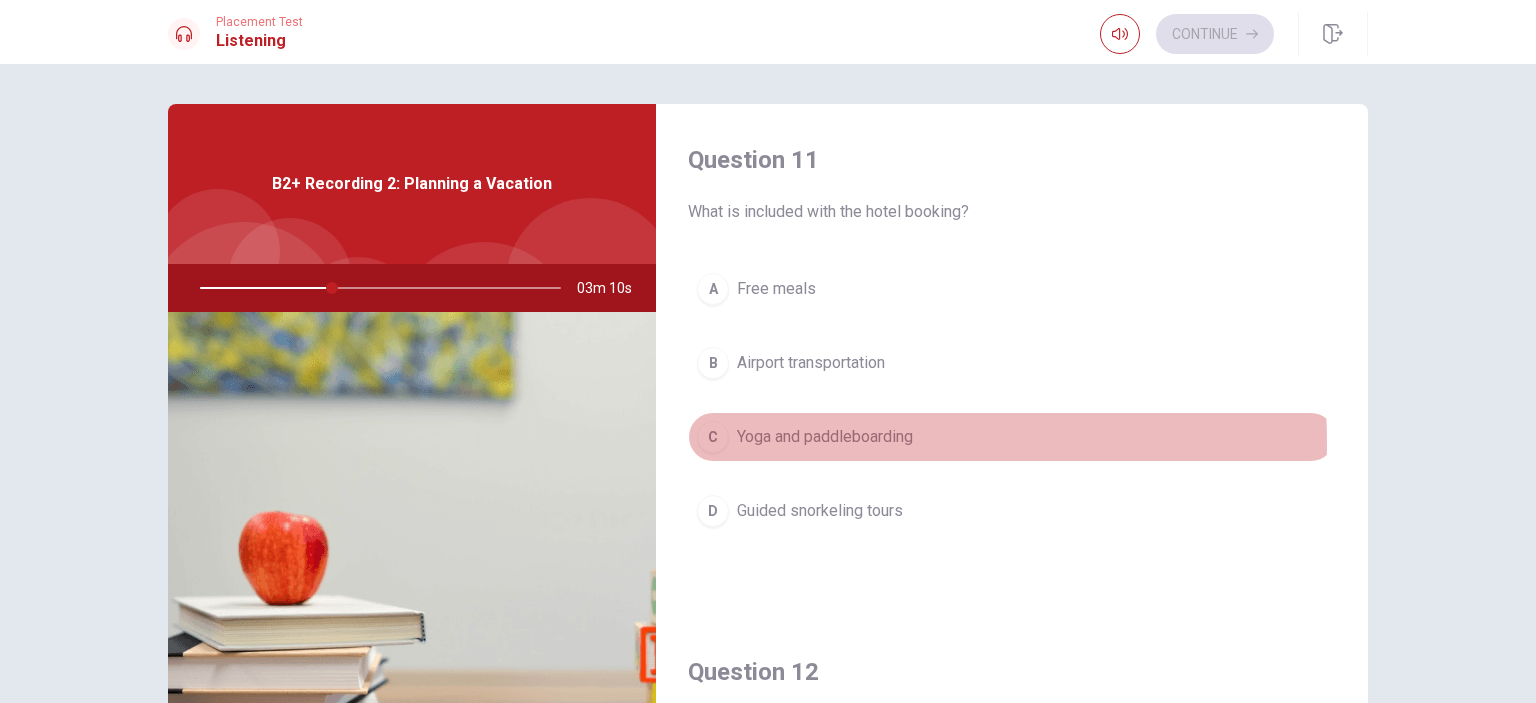 click on "Yoga and paddleboarding" at bounding box center (825, 437) 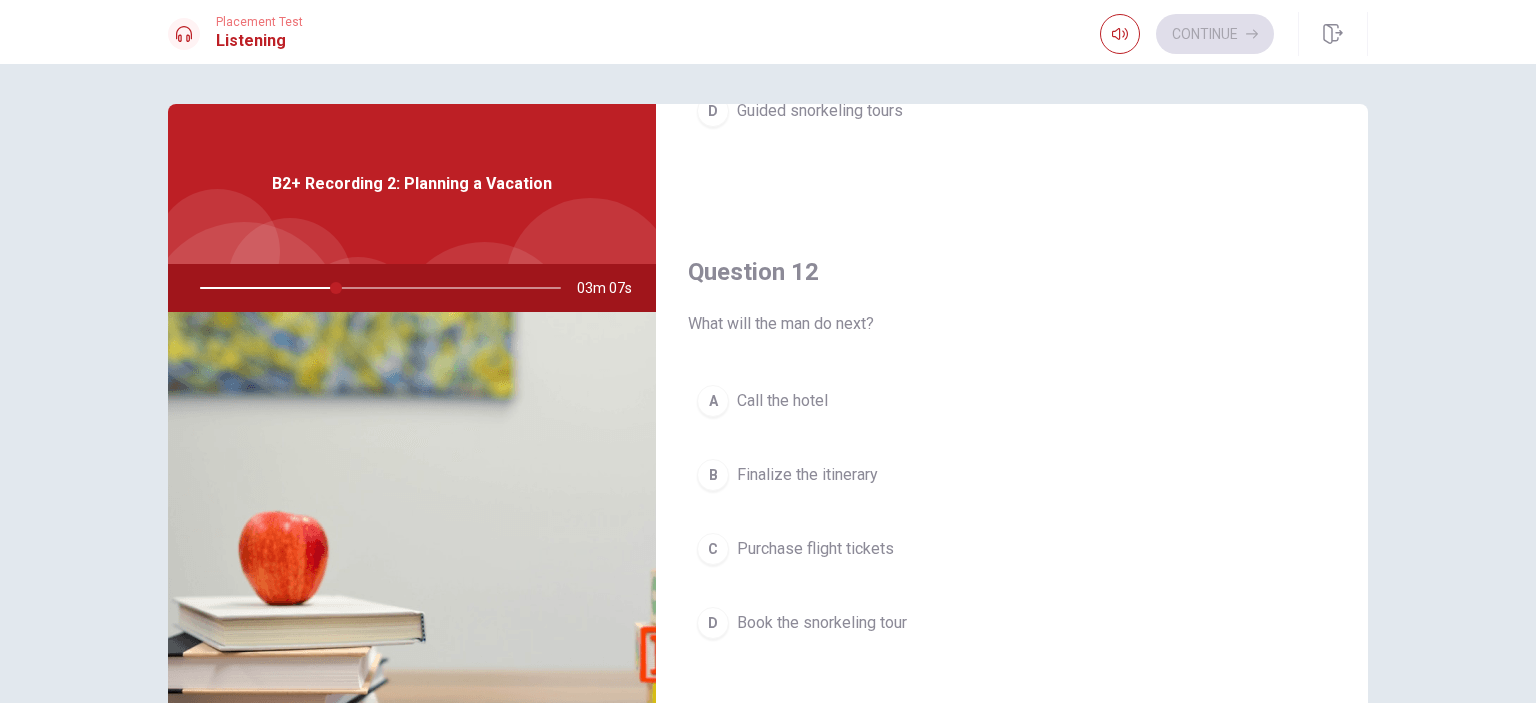 scroll, scrollTop: 500, scrollLeft: 0, axis: vertical 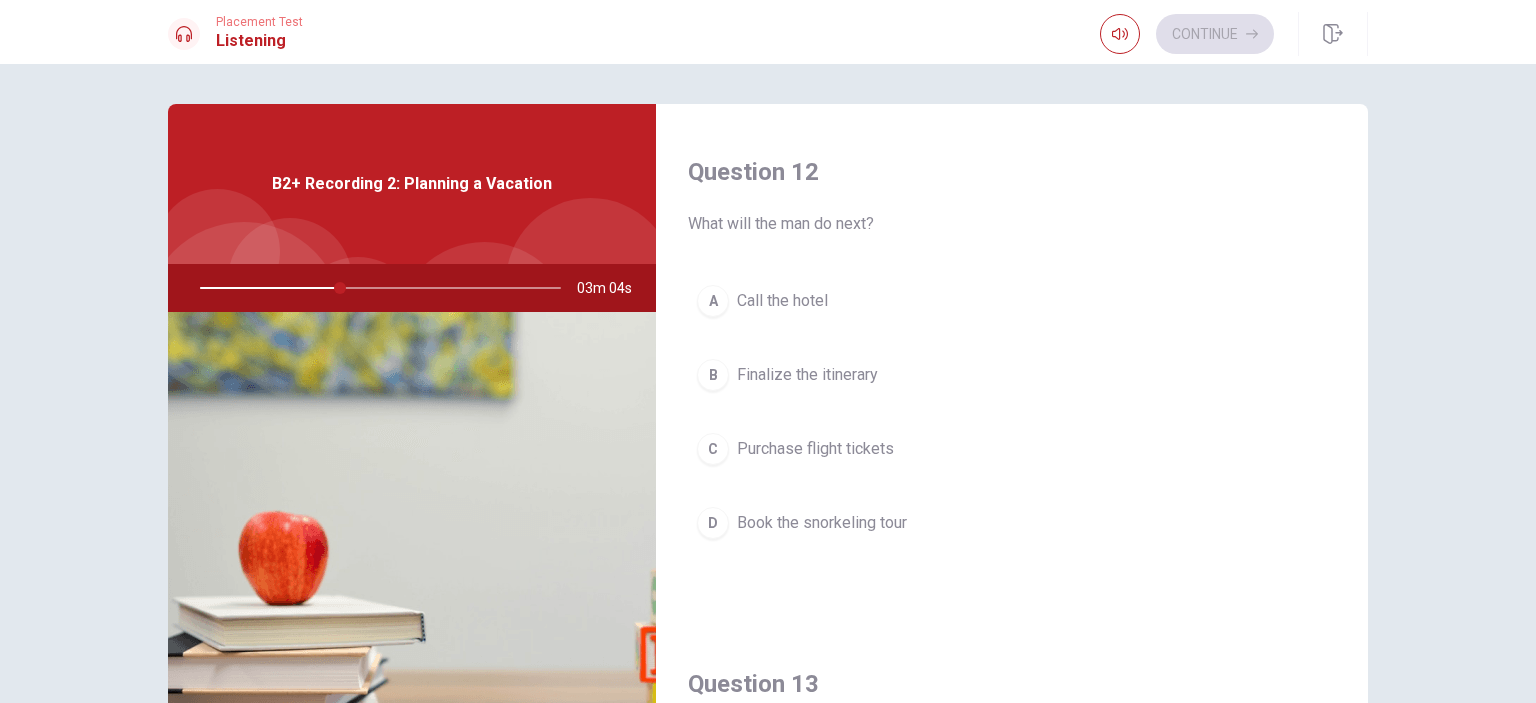 click on "Book the snorkeling tour" at bounding box center [822, 523] 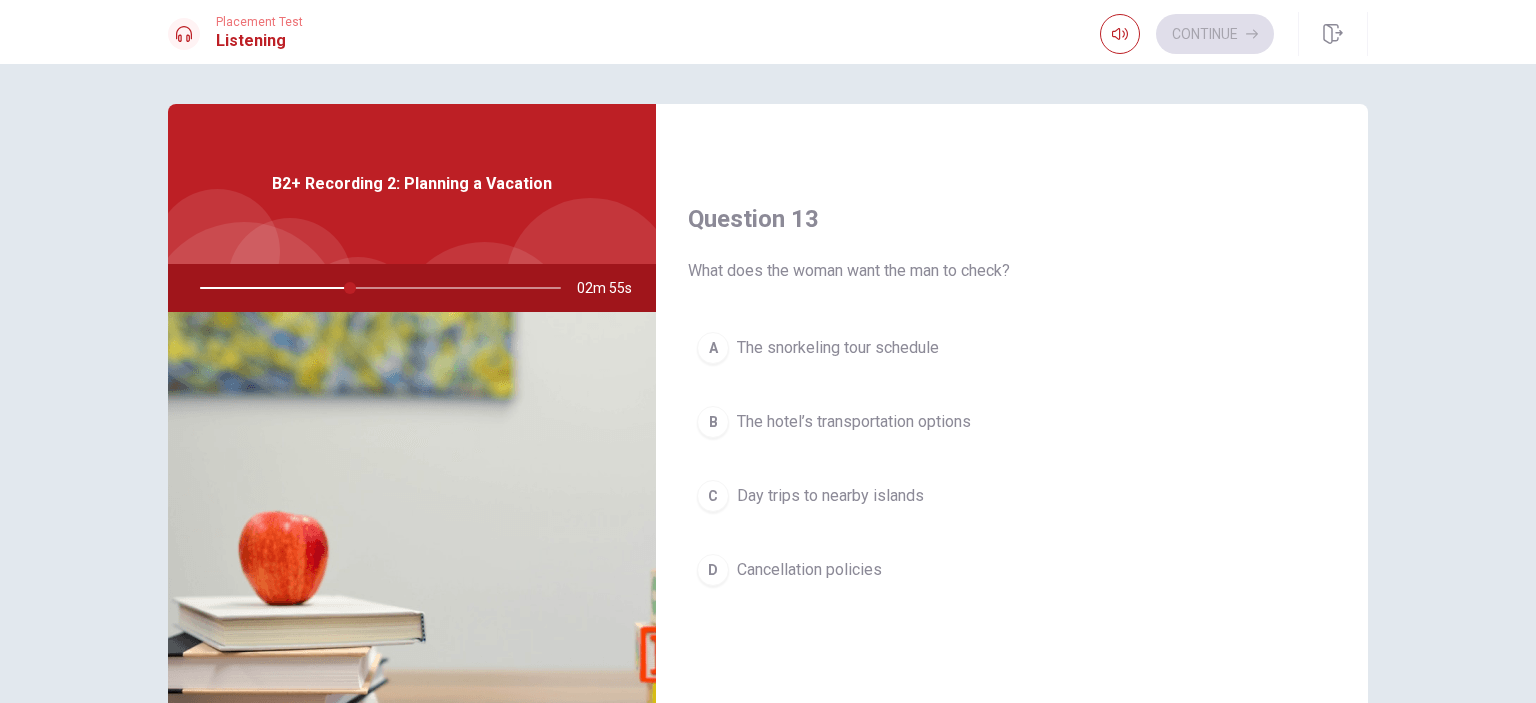 scroll, scrollTop: 1000, scrollLeft: 0, axis: vertical 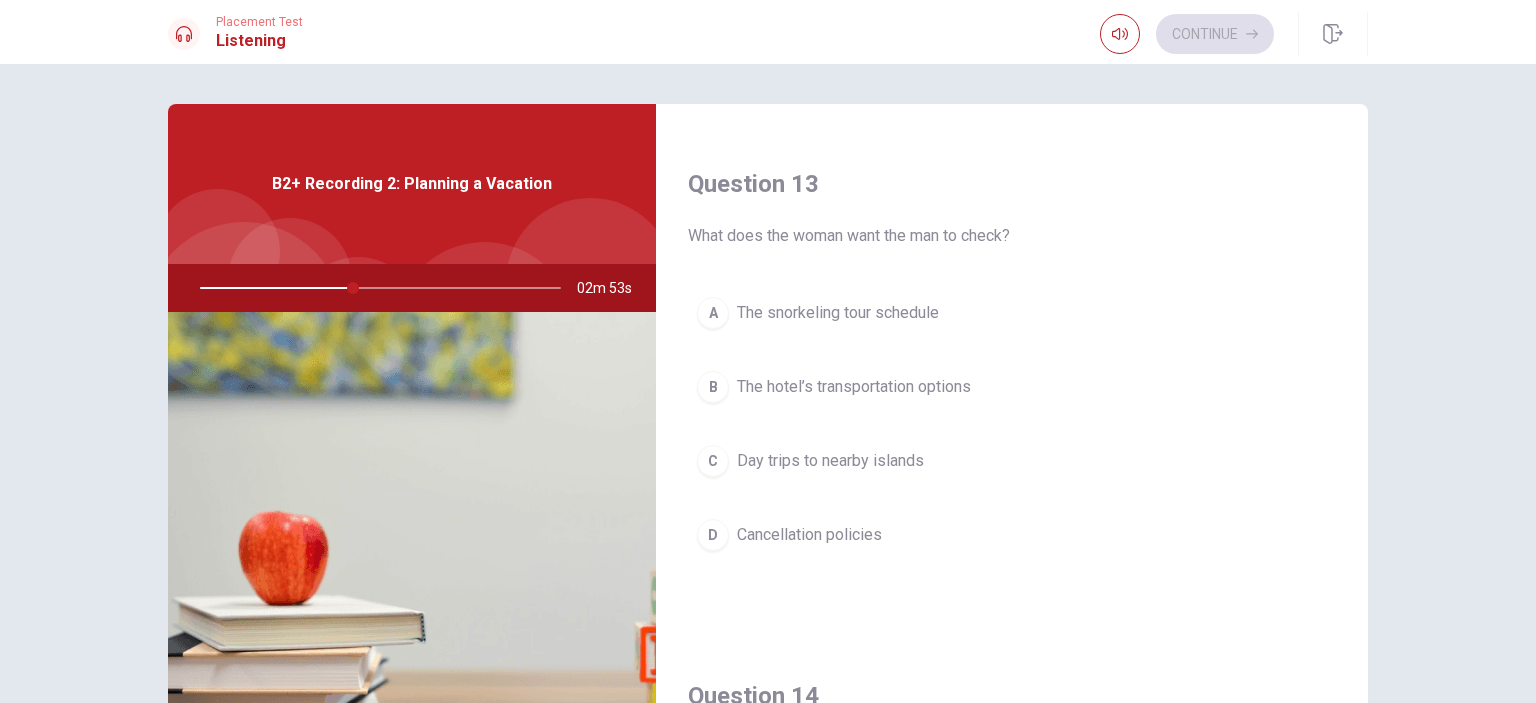 click on "B The hotel’s transportation options" at bounding box center [1012, 387] 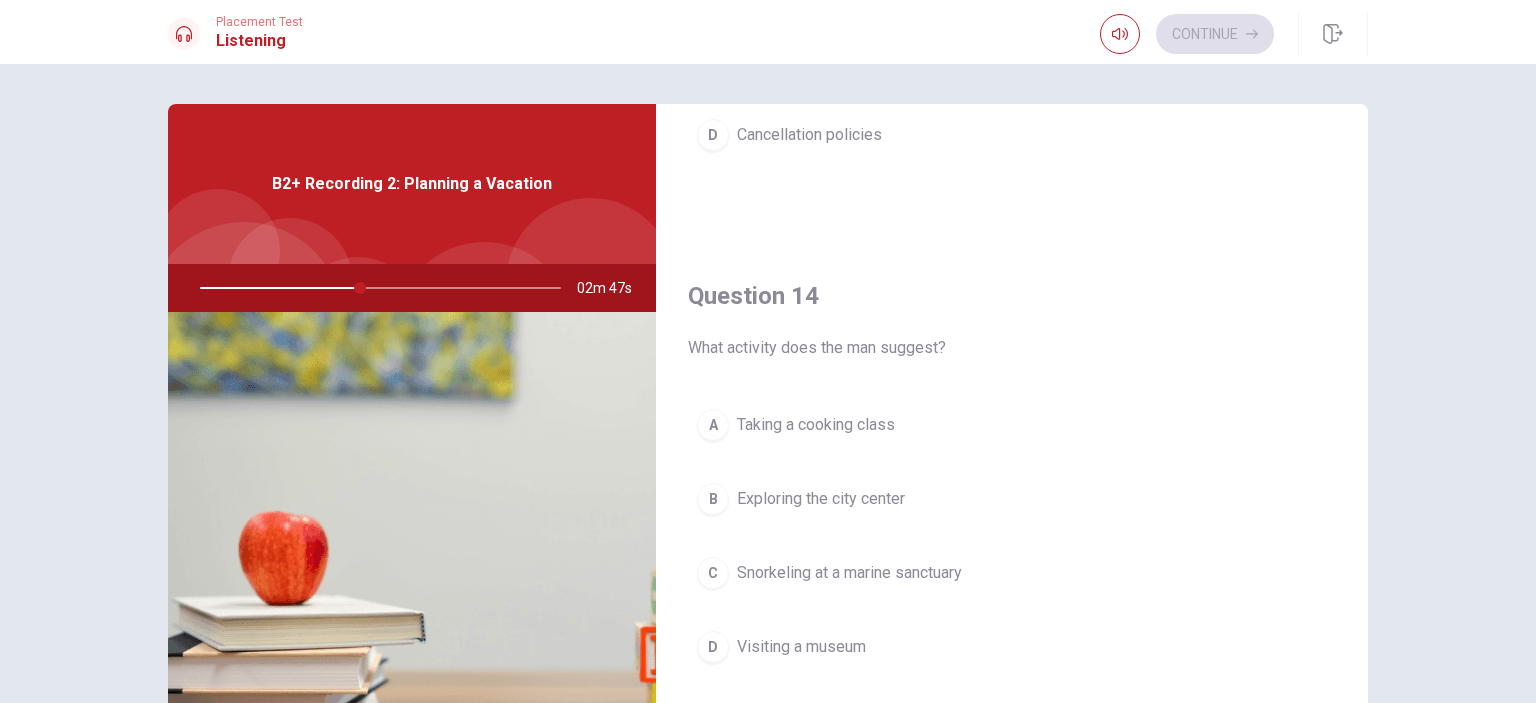 scroll, scrollTop: 1500, scrollLeft: 0, axis: vertical 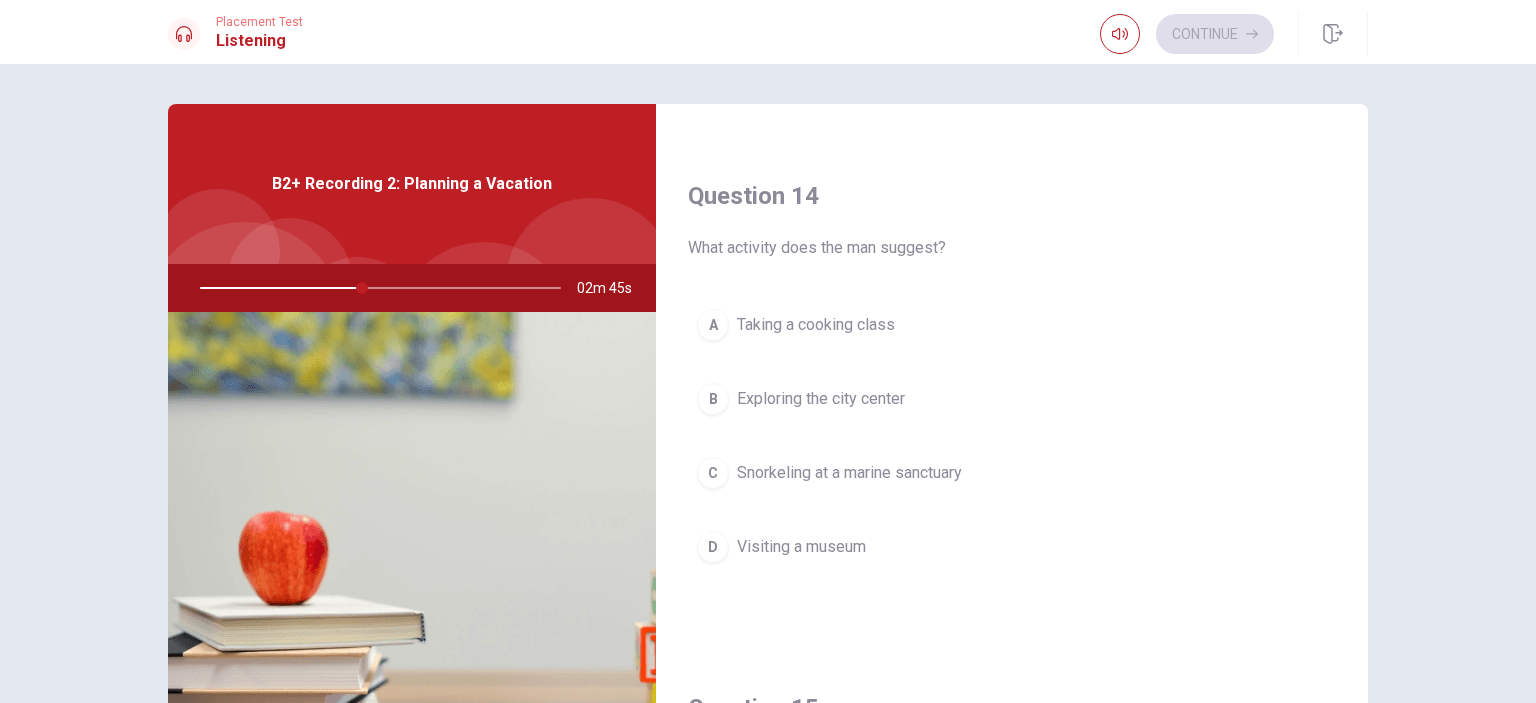 click on "Snorkeling at a marine sanctuary" at bounding box center [849, 473] 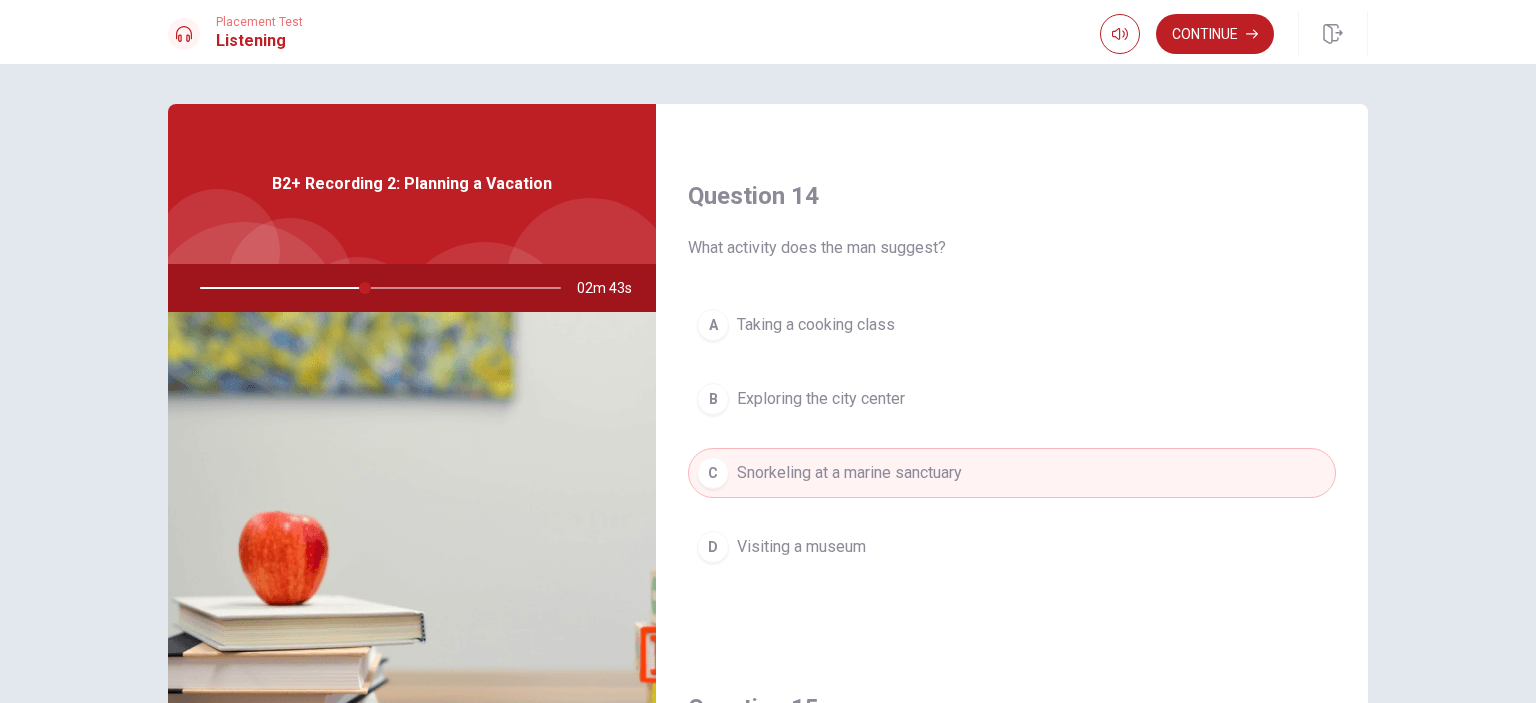 scroll, scrollTop: 1856, scrollLeft: 0, axis: vertical 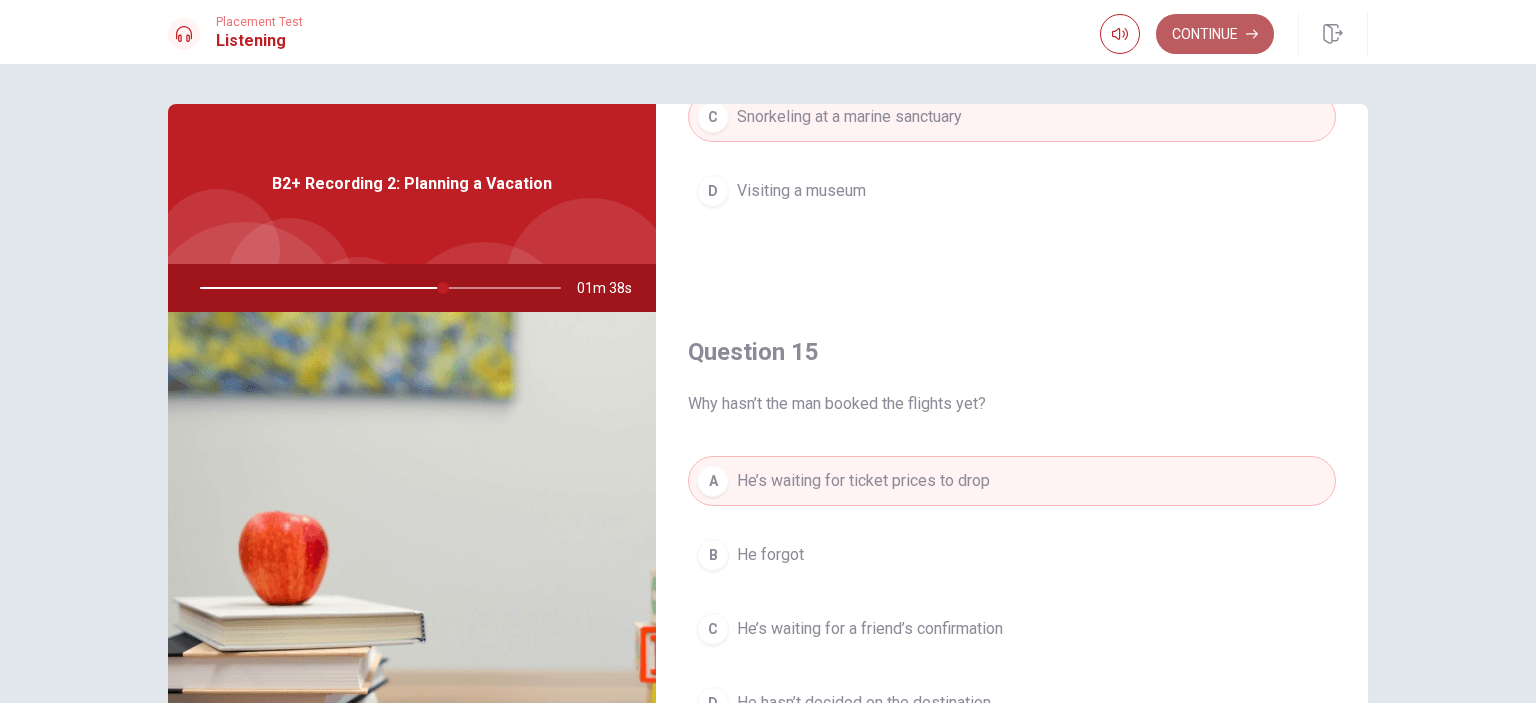 click 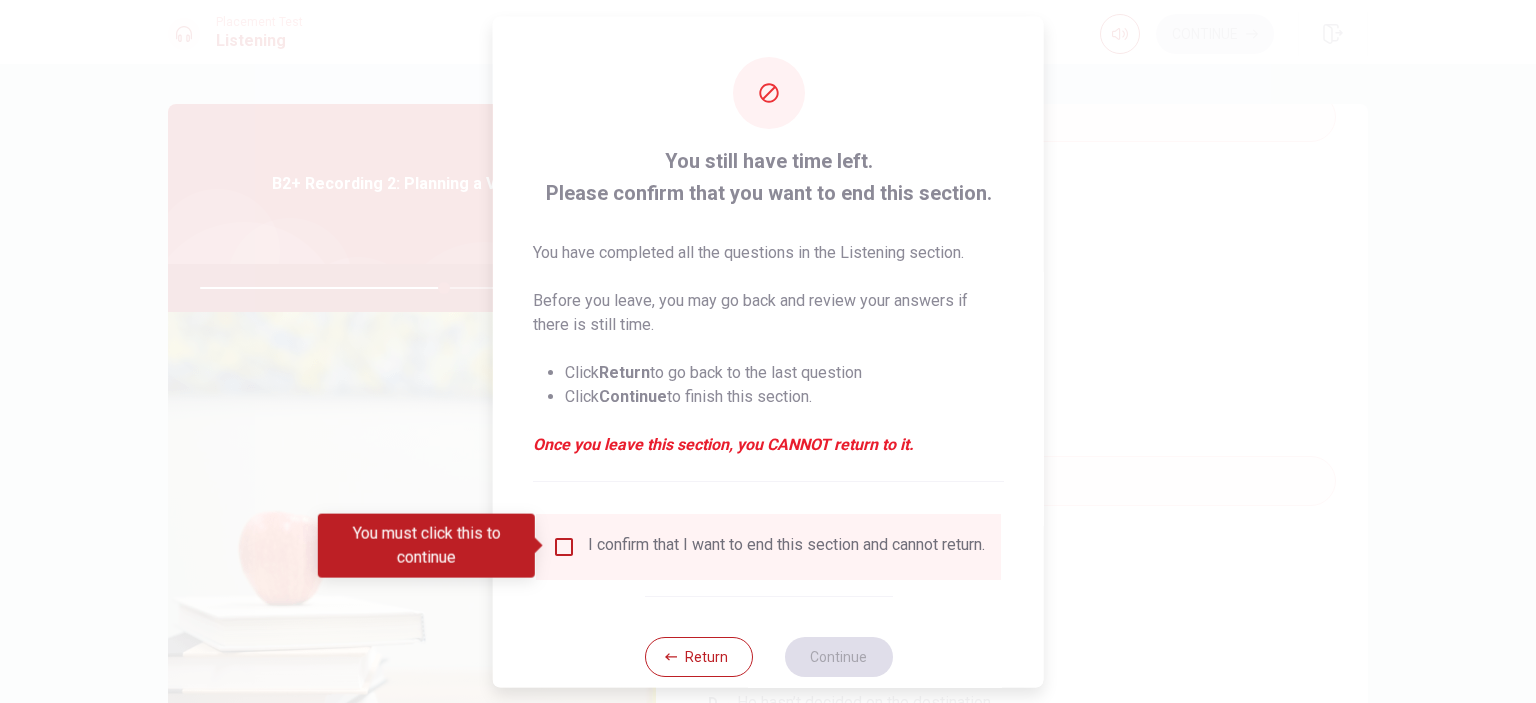 click on "I confirm that I want to end this section and cannot return." at bounding box center [768, 546] 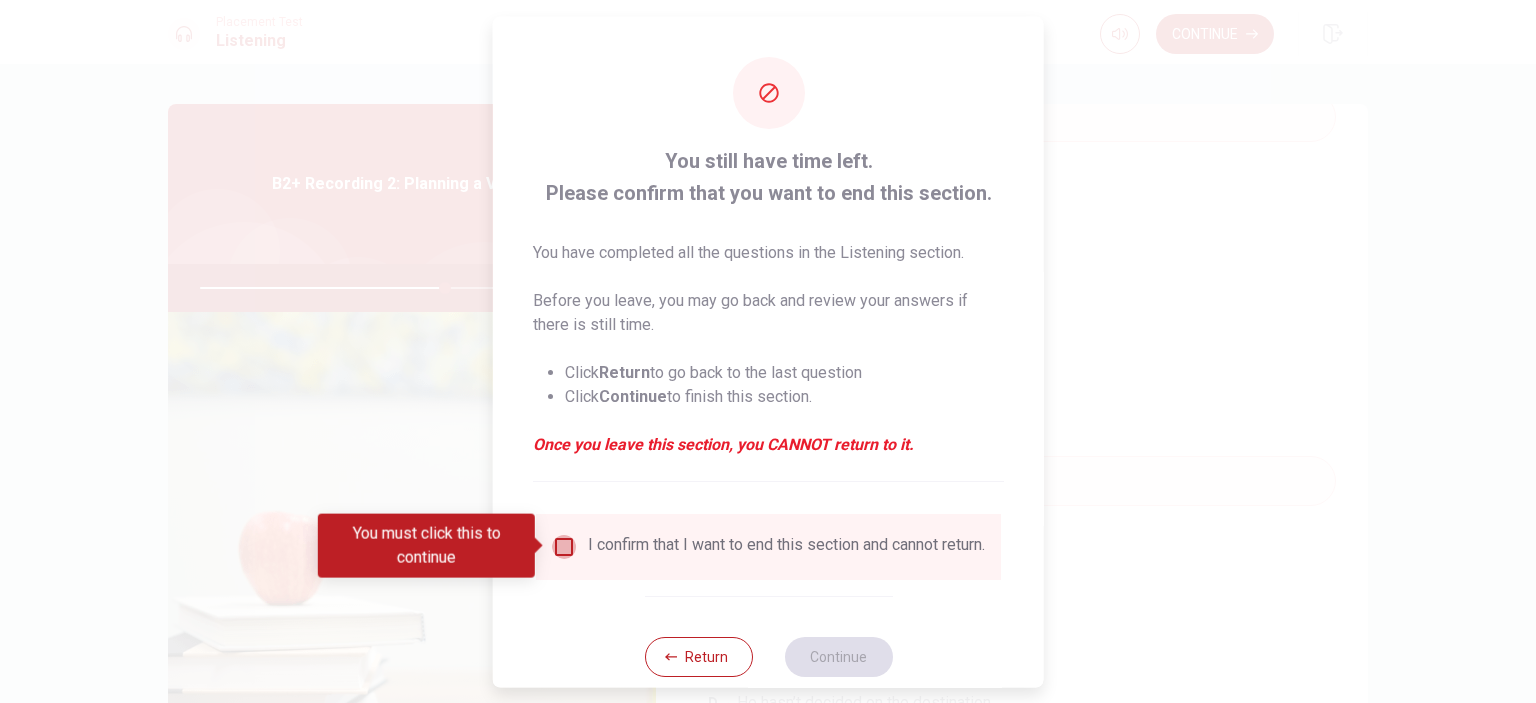 click at bounding box center (564, 546) 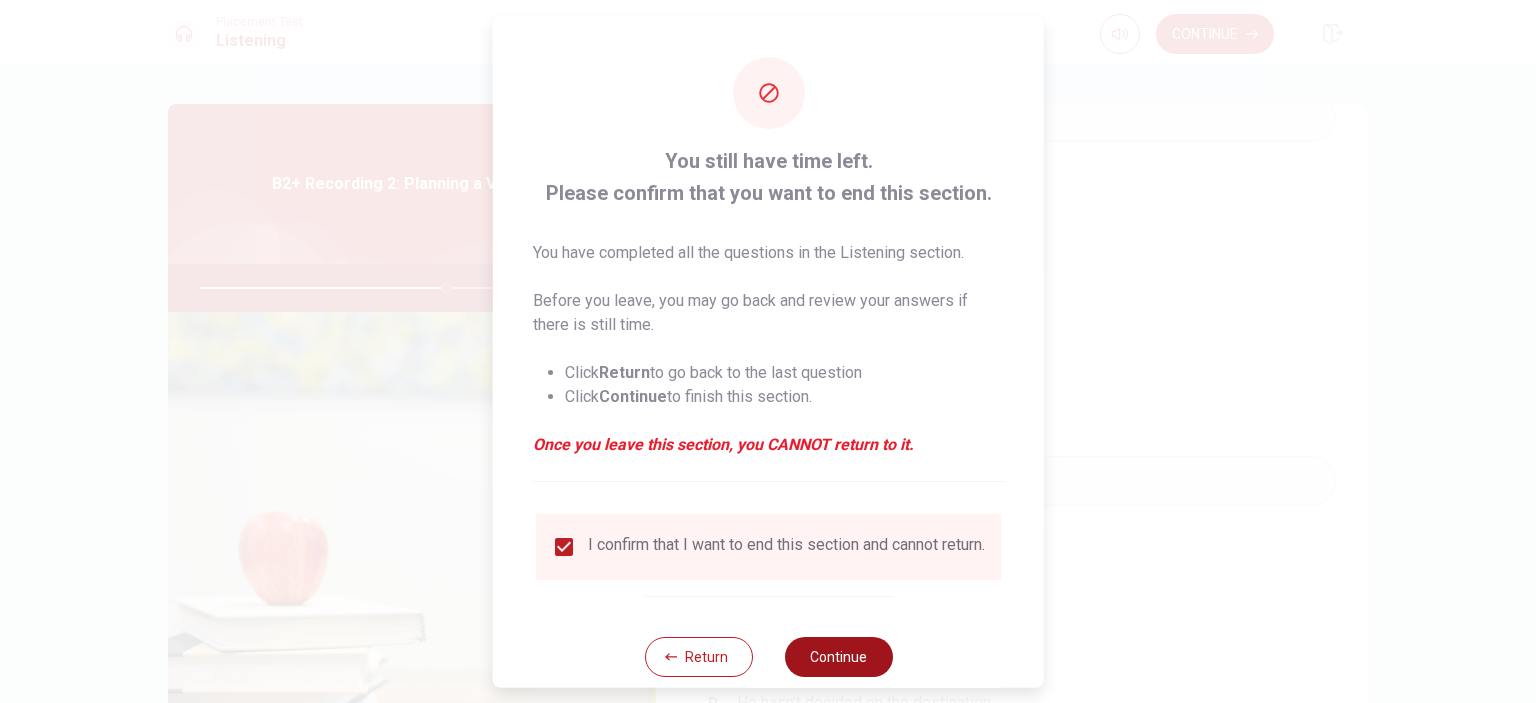 click on "Continue" at bounding box center [838, 656] 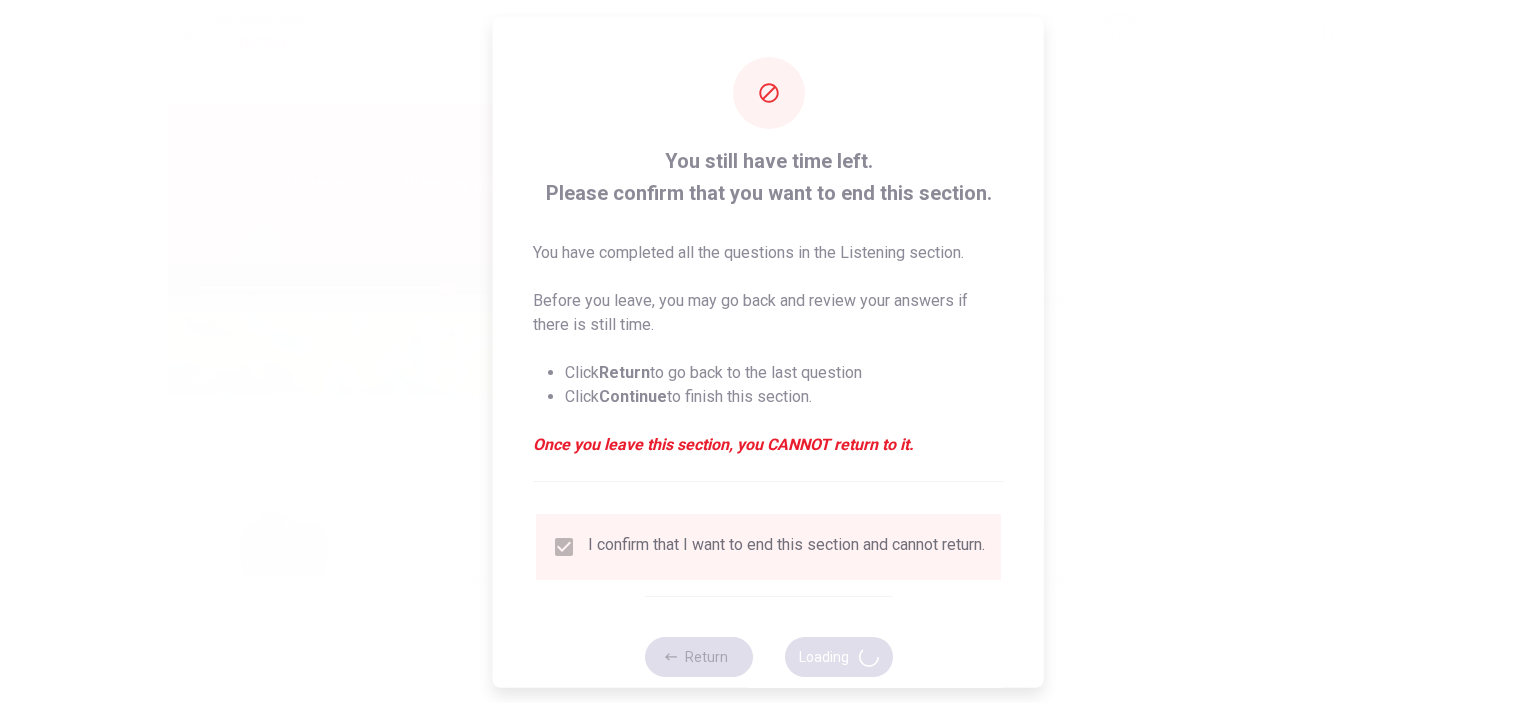 type on "69" 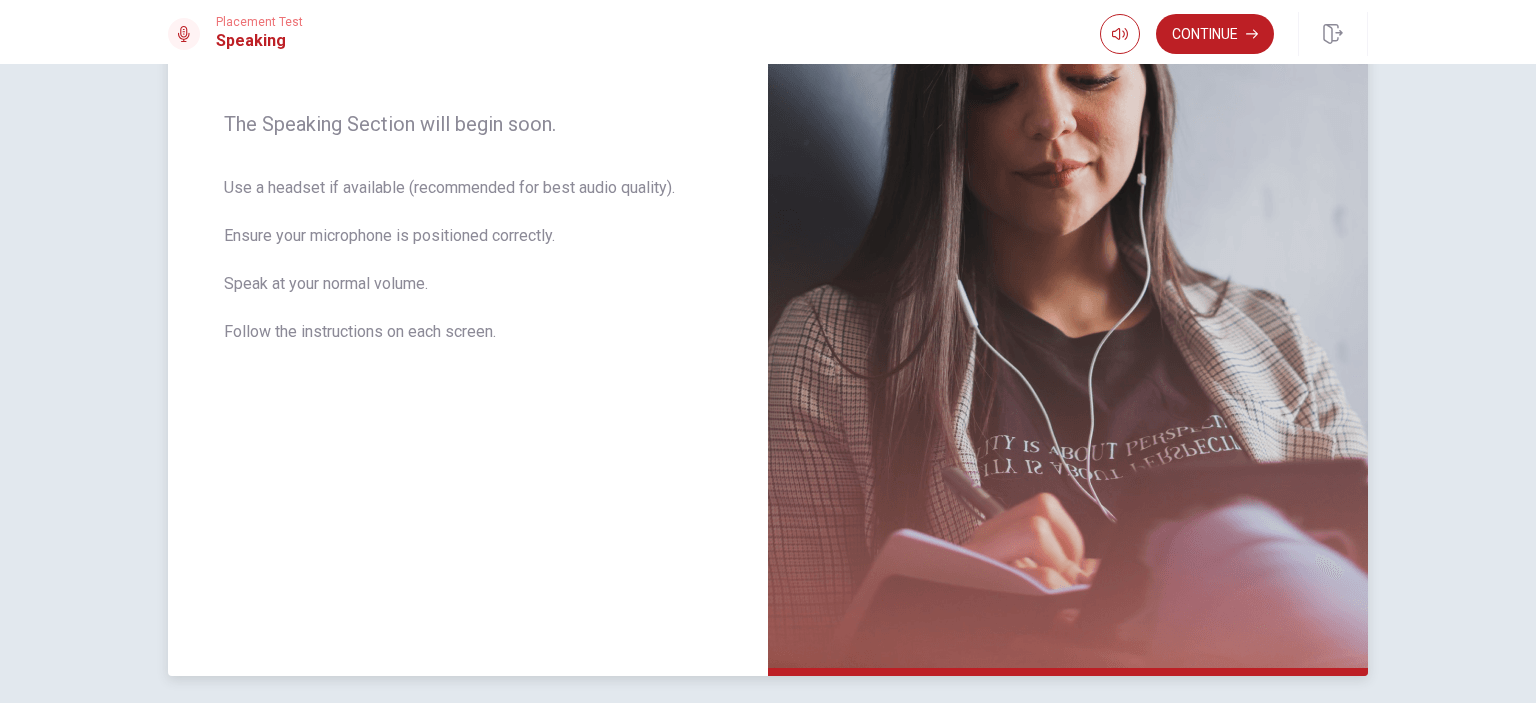 scroll, scrollTop: 0, scrollLeft: 0, axis: both 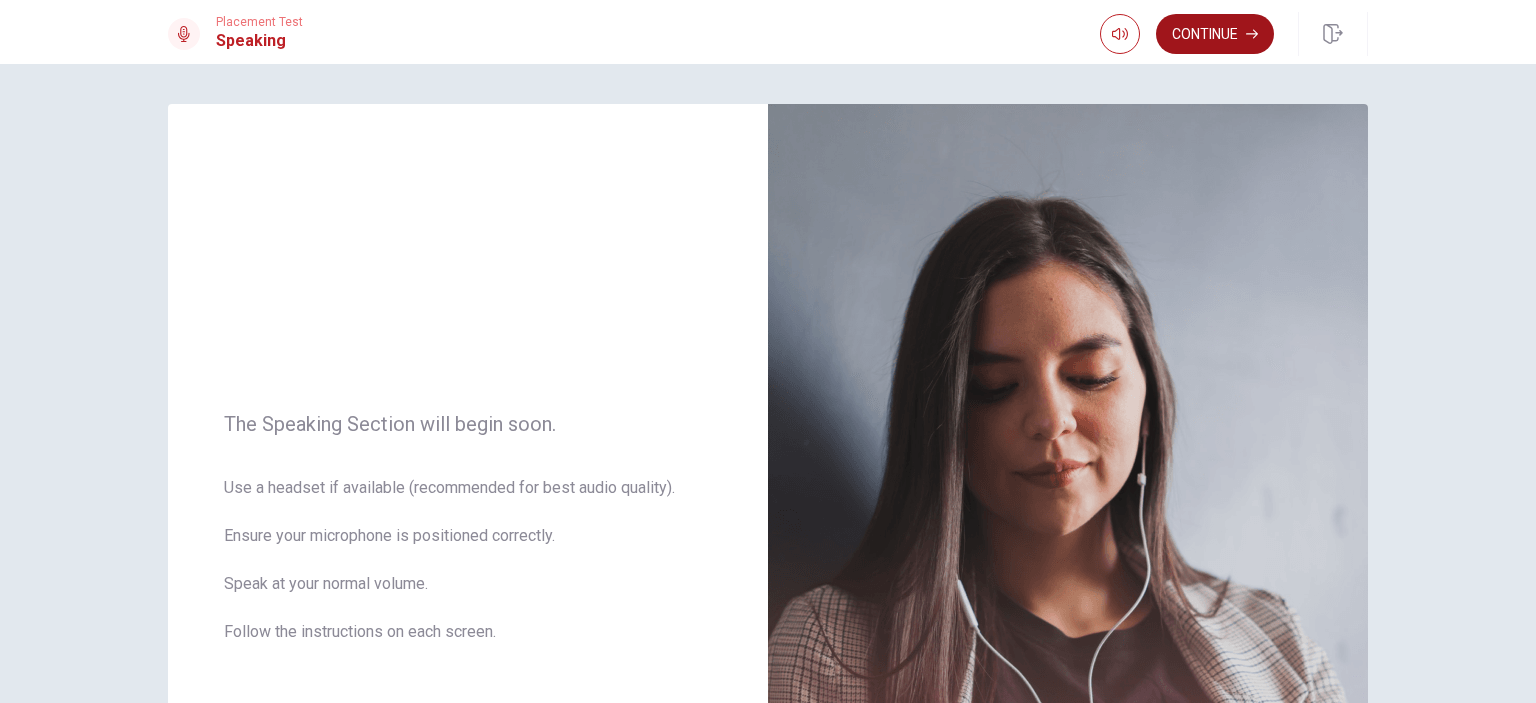 click on "Continue" at bounding box center (1215, 34) 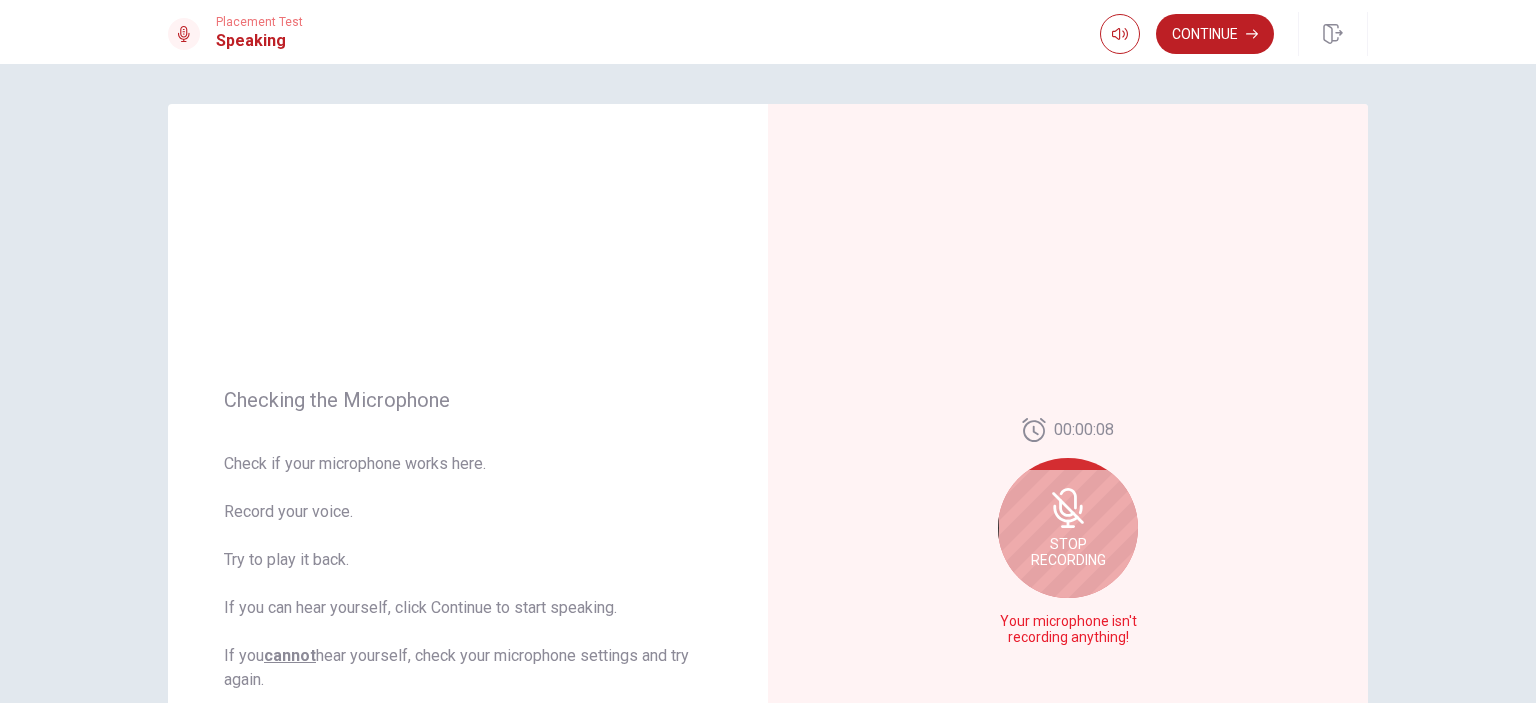 scroll, scrollTop: 100, scrollLeft: 0, axis: vertical 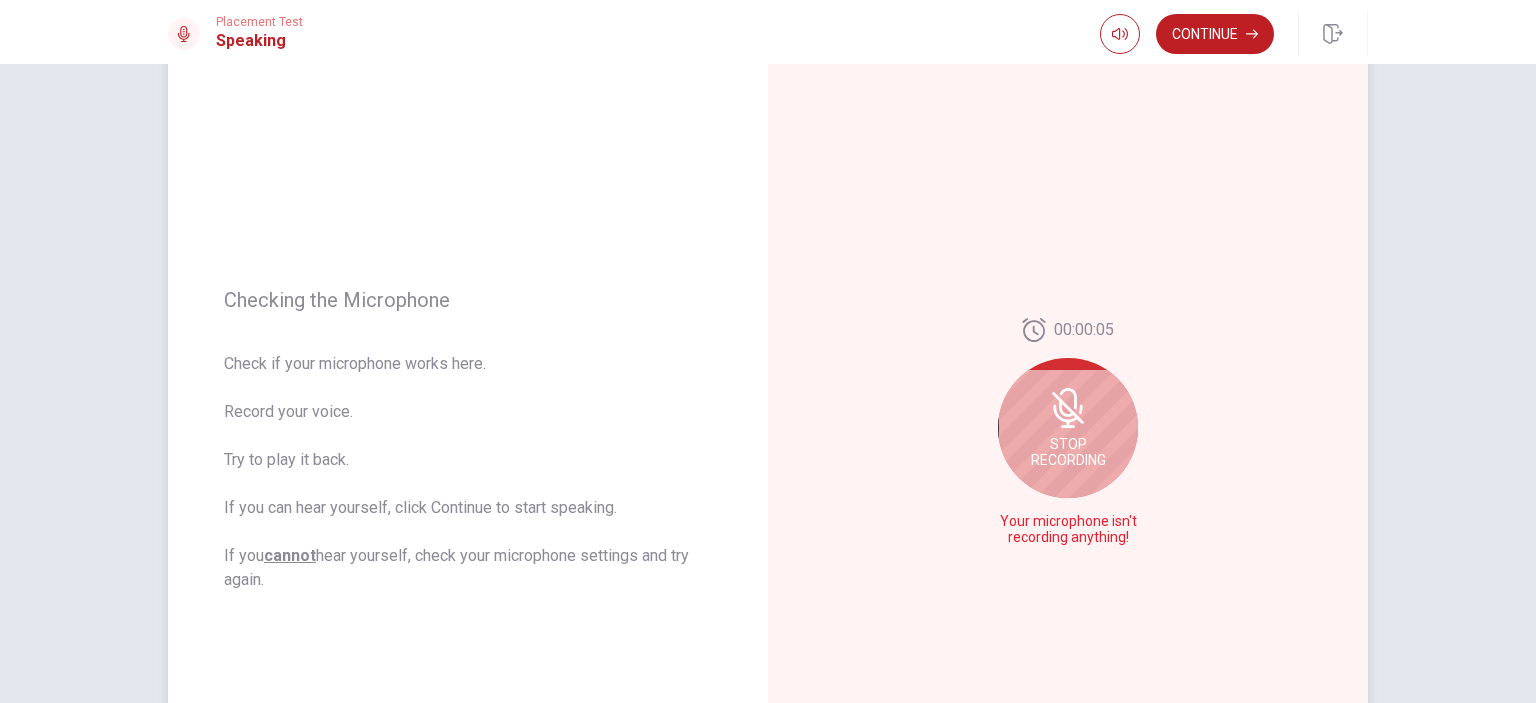 click on "Stop   Recording" at bounding box center (1068, 428) 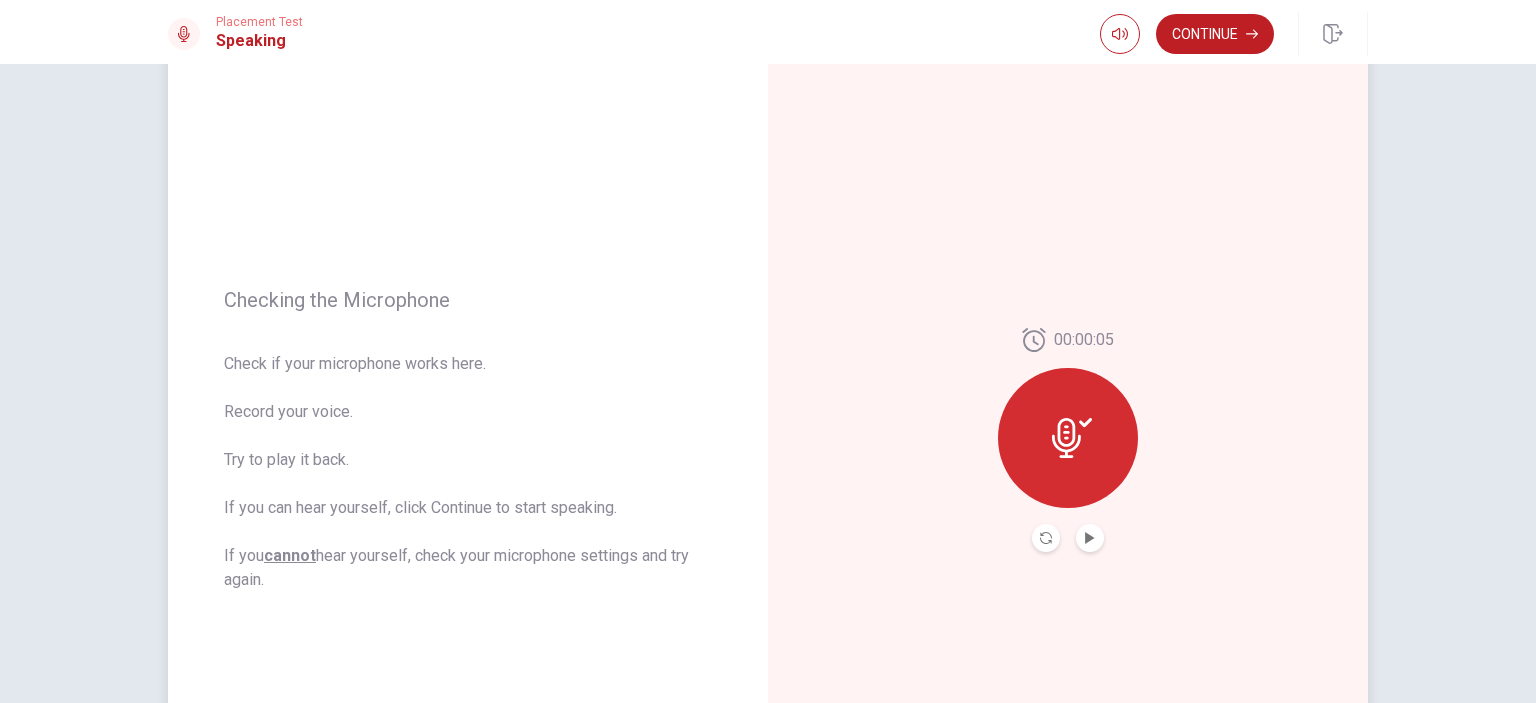 click at bounding box center (1090, 538) 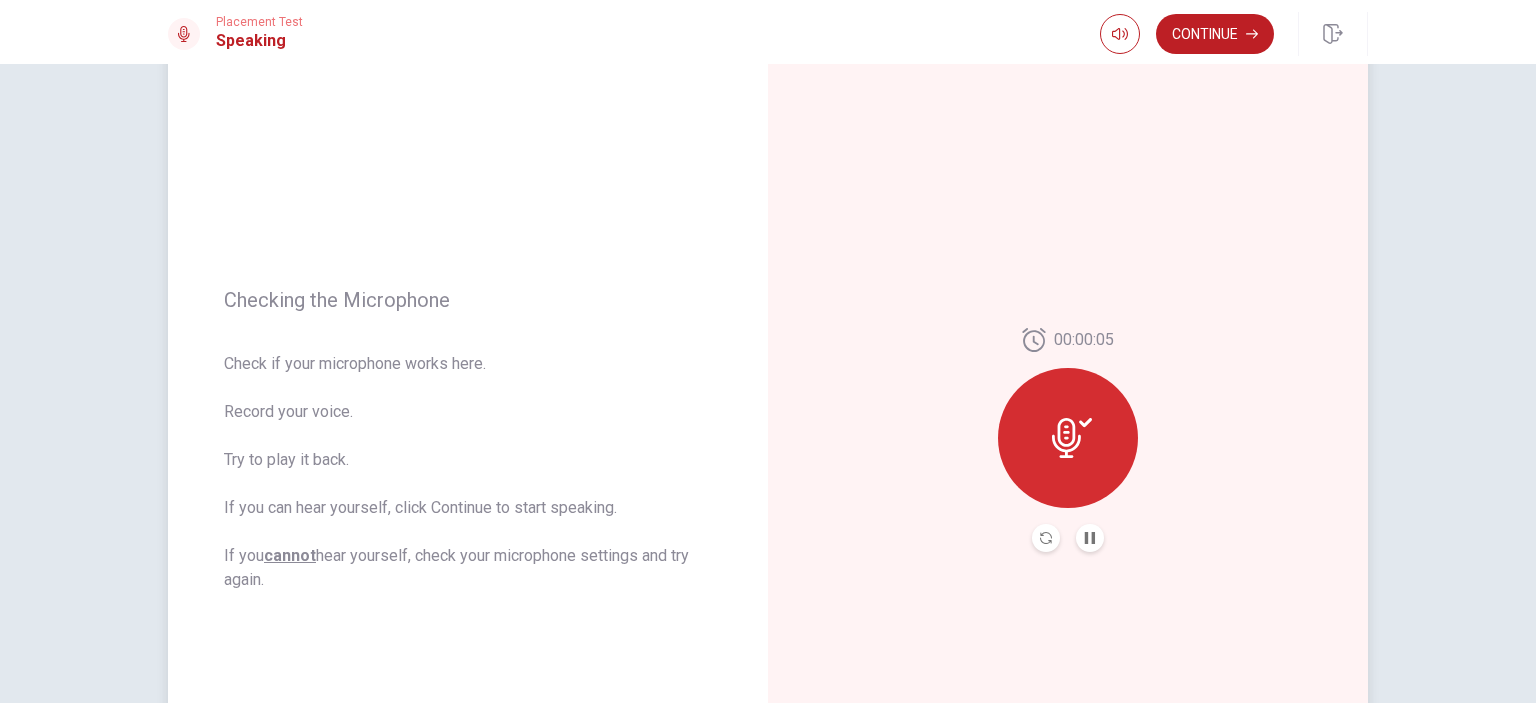 click at bounding box center [1068, 438] 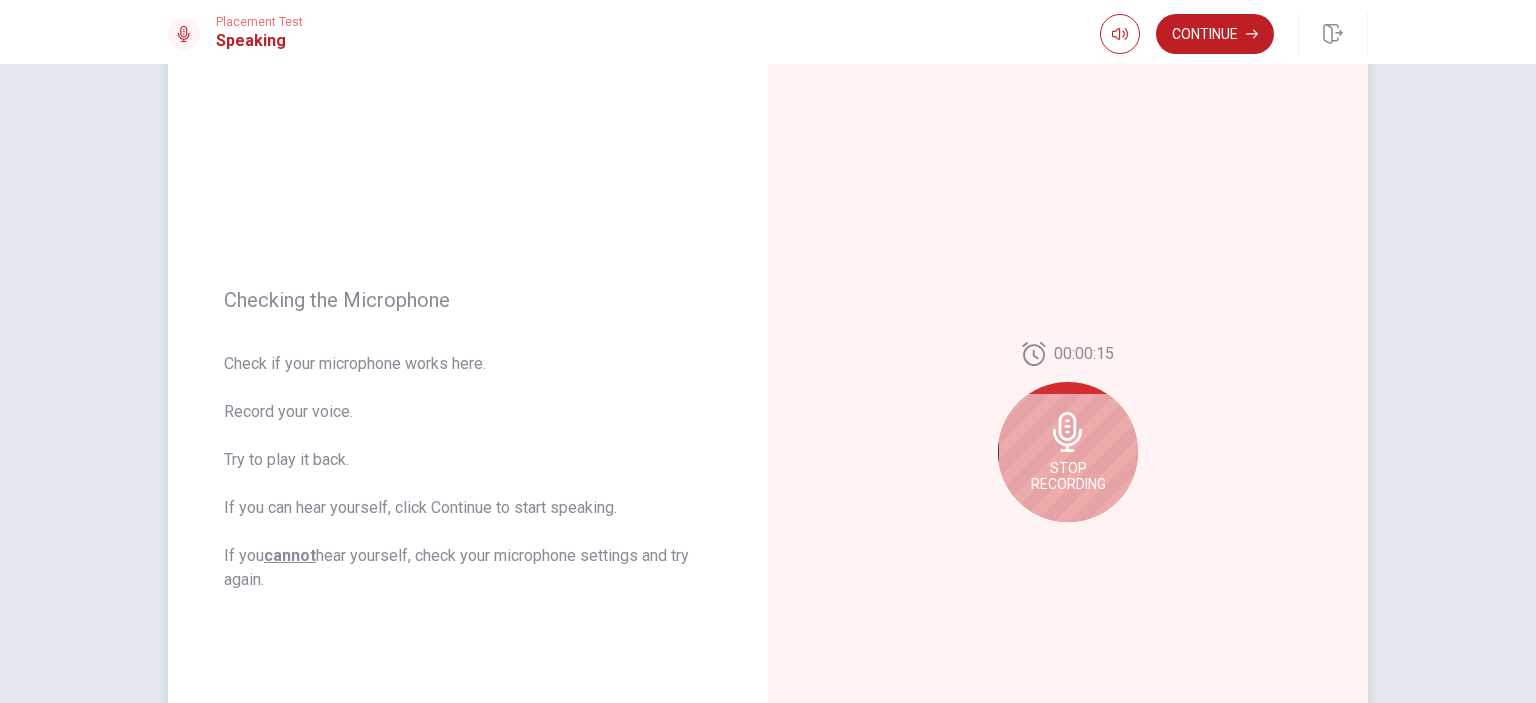click on "Stop   Recording" at bounding box center [1068, 452] 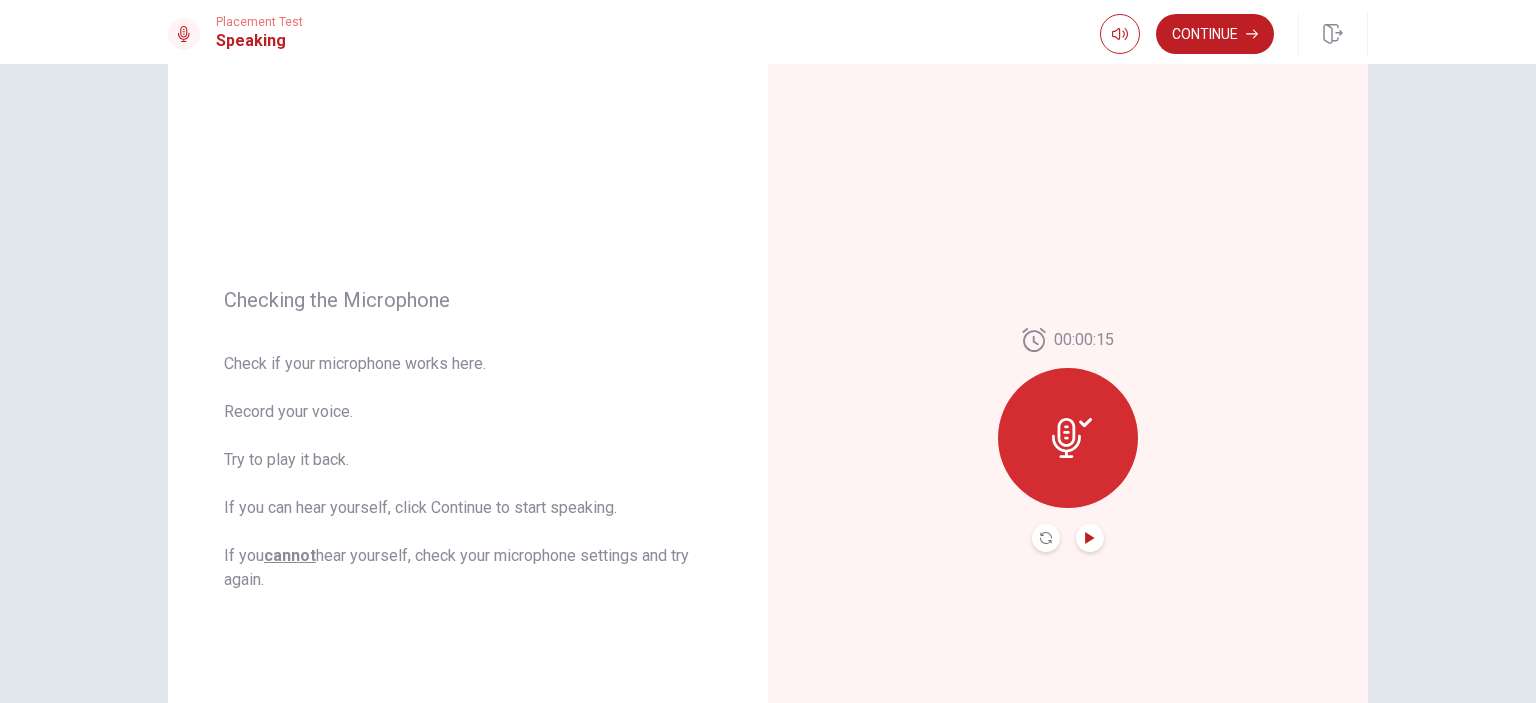 click 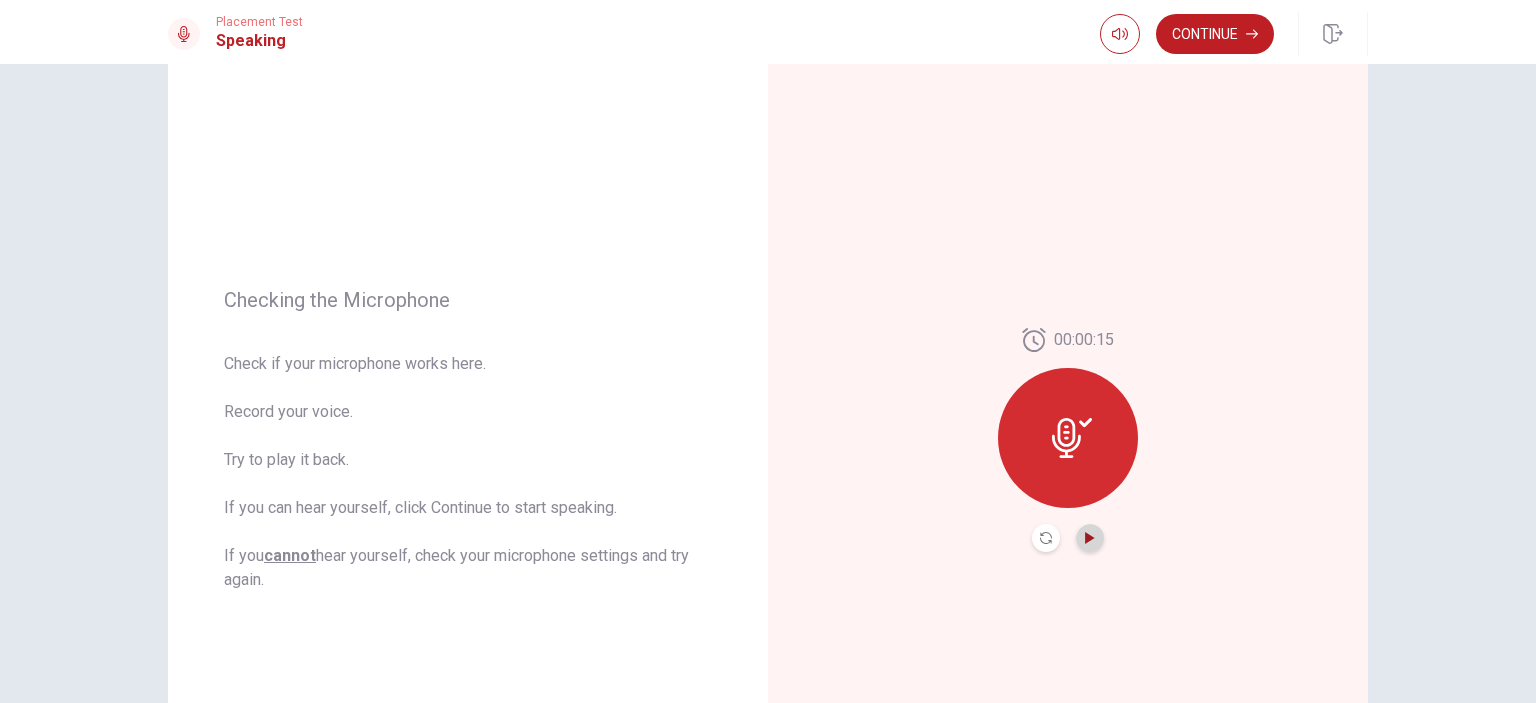 click 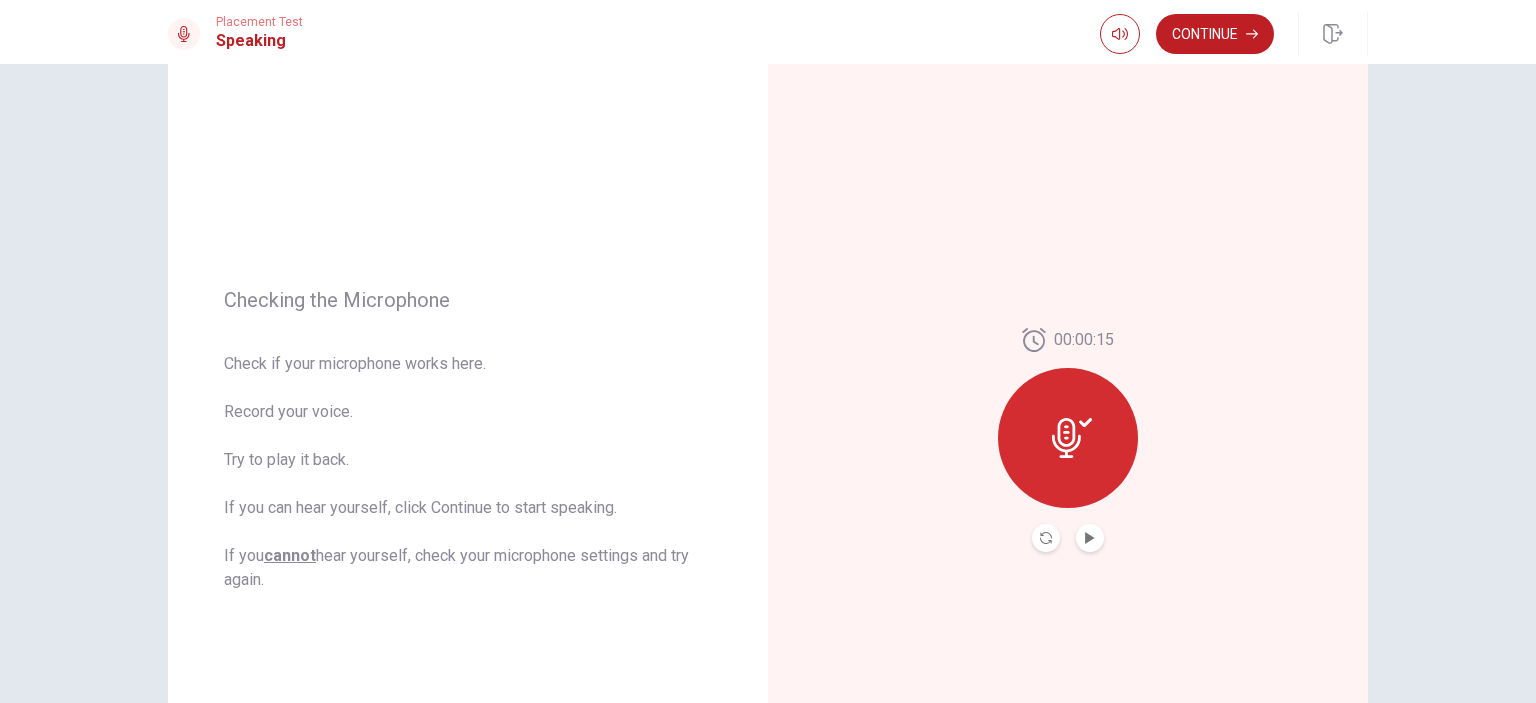 click 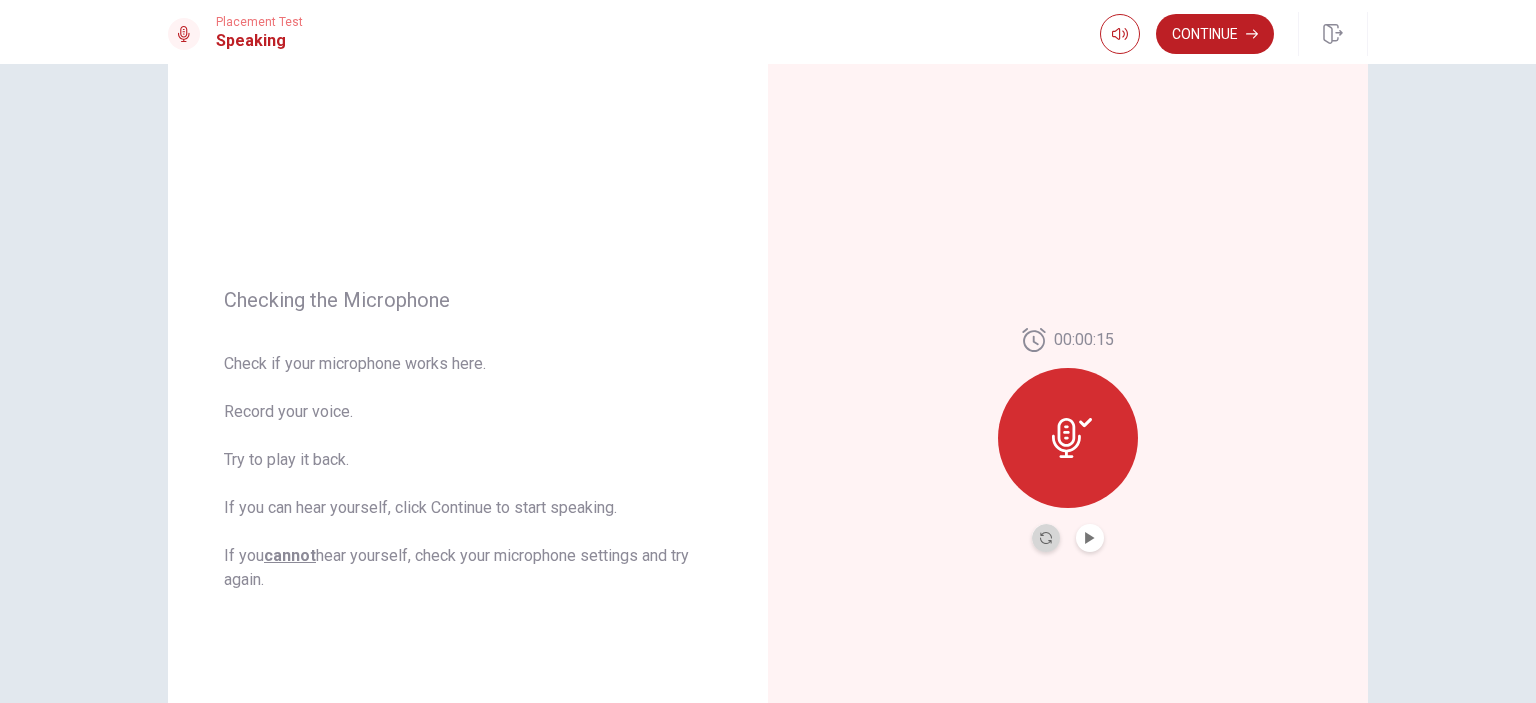 click at bounding box center [1046, 538] 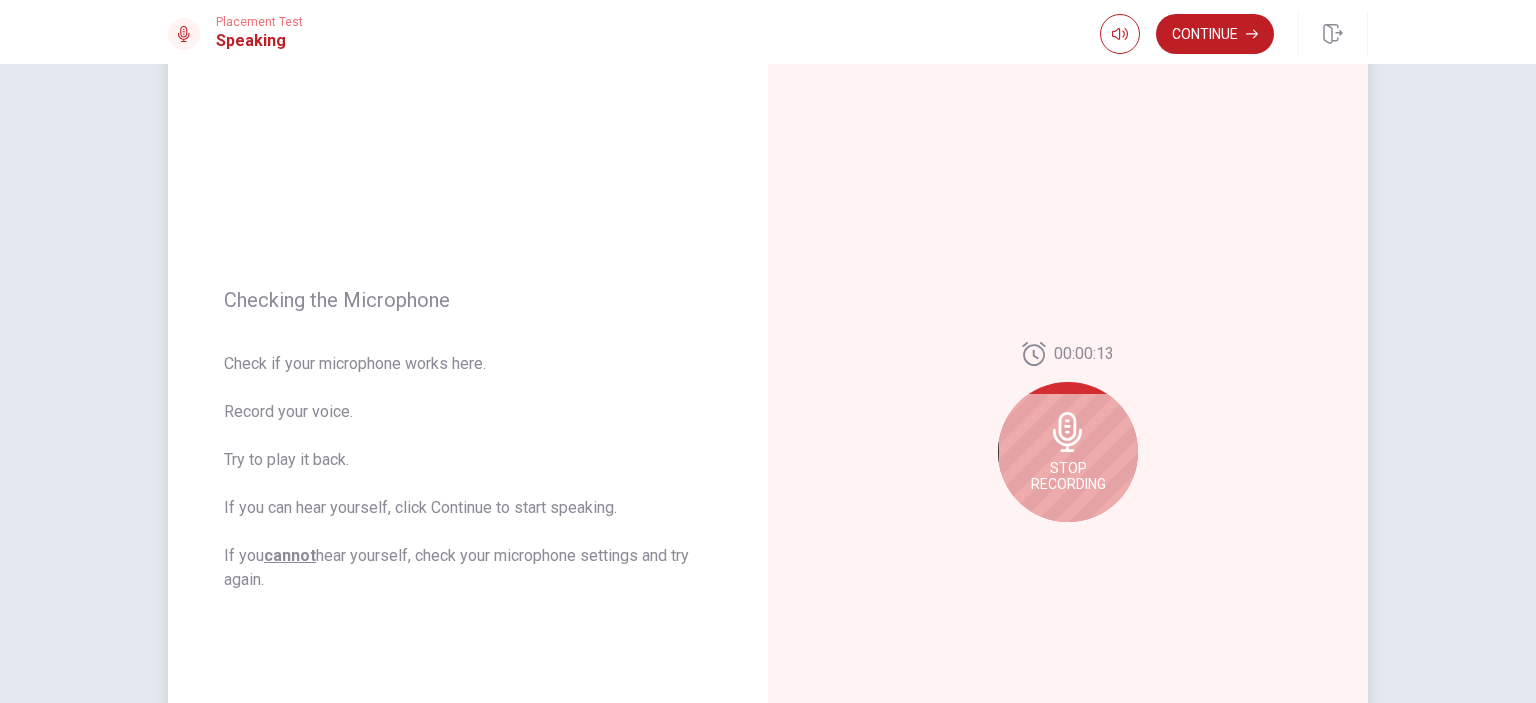 click on "Stop   Recording" at bounding box center [1068, 476] 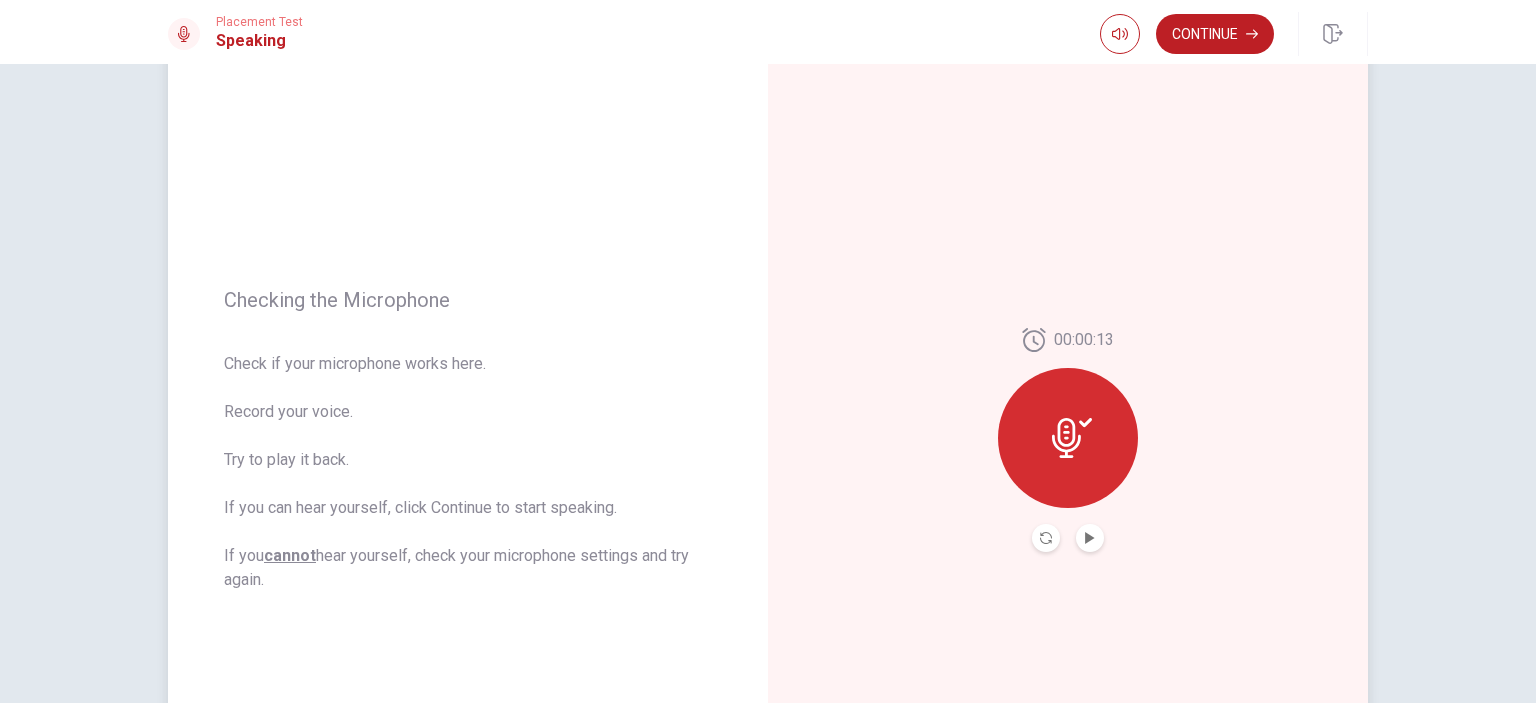 click on "00:00:13" at bounding box center (1068, 440) 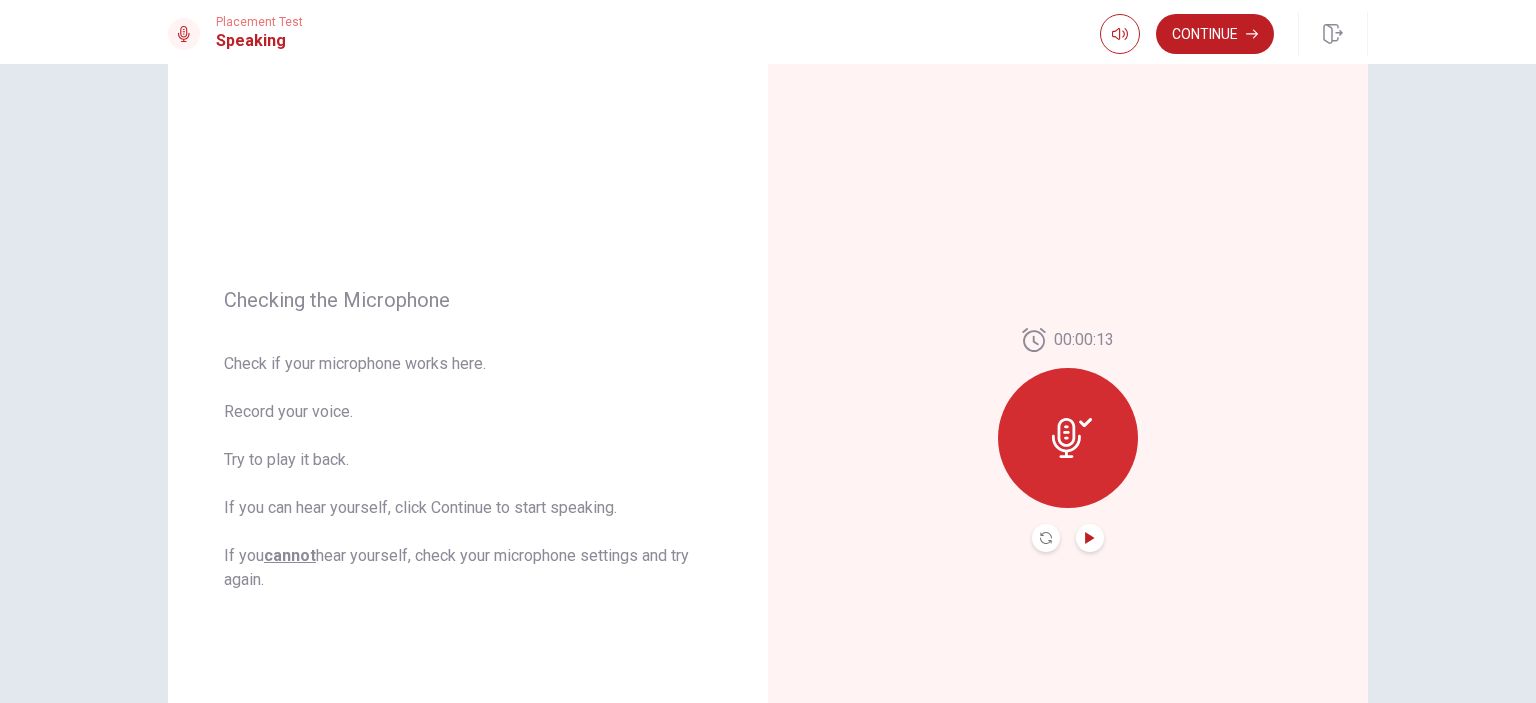 click 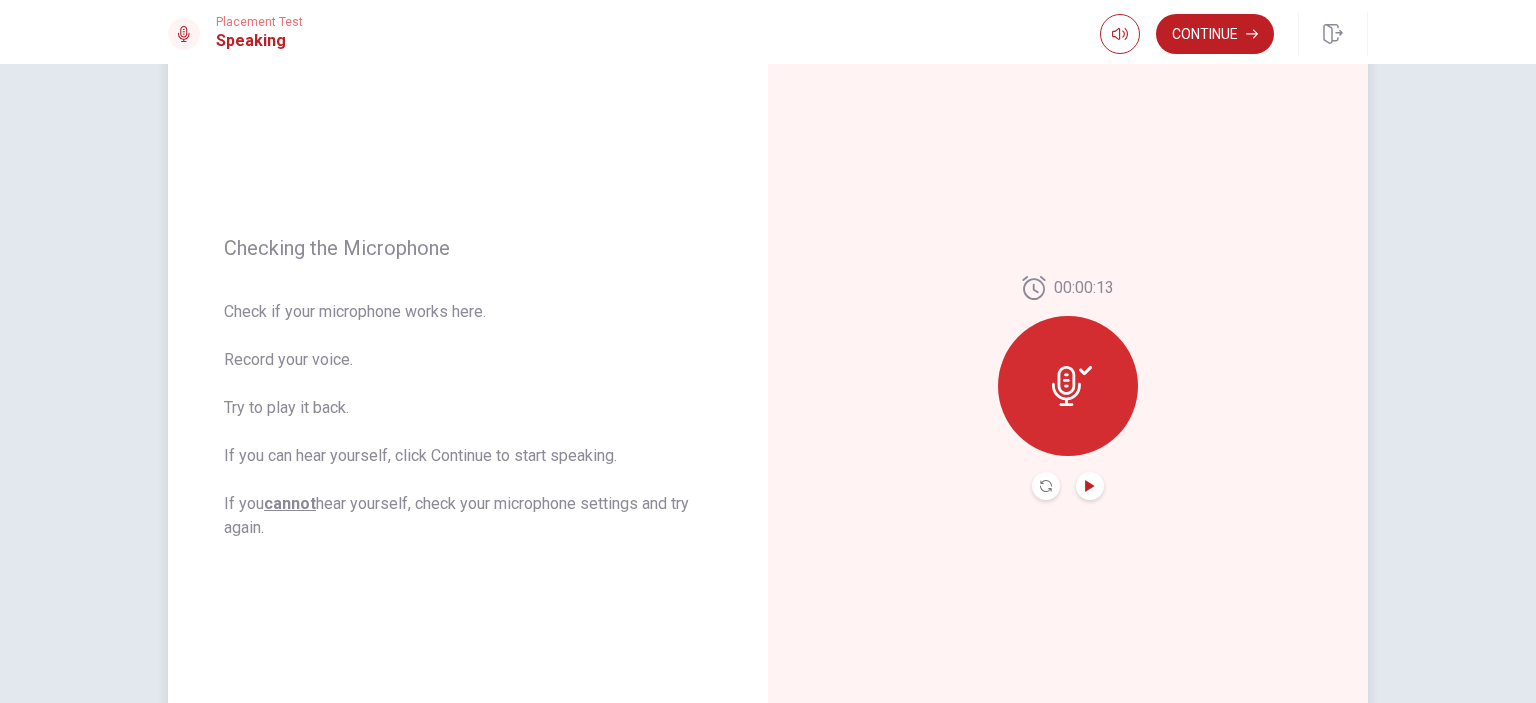 scroll, scrollTop: 0, scrollLeft: 0, axis: both 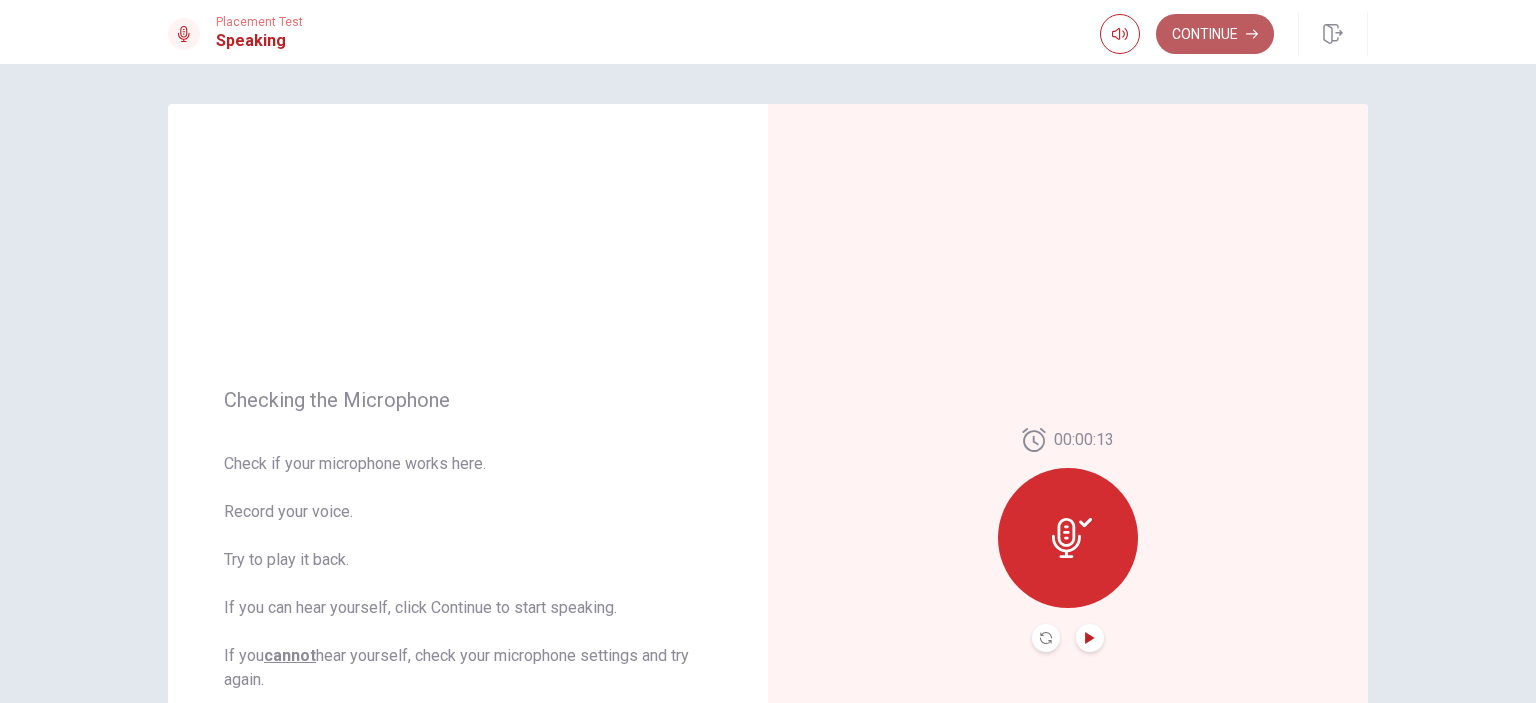click on "Continue" at bounding box center [1215, 34] 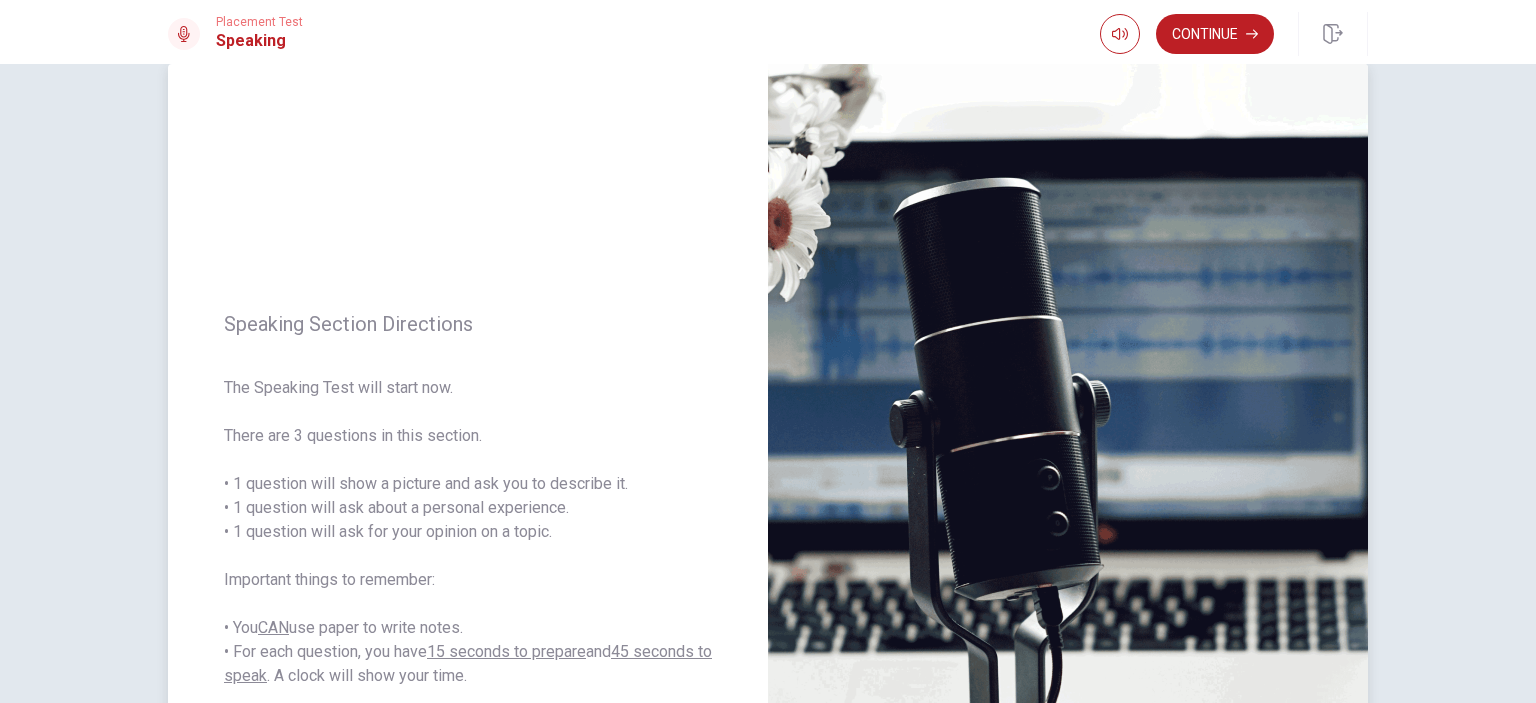 scroll, scrollTop: 100, scrollLeft: 0, axis: vertical 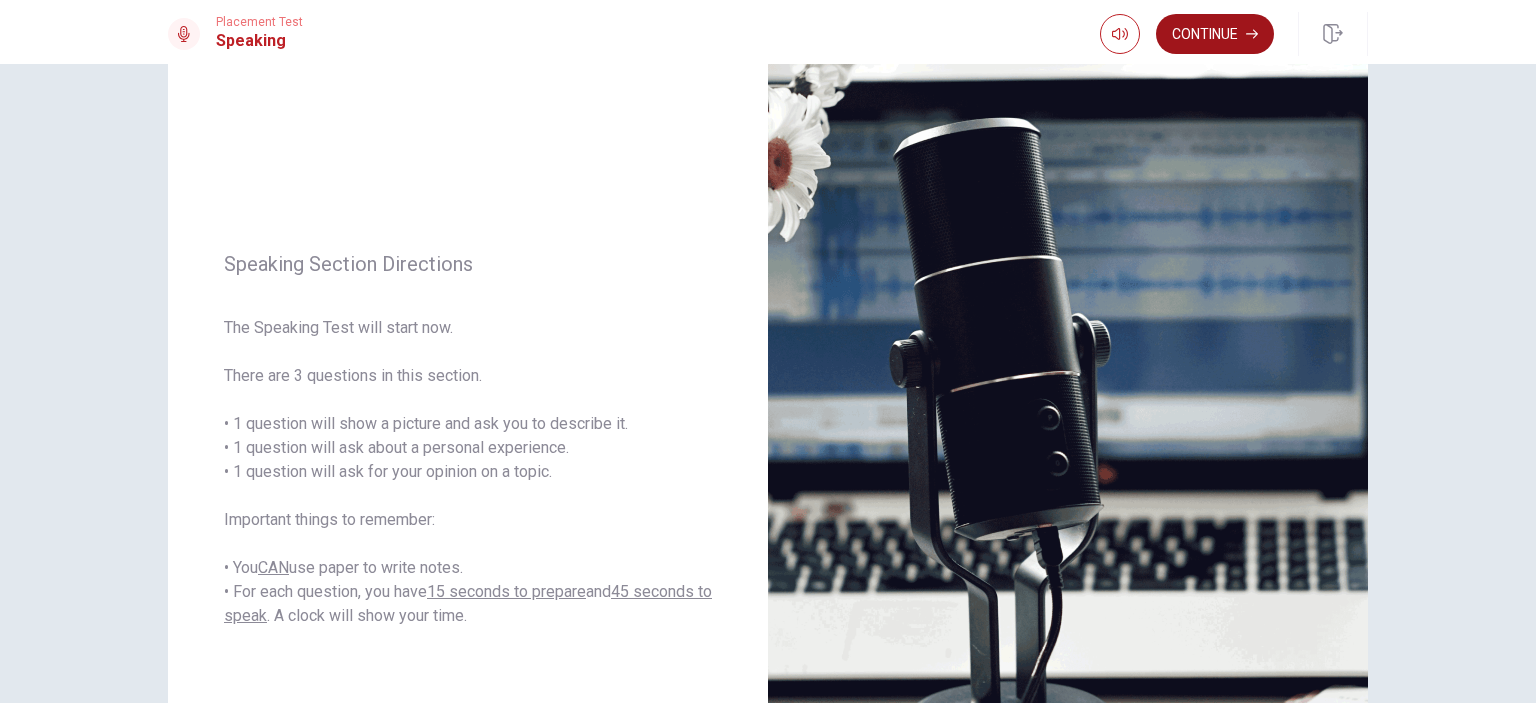 click on "Continue" at bounding box center (1215, 34) 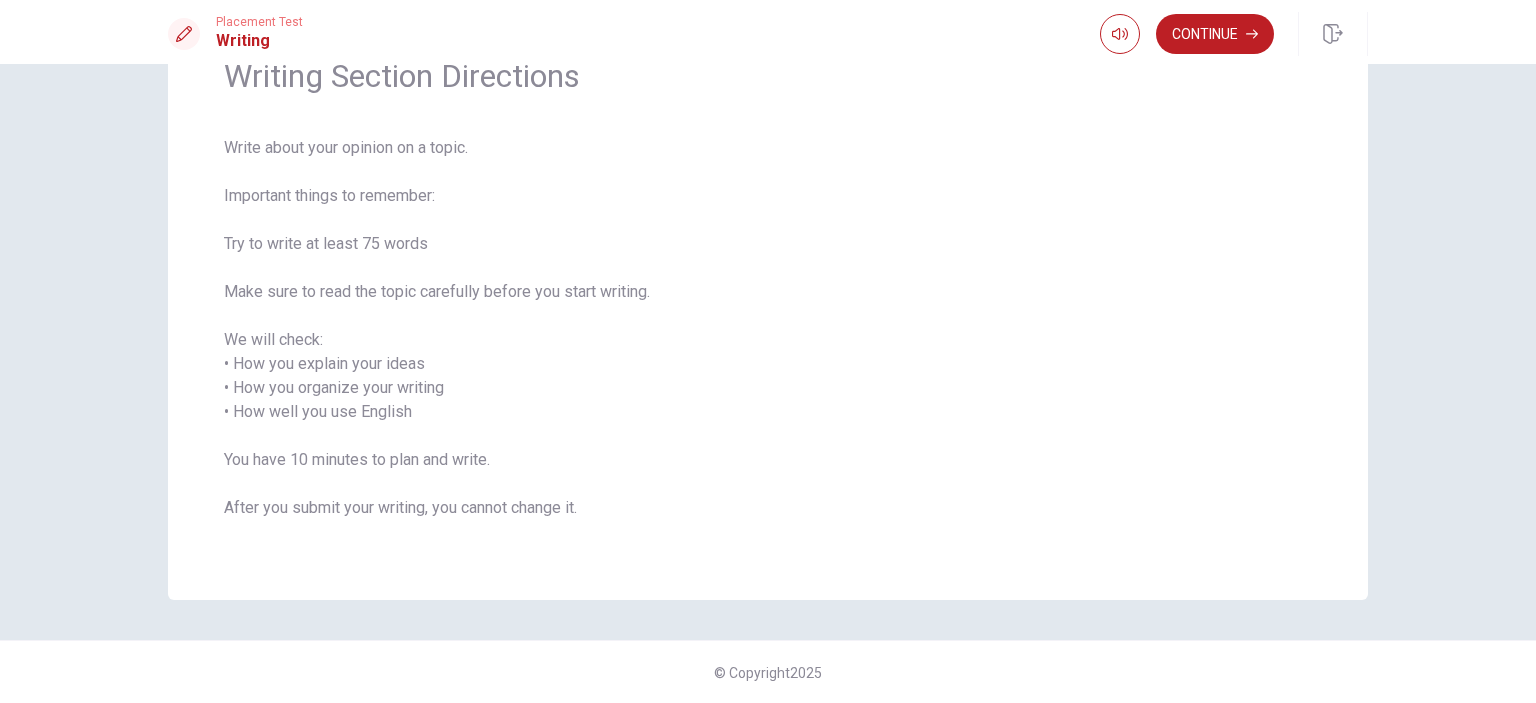 scroll, scrollTop: 0, scrollLeft: 0, axis: both 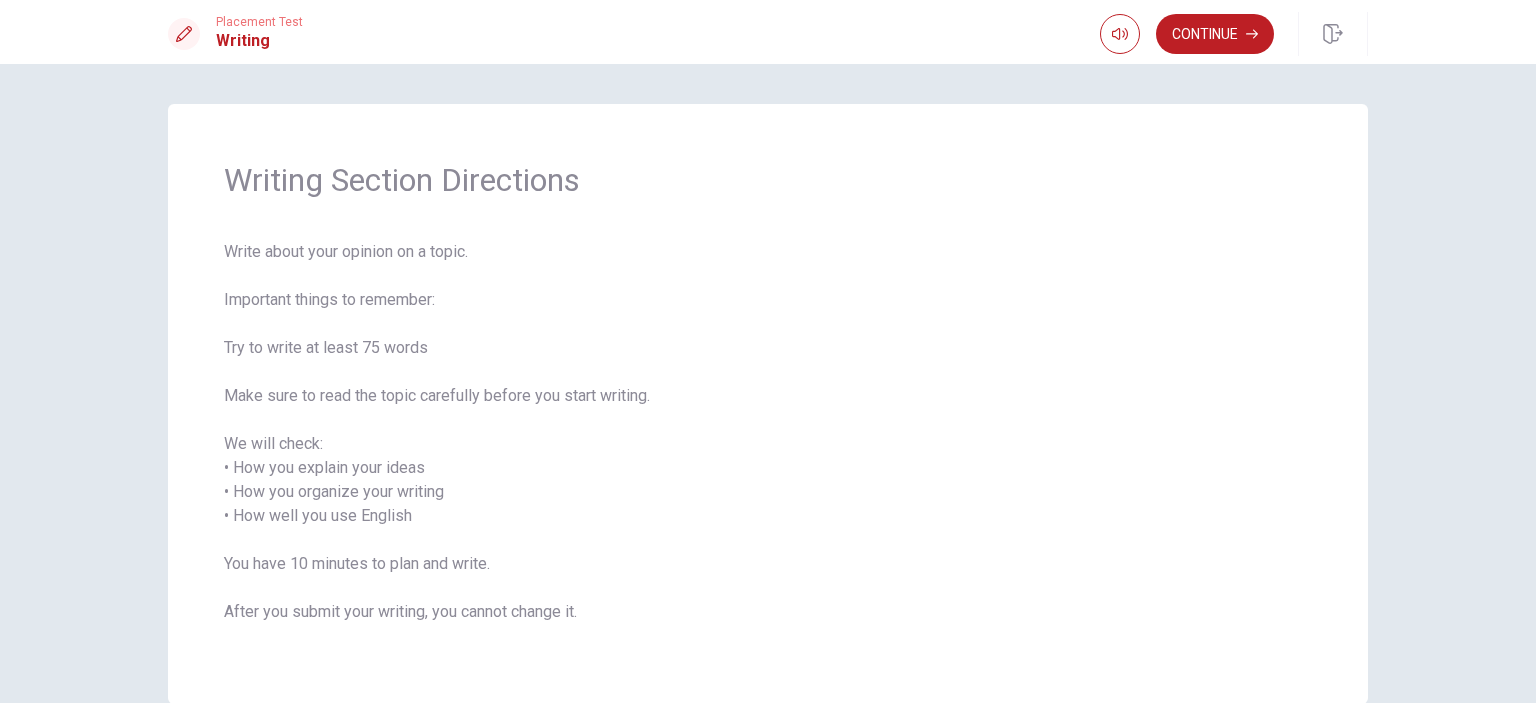 drag, startPoint x: 1189, startPoint y: 31, endPoint x: 1126, endPoint y: 84, distance: 82.32861 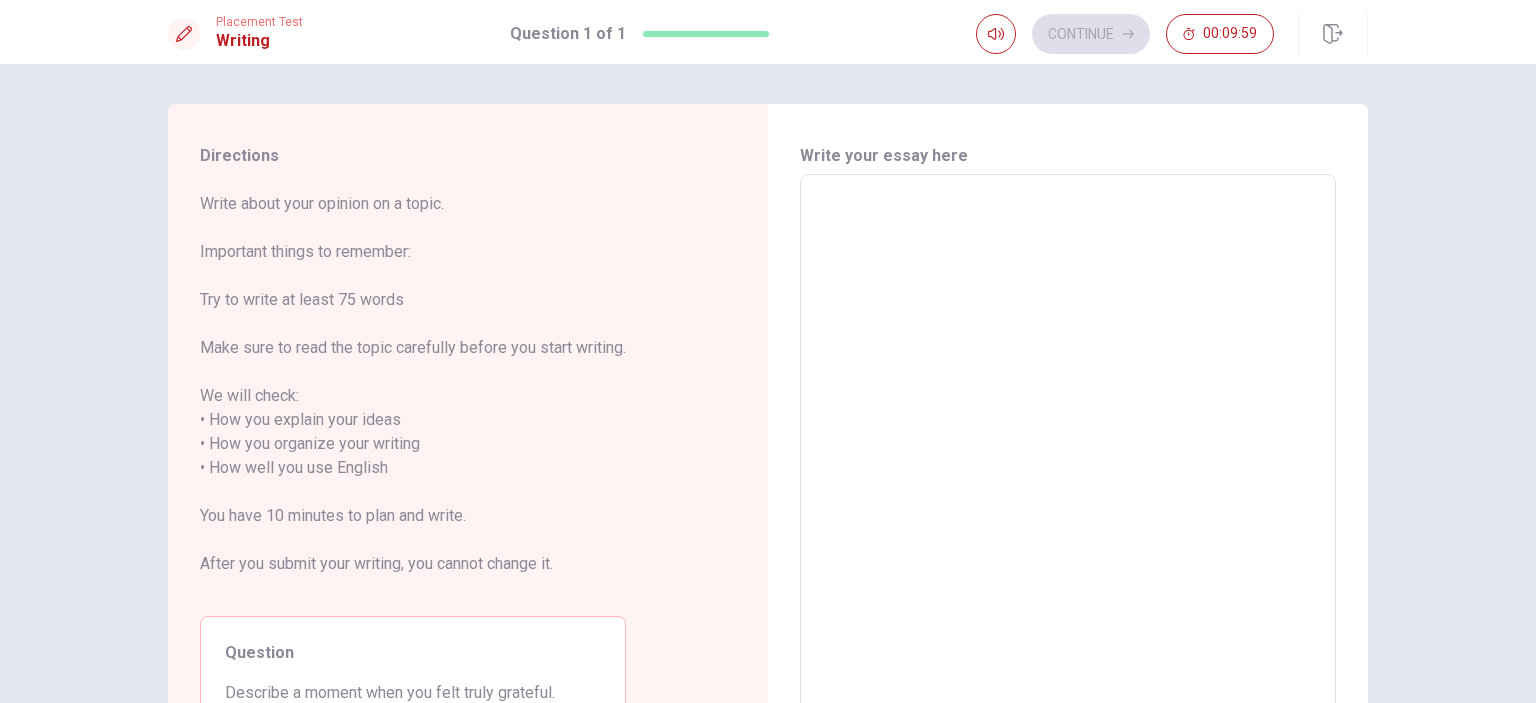 click at bounding box center [1068, 456] 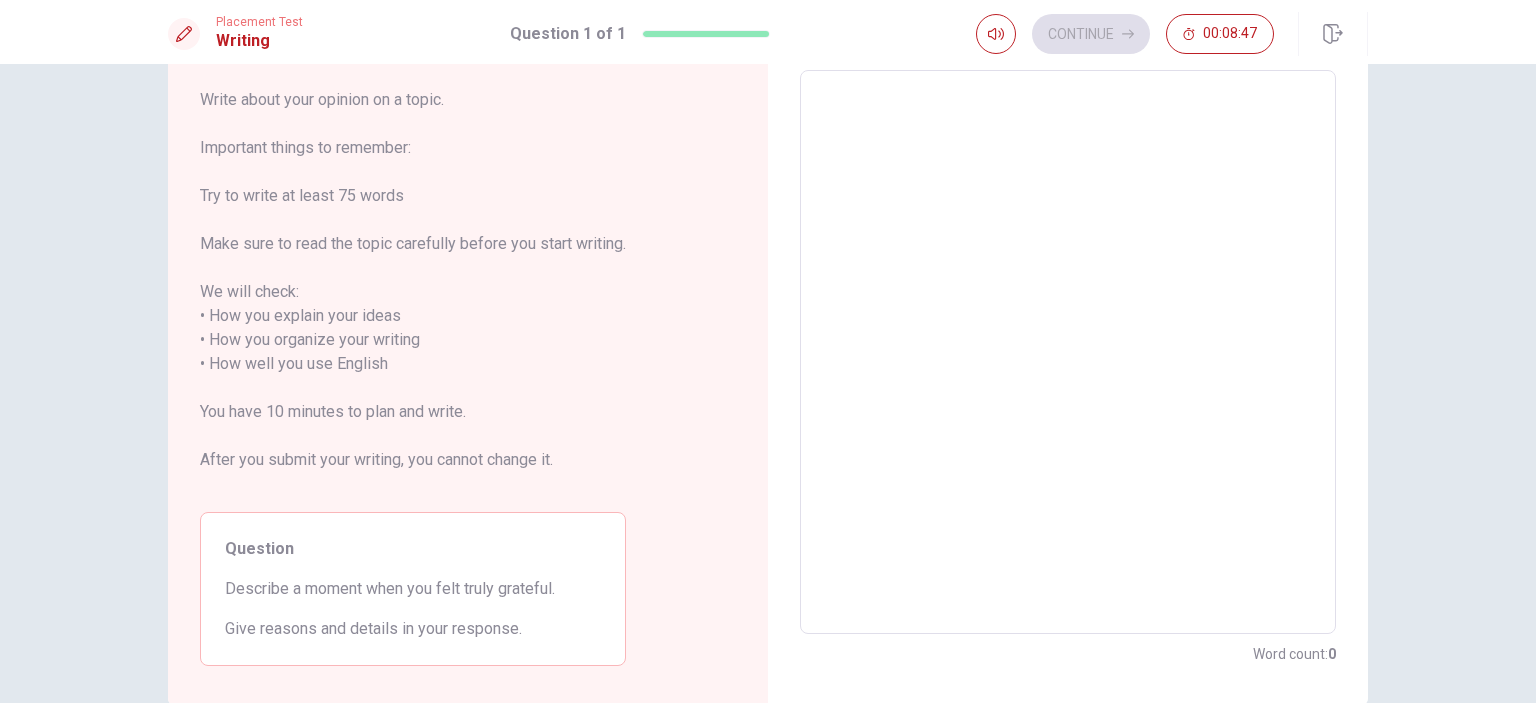 scroll, scrollTop: 0, scrollLeft: 0, axis: both 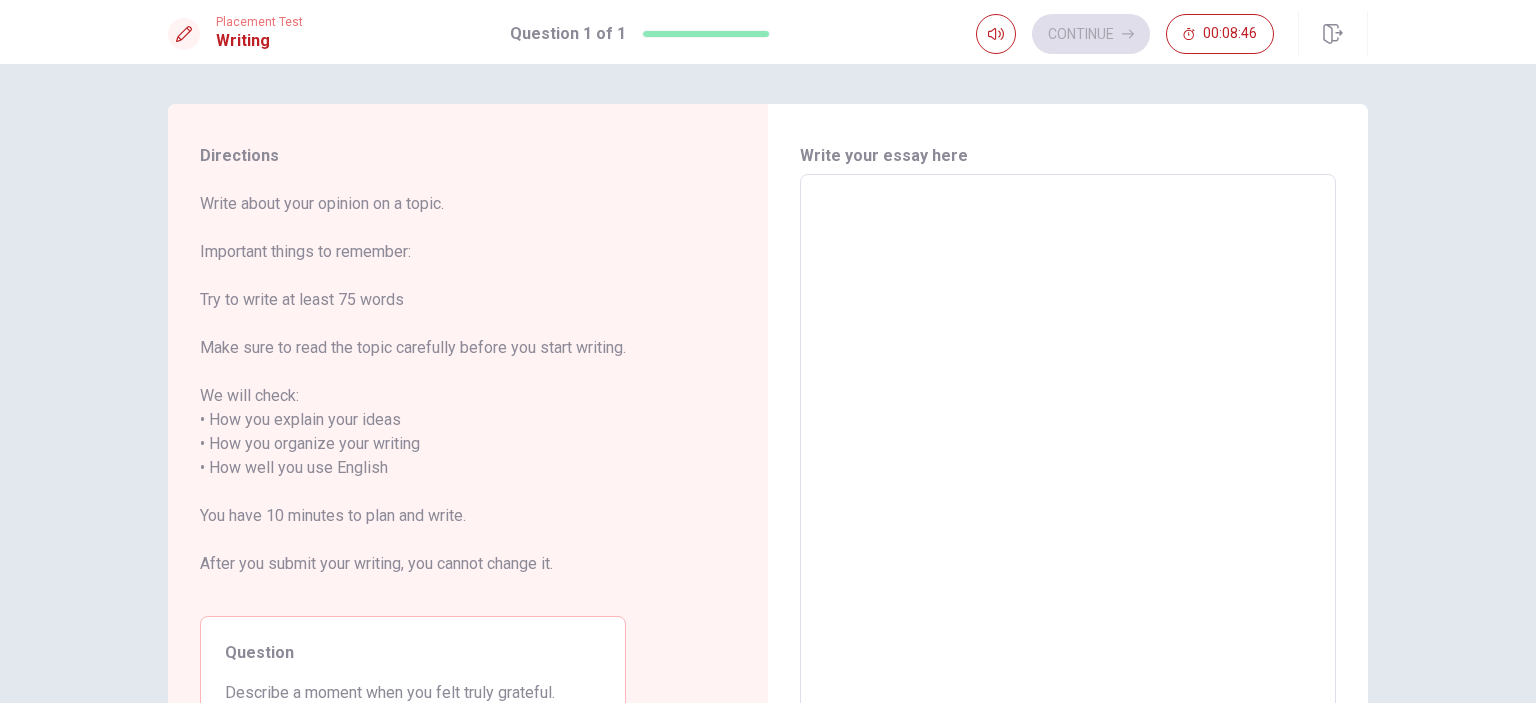 click at bounding box center (1068, 456) 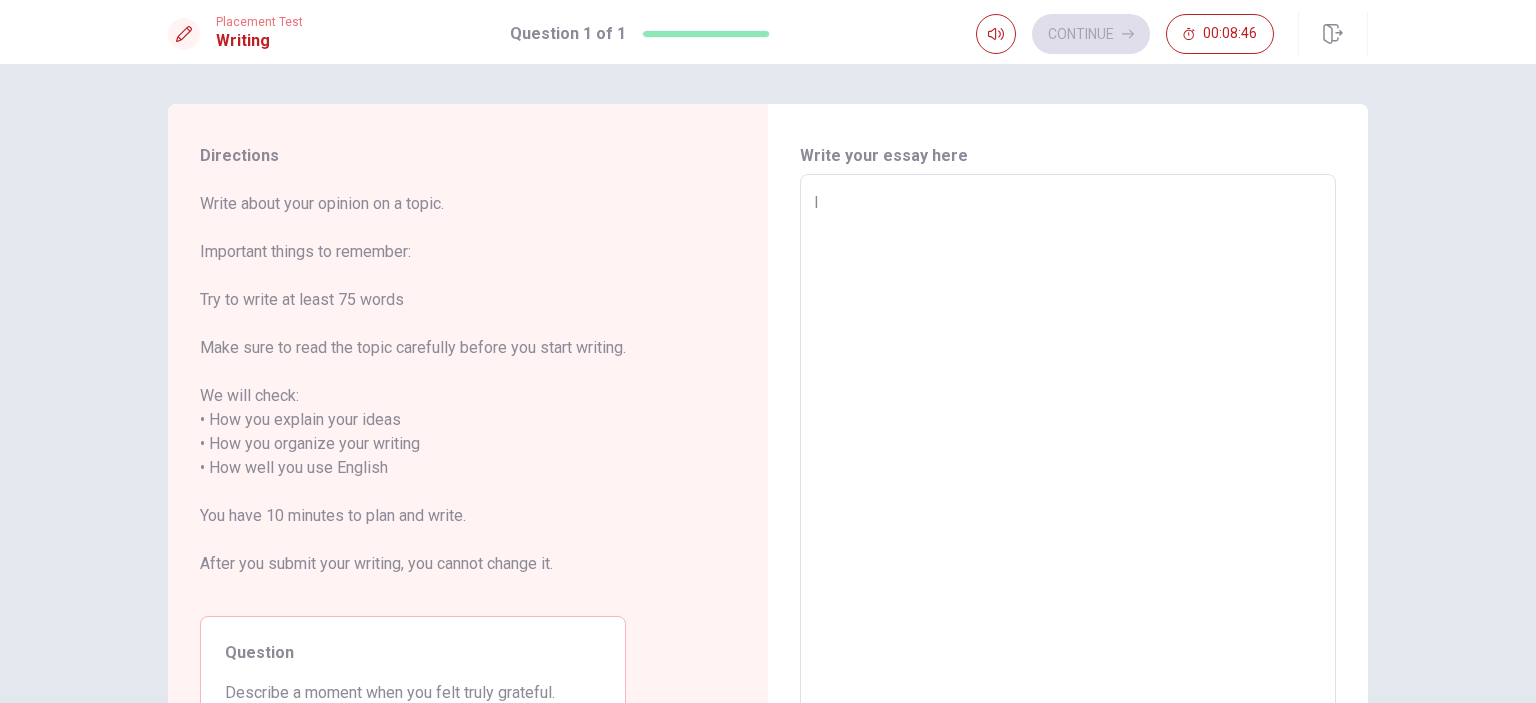 type on "x" 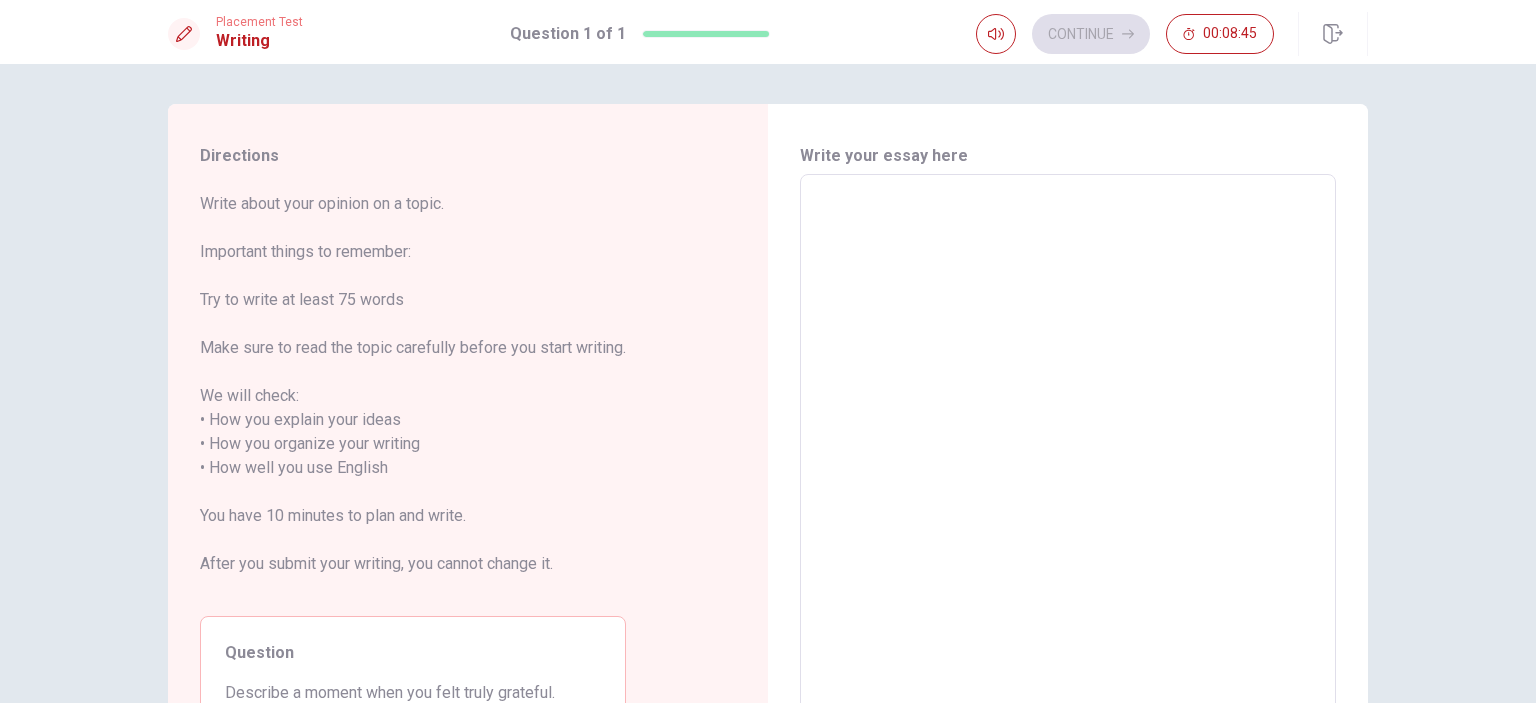 type on "o" 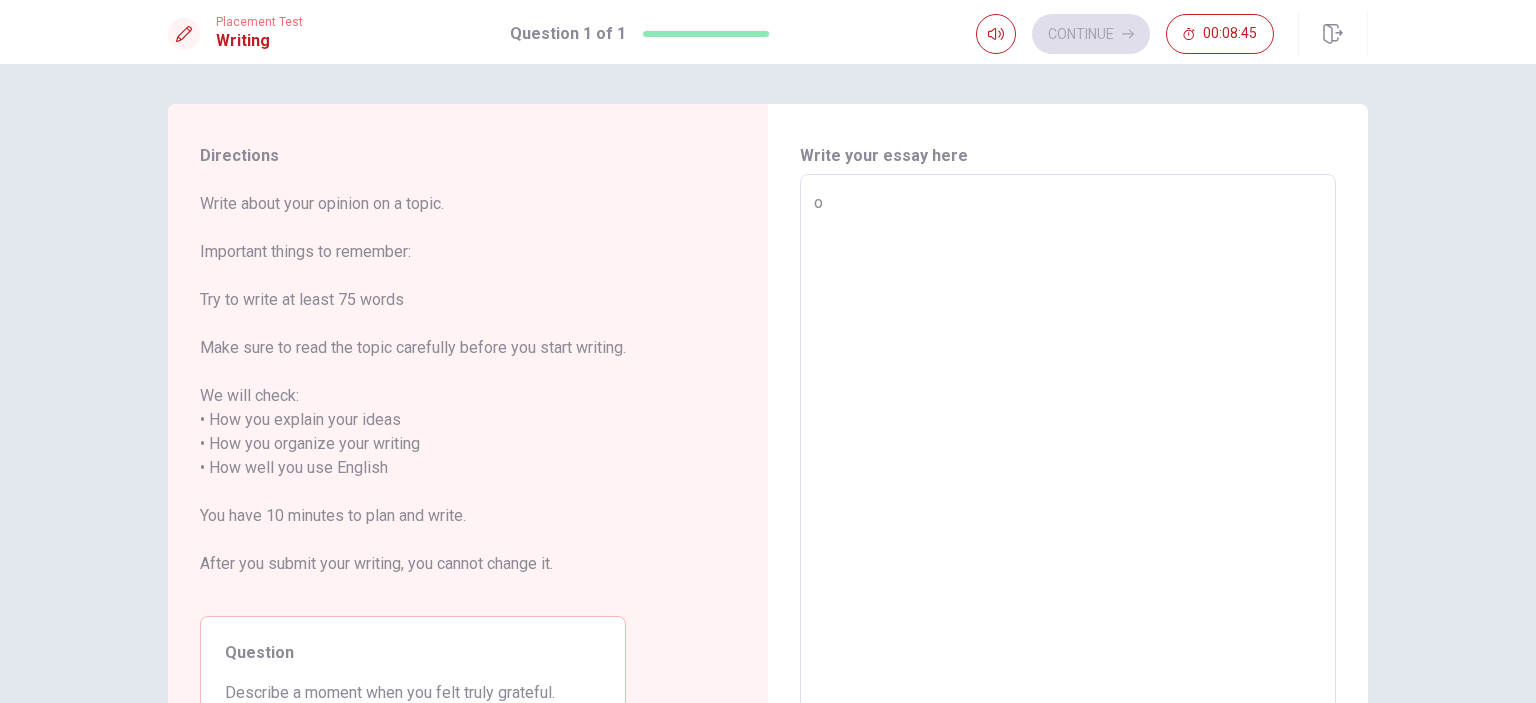type on "x" 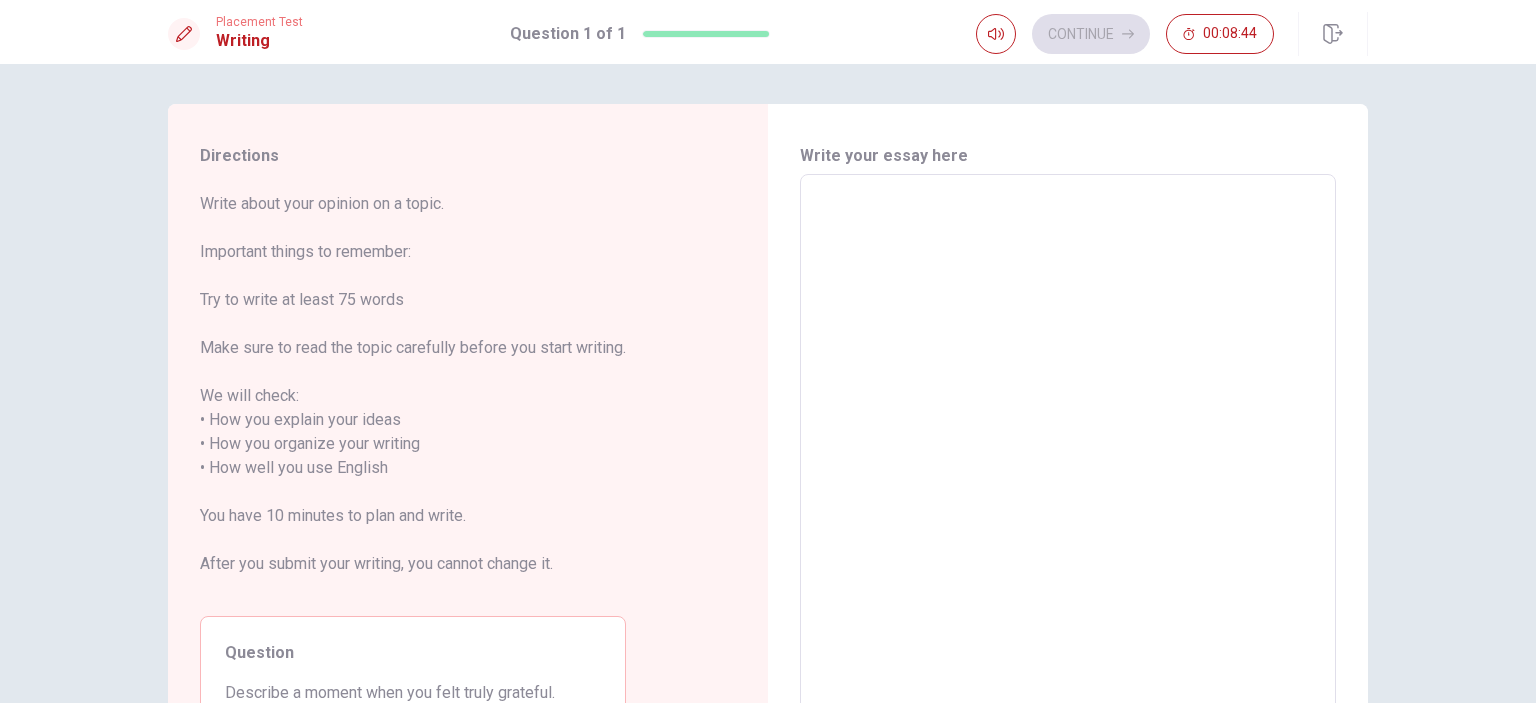 type on "I" 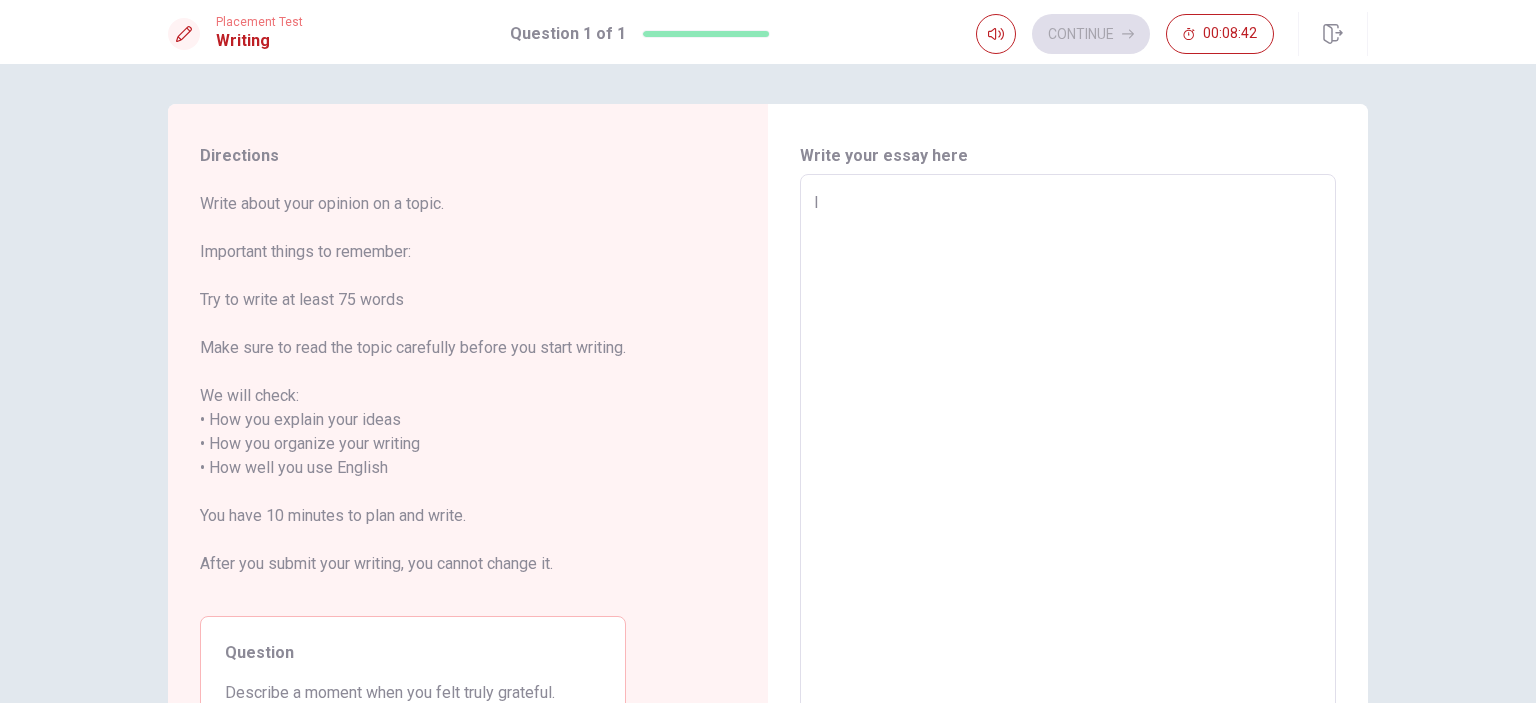 type on "x" 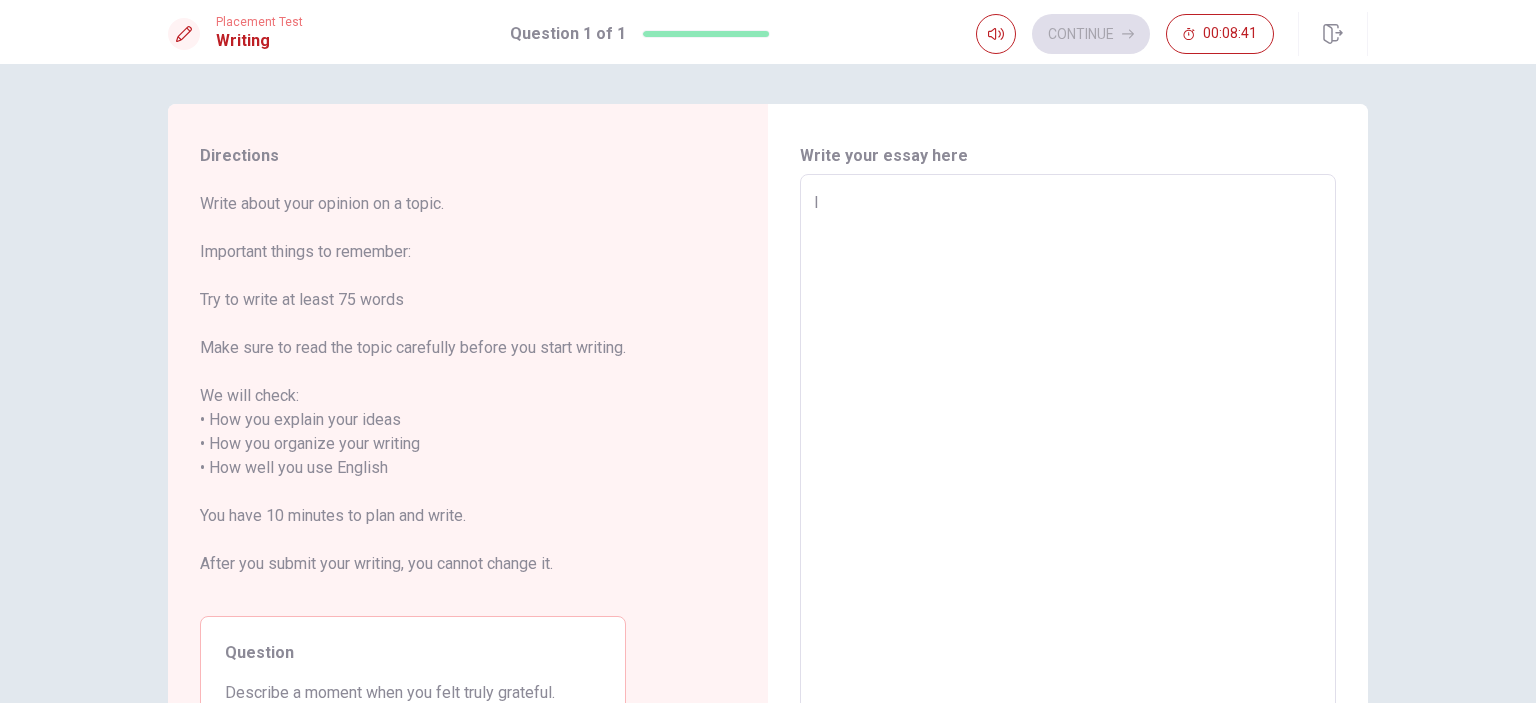 type on "I" 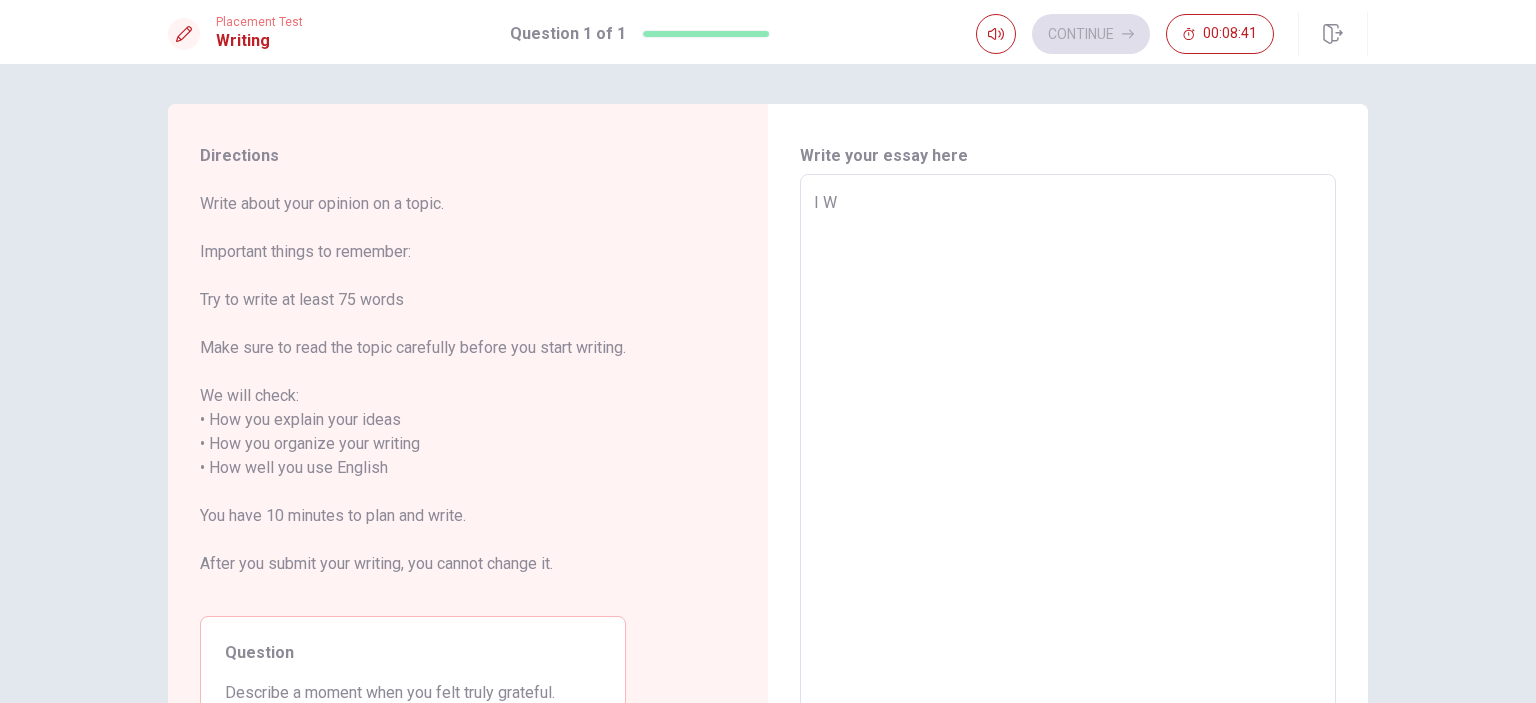 type on "x" 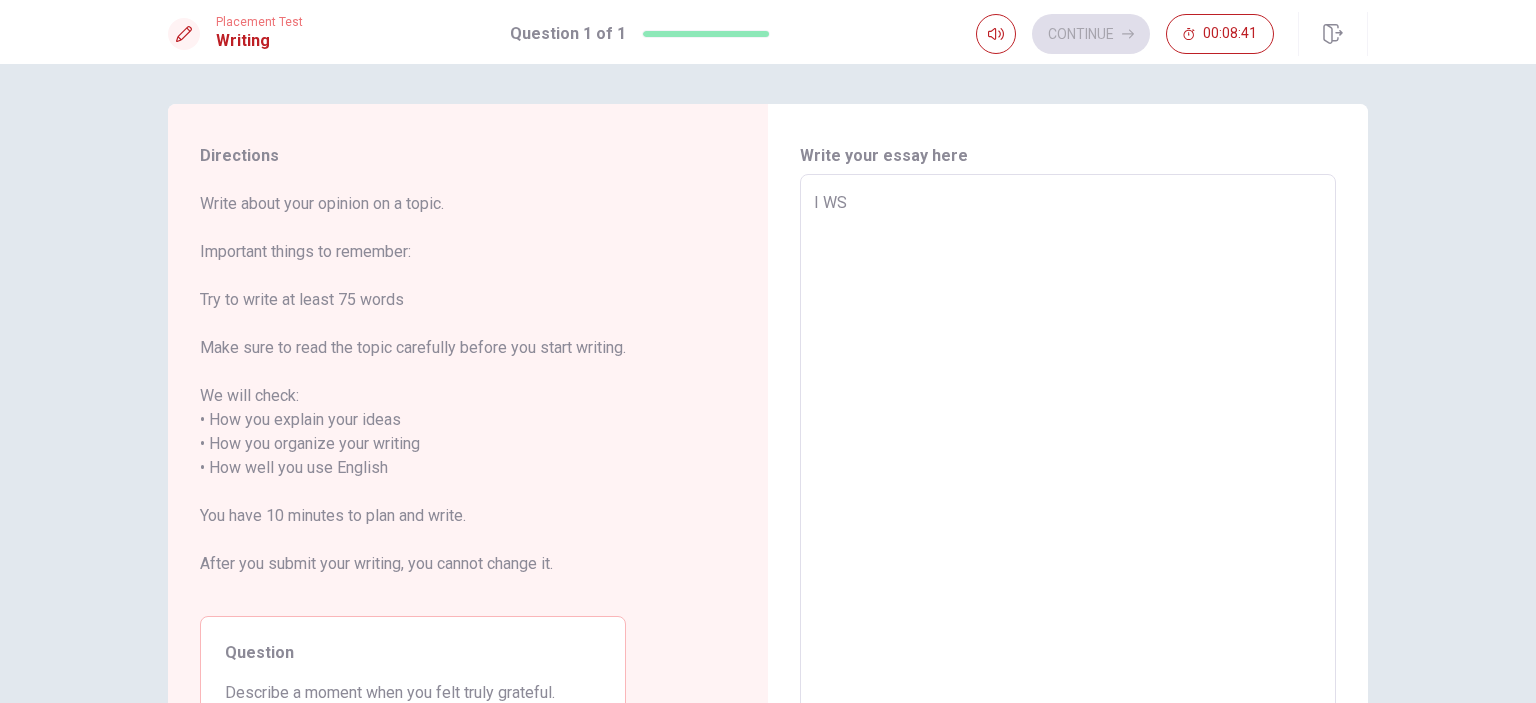 type on "x" 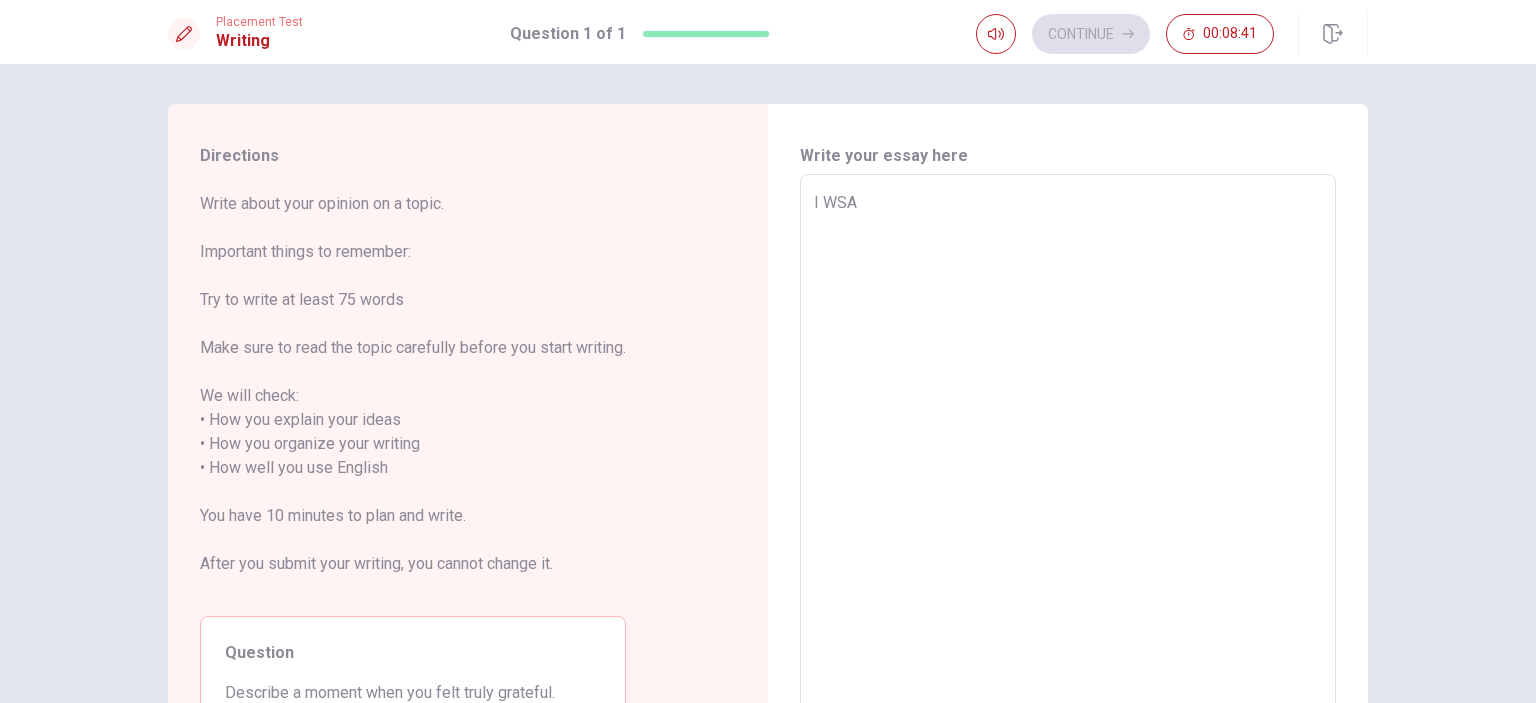 type on "x" 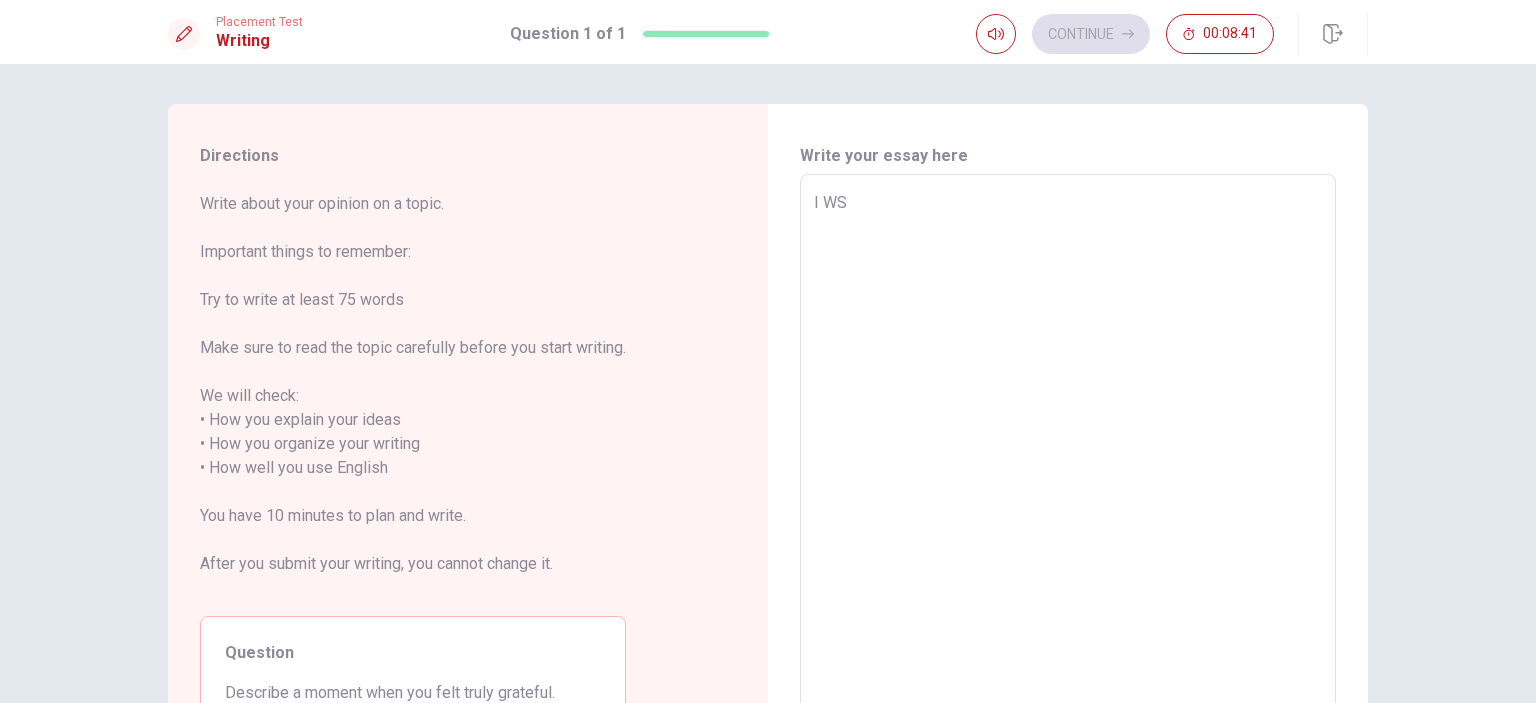type on "x" 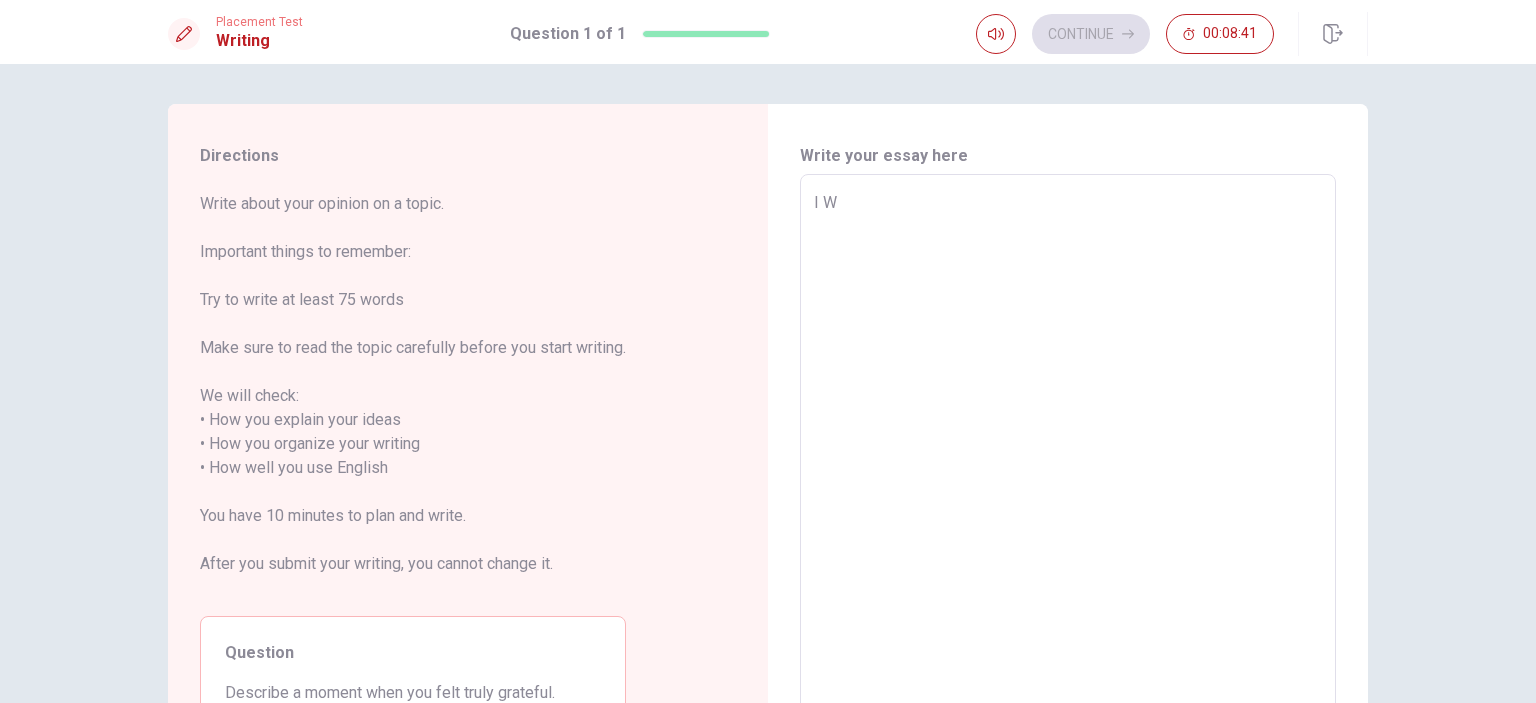 type on "x" 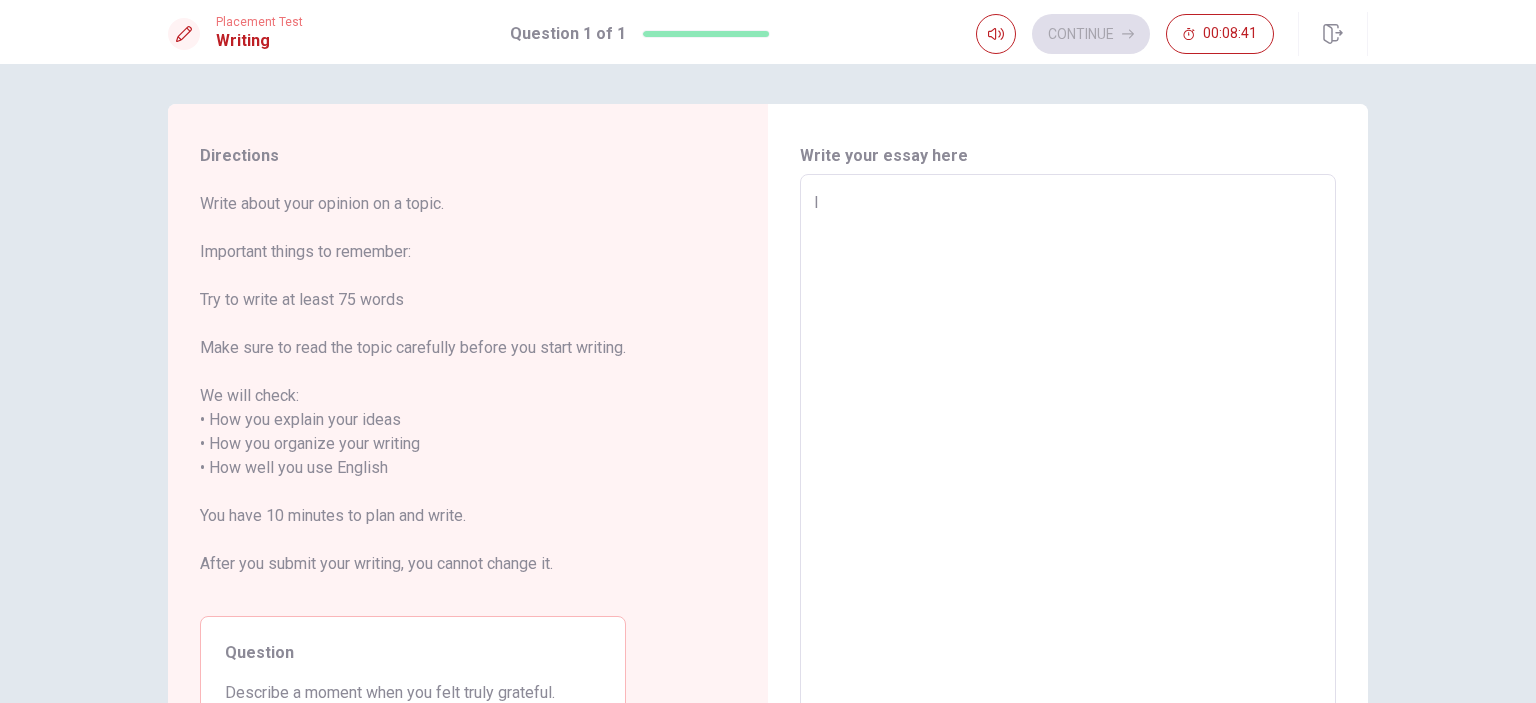 type on "x" 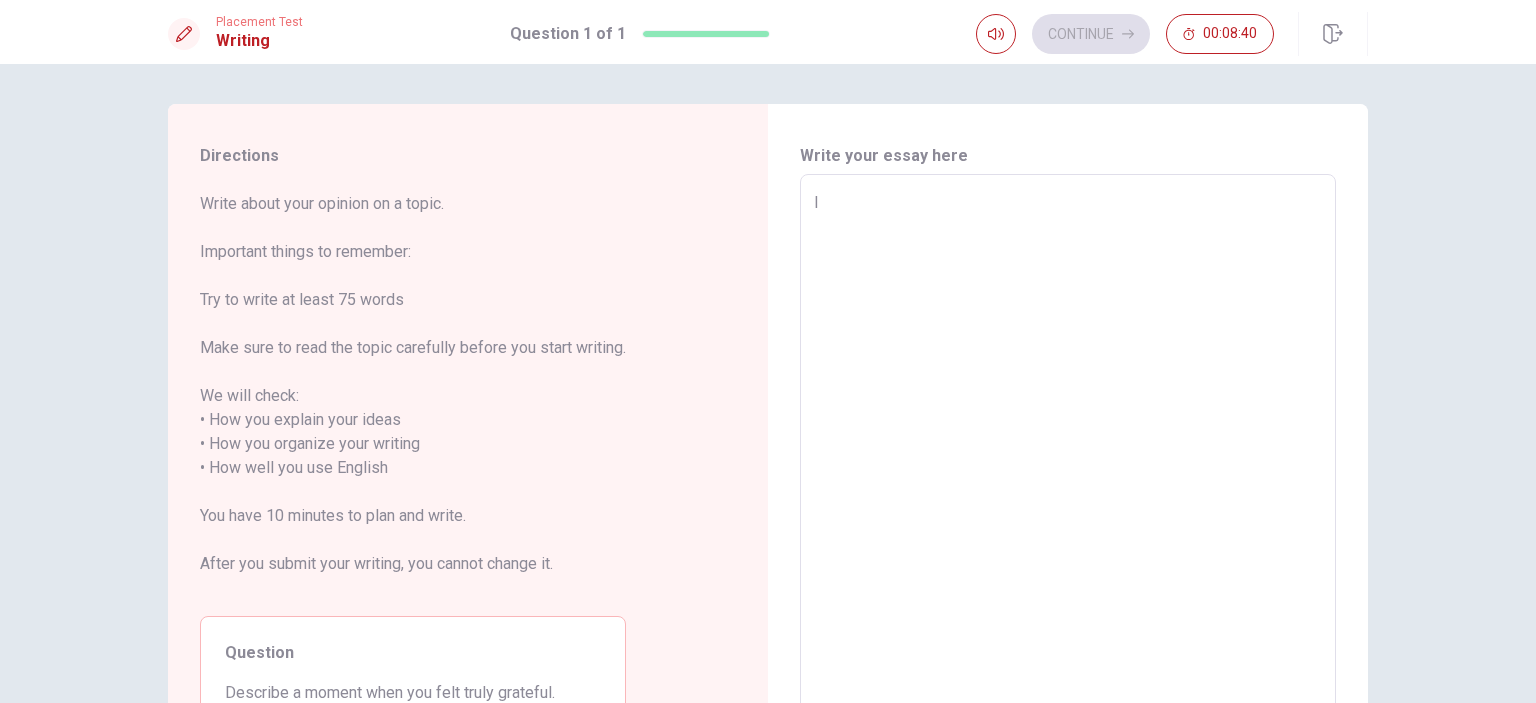 type on "I w" 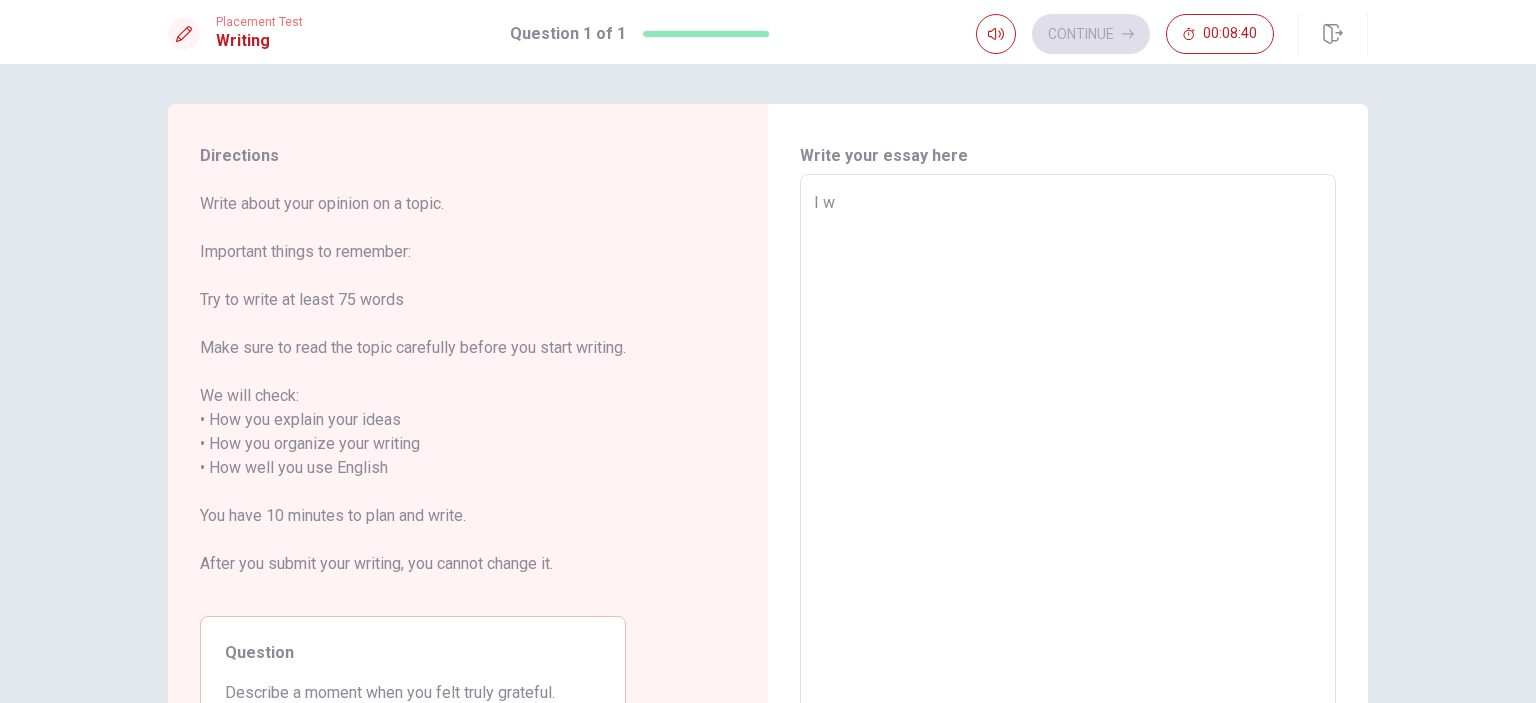 type on "x" 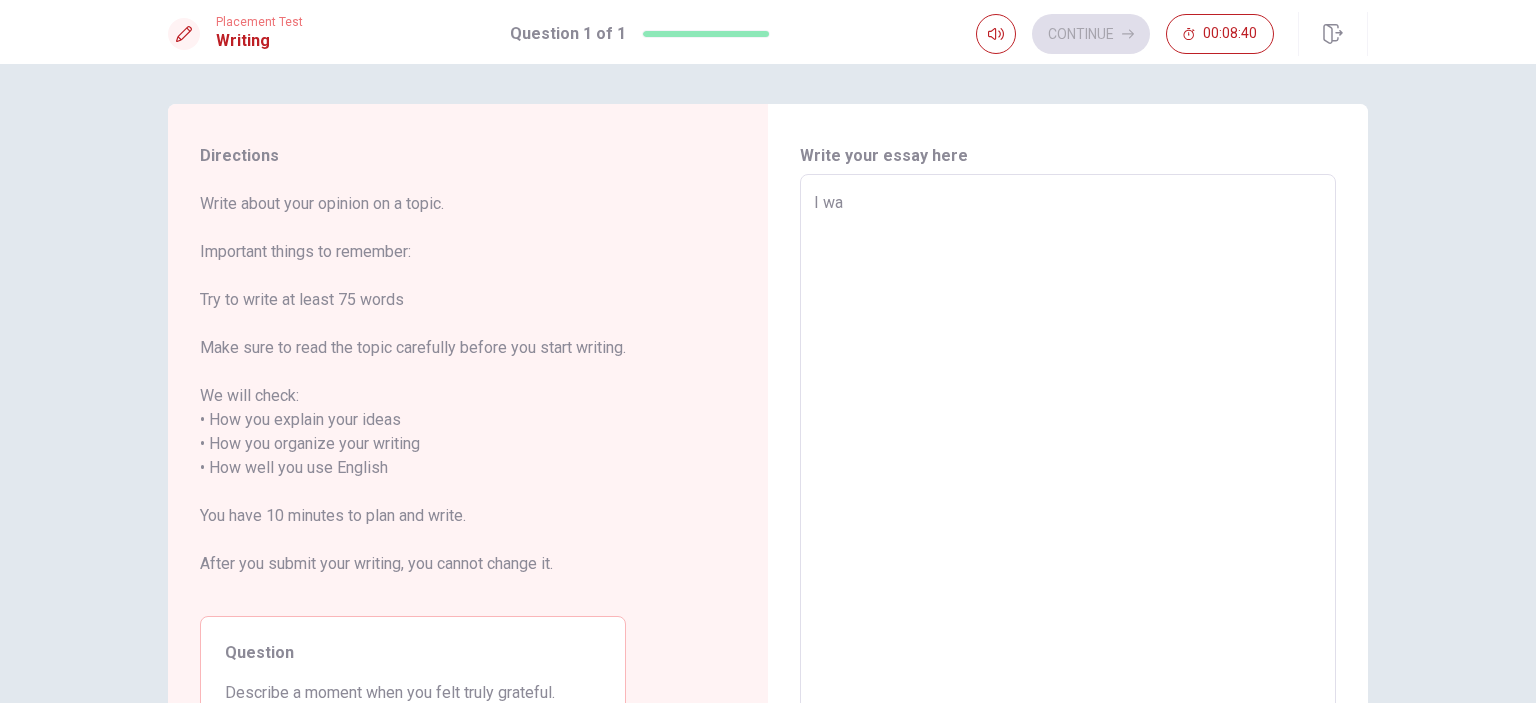 type on "x" 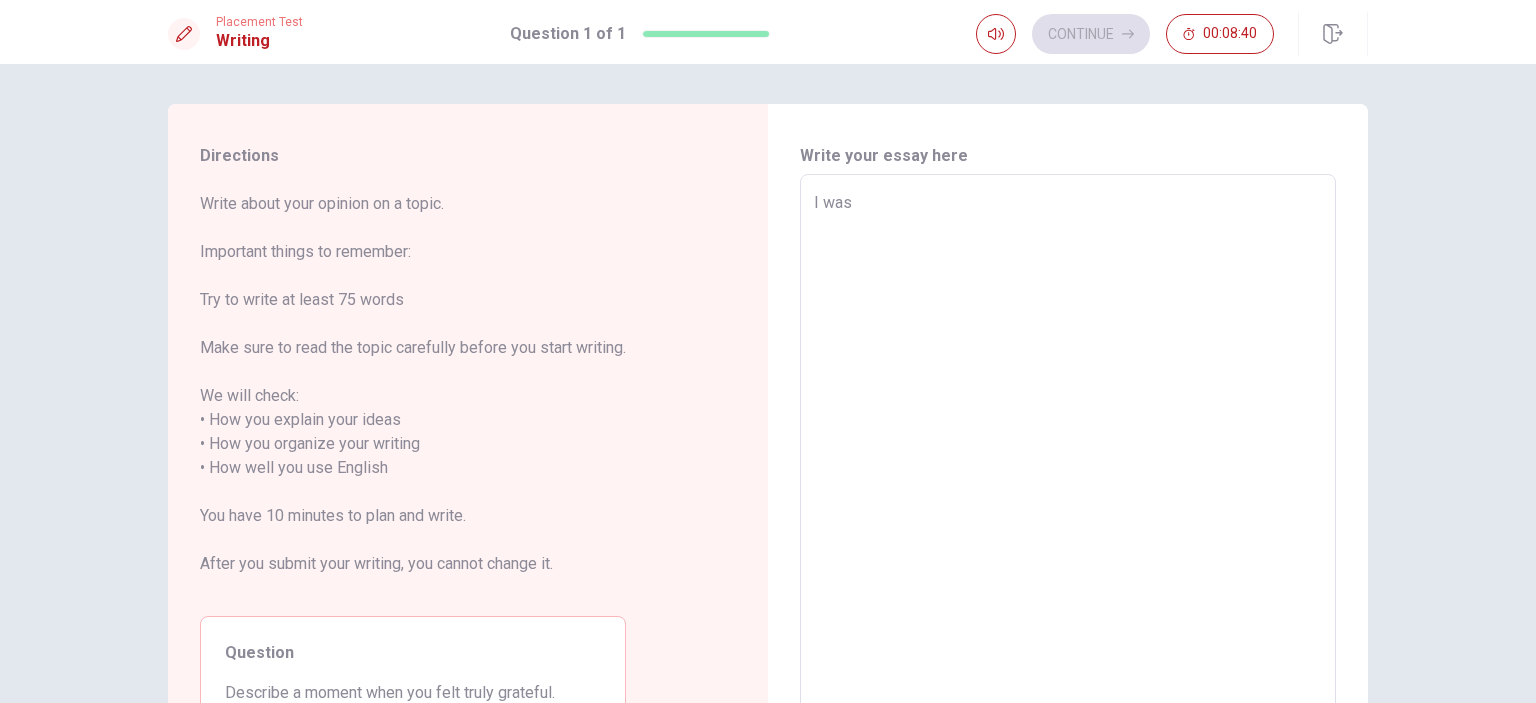 type on "x" 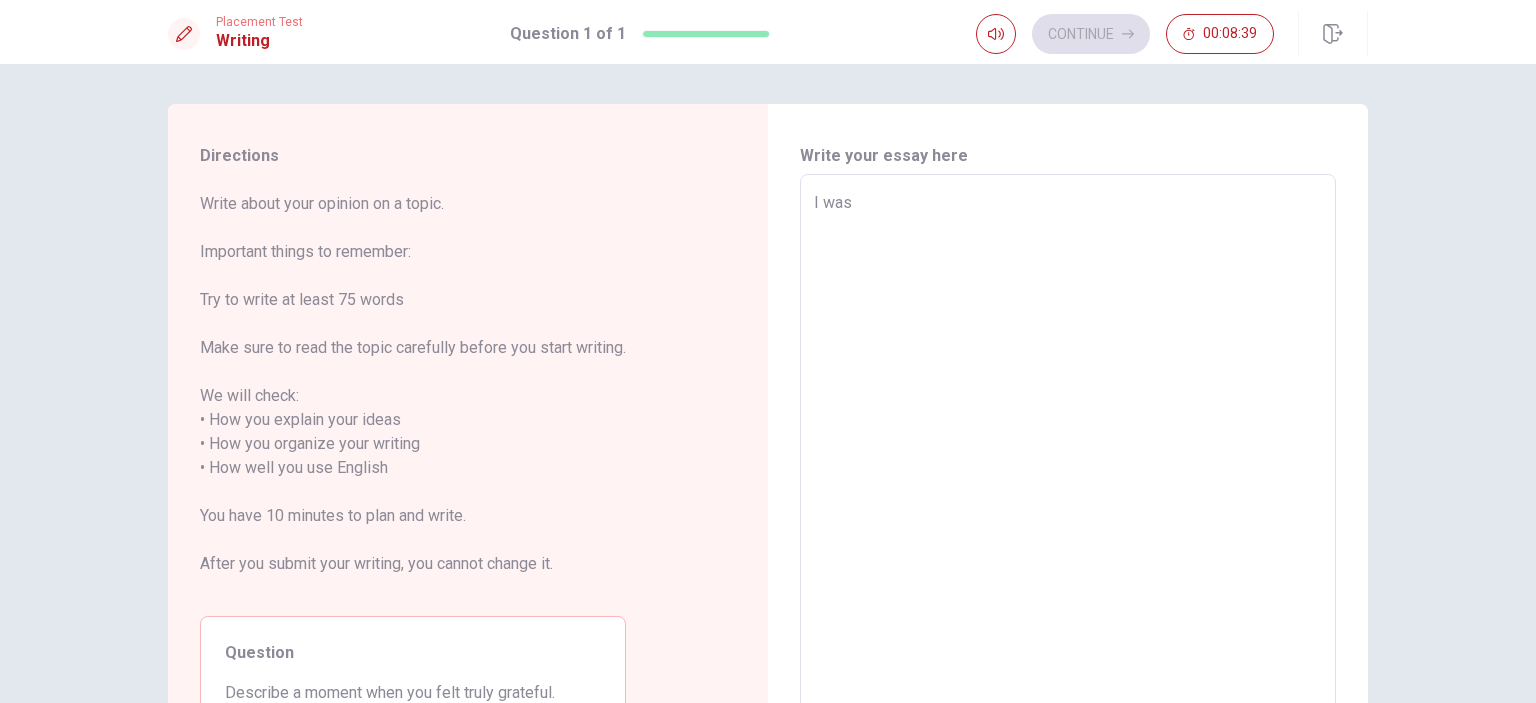type on "I wa" 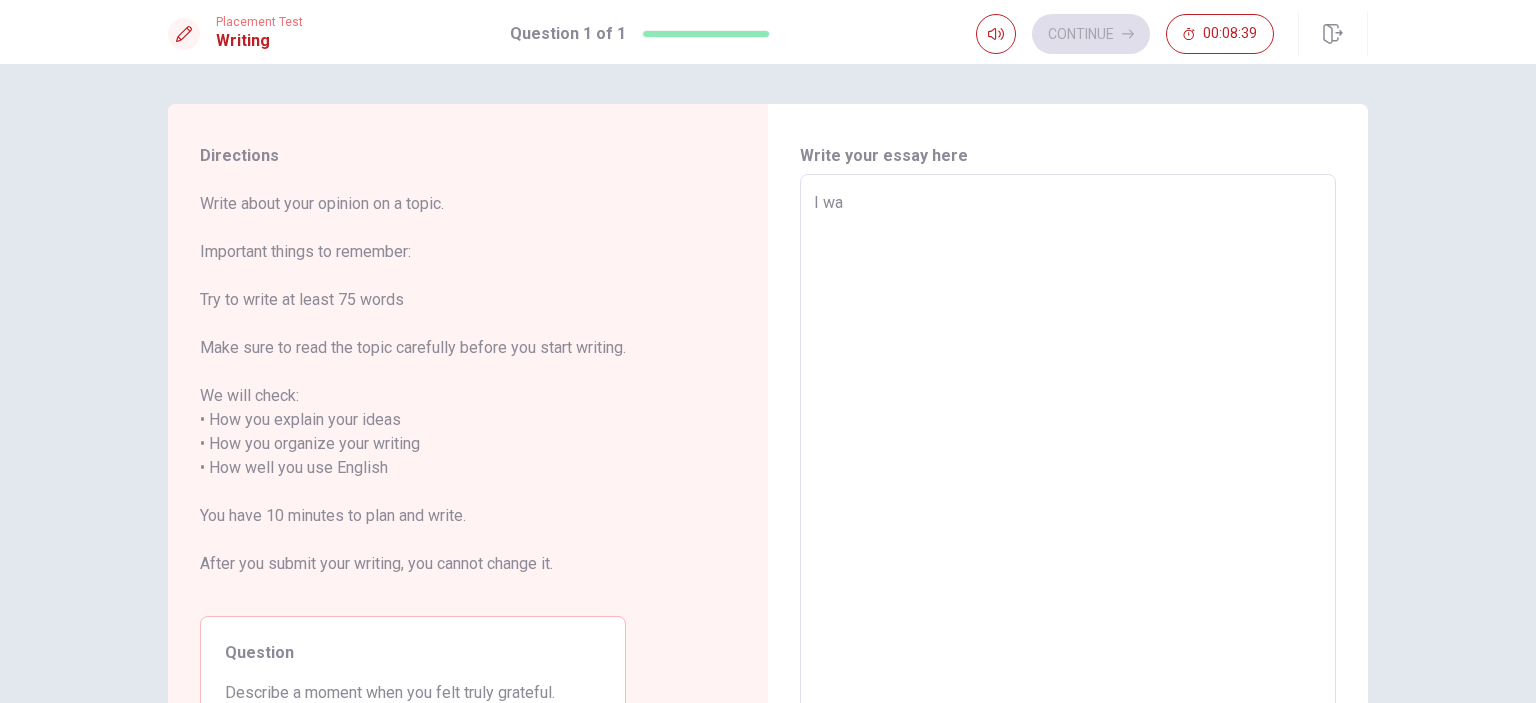 type on "x" 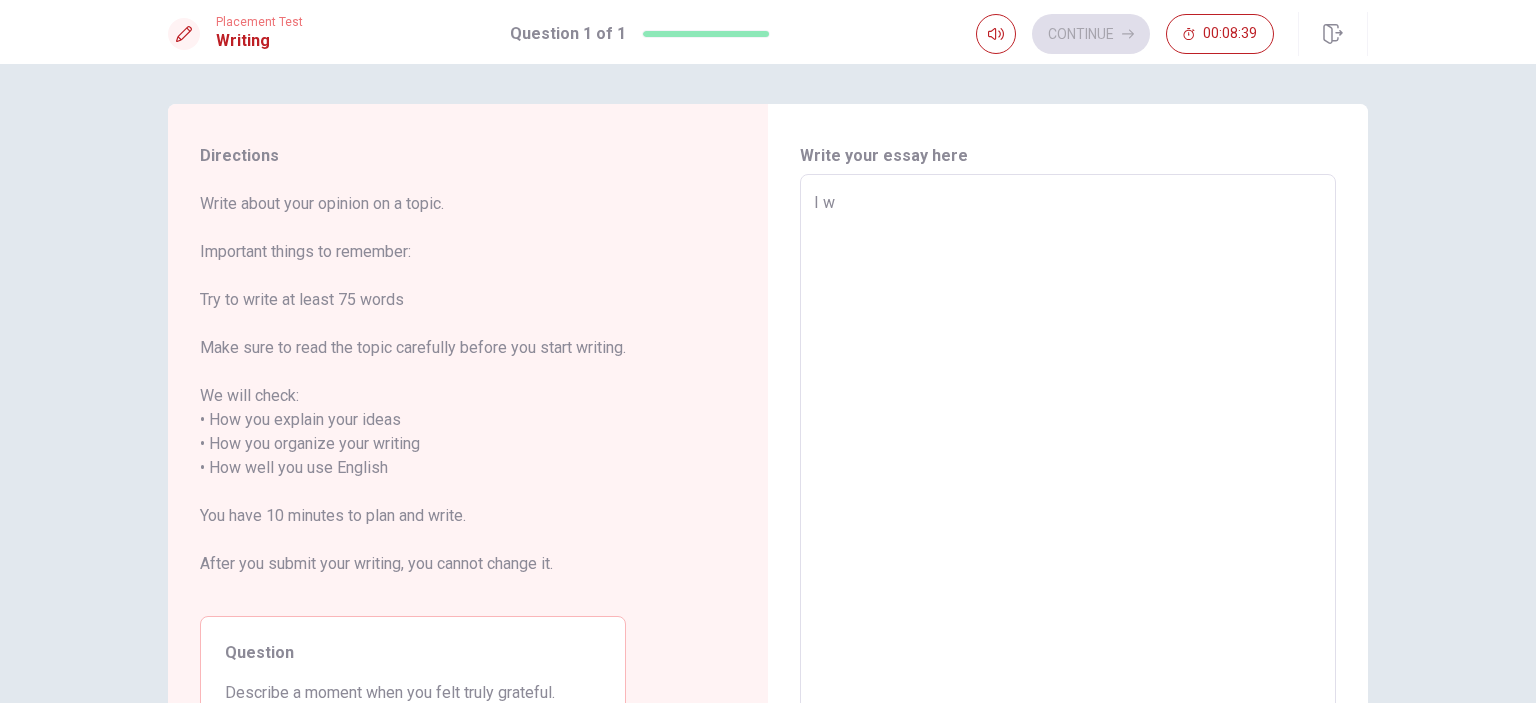 type on "x" 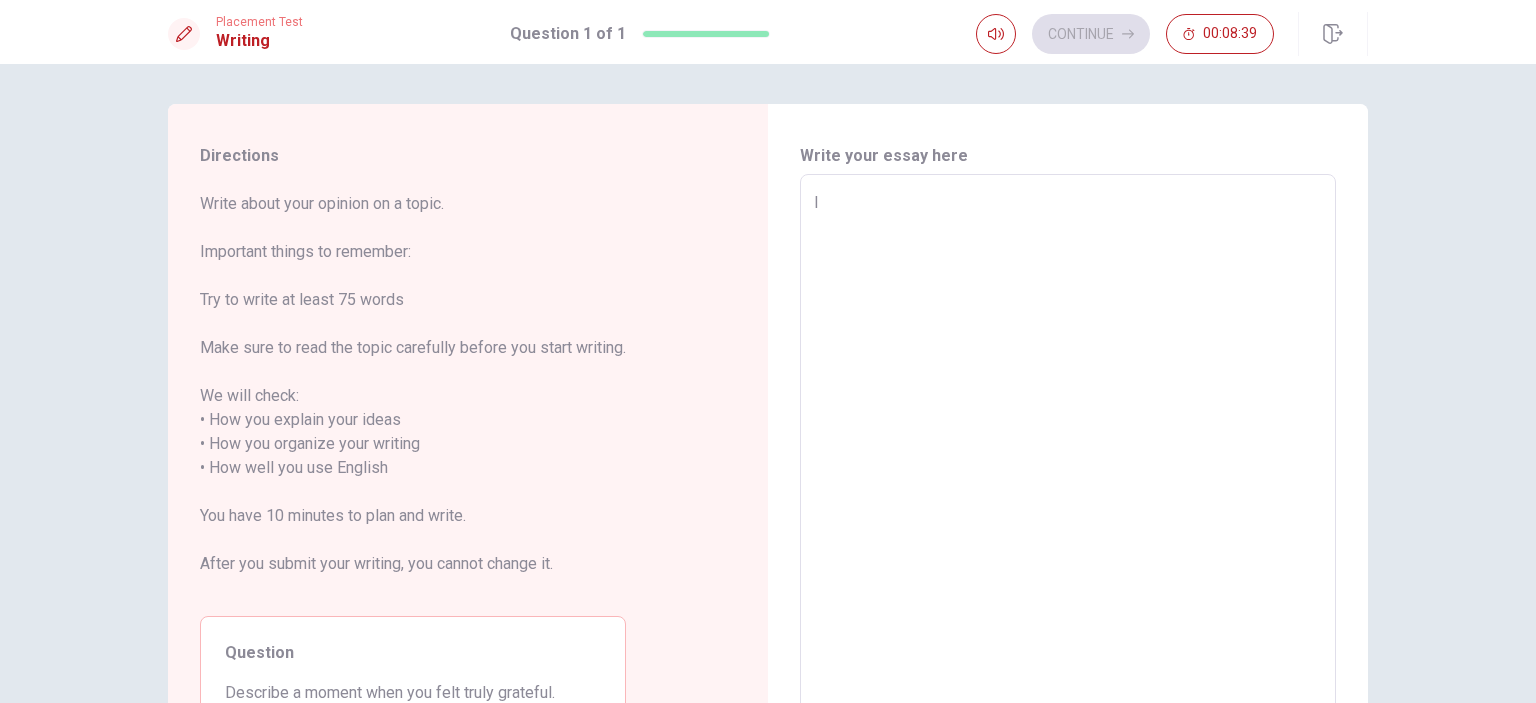 type on "x" 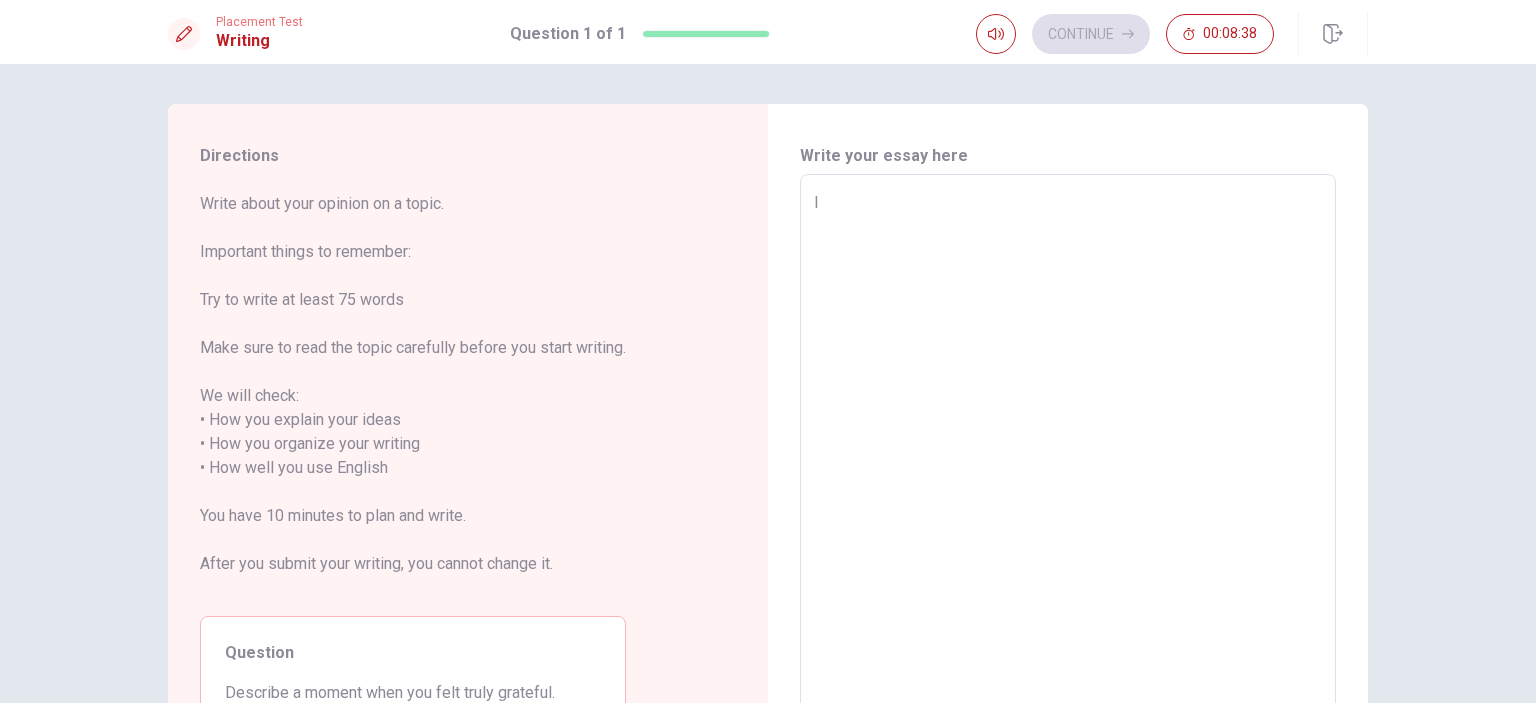 type on "I" 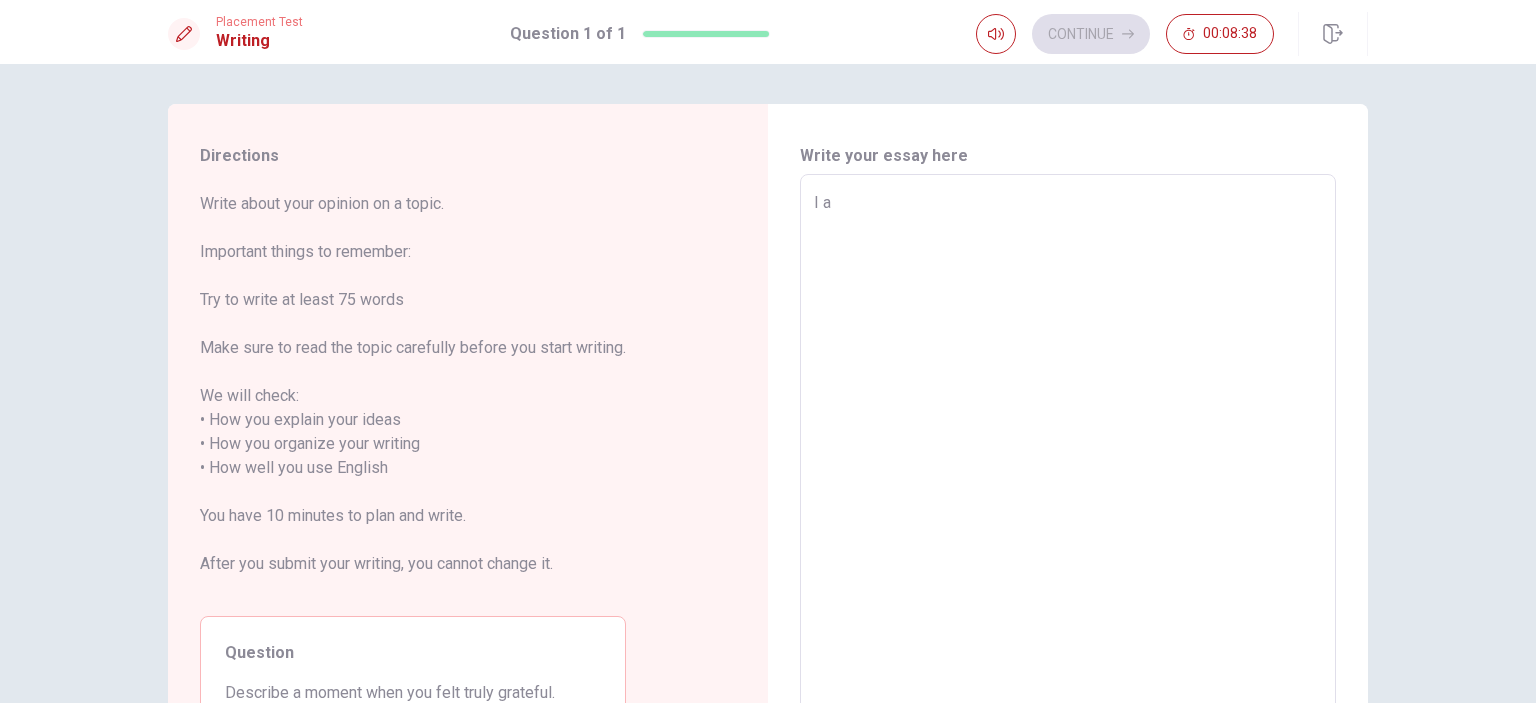type on "I an" 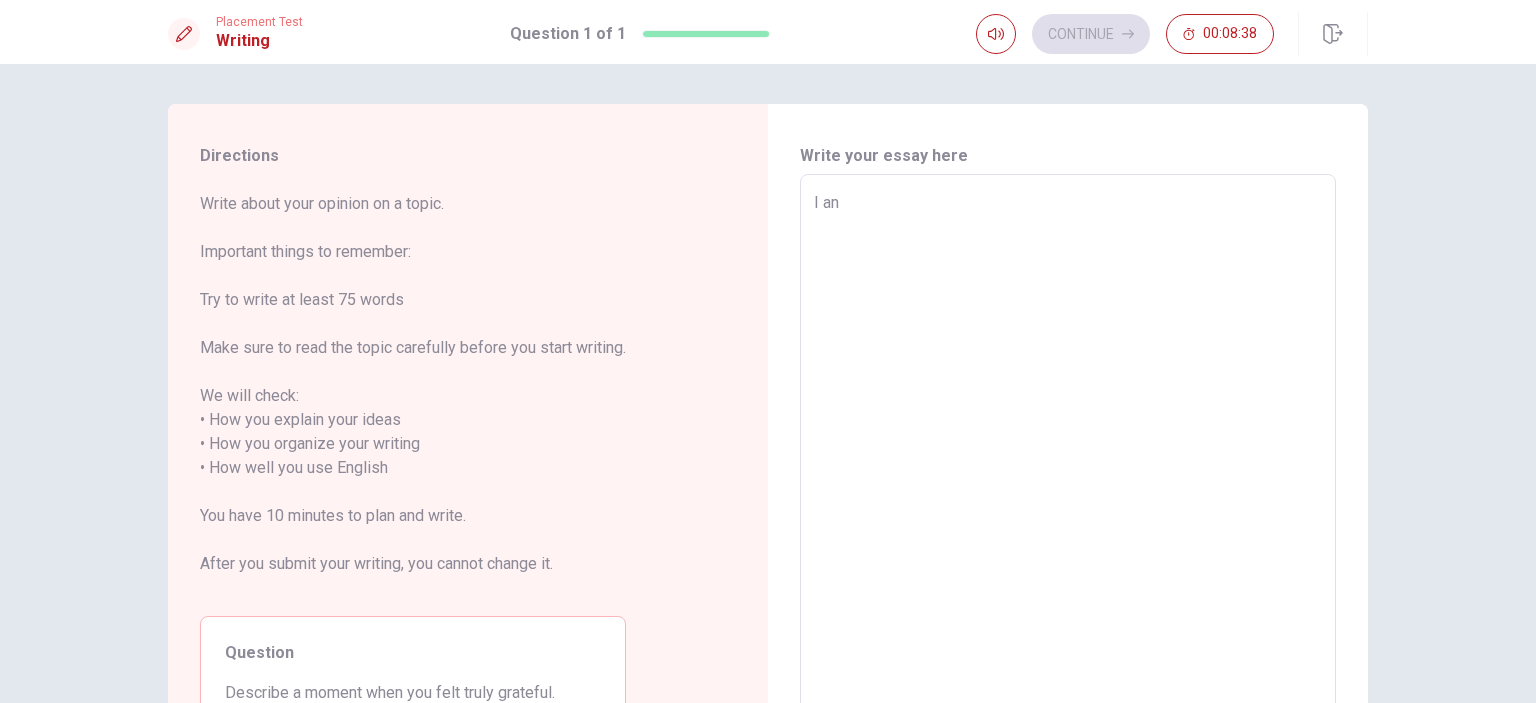 type on "x" 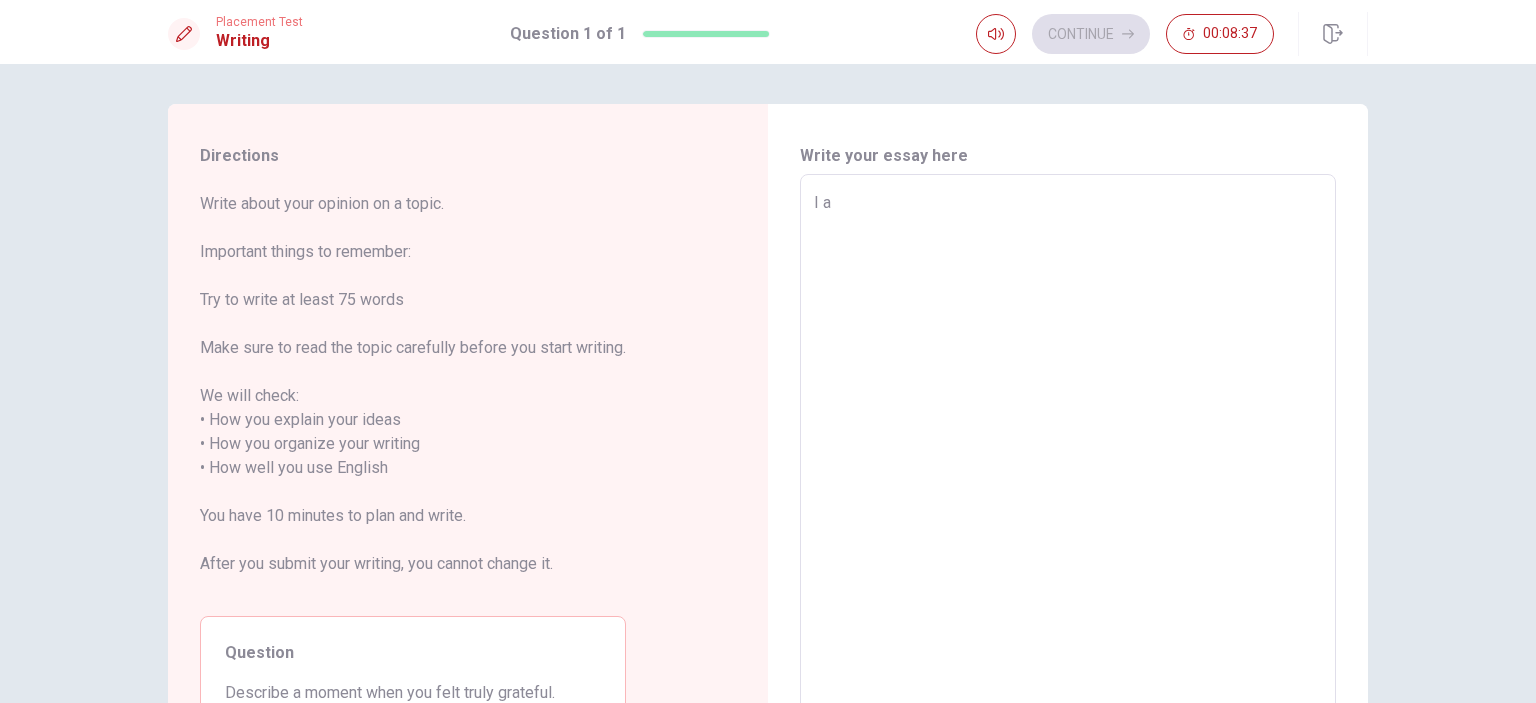 type on "I" 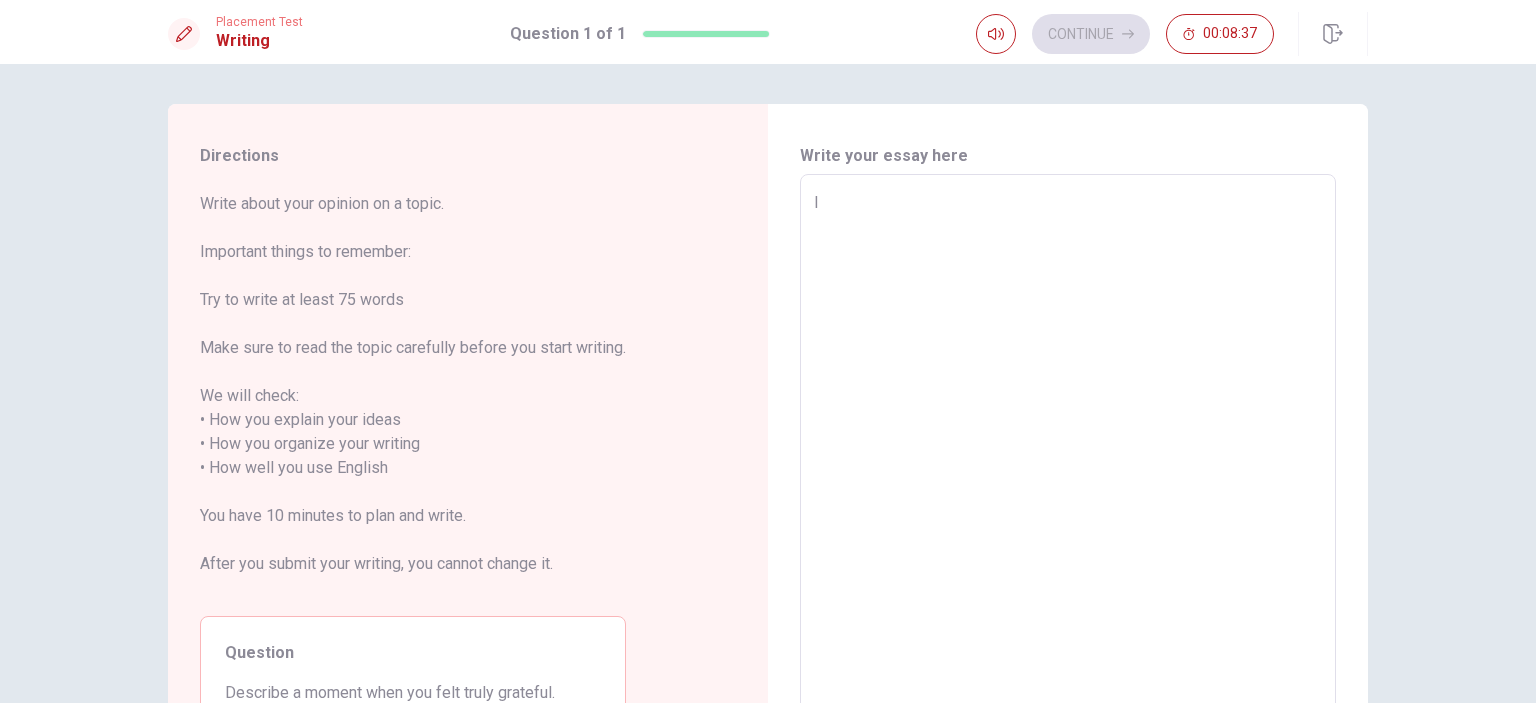 type on "x" 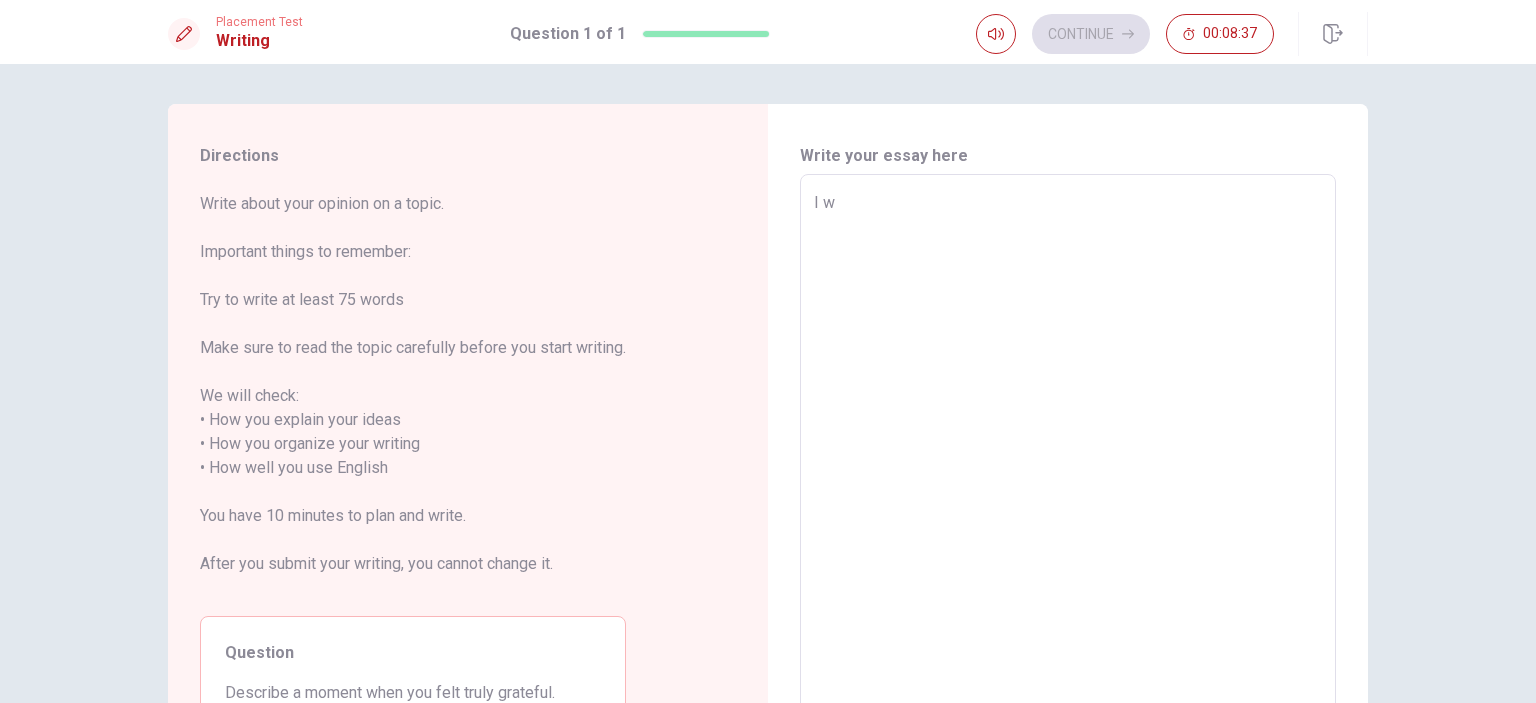 type on "I wa" 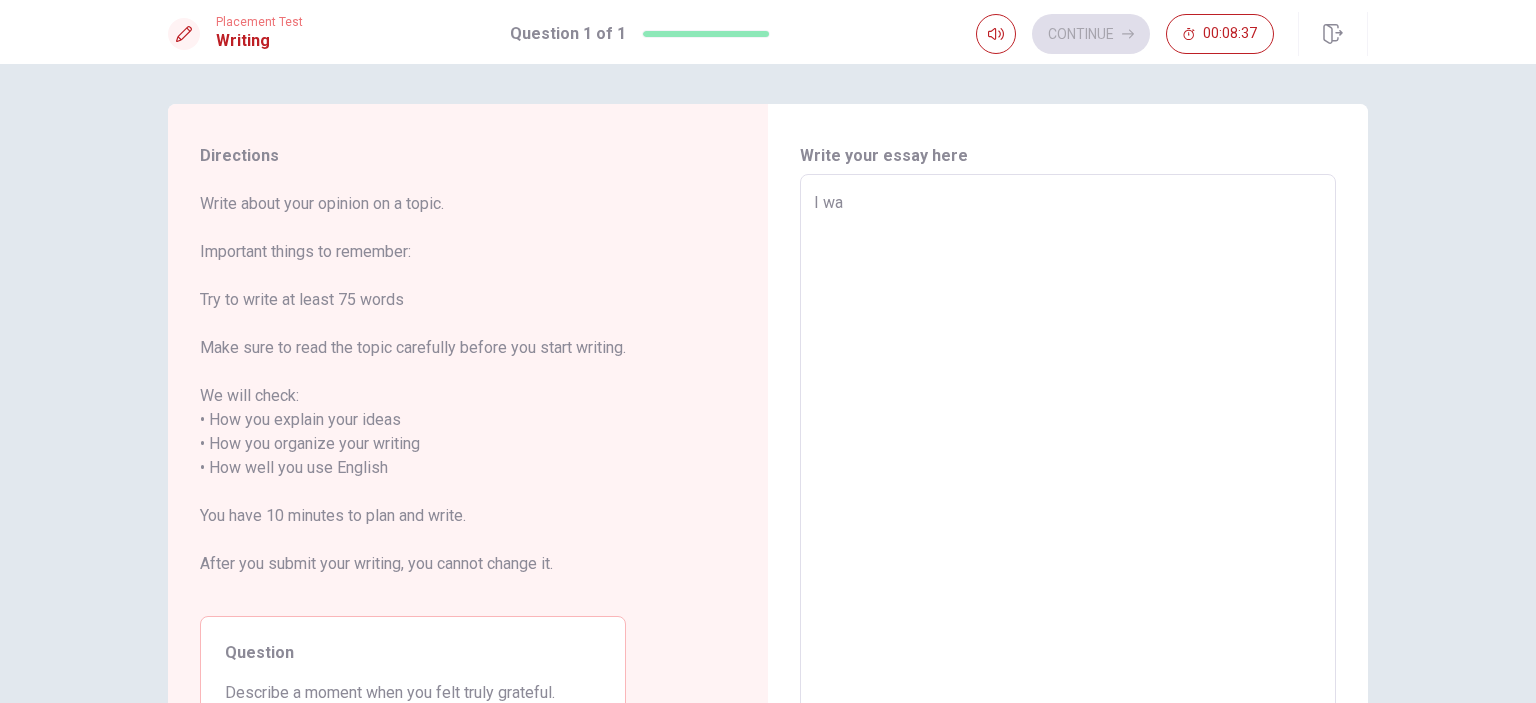 type on "x" 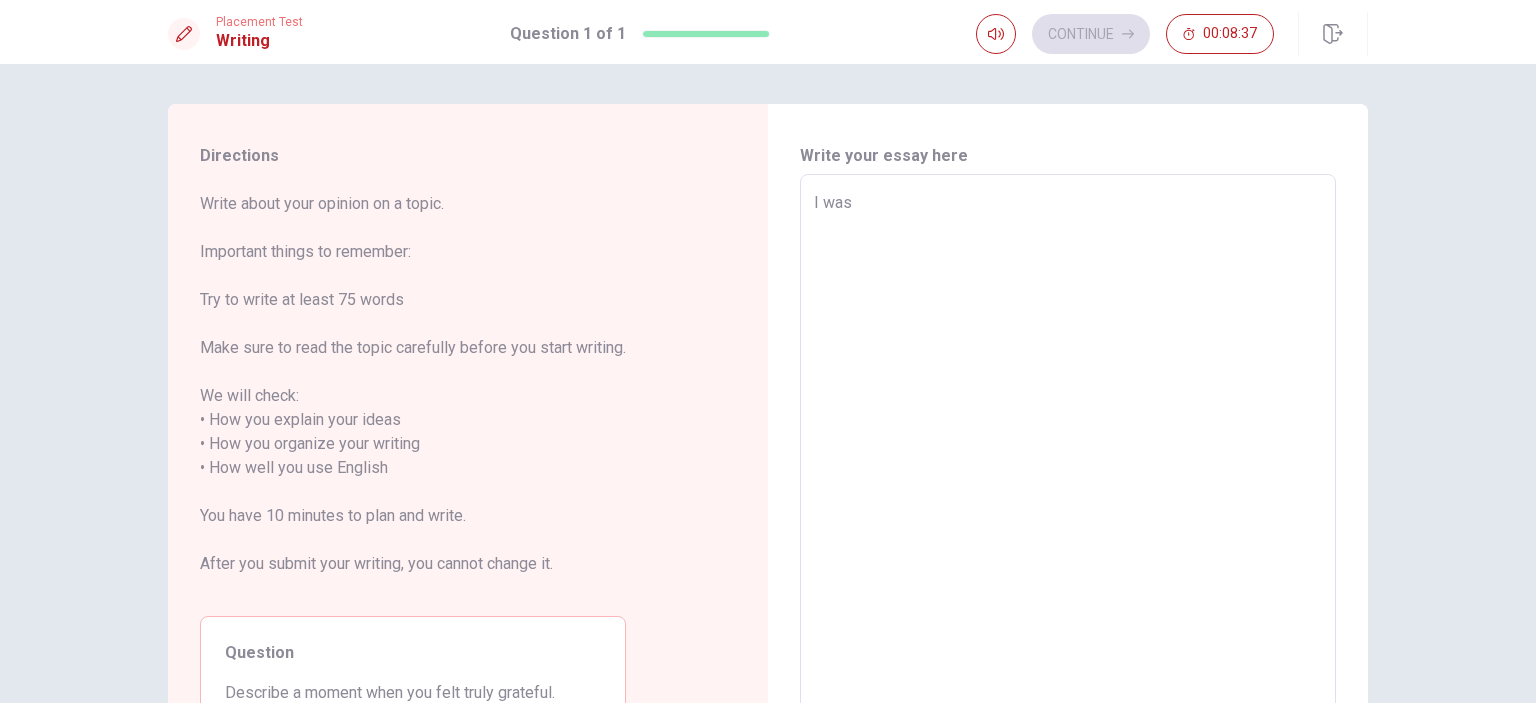 type on "x" 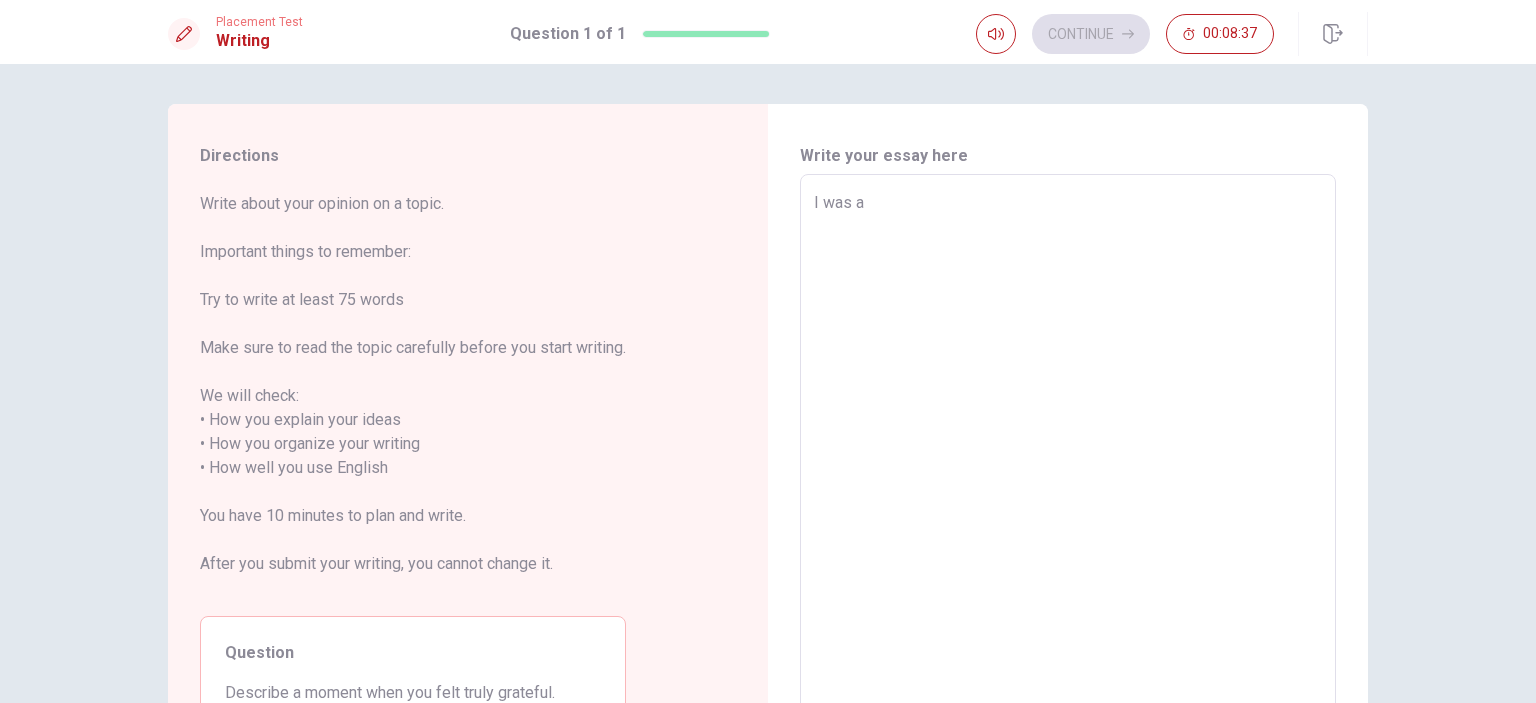 type on "x" 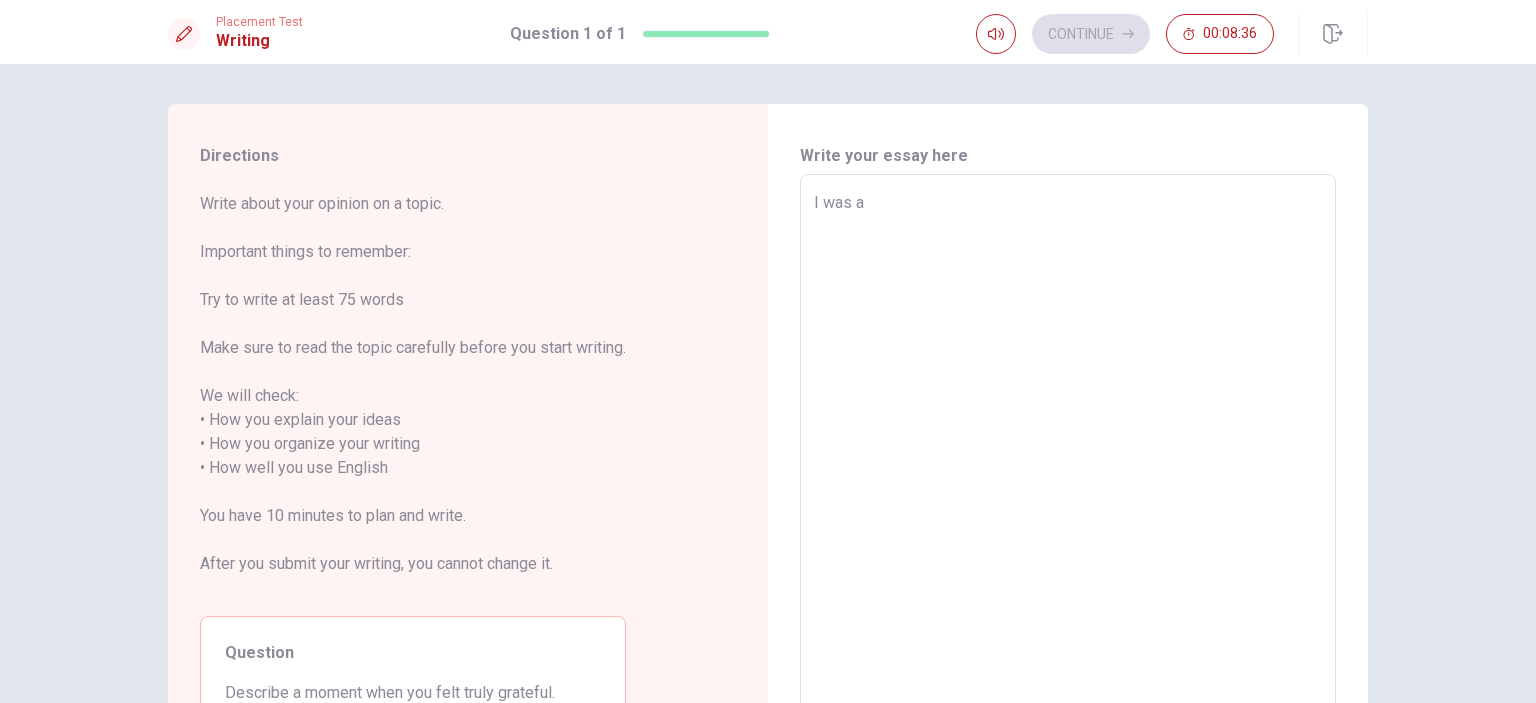 type on "I was a" 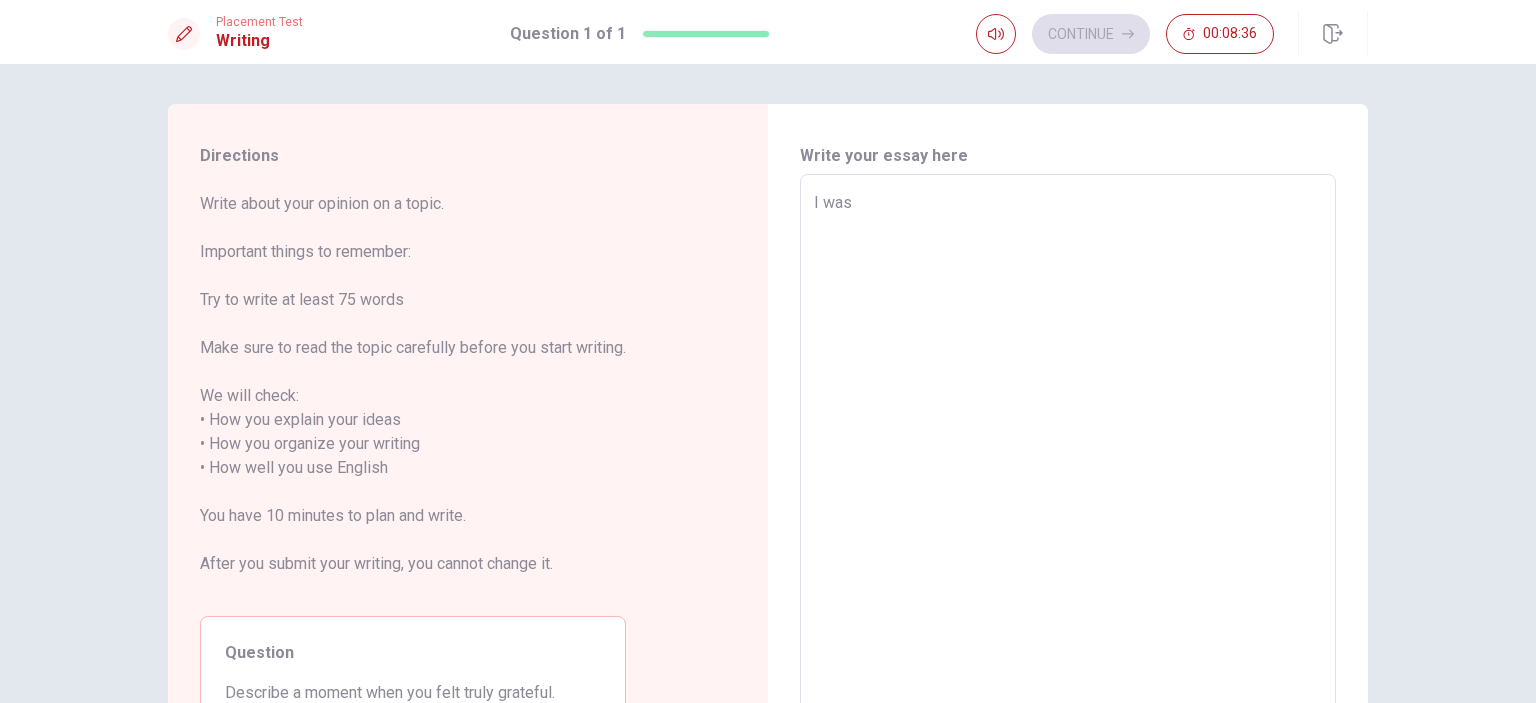 type on "I was" 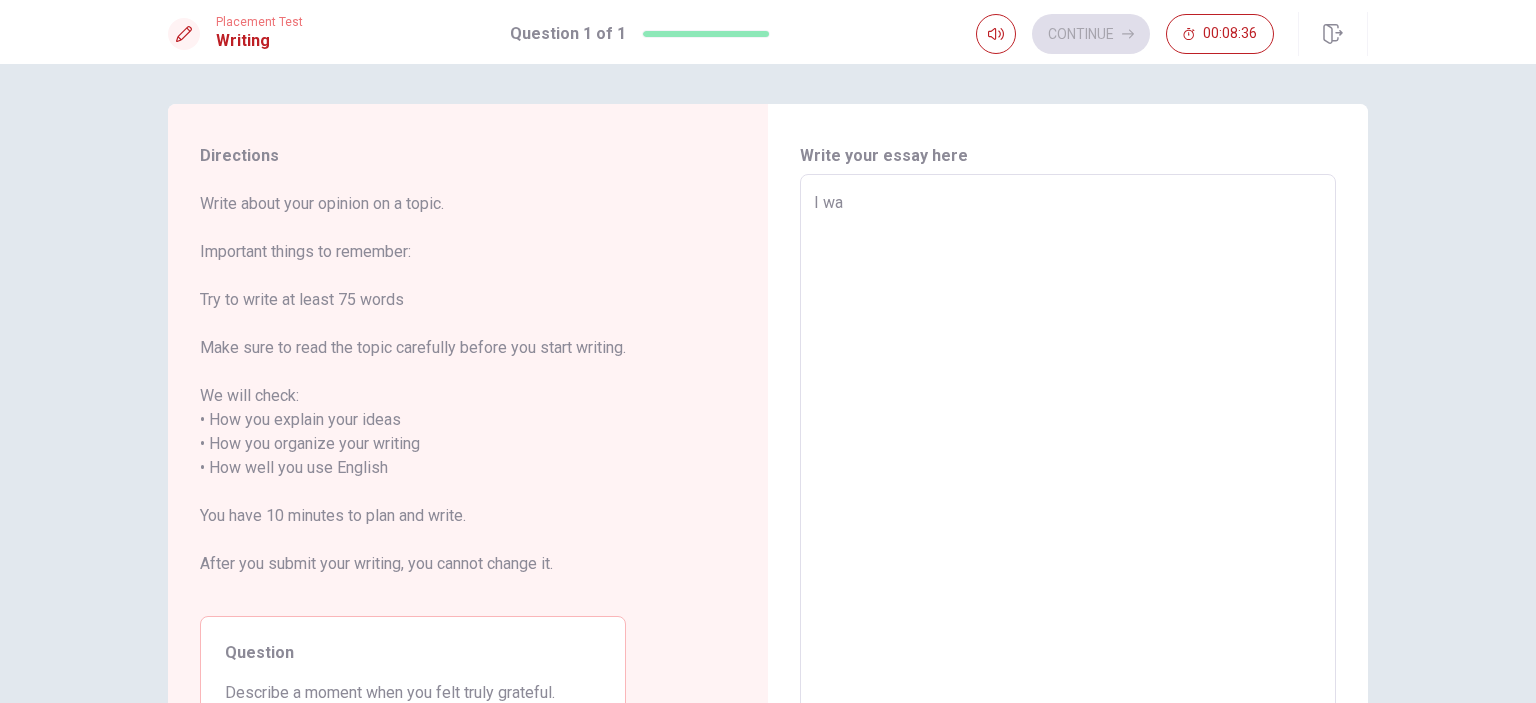 type on "x" 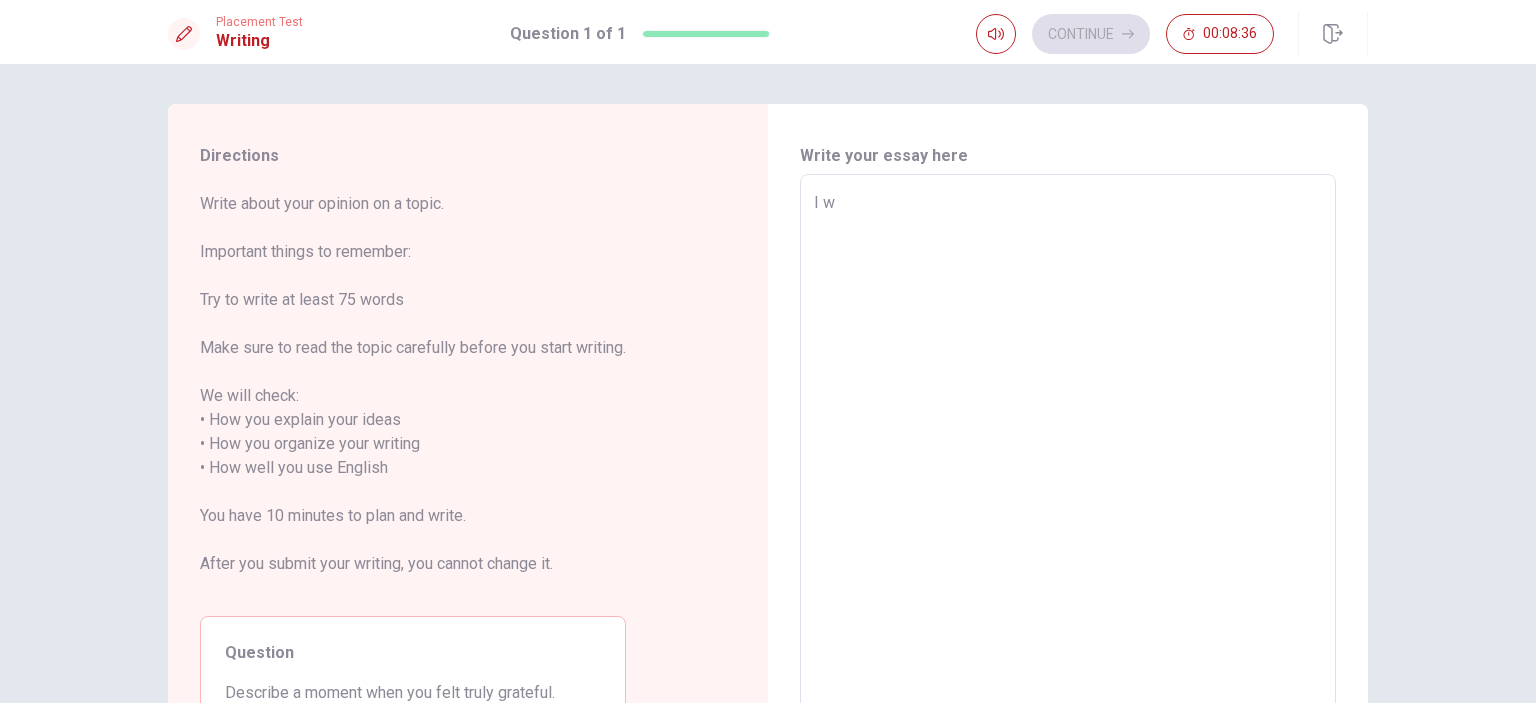 type on "x" 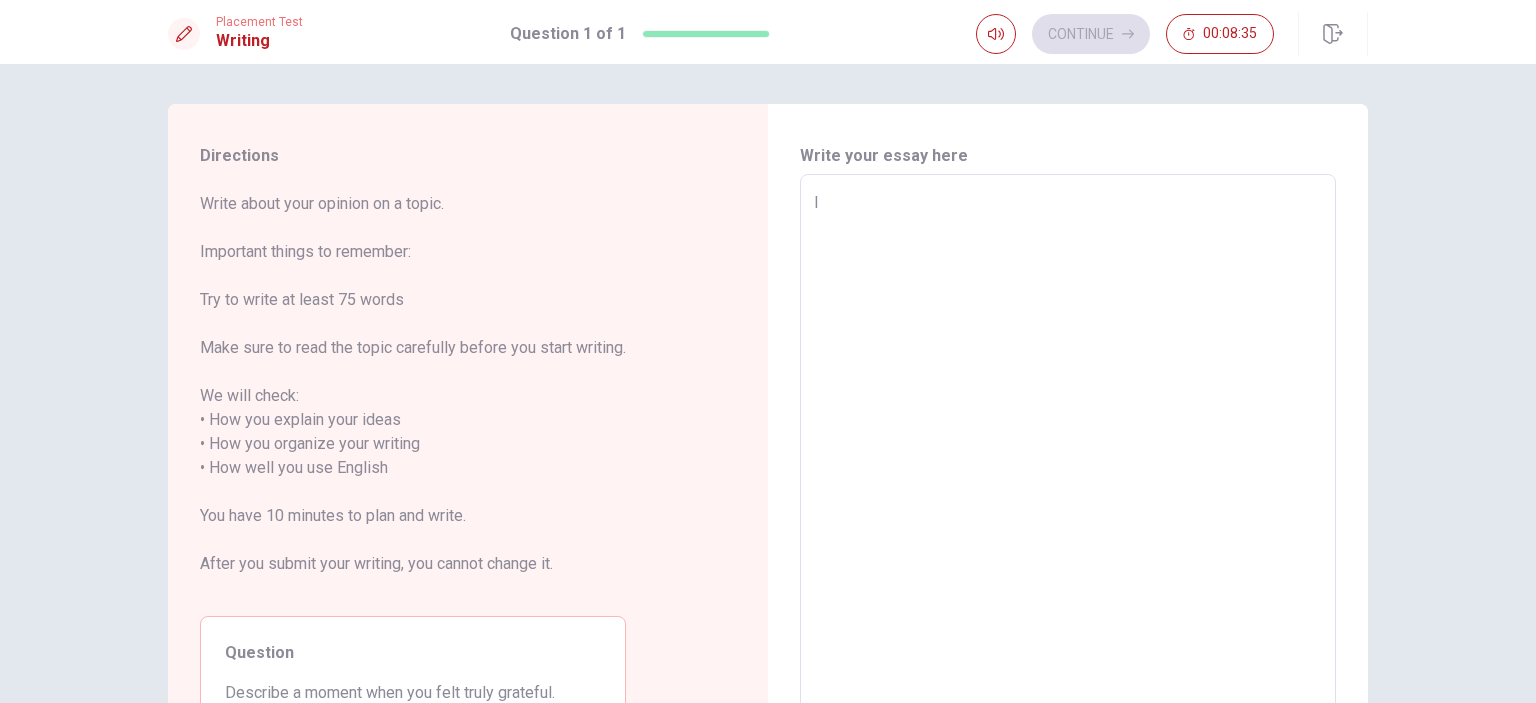 type on "x" 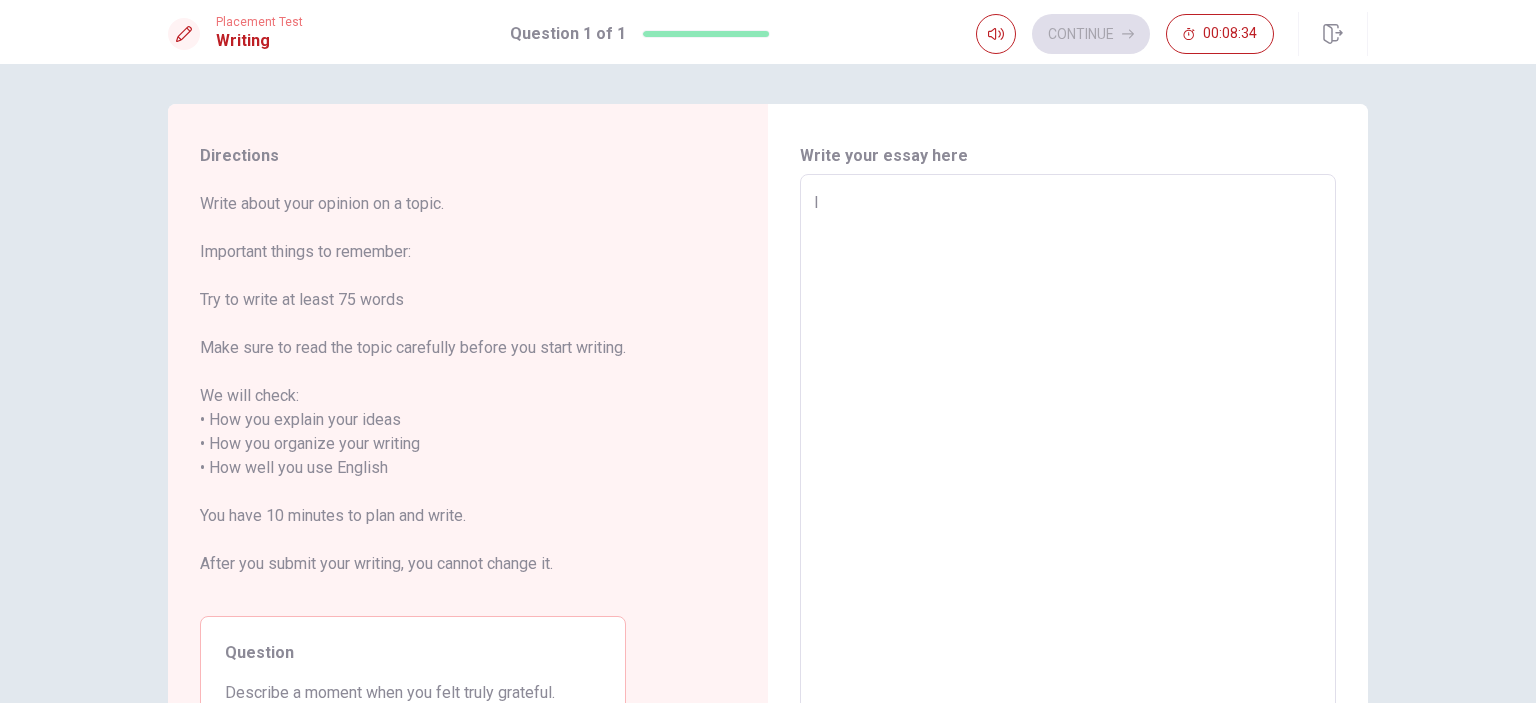 type on "I h" 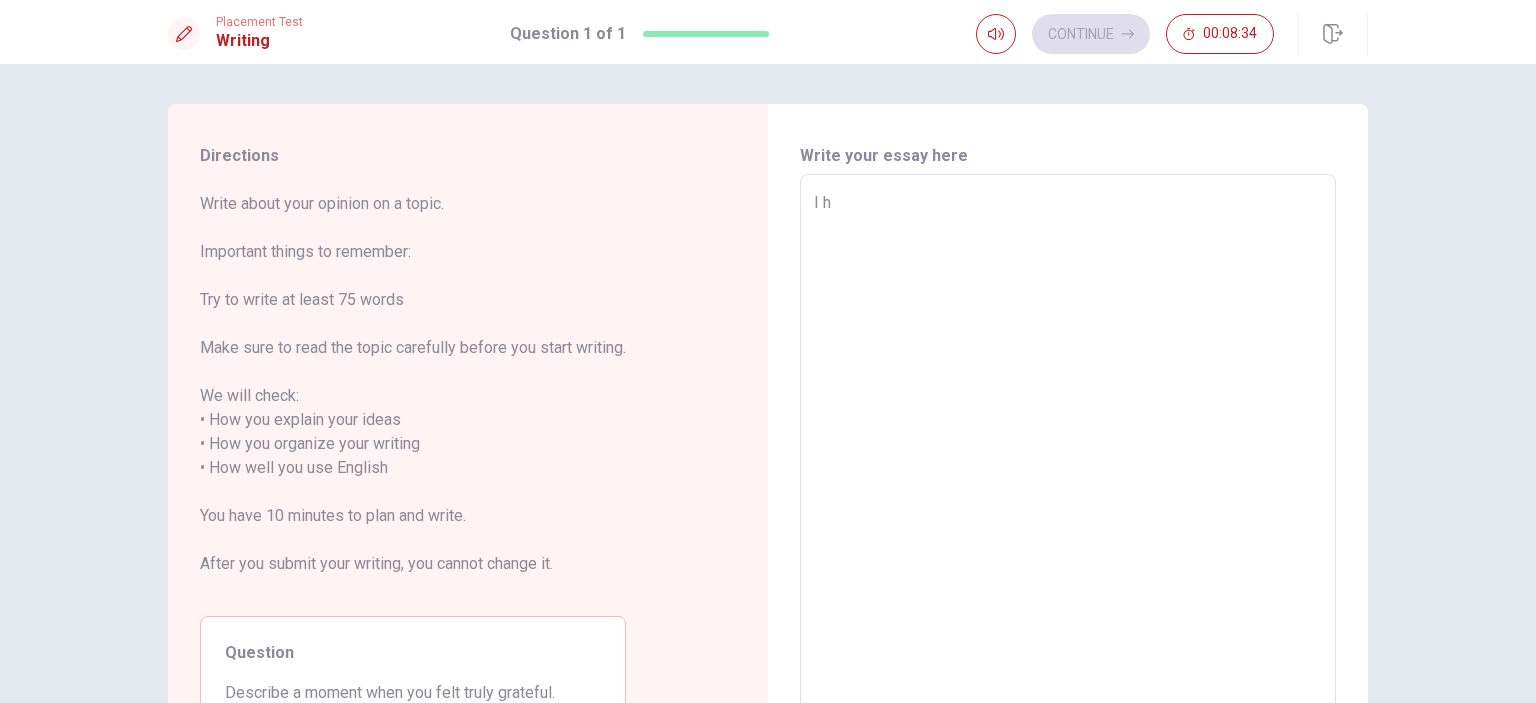 type on "x" 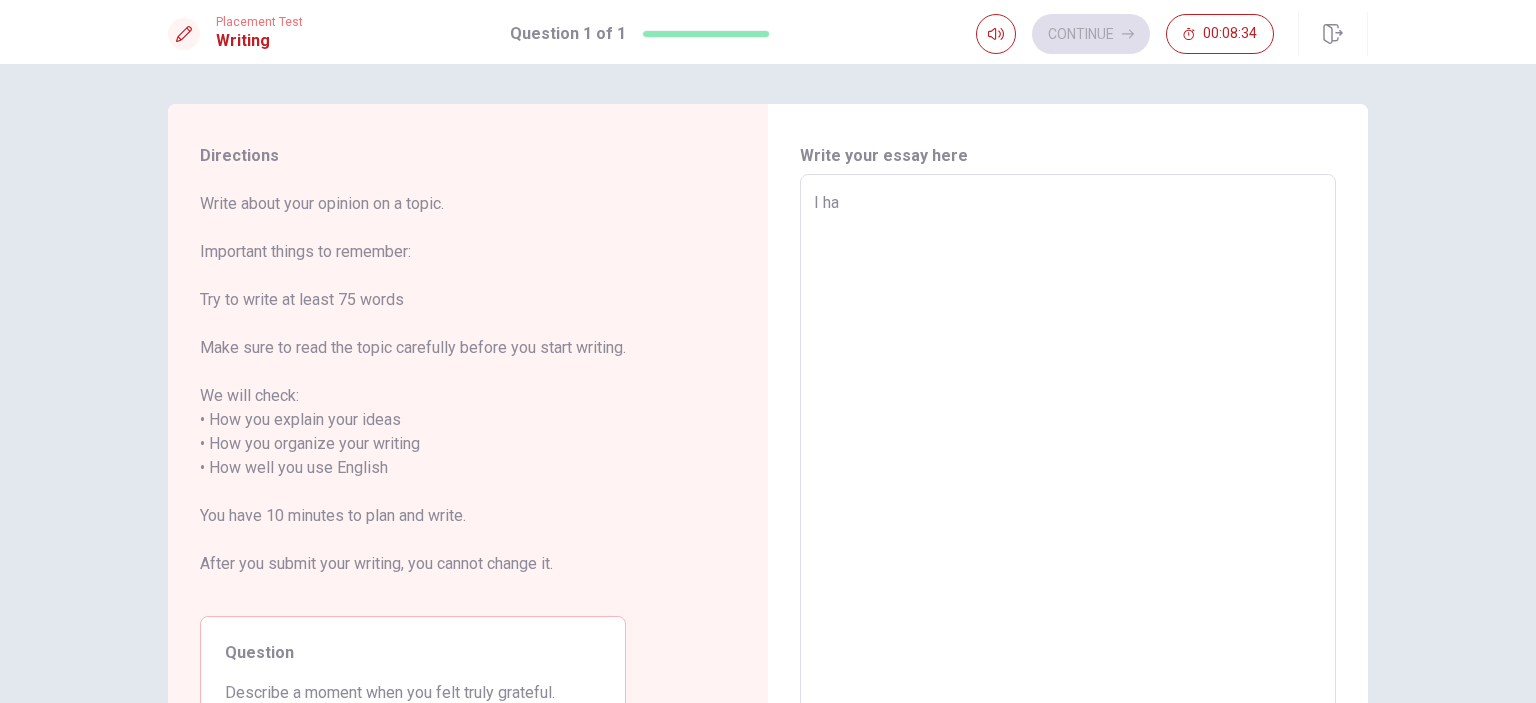 type on "x" 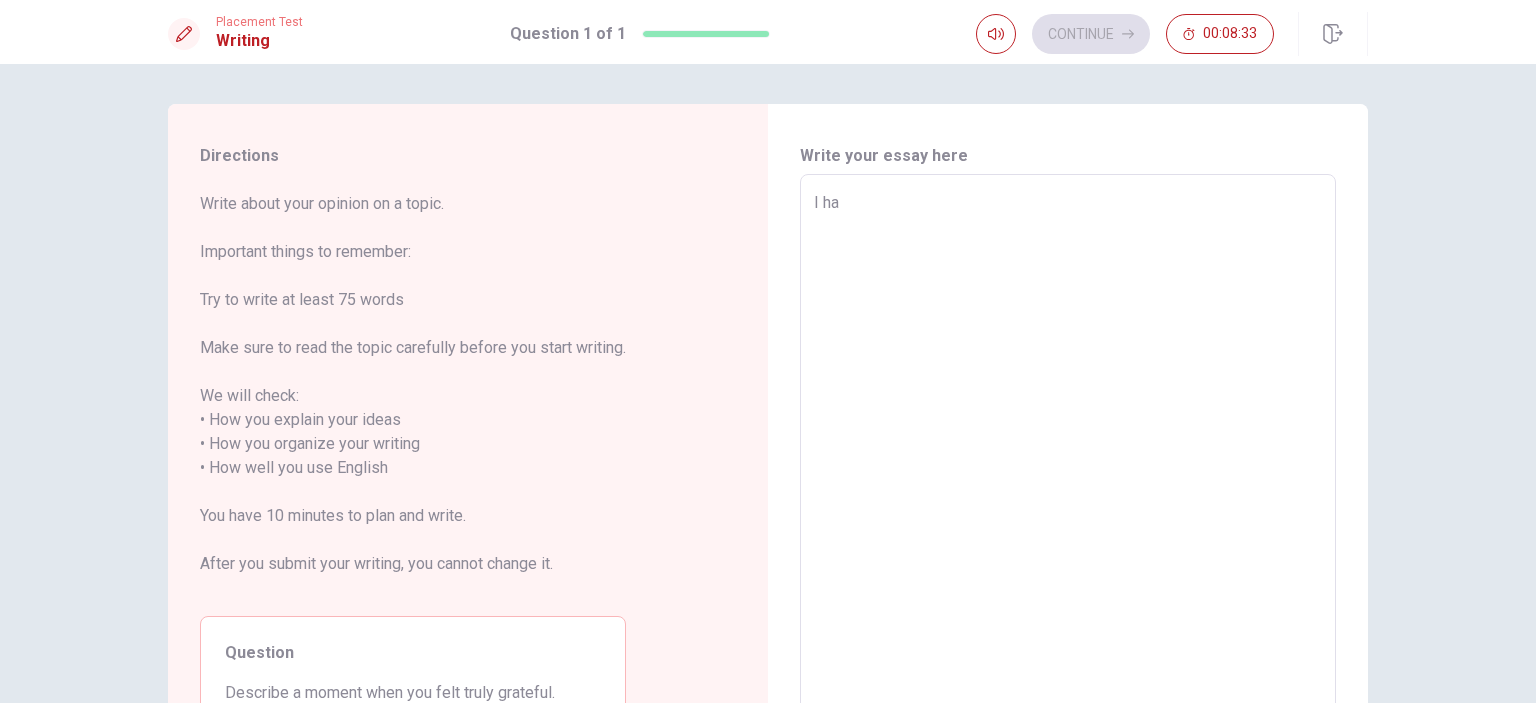 type on "I hav" 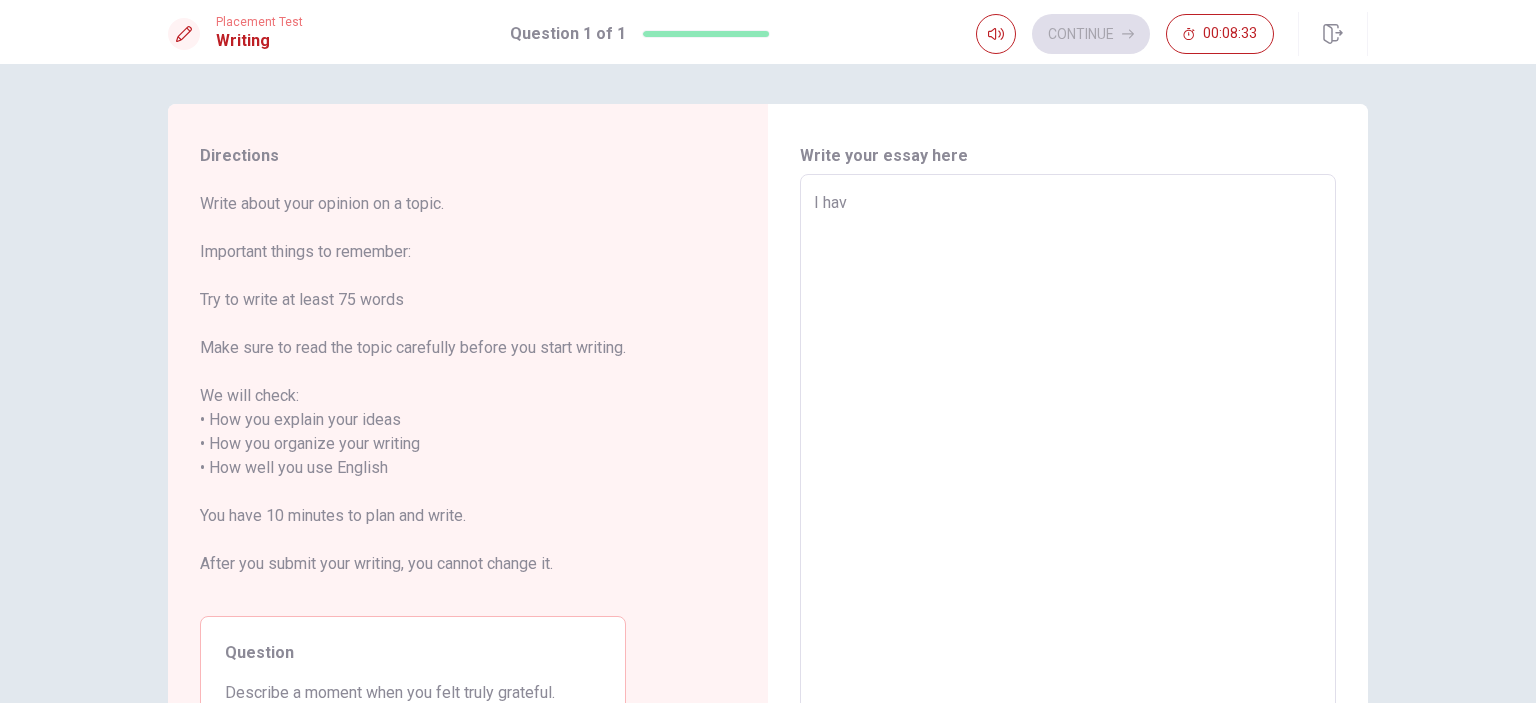 type on "x" 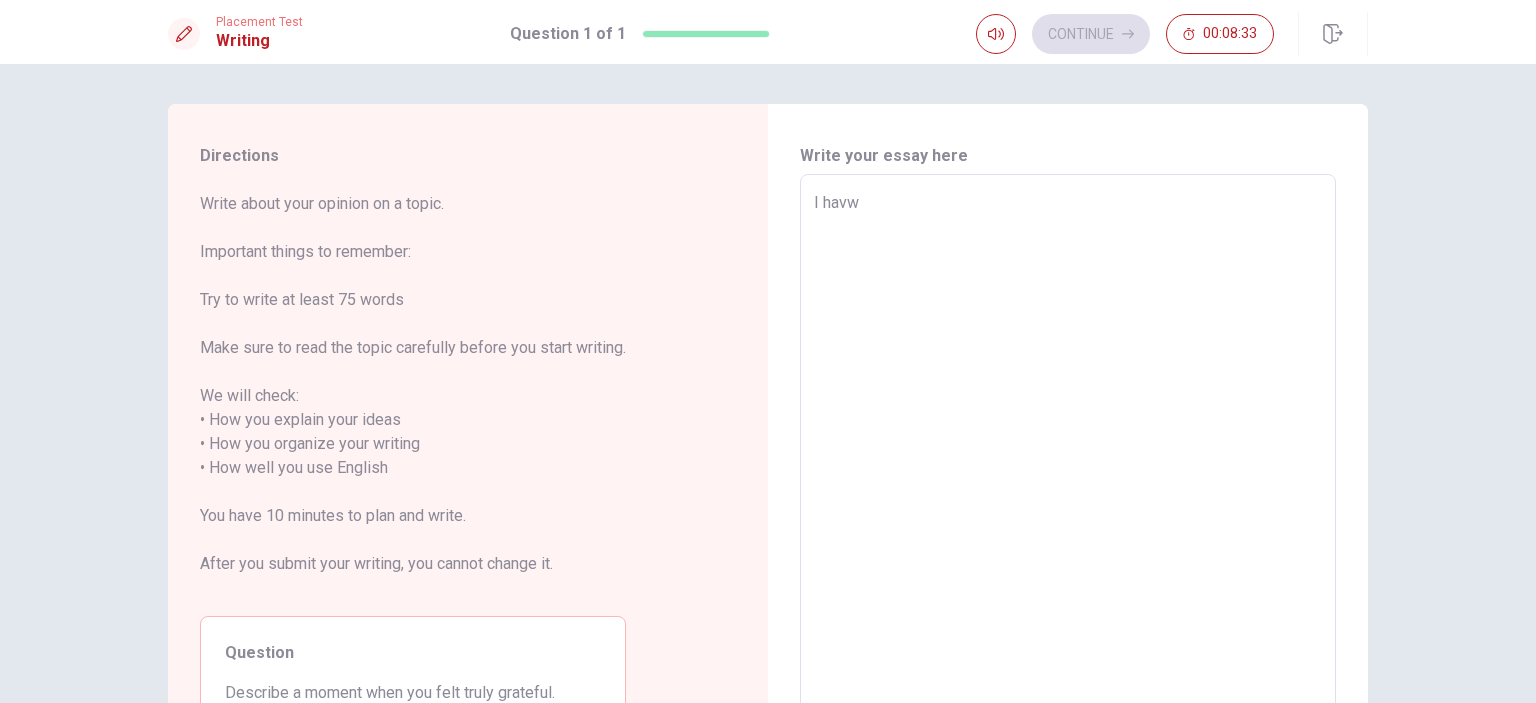 type on "x" 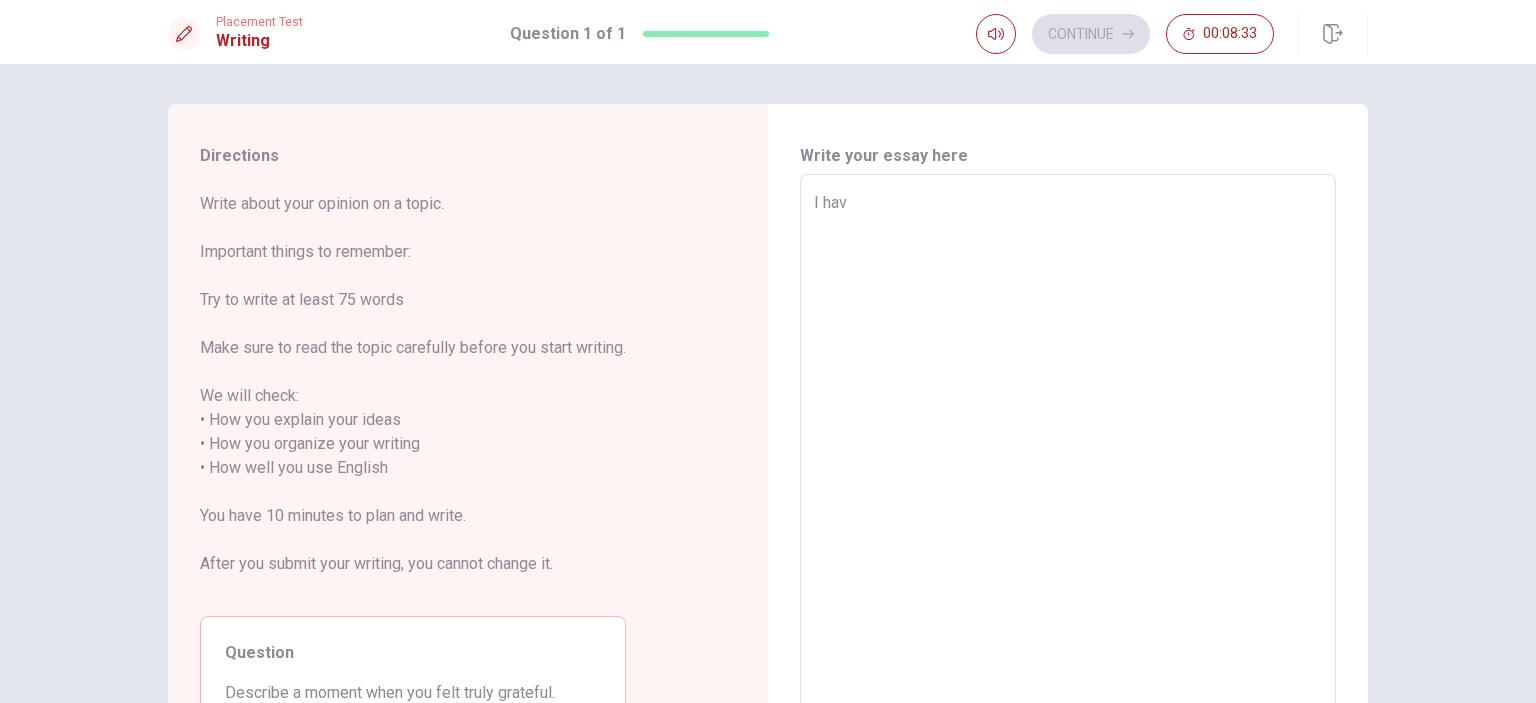 type on "x" 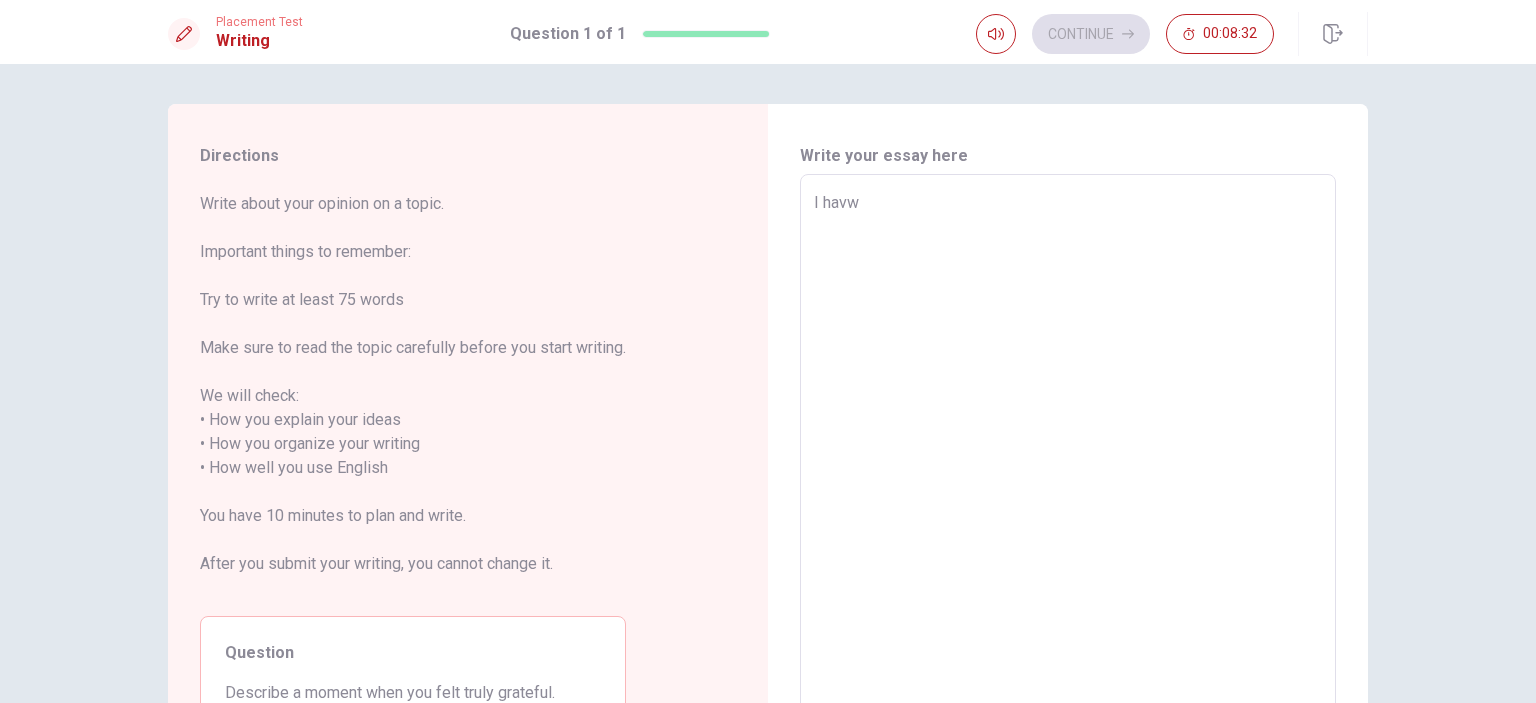 type on "I havw" 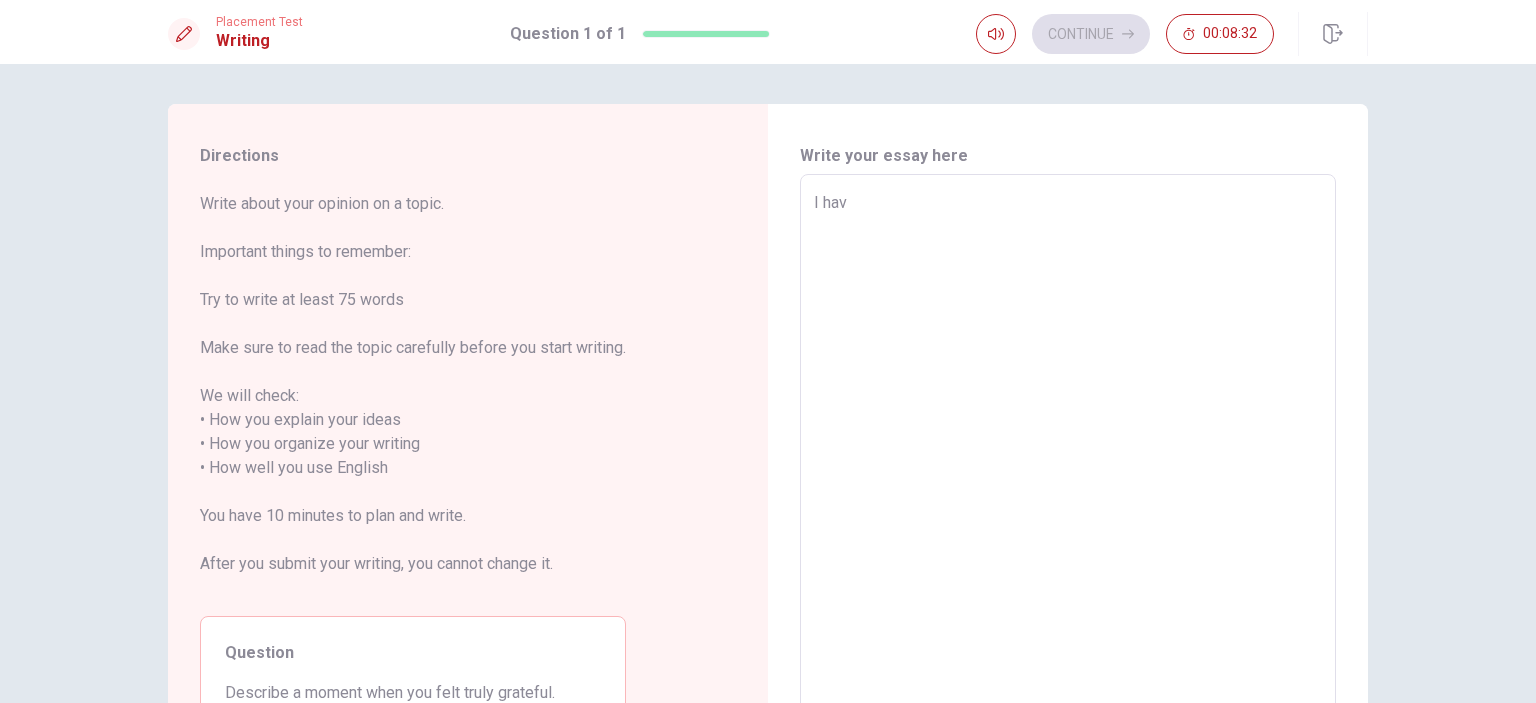 type on "I havw" 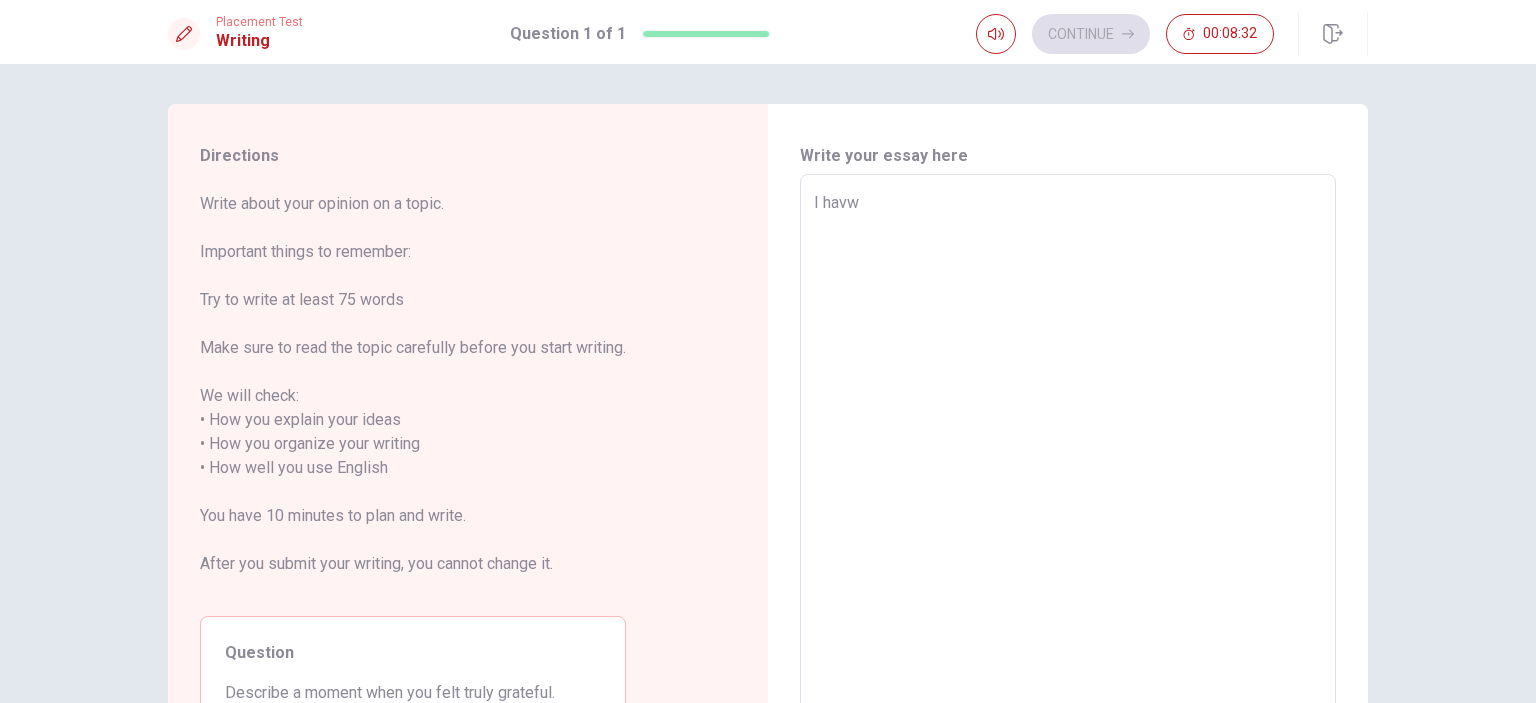 type on "x" 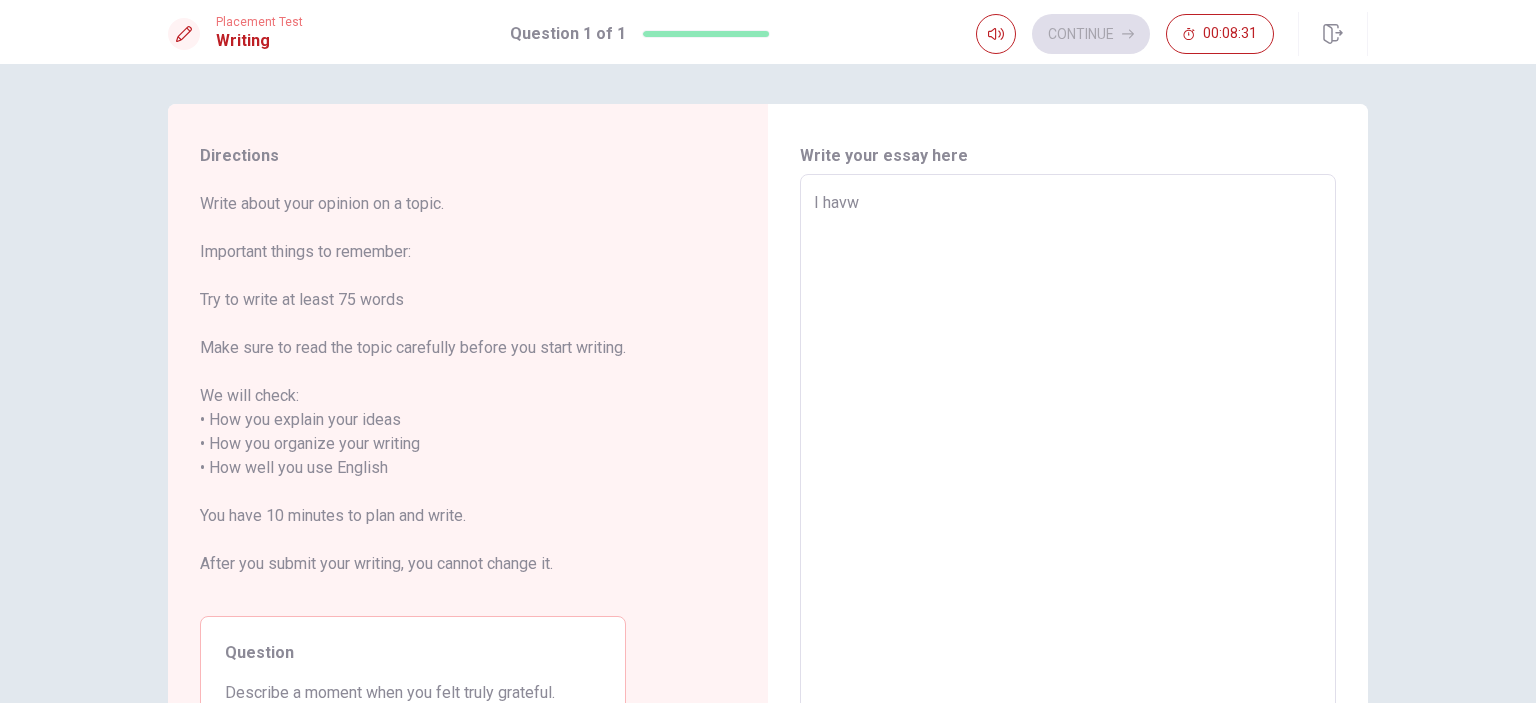 type on "I hav" 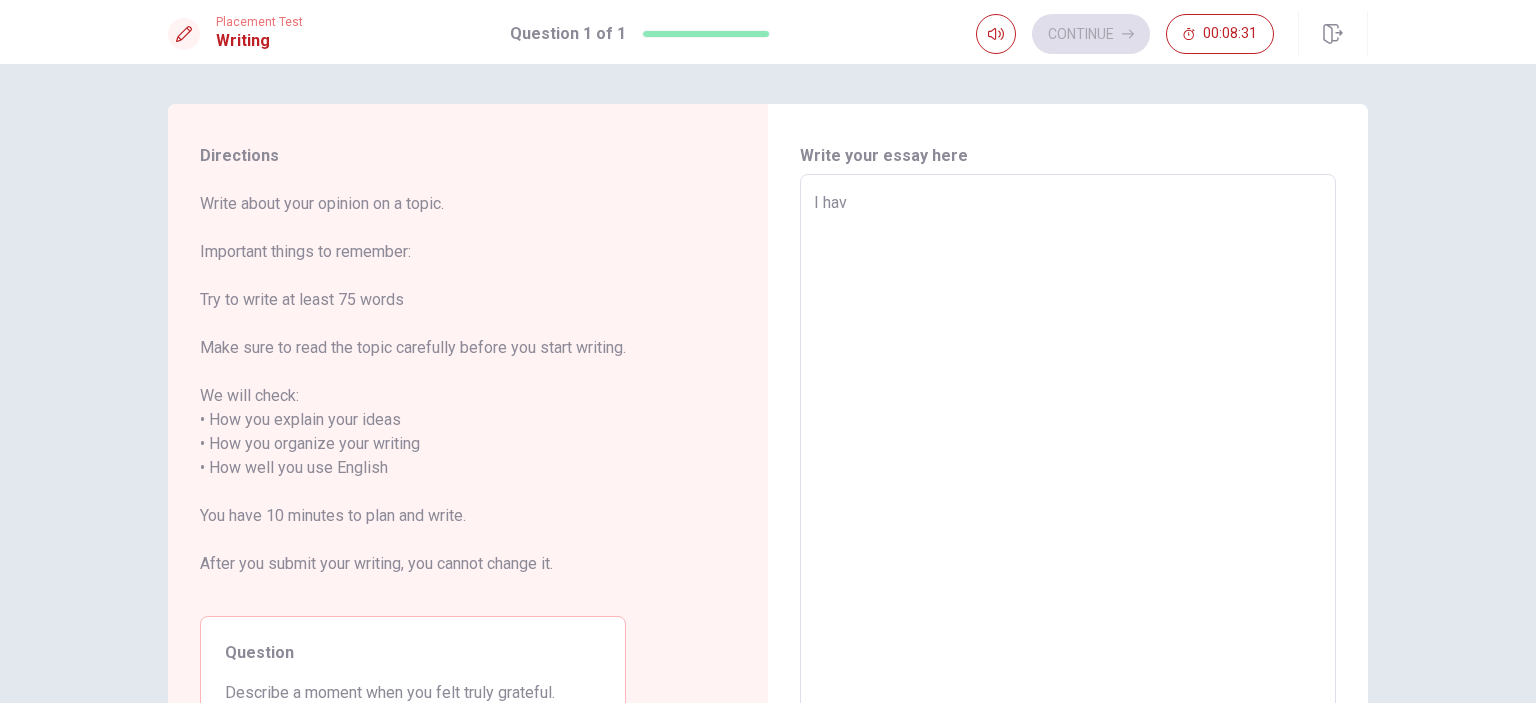 type on "x" 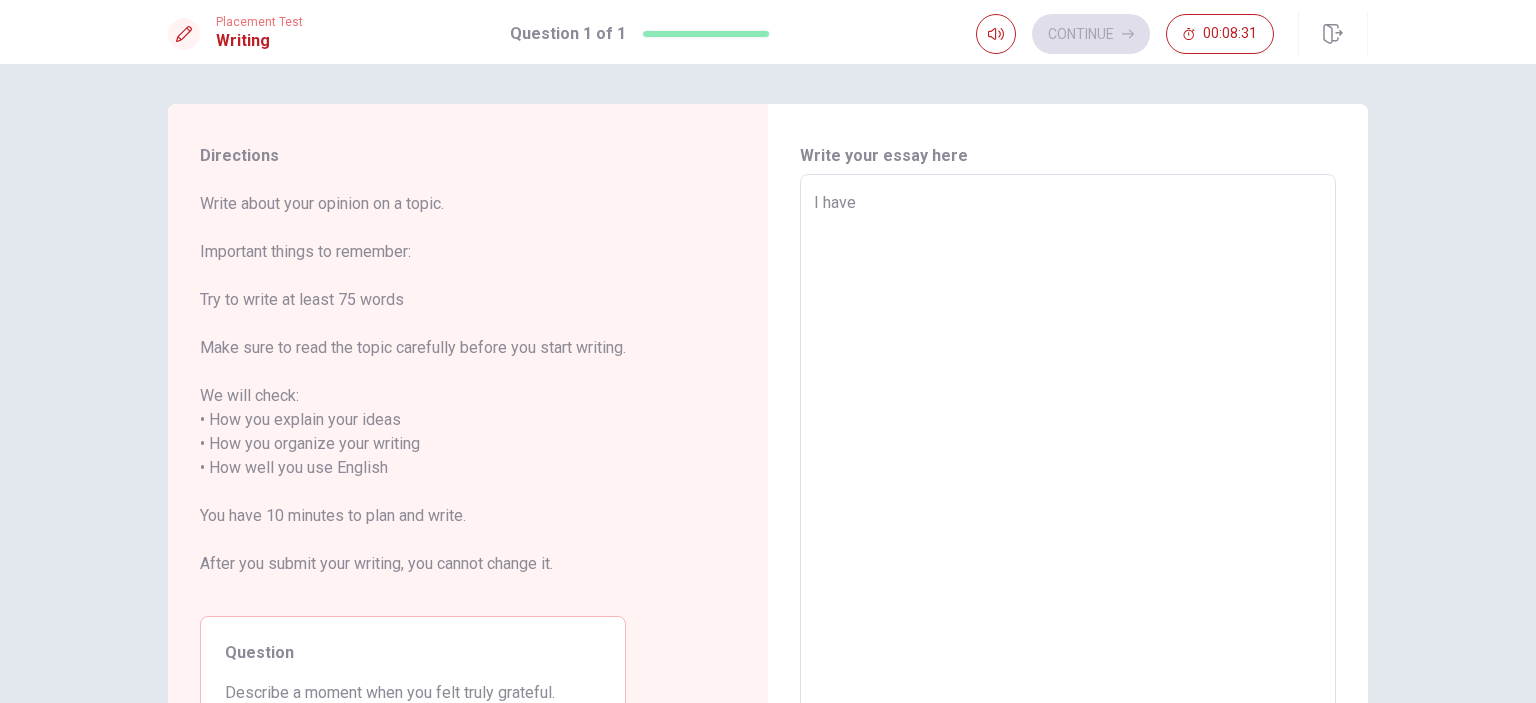 type on "x" 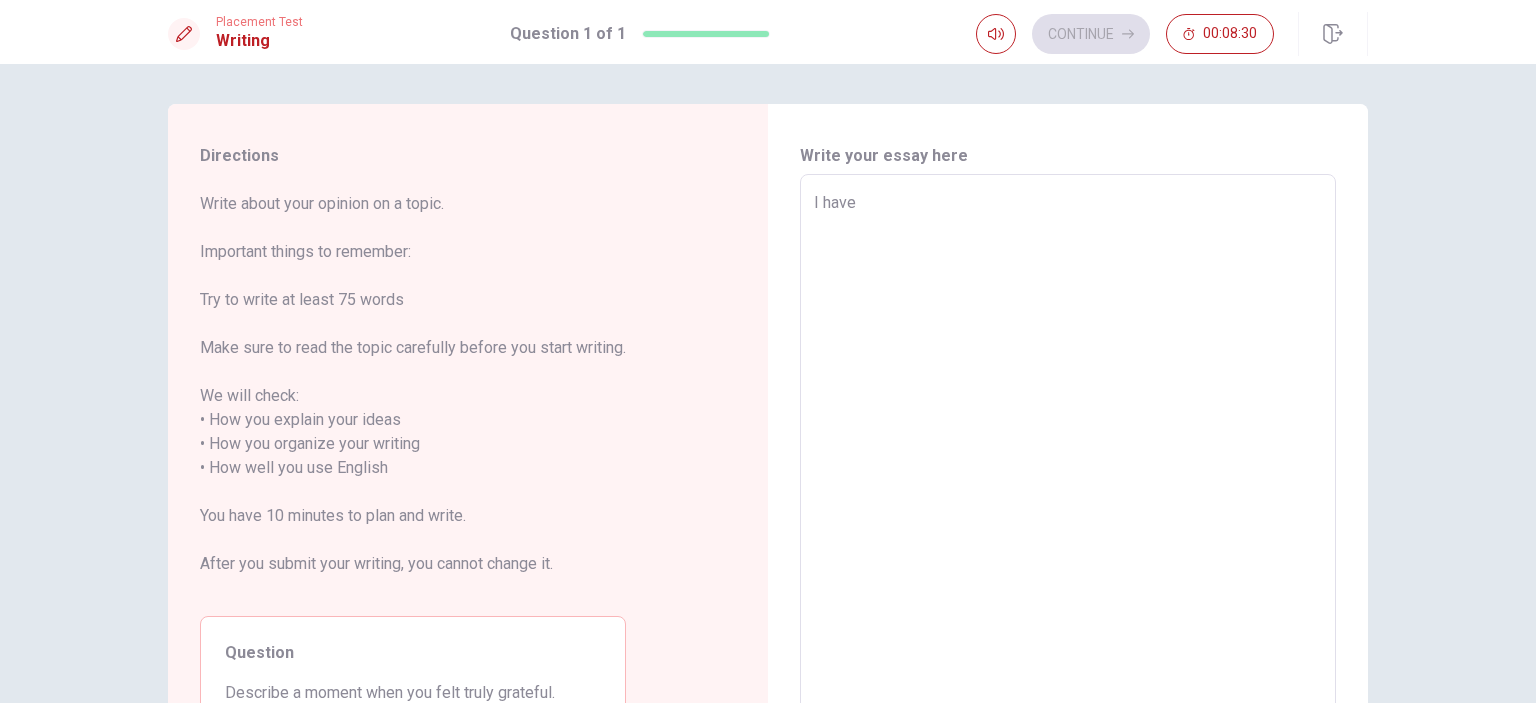 type on "x" 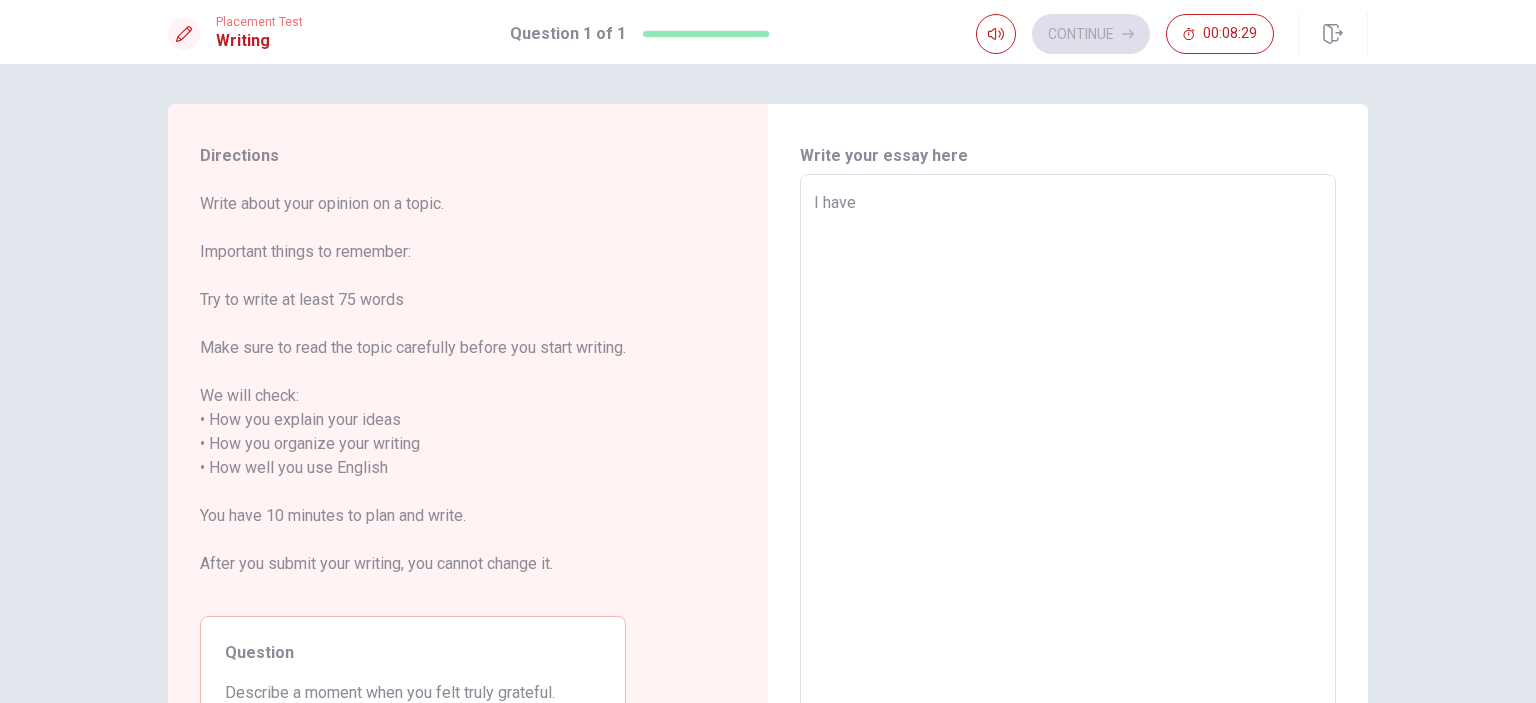 type on "I have w" 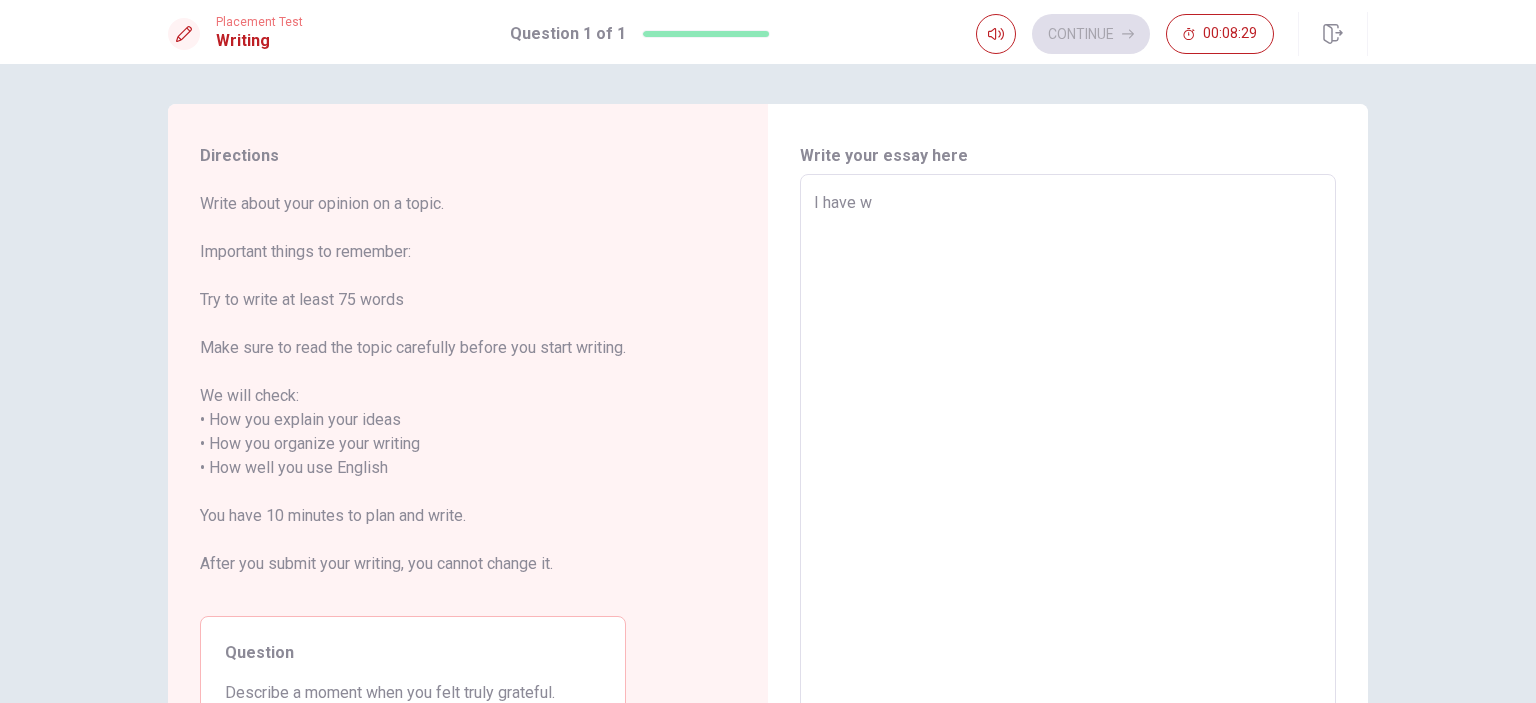 type on "x" 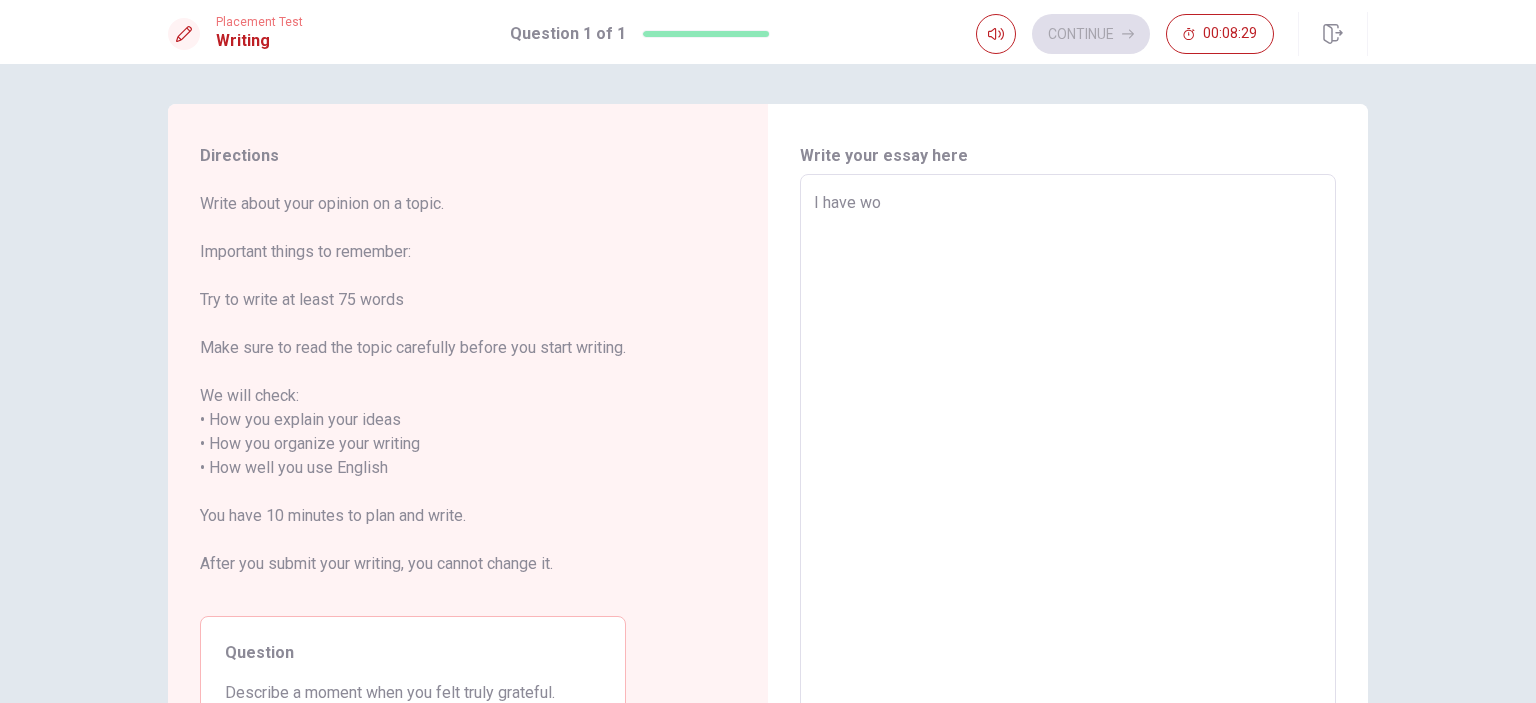 type on "x" 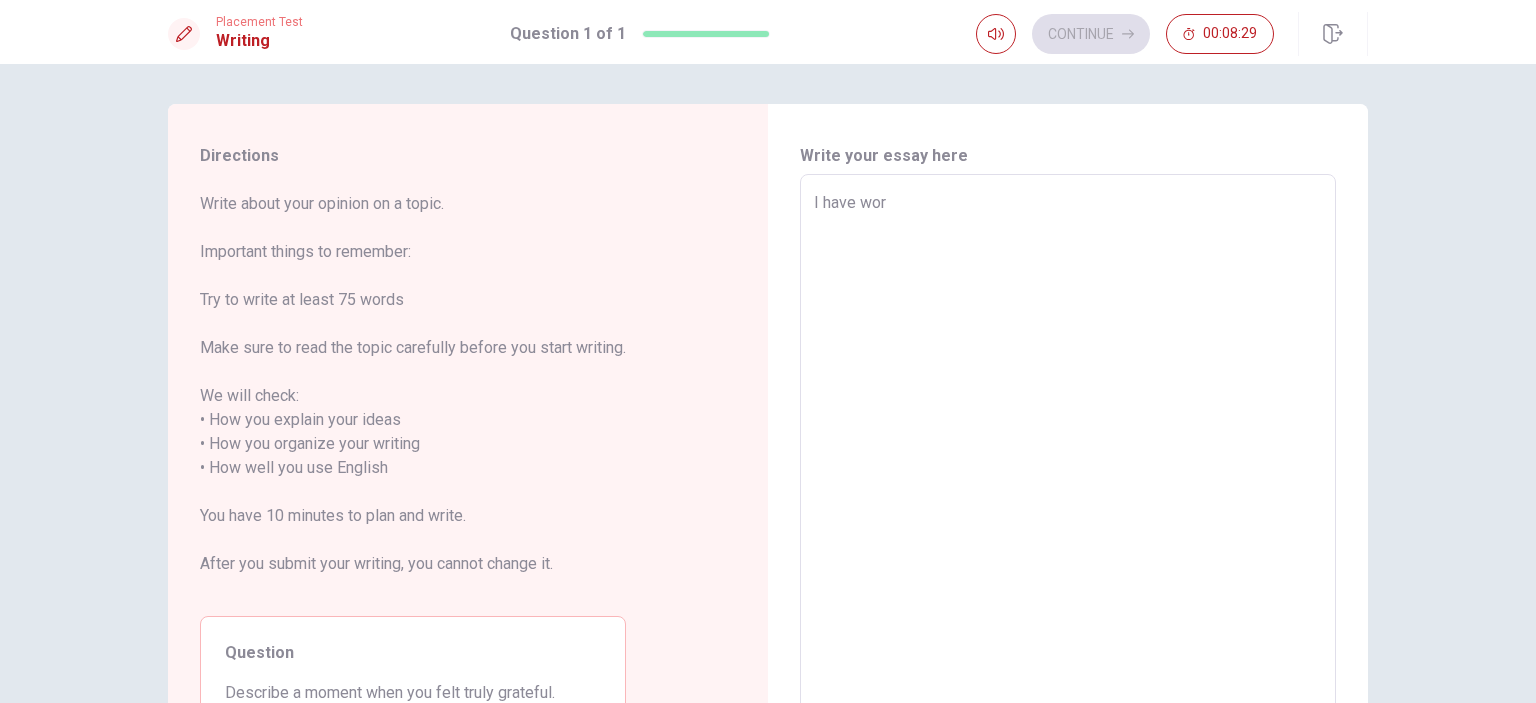 type on "x" 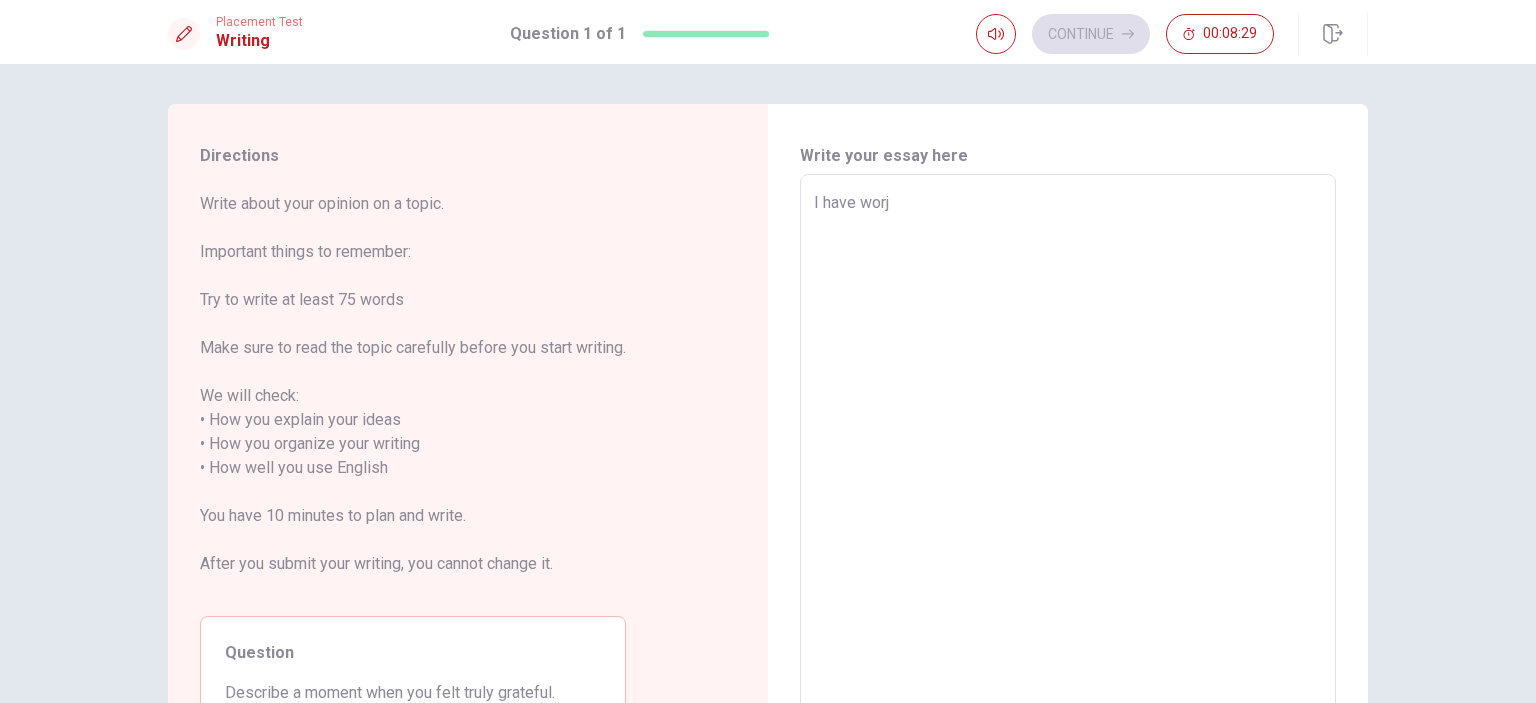 type on "x" 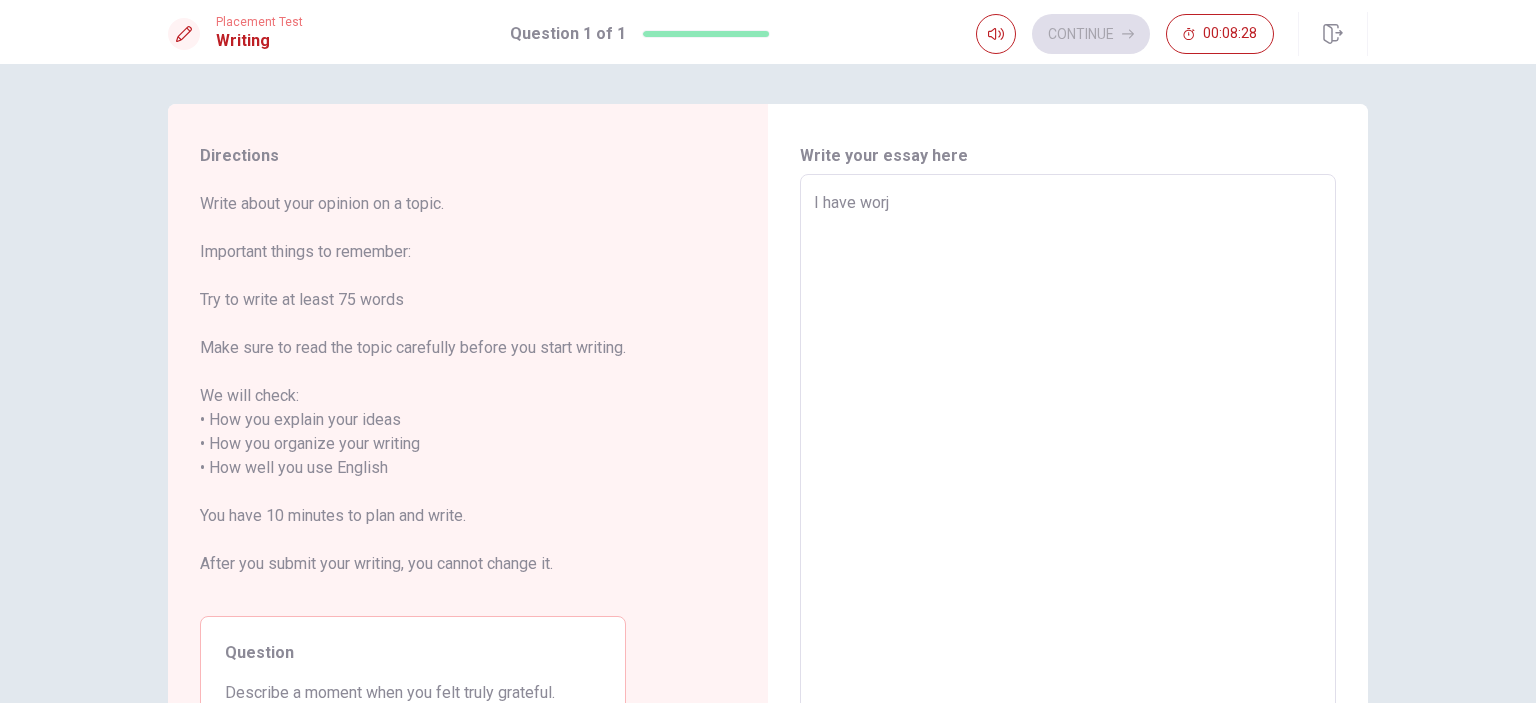 type on "I have wor" 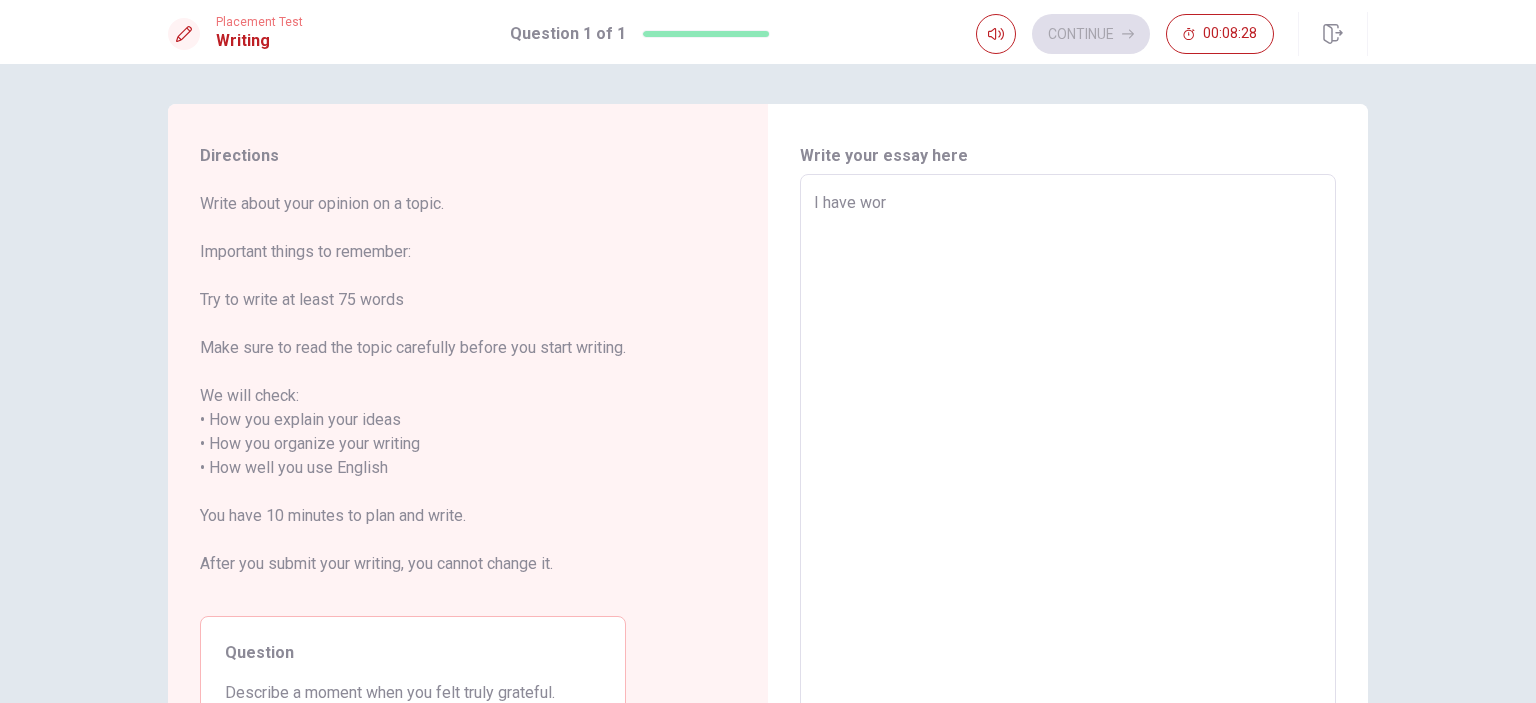 type on "x" 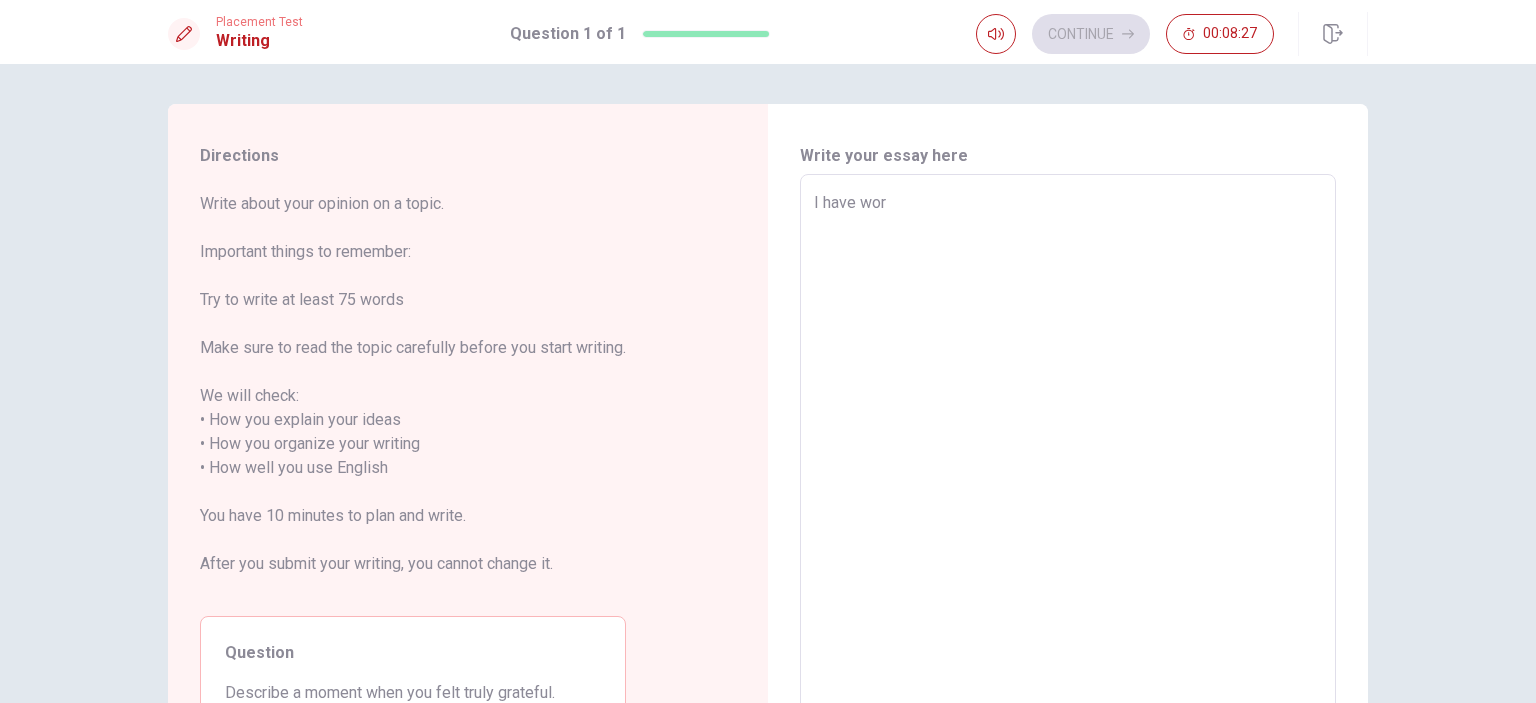 type on "I have work" 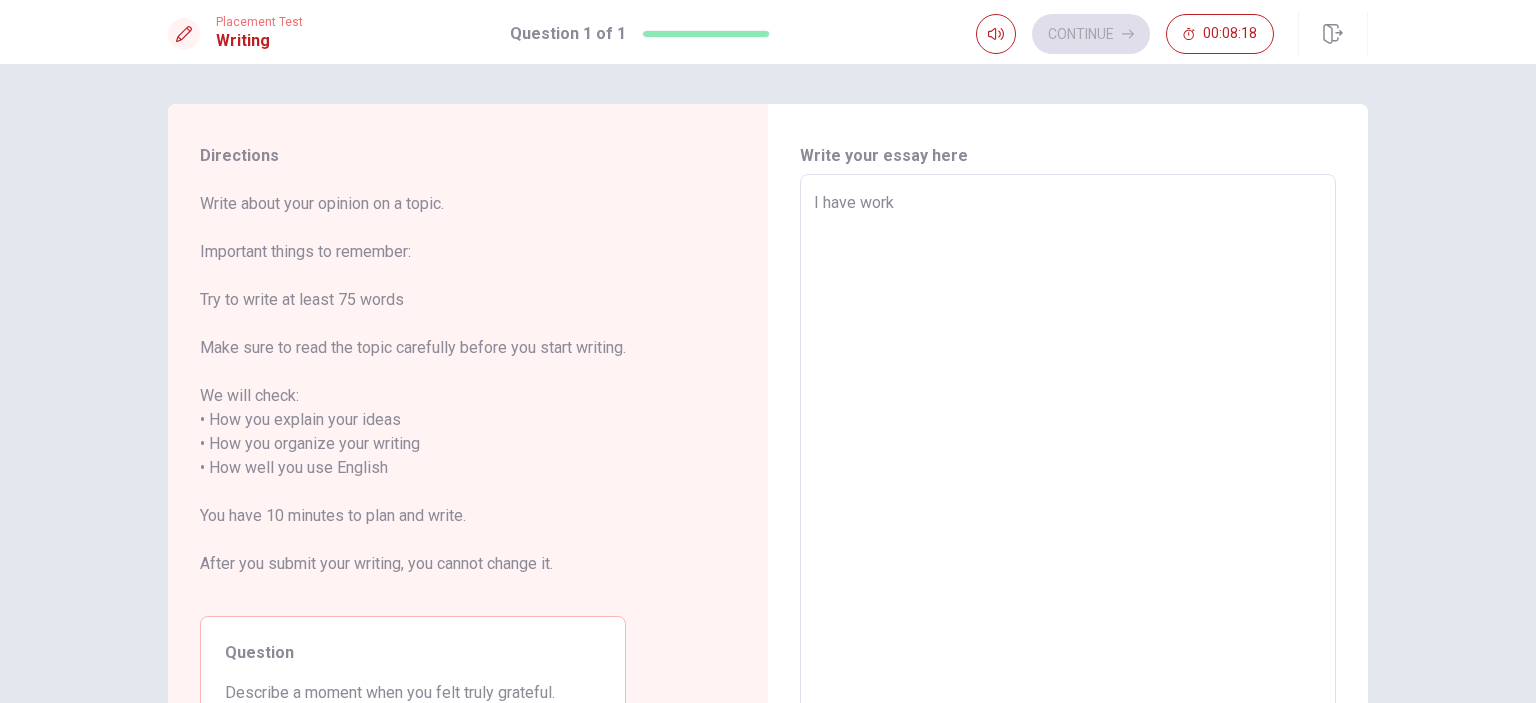 type on "x" 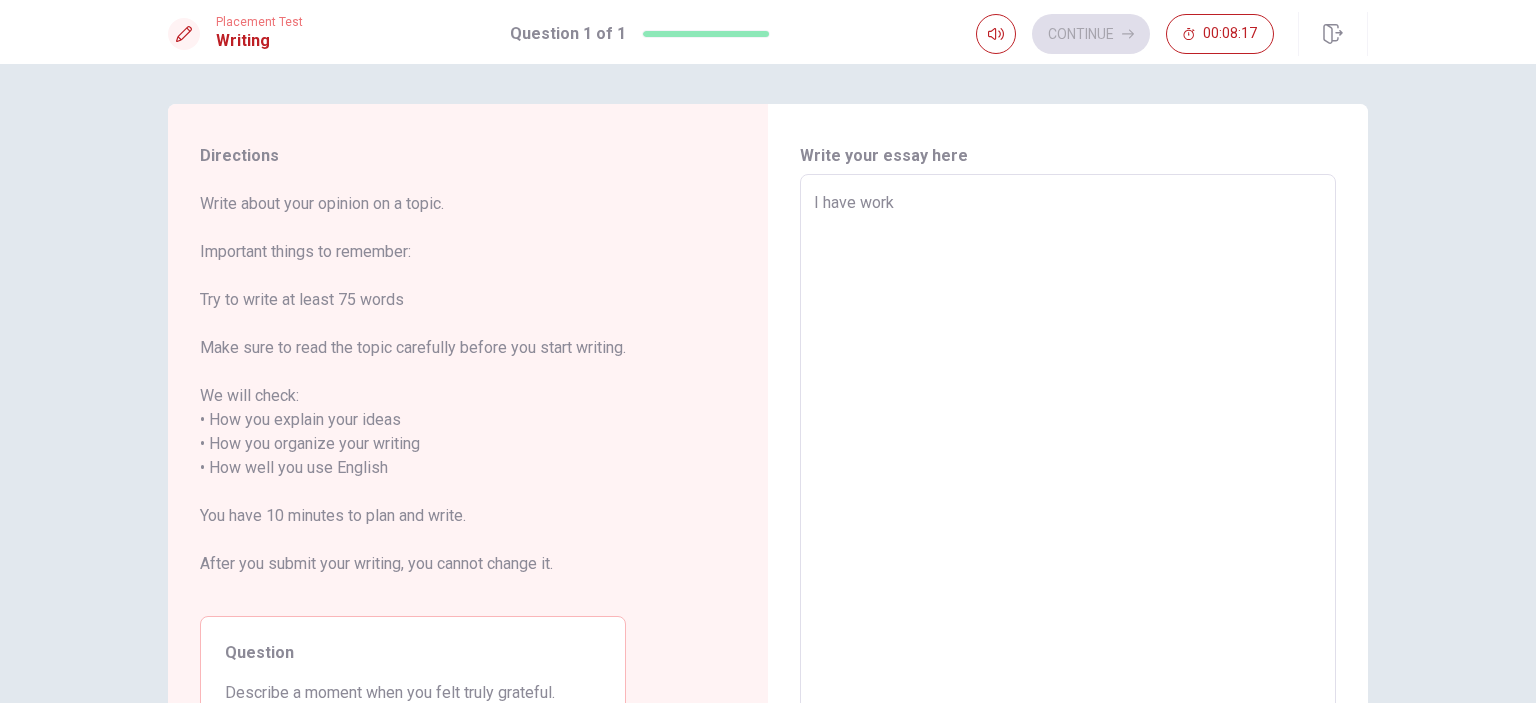 type on "I have worke" 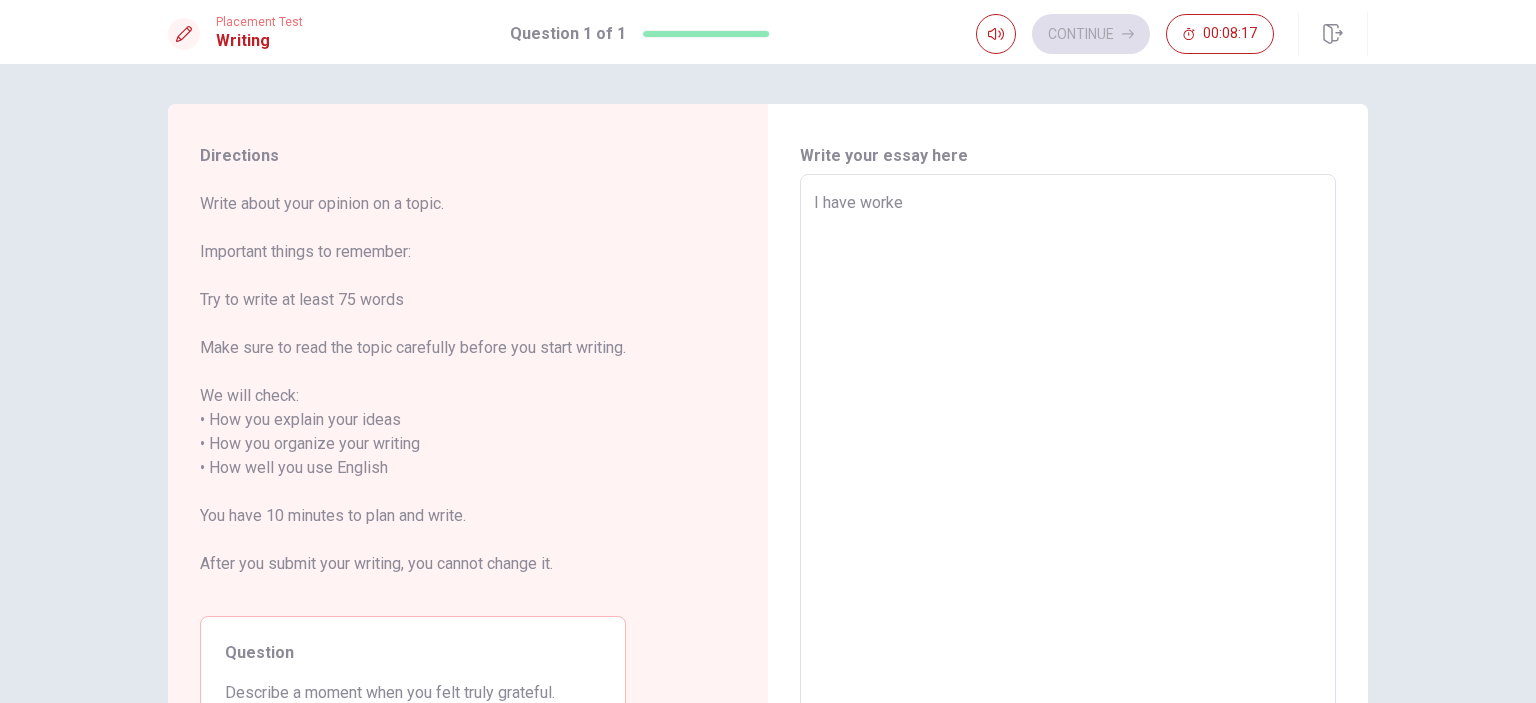 type on "x" 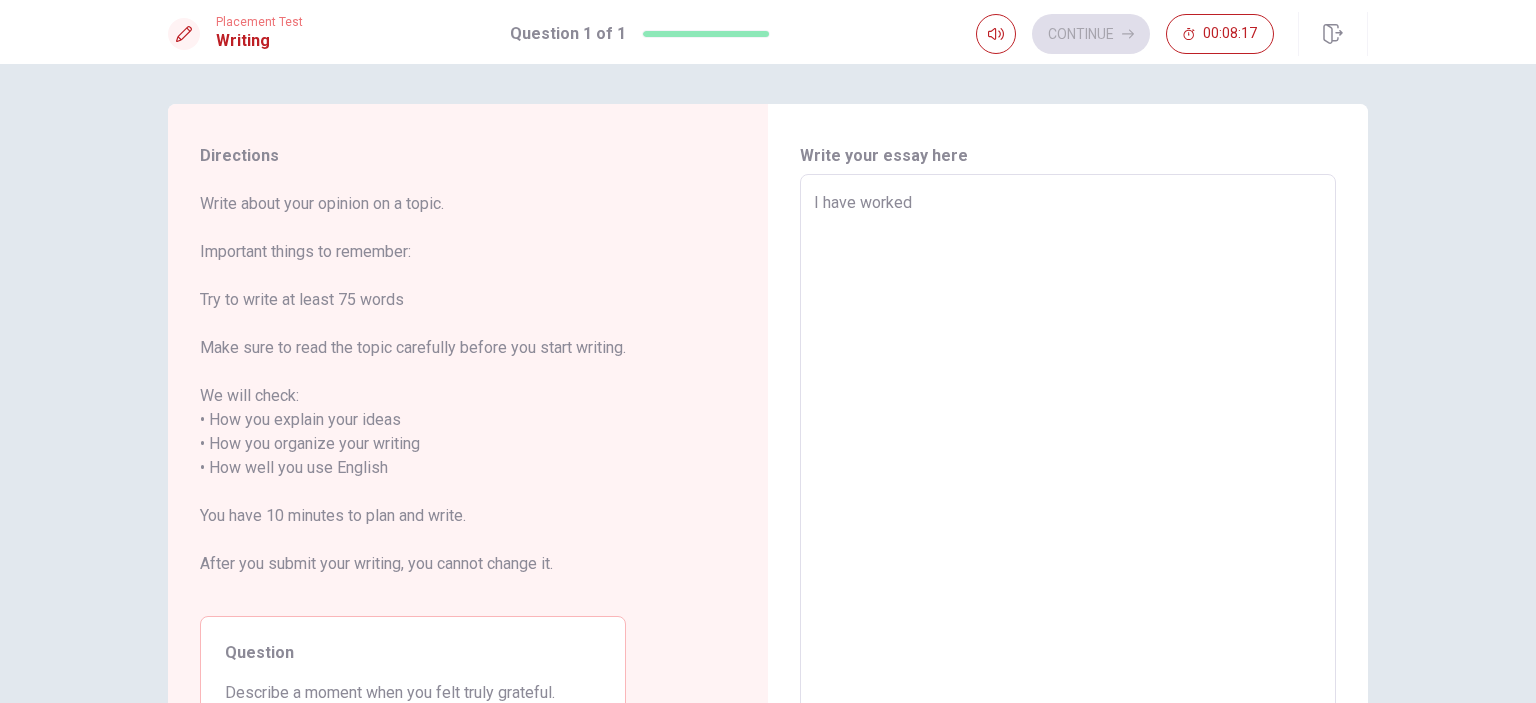 type on "x" 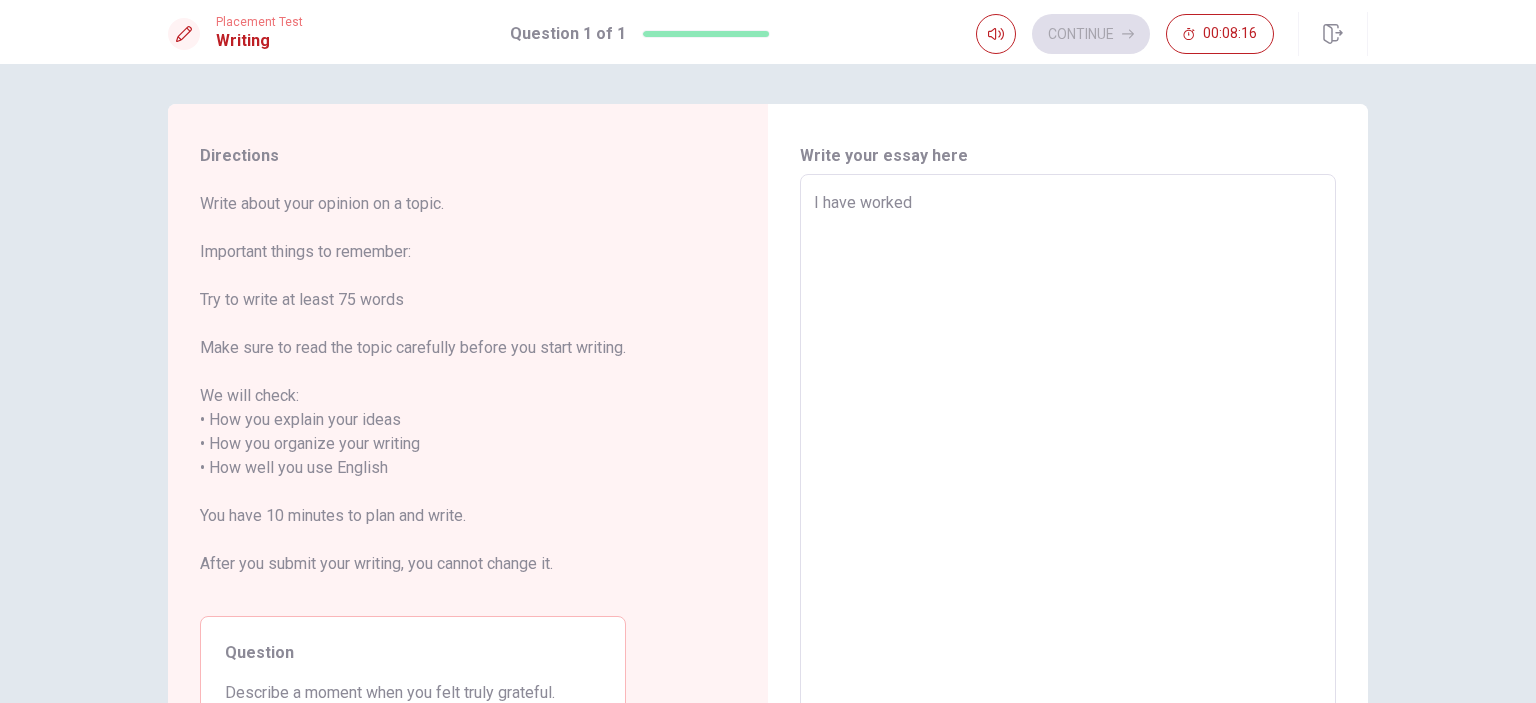 type on "I have worked" 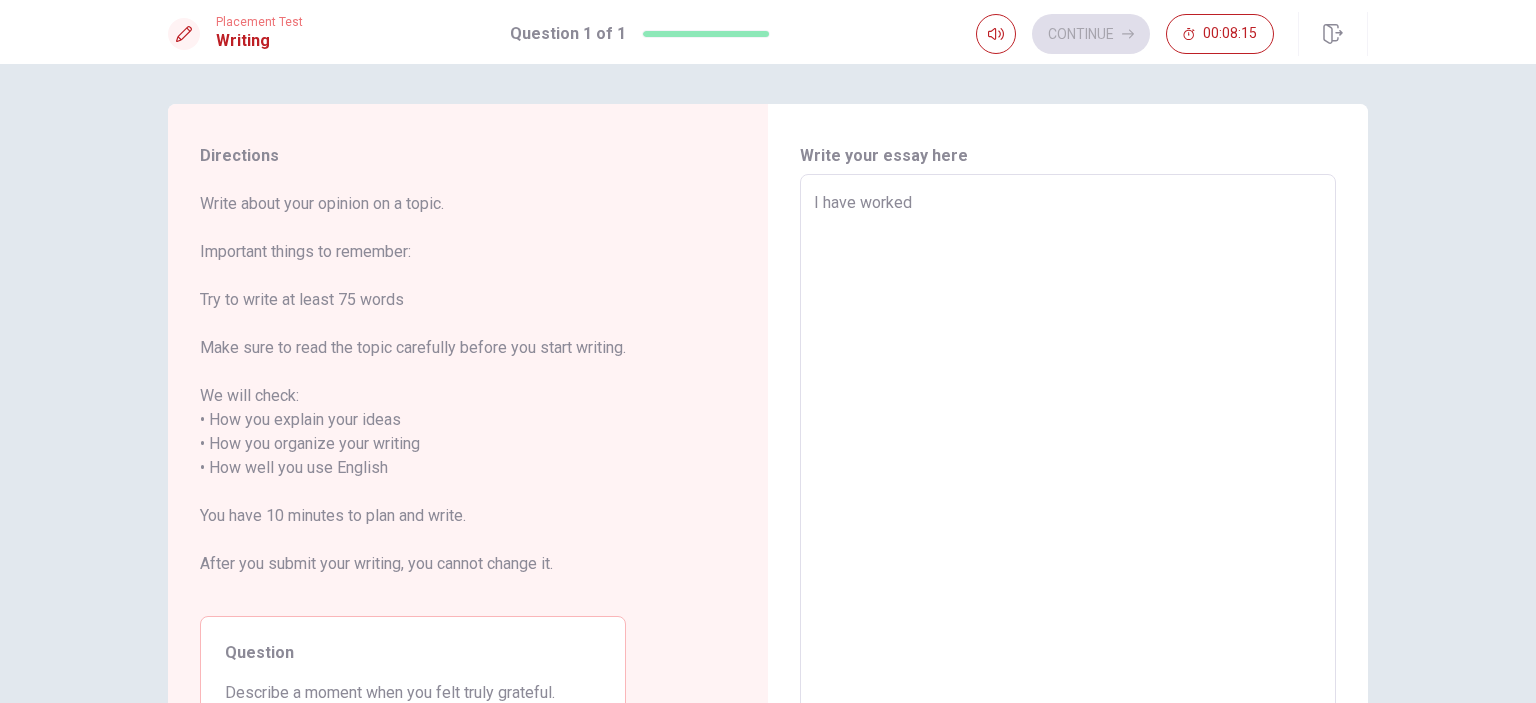 type on "I have worked a" 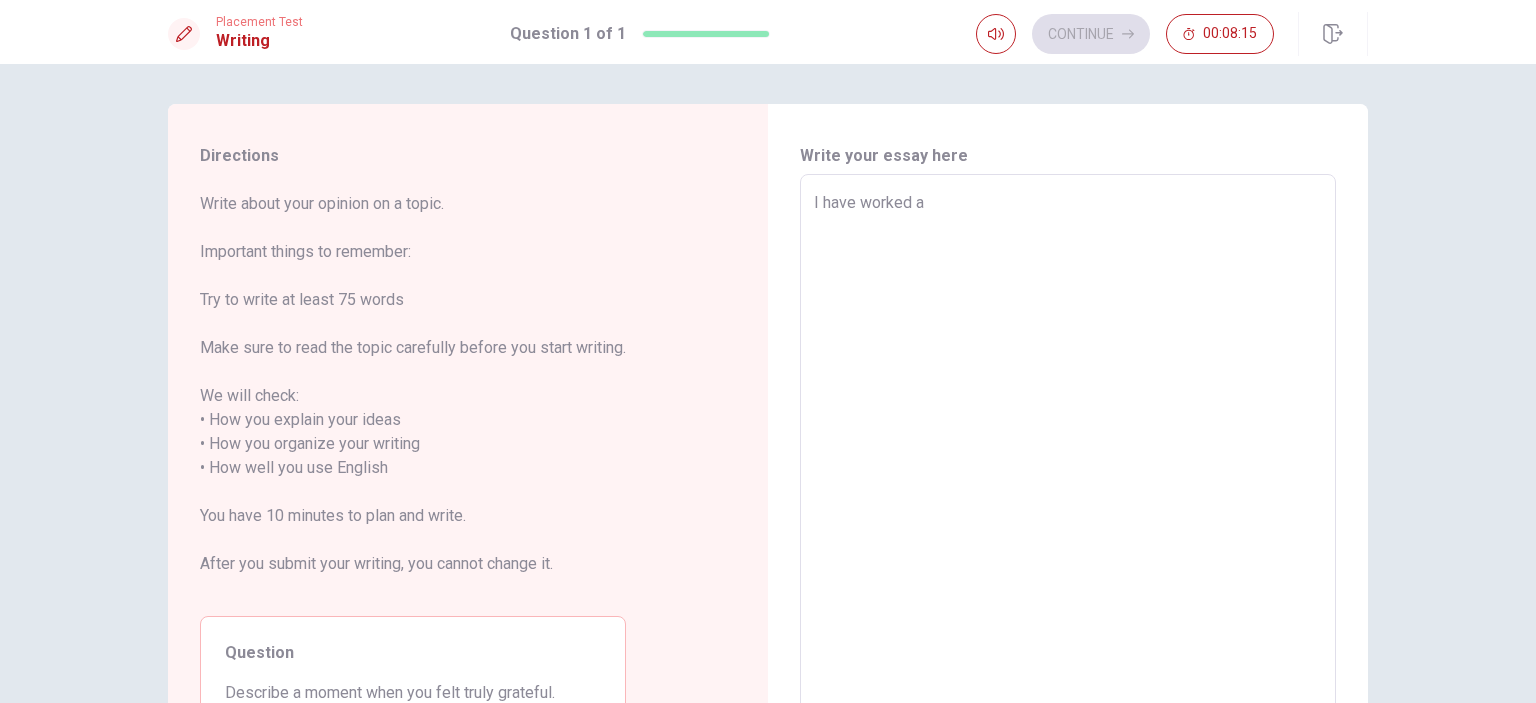 type on "x" 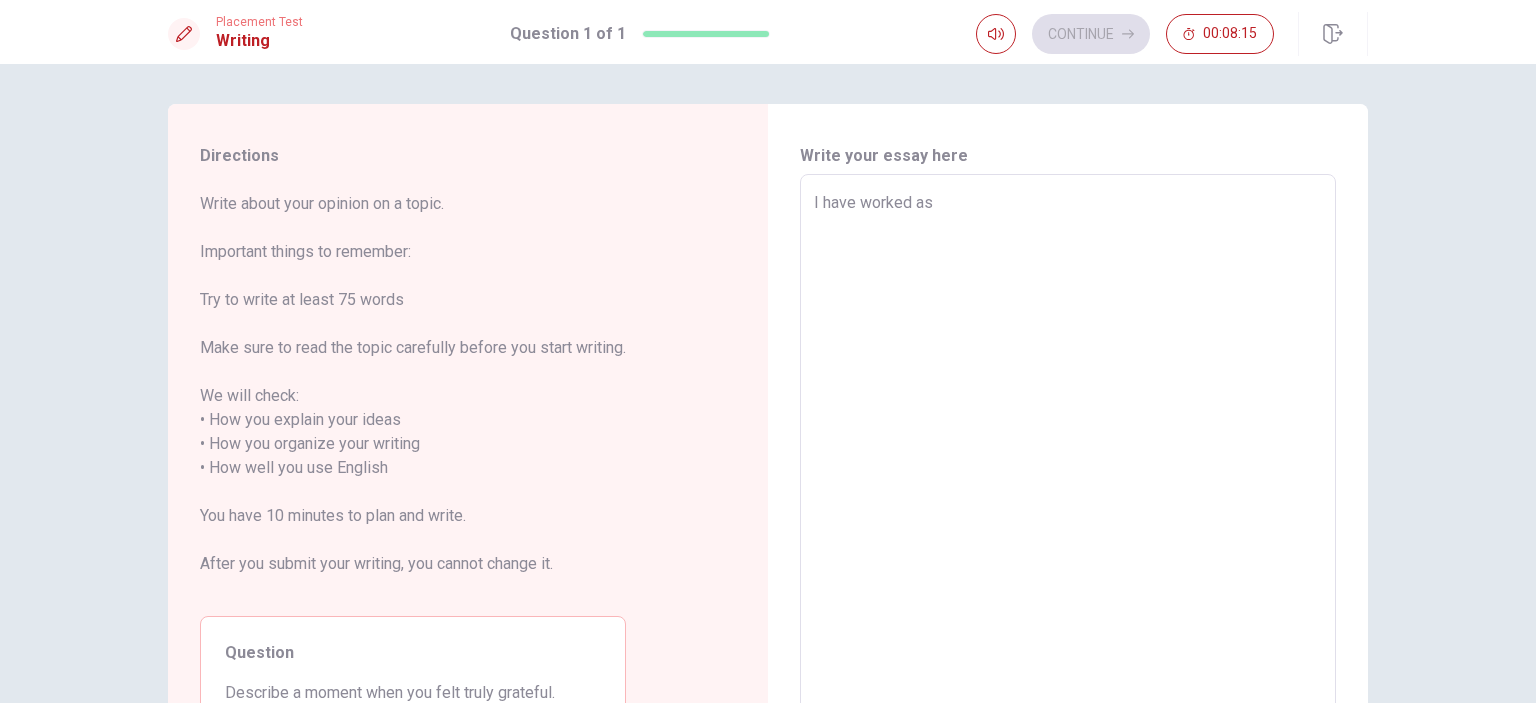 type on "x" 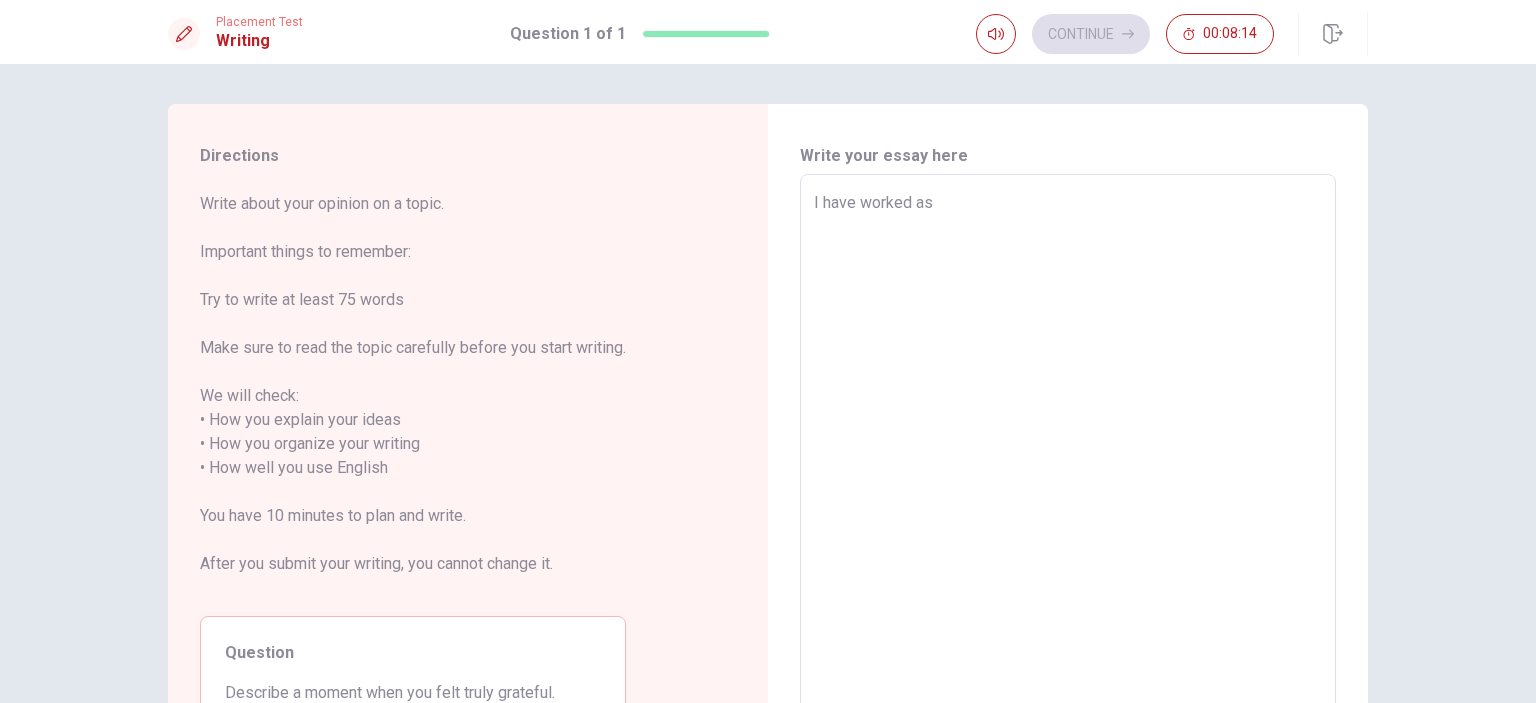 type on "I have worked as" 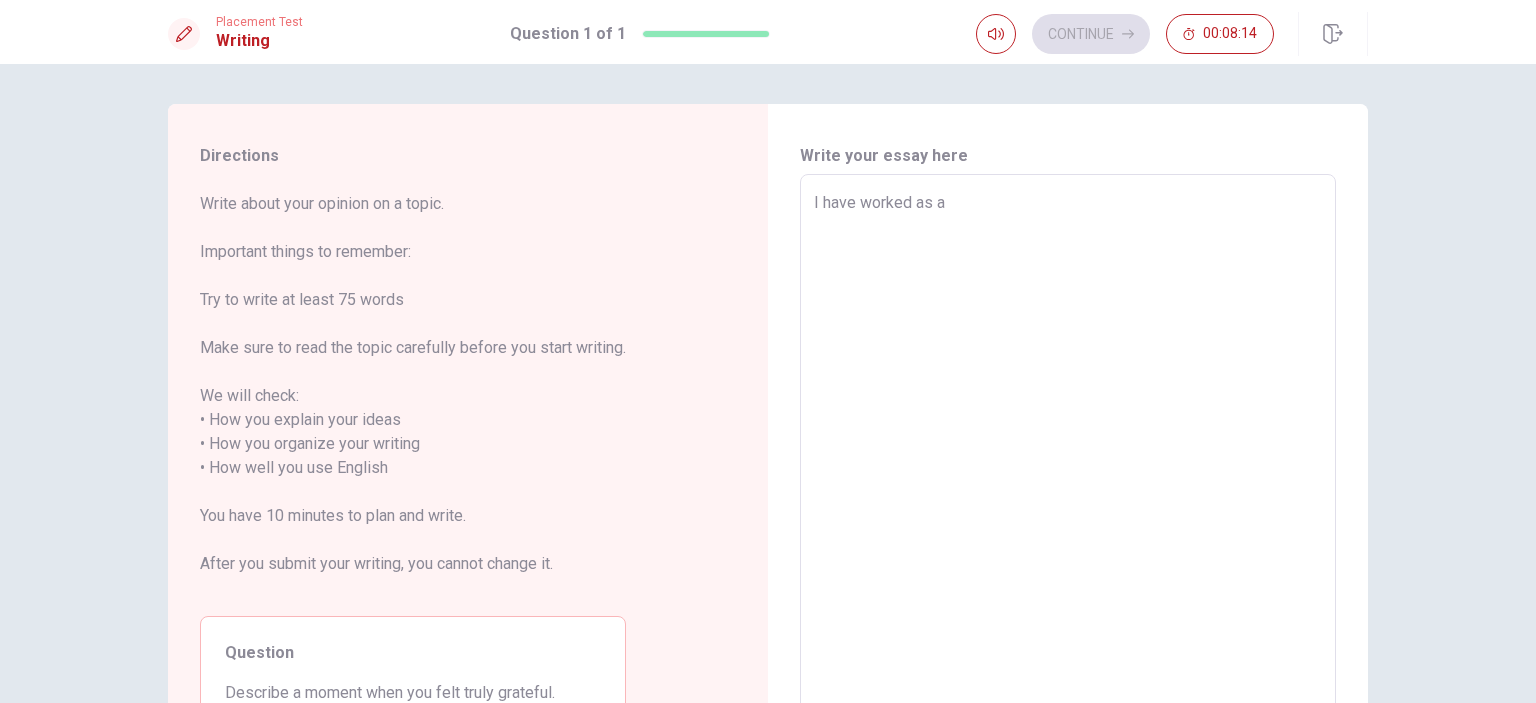 type on "I have worked as a" 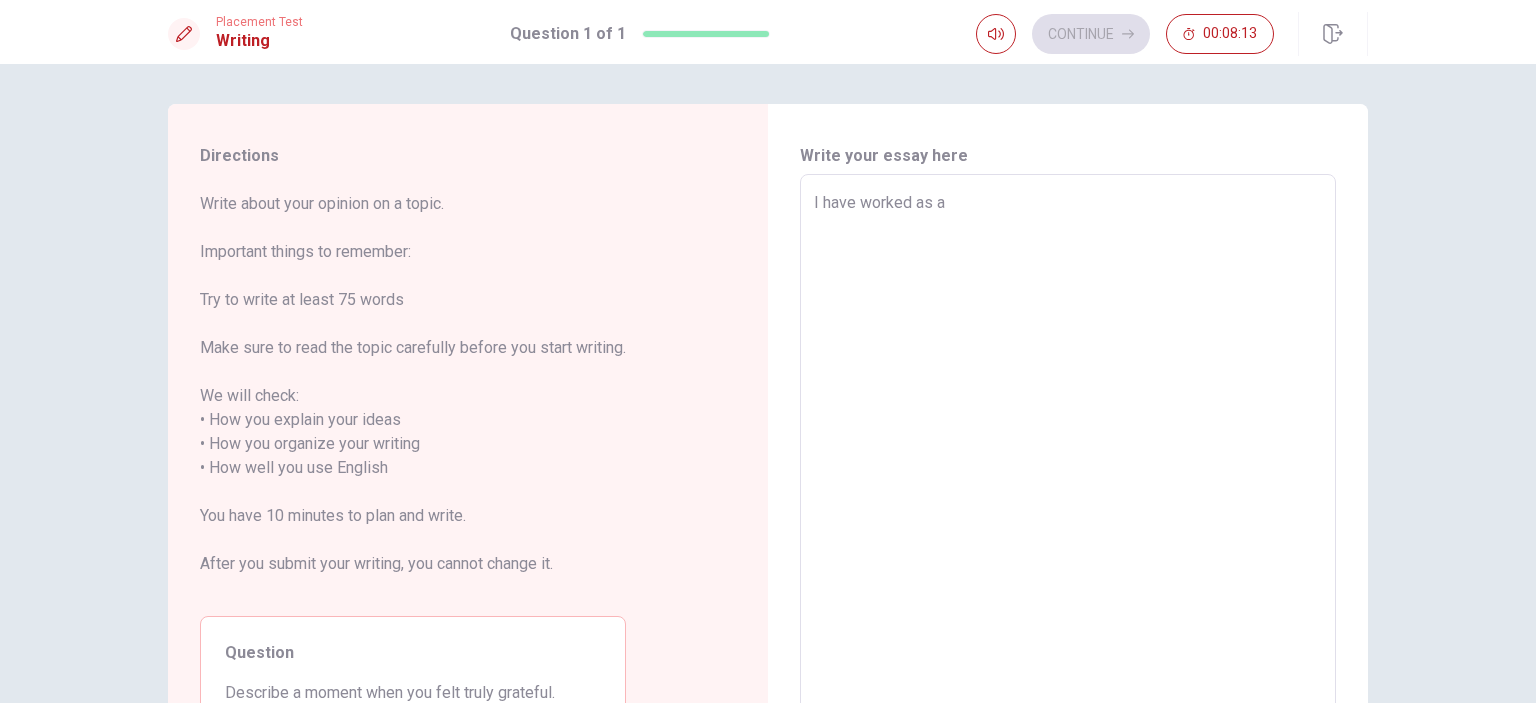 type on "I have worked as a n" 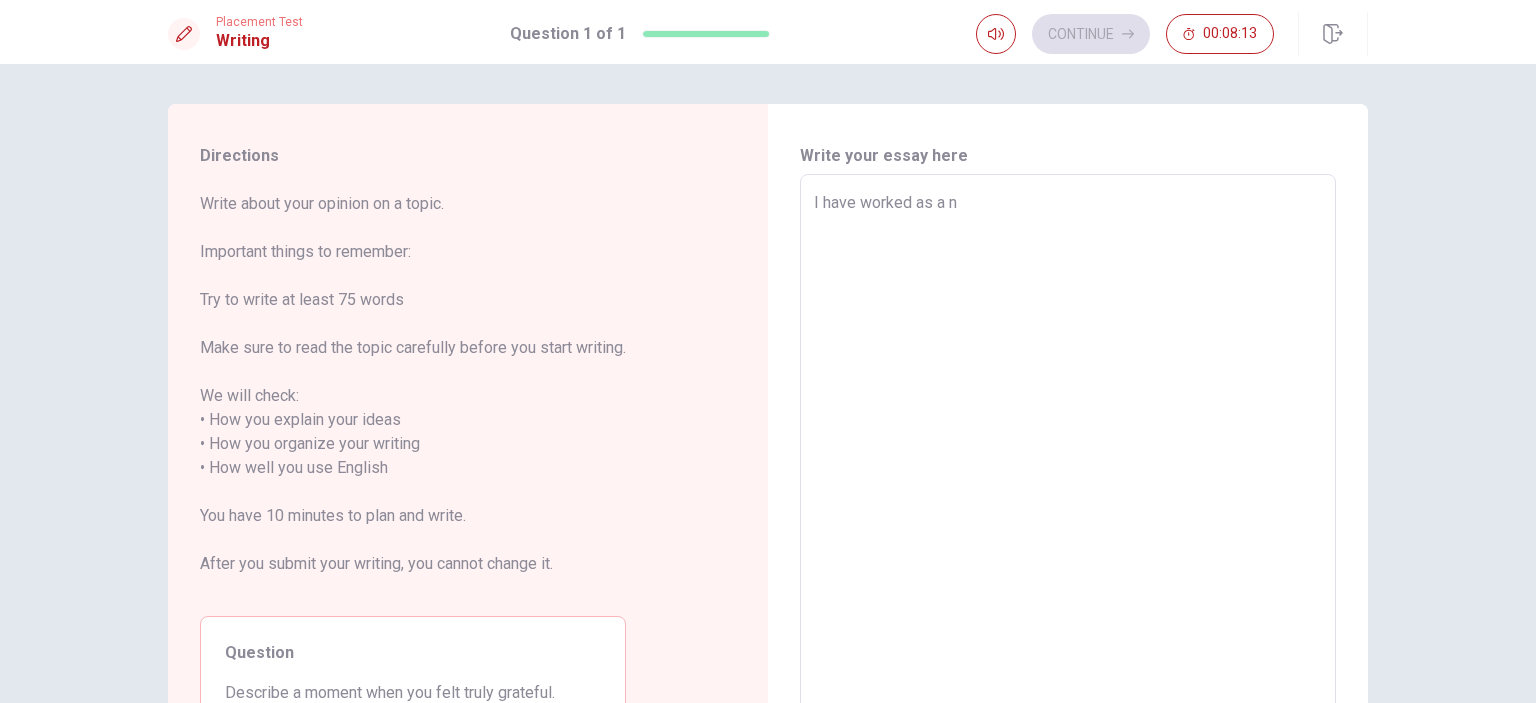 type on "x" 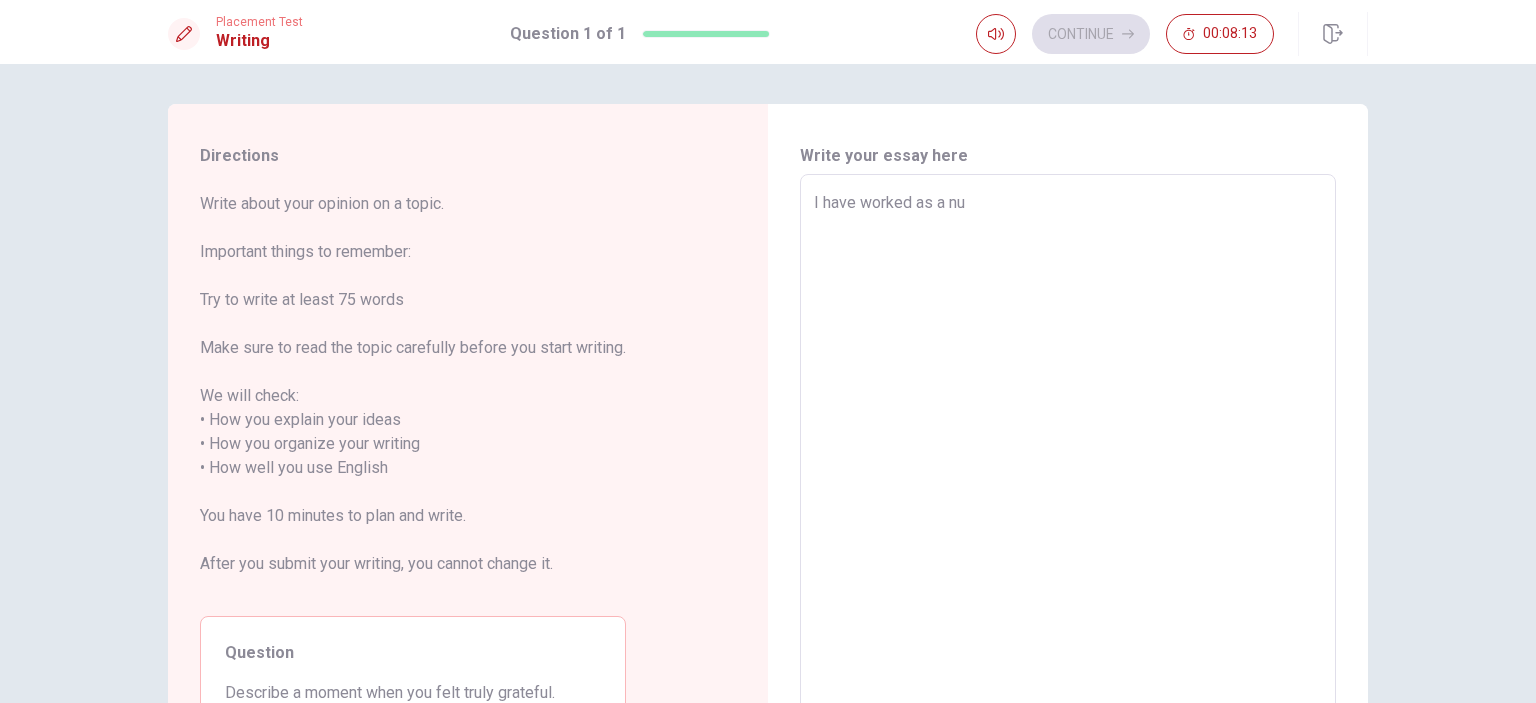 type on "x" 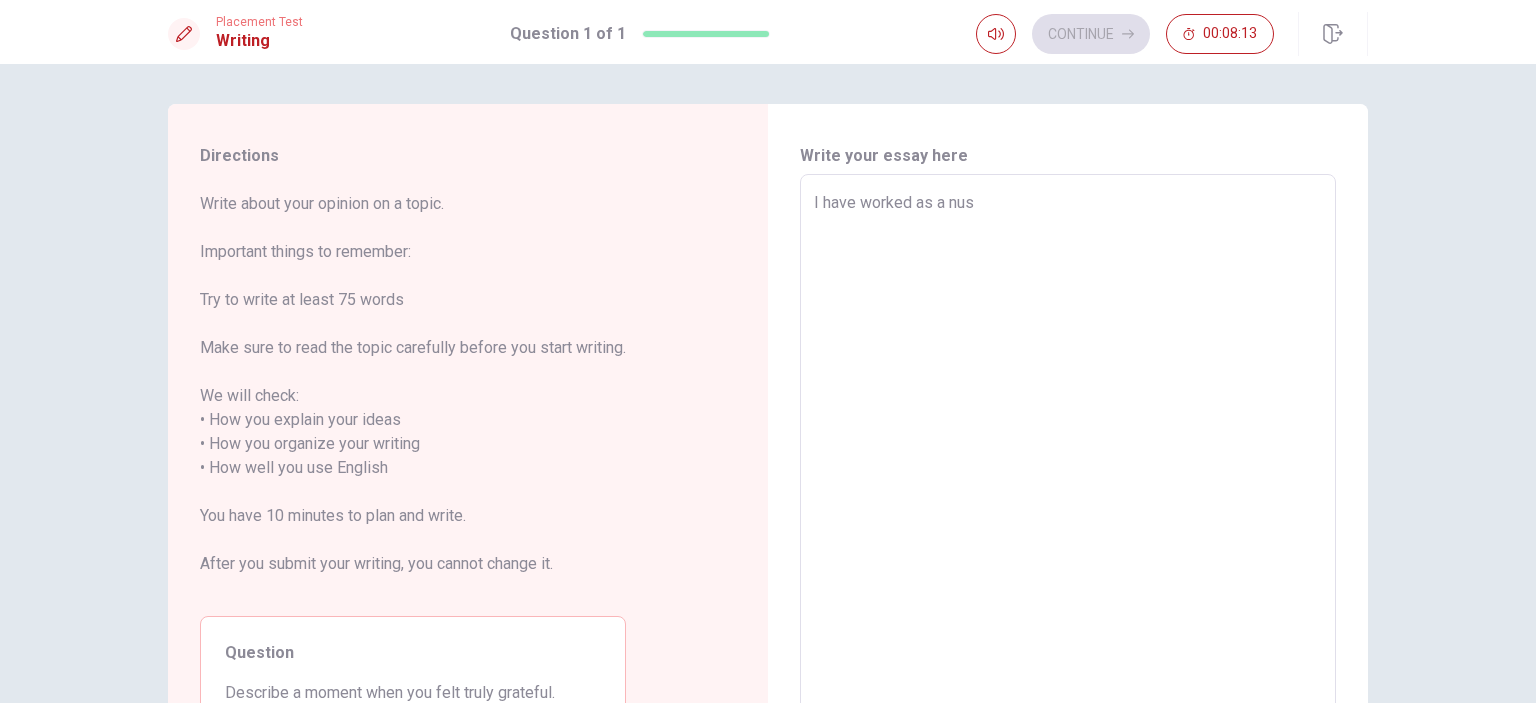 type on "x" 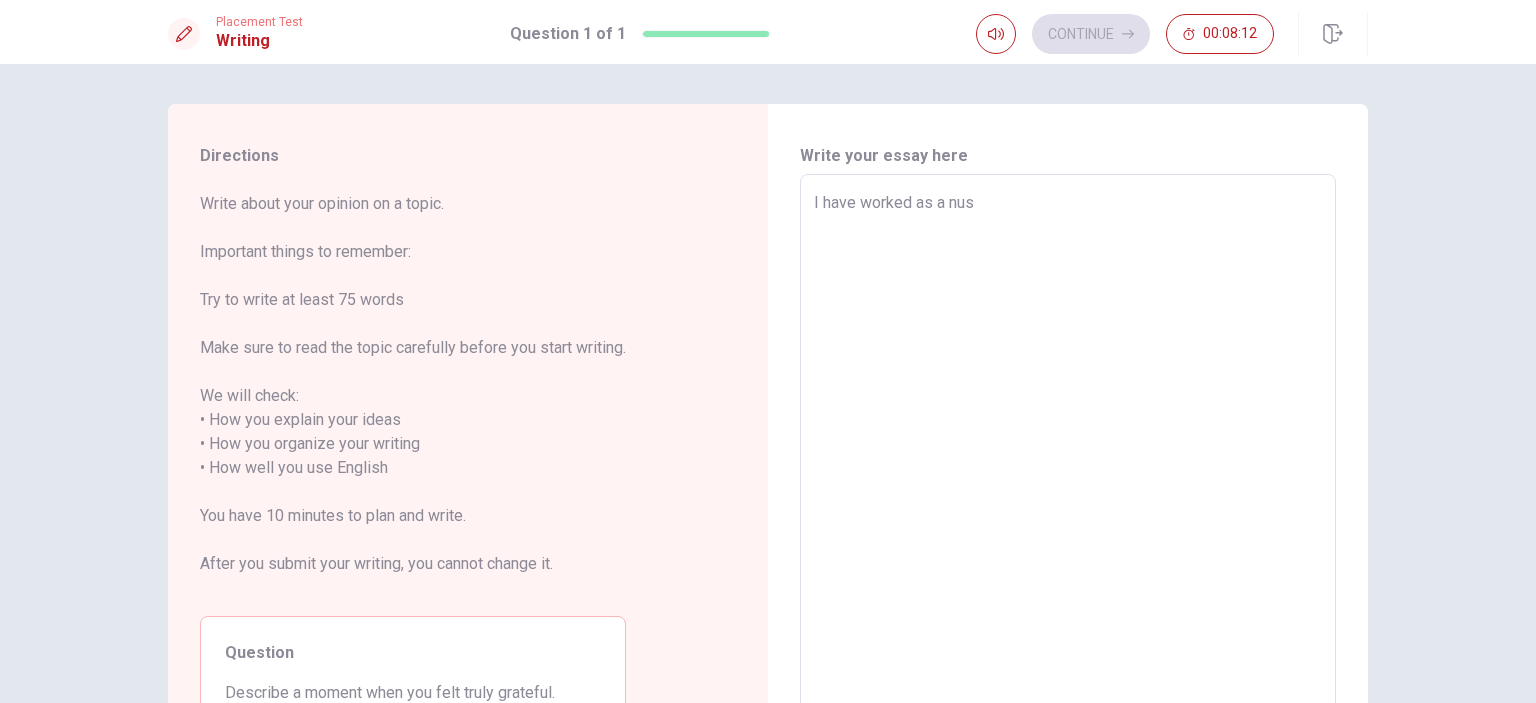 type on "I have worked as a nusr" 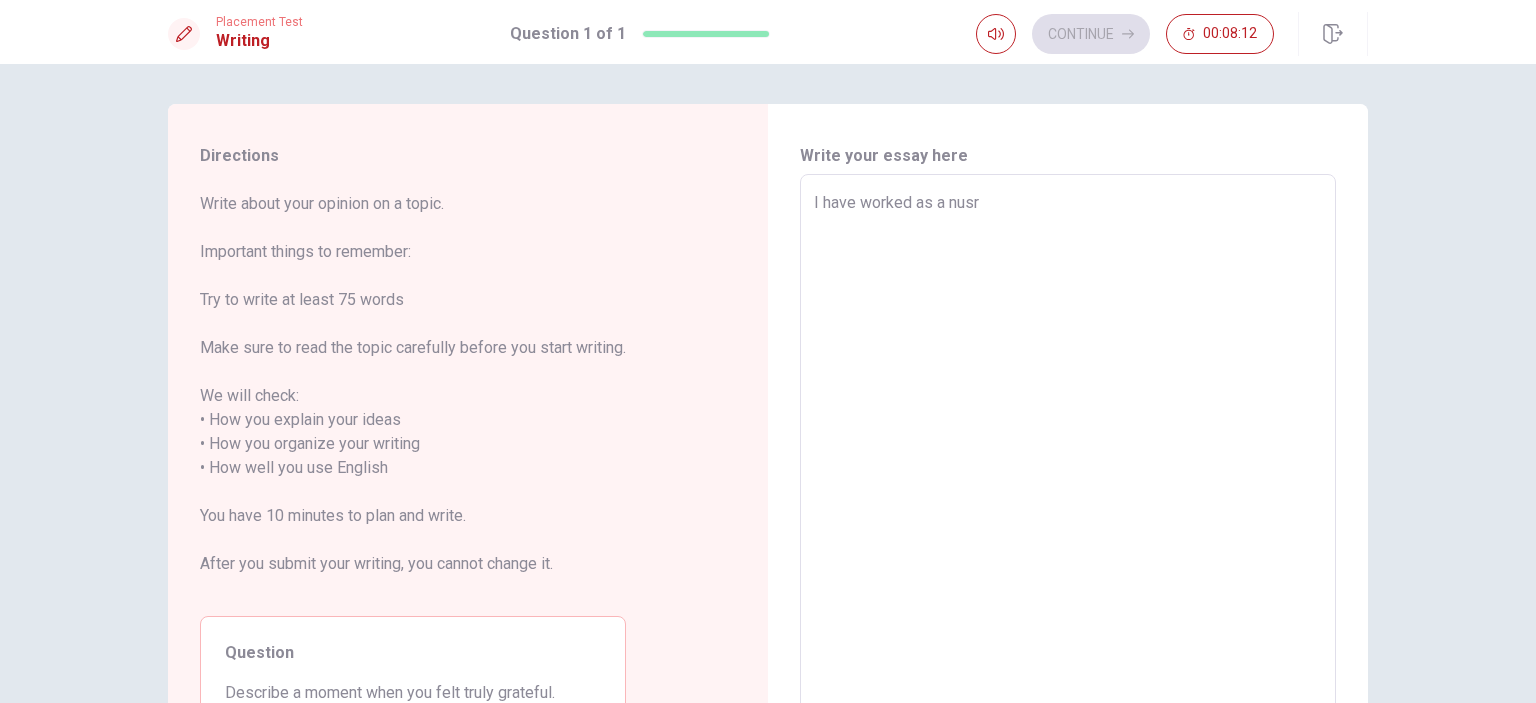 type on "x" 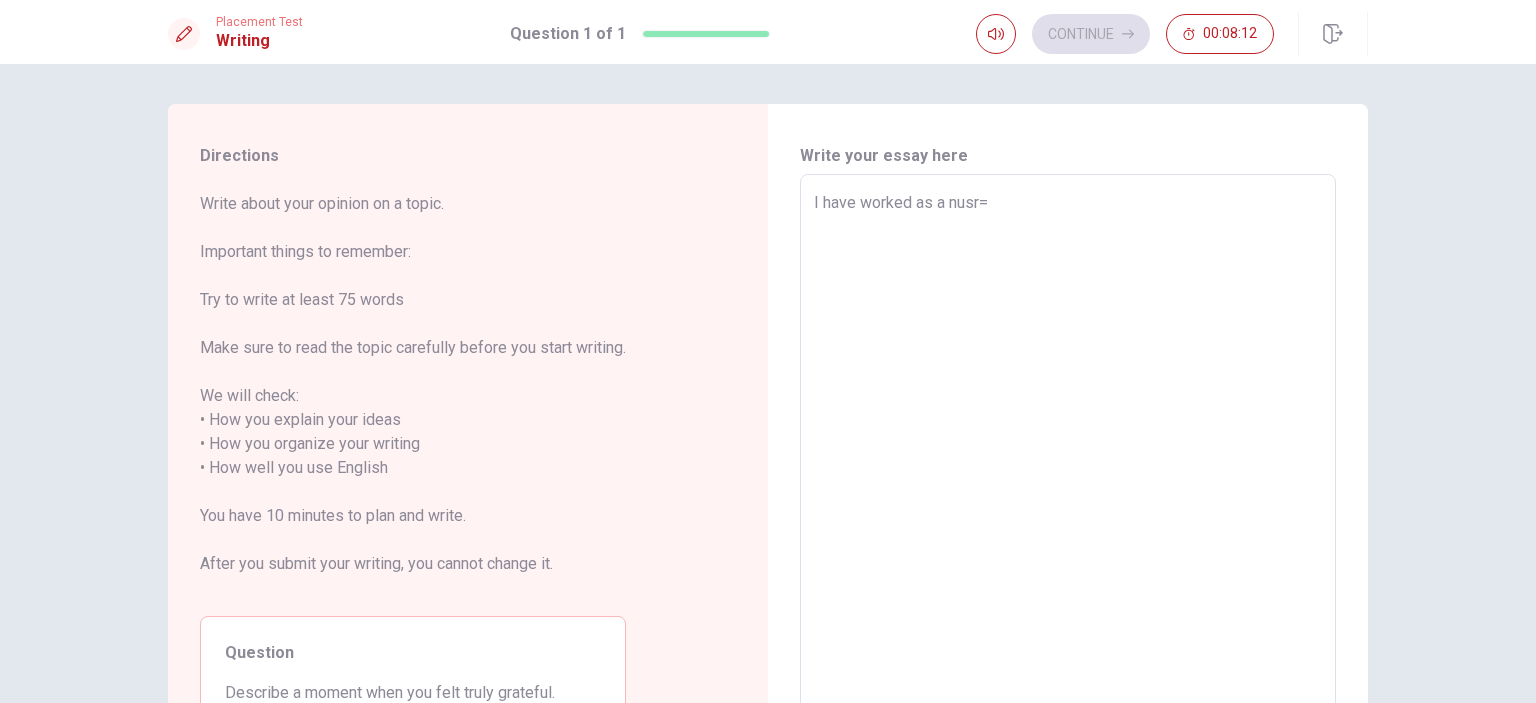 type on "x" 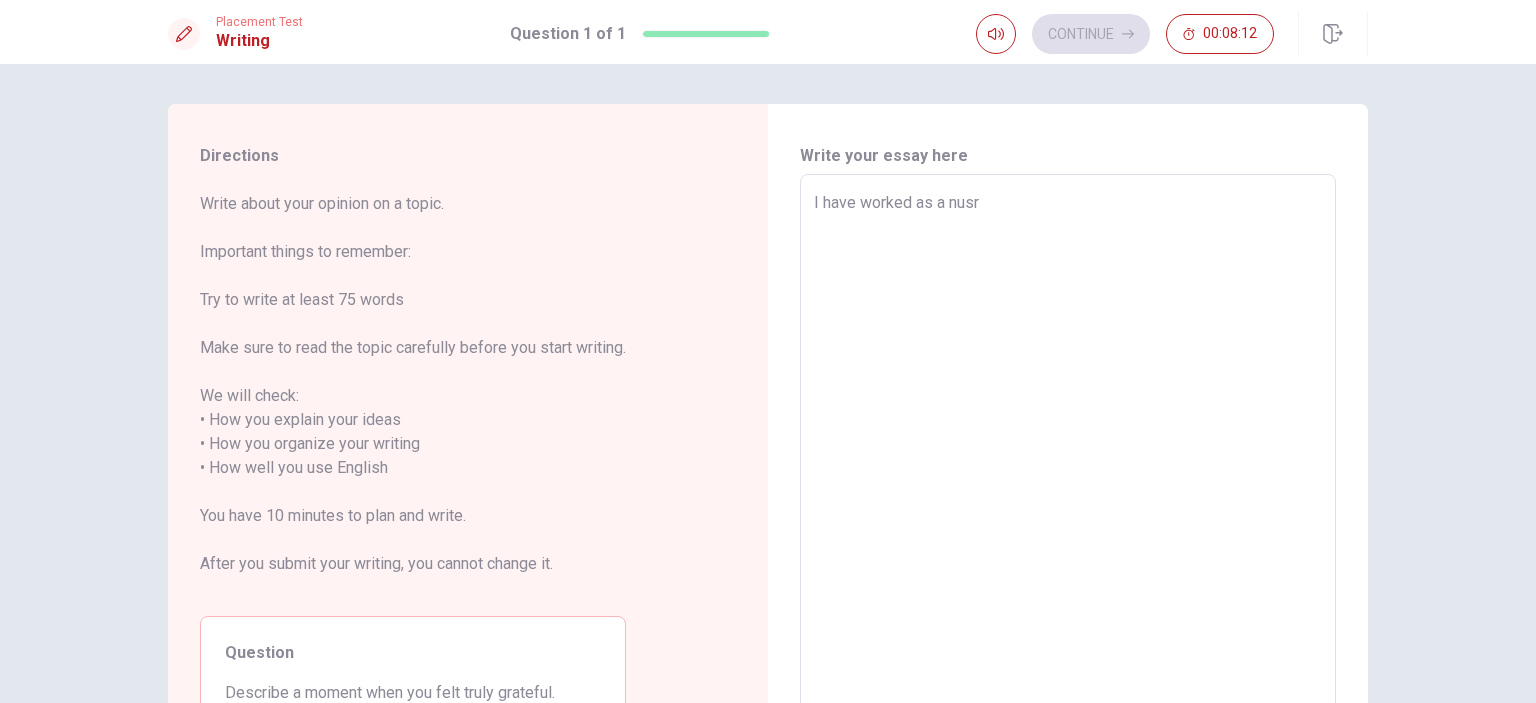 type on "x" 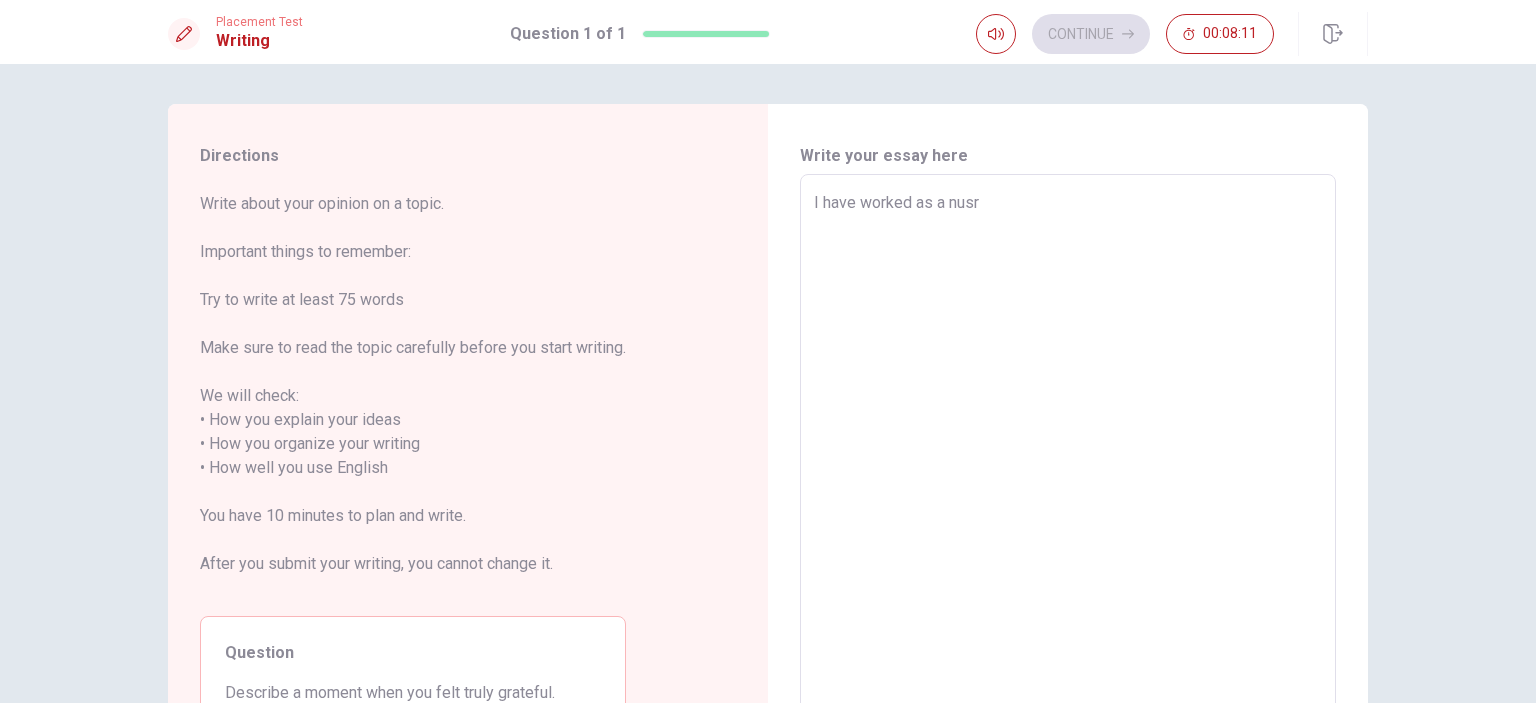 type on "I have worked as a nus" 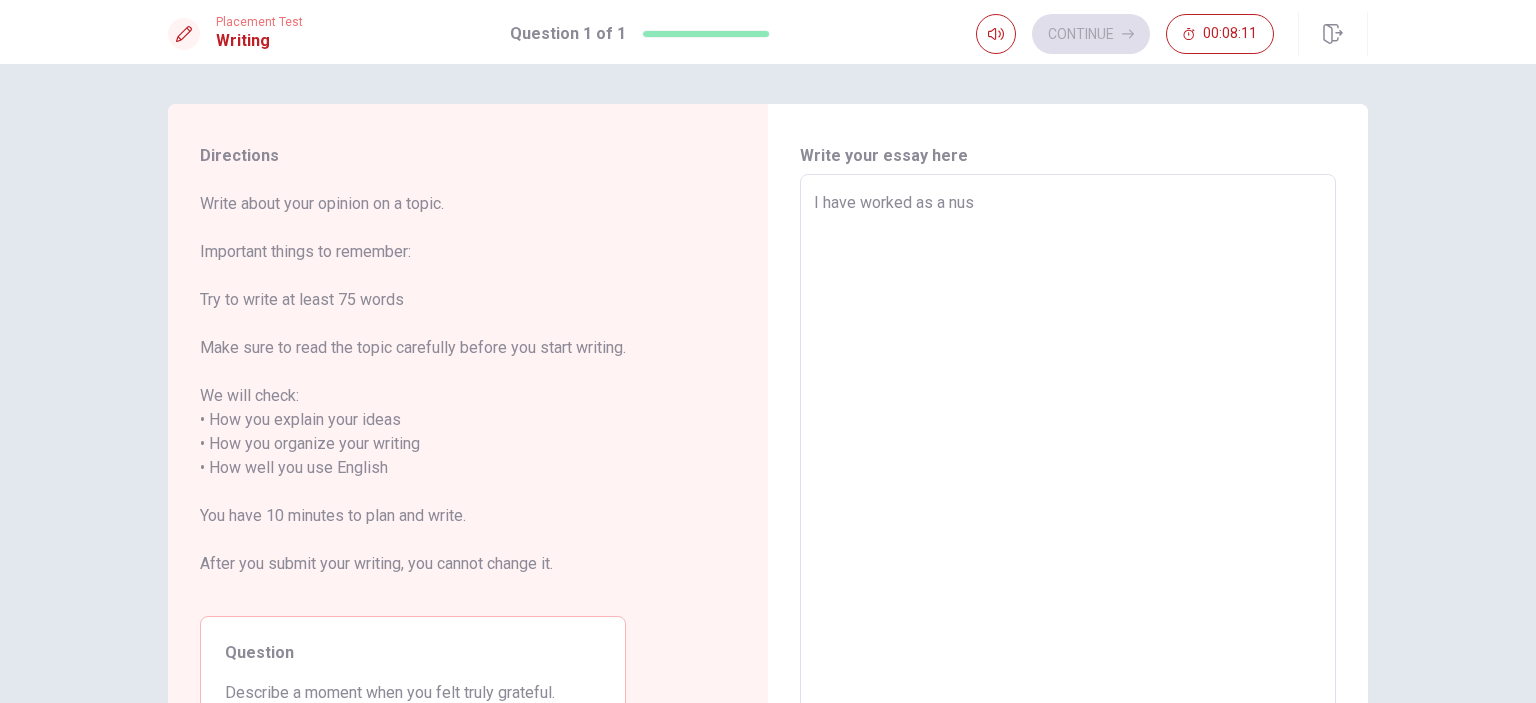 type on "x" 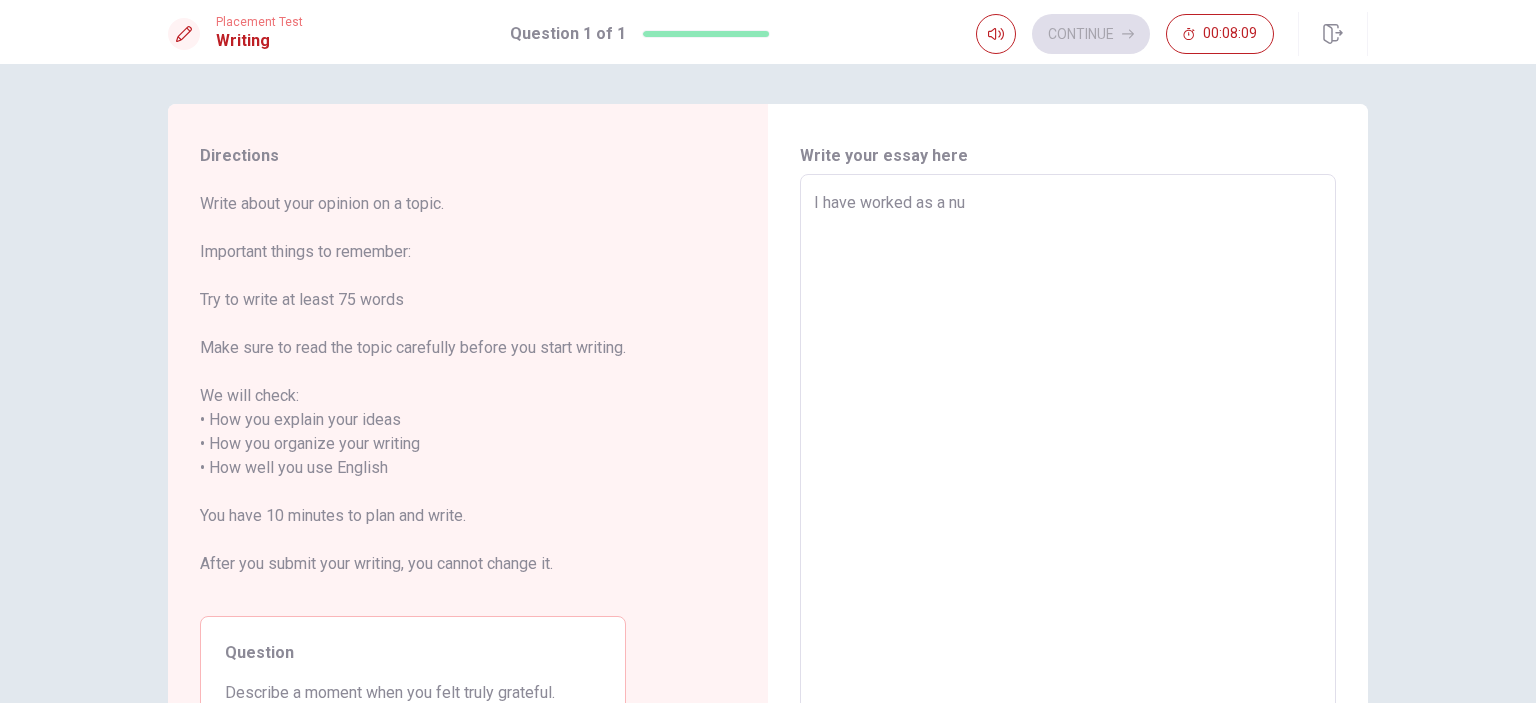 type on "x" 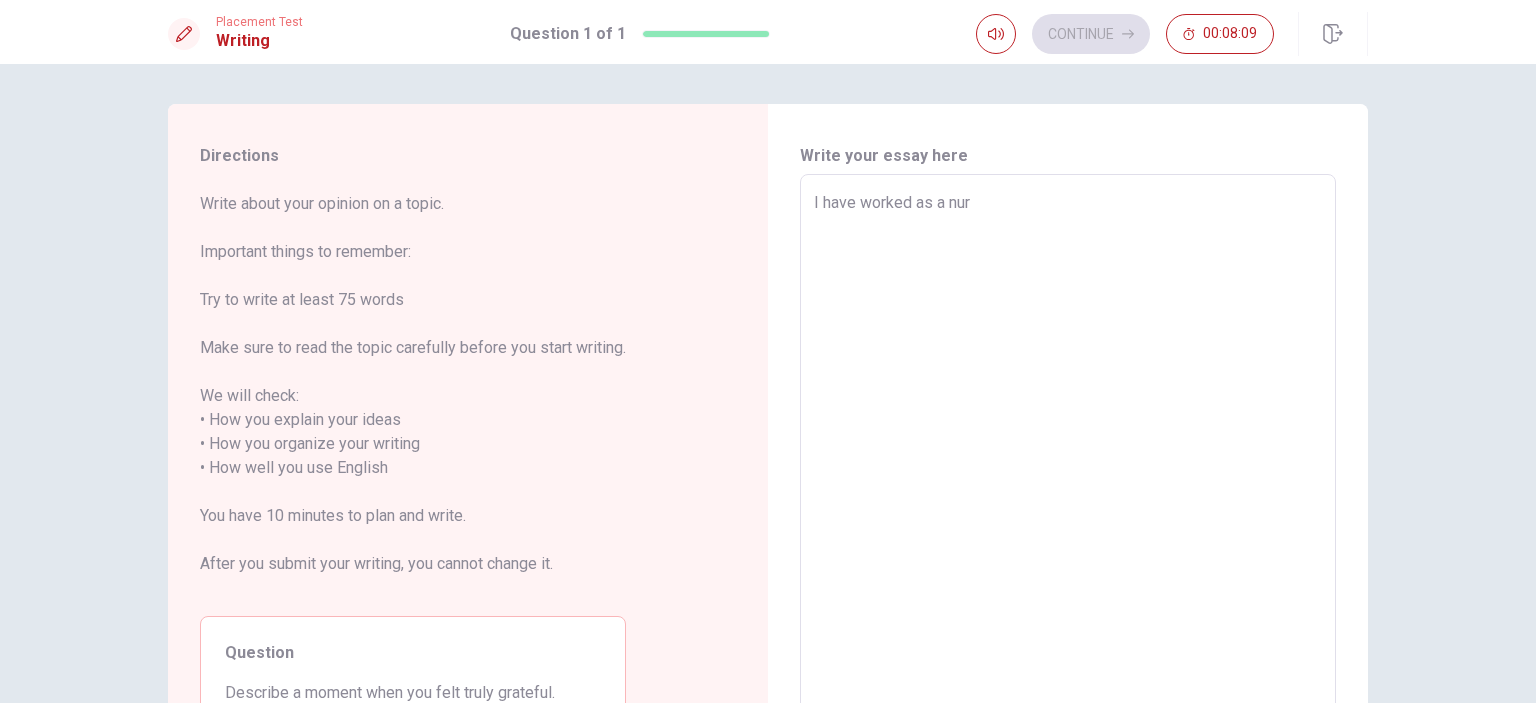 type on "x" 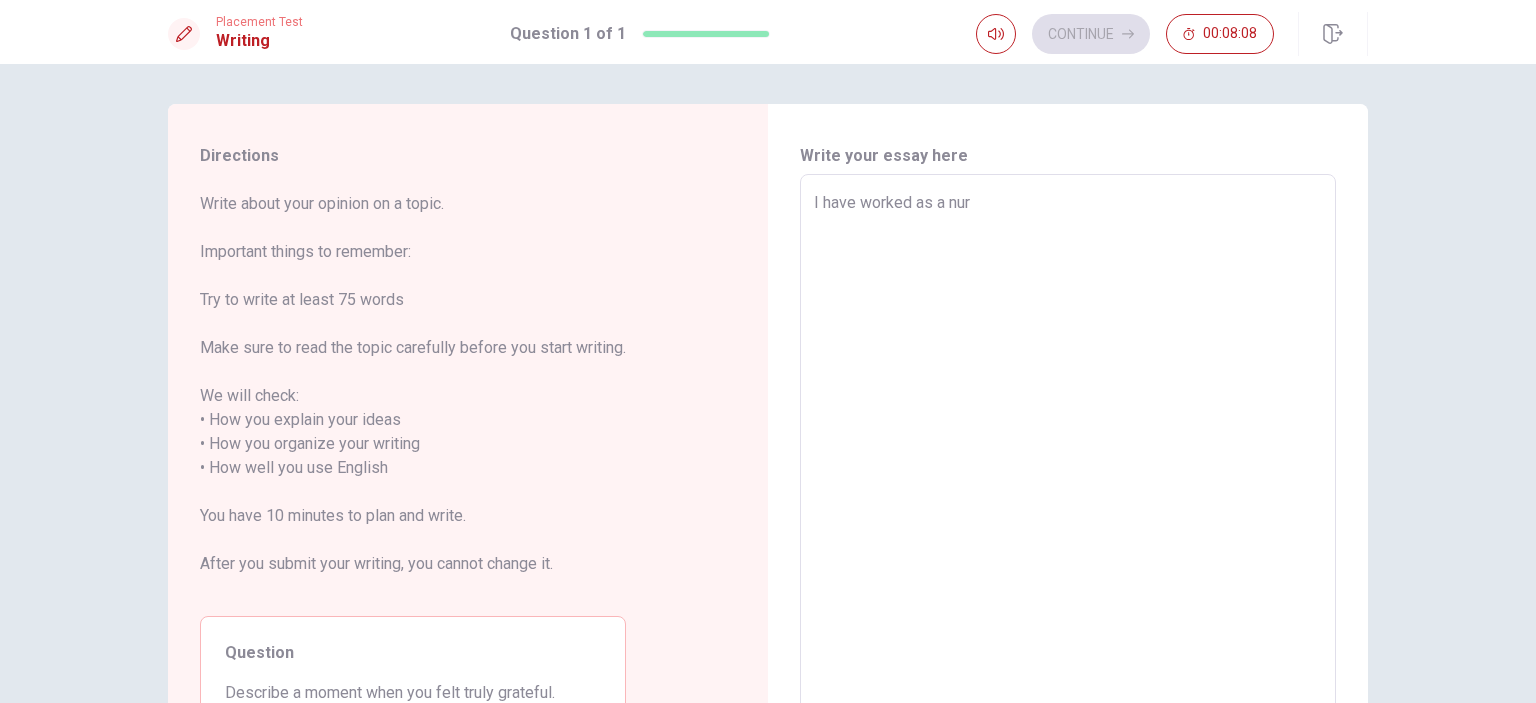 type on "I have worked as a nurs" 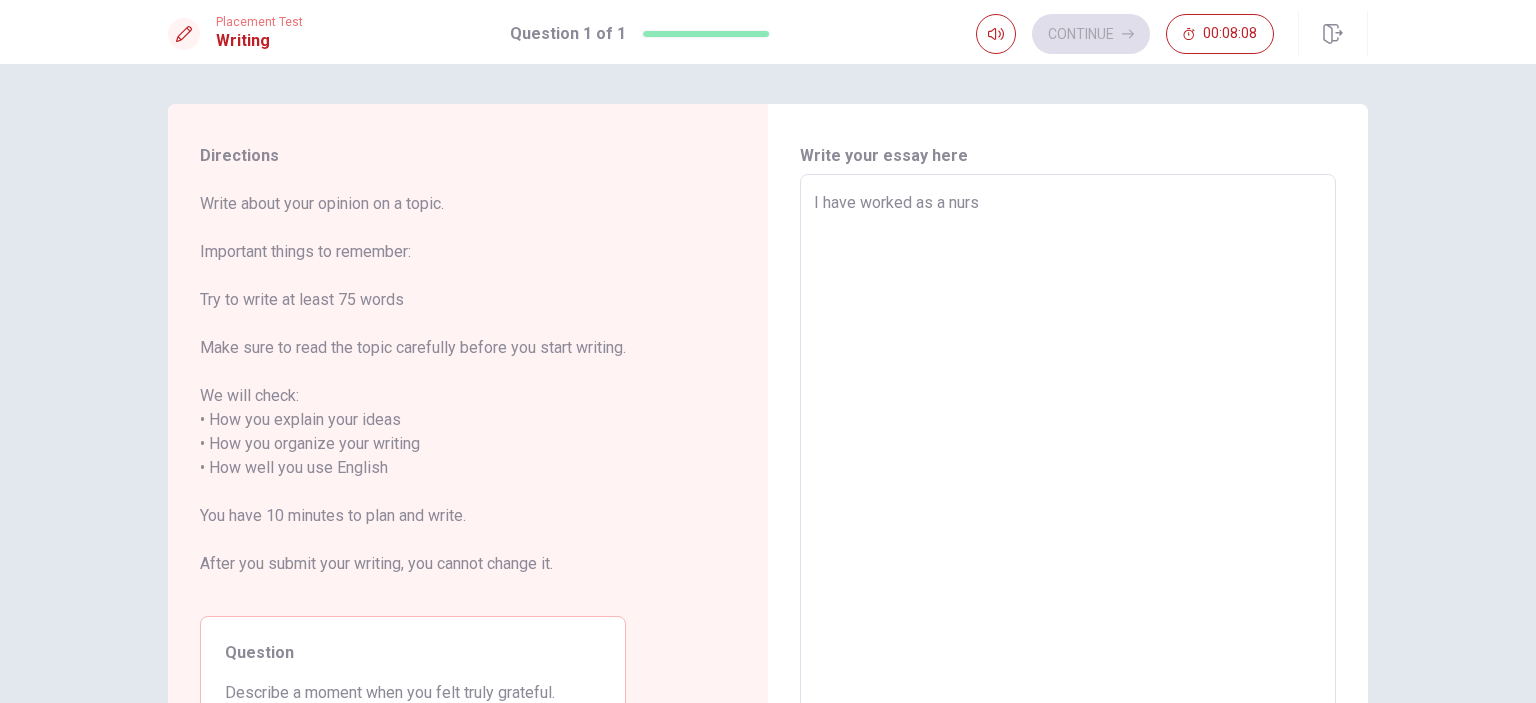 type on "x" 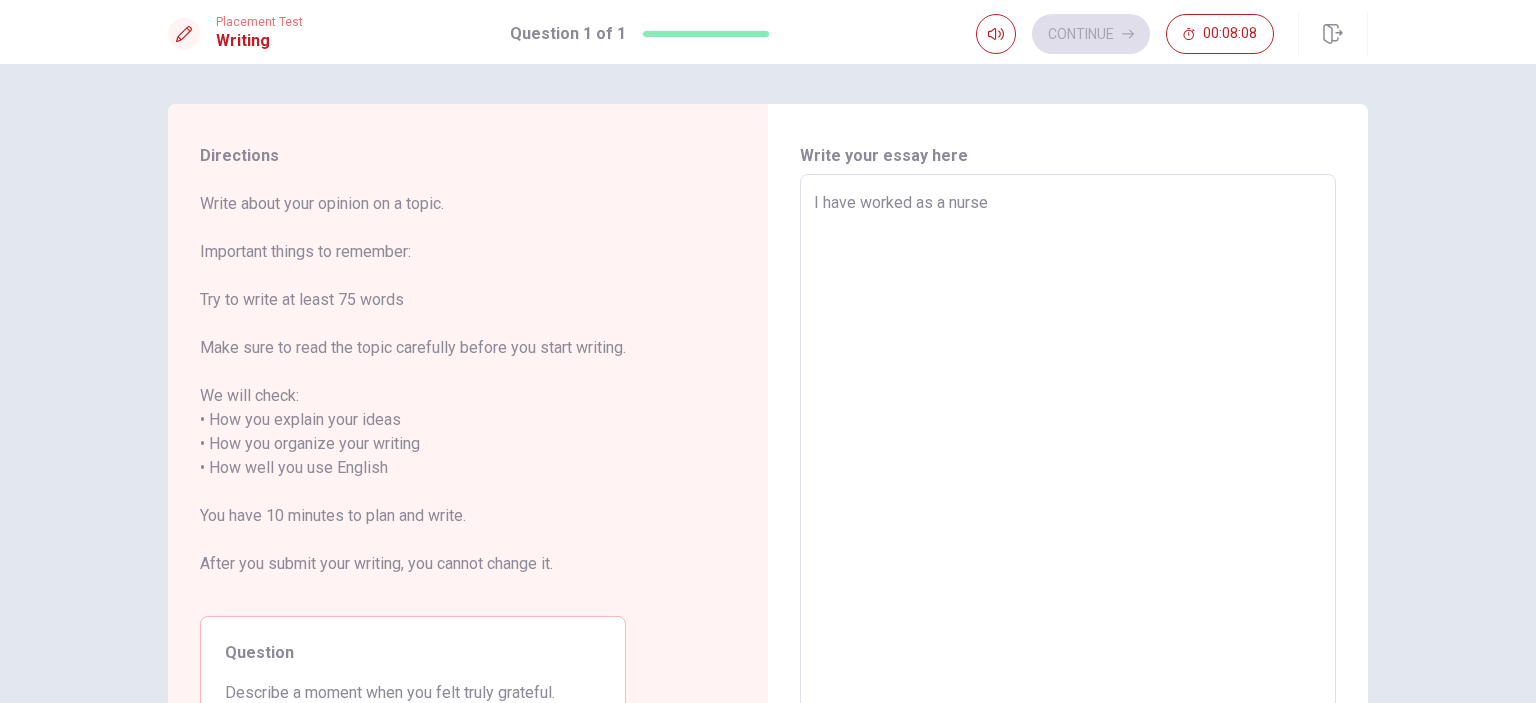 type on "x" 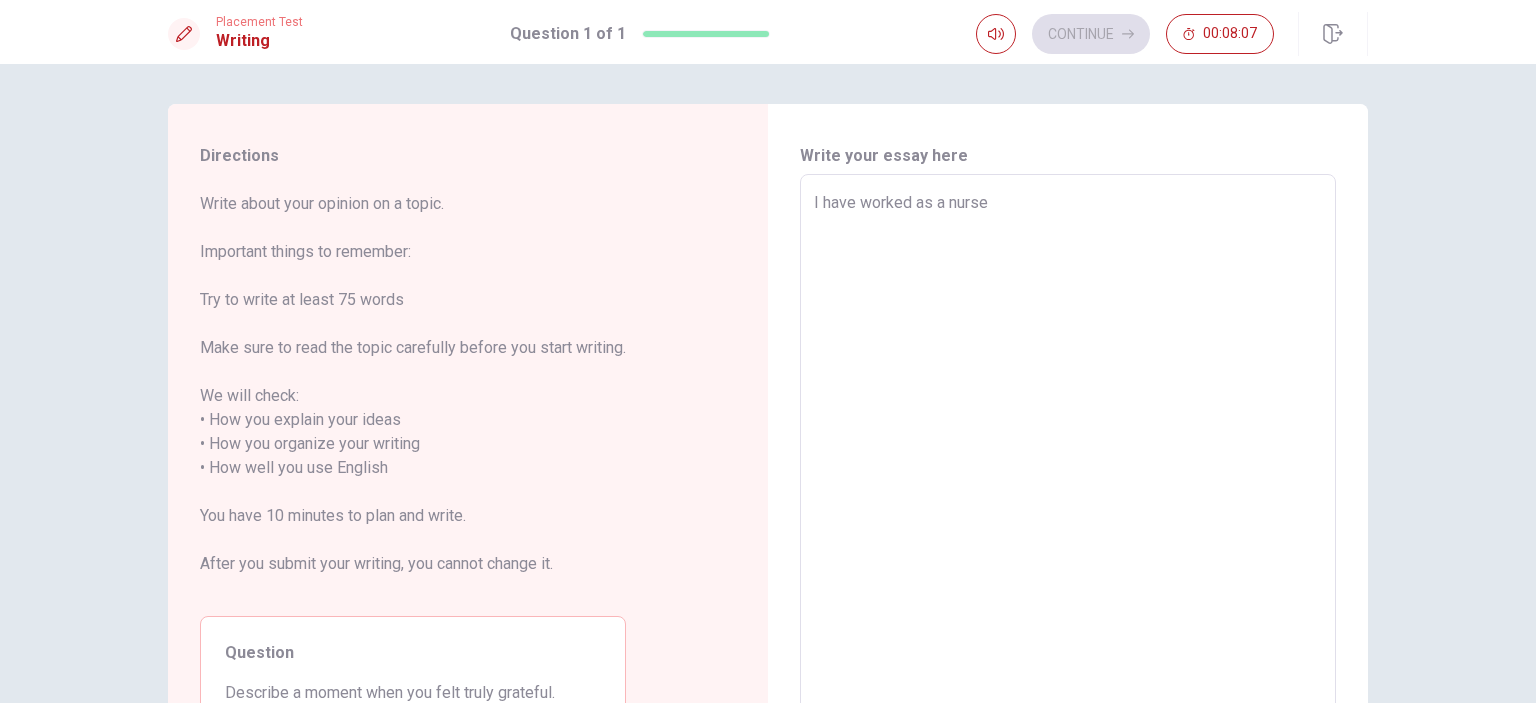type on "I have worked as a nurse f" 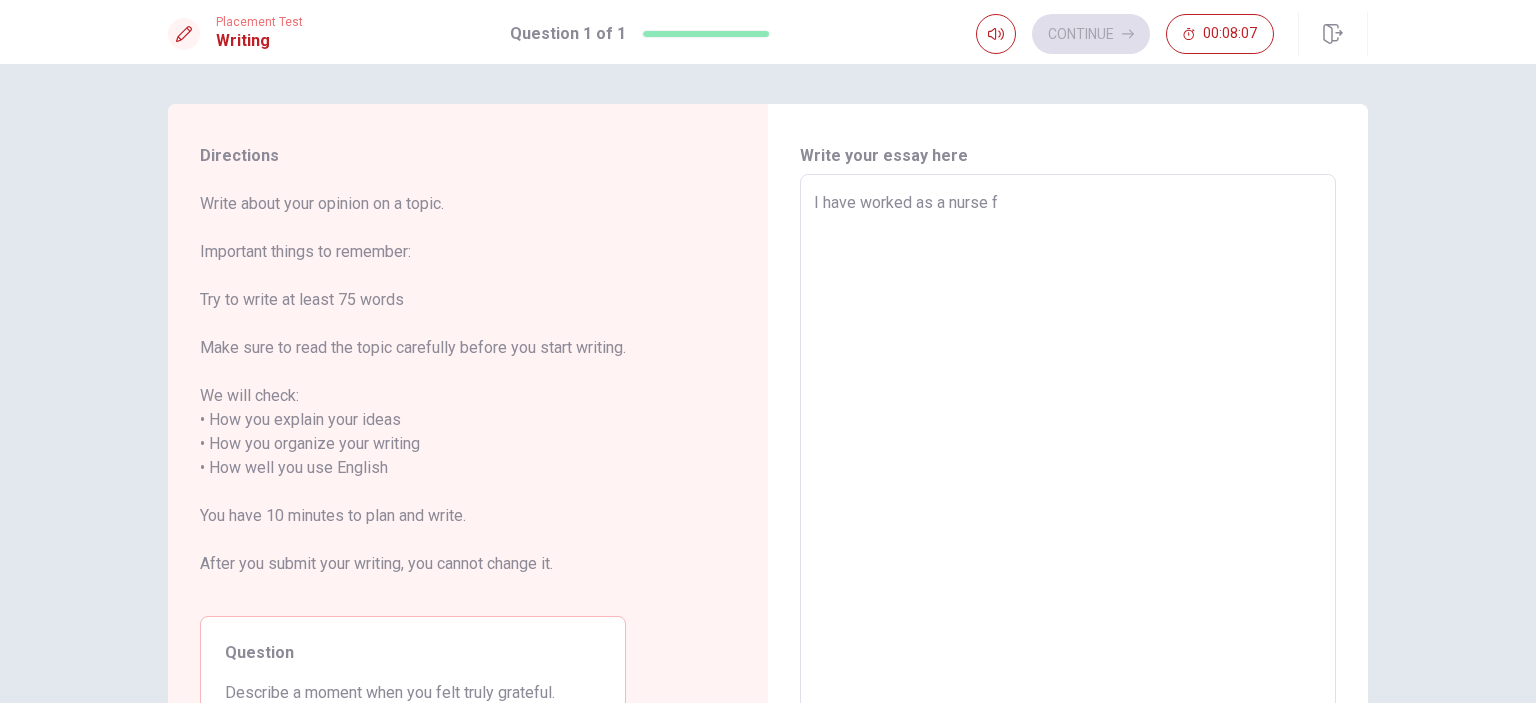 type on "x" 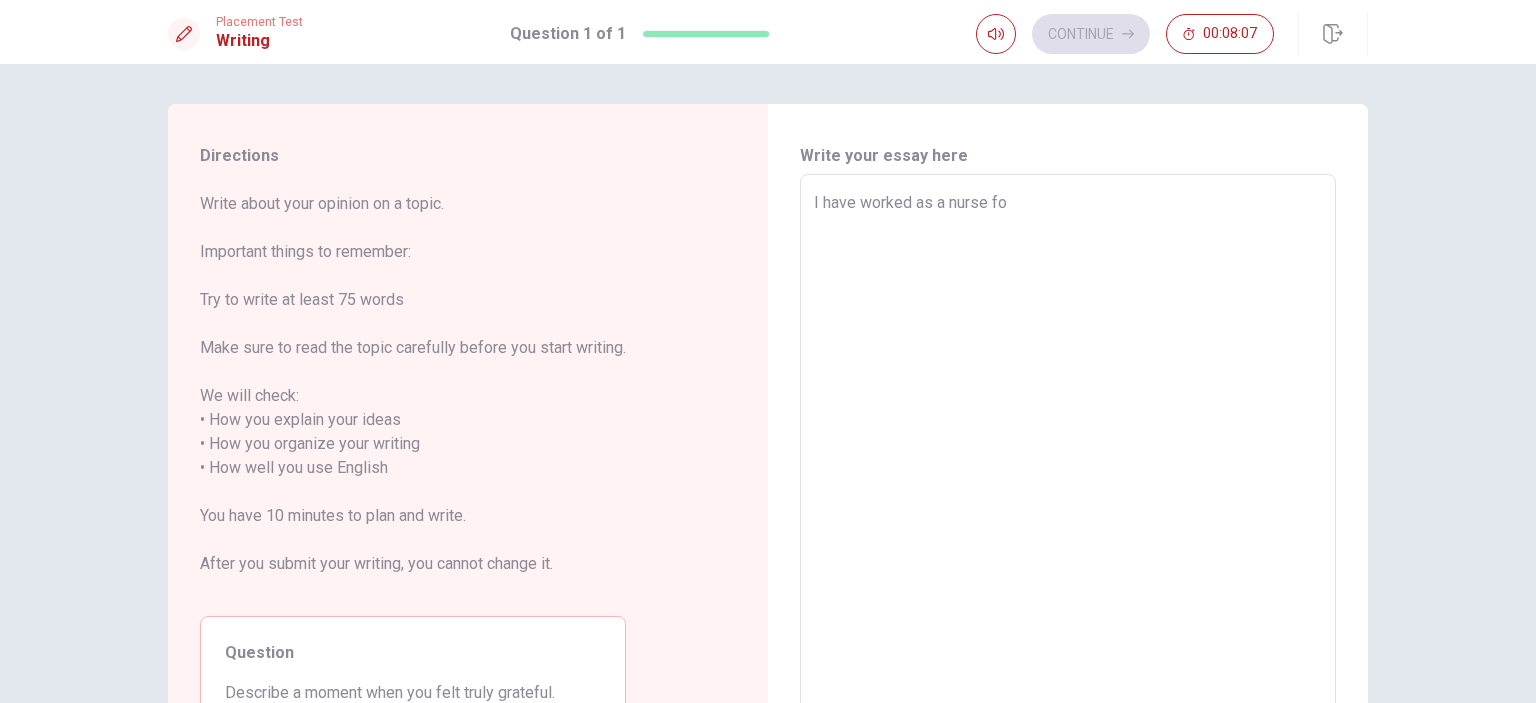 type on "x" 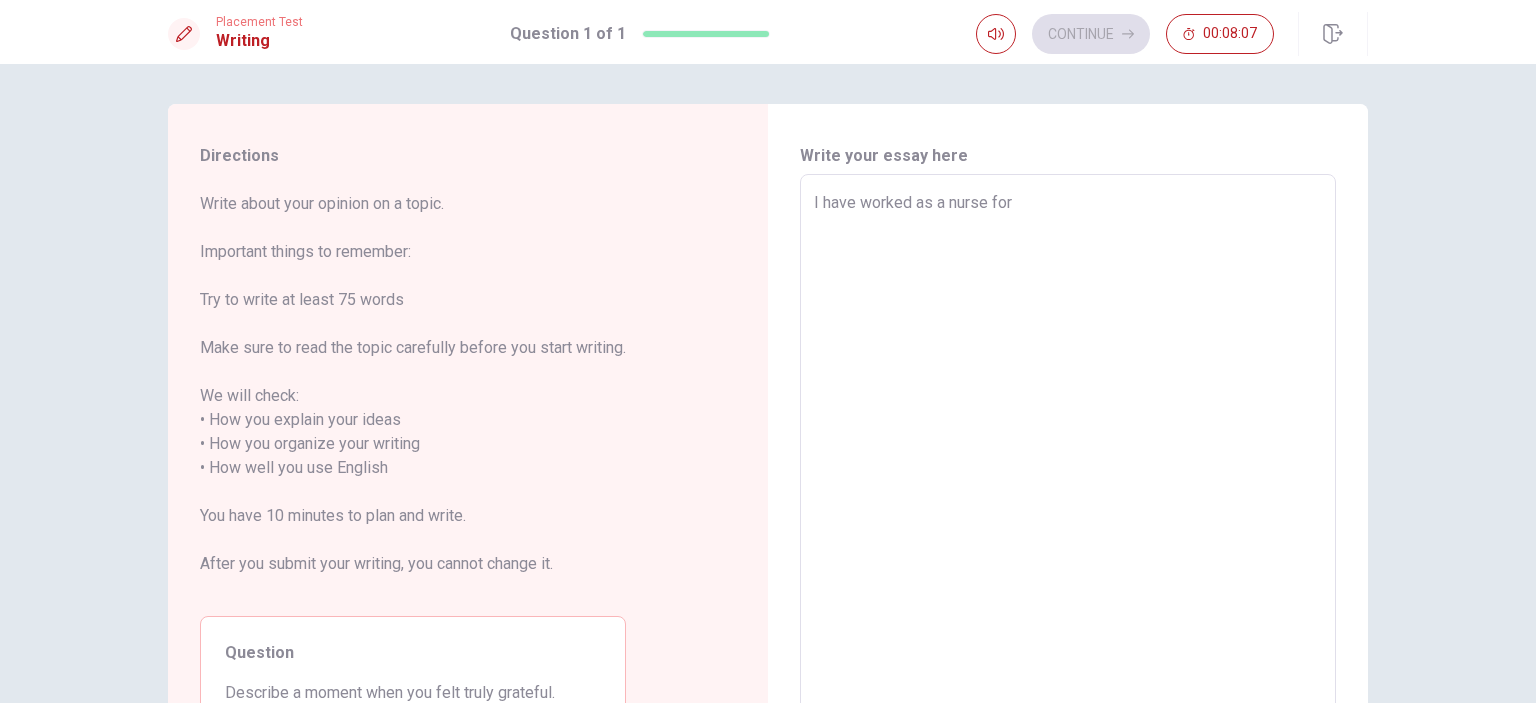type on "x" 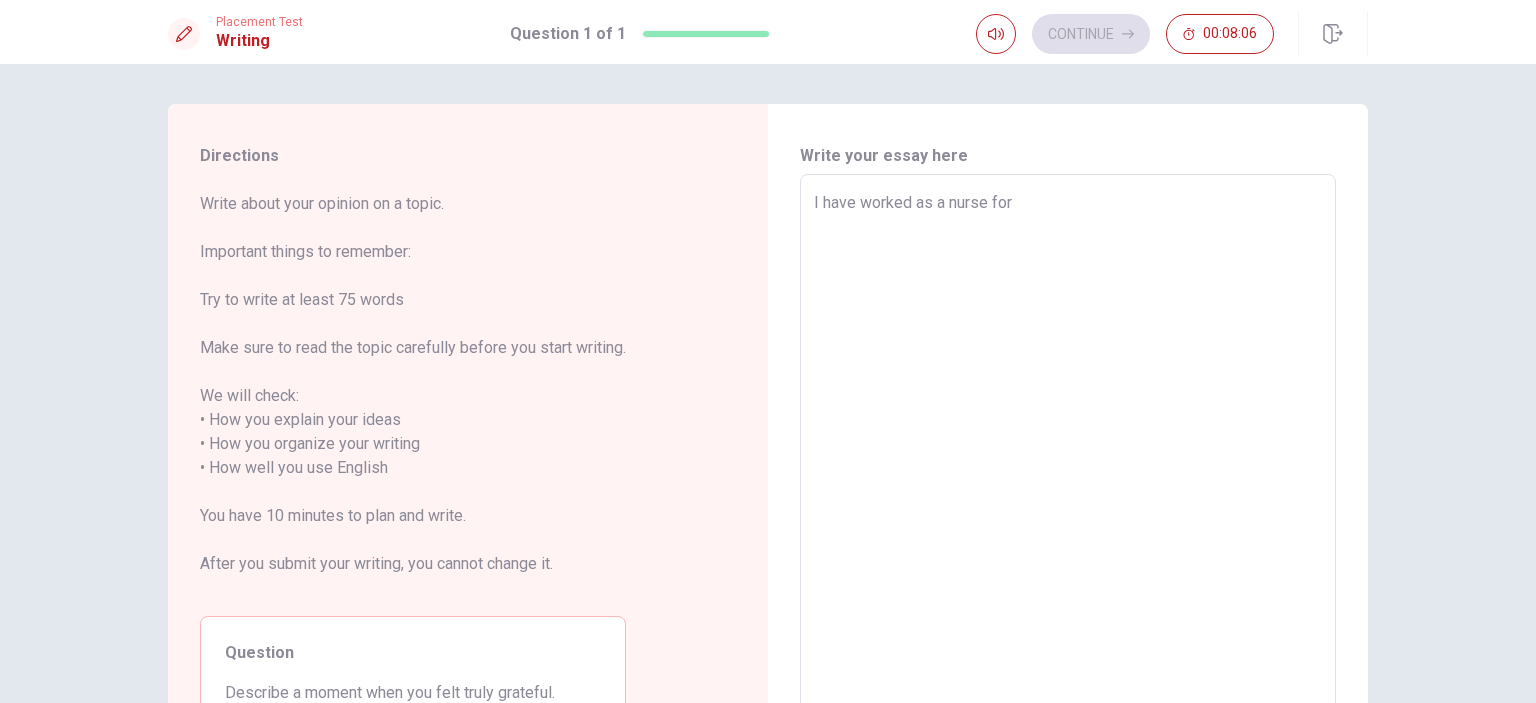 type on "x" 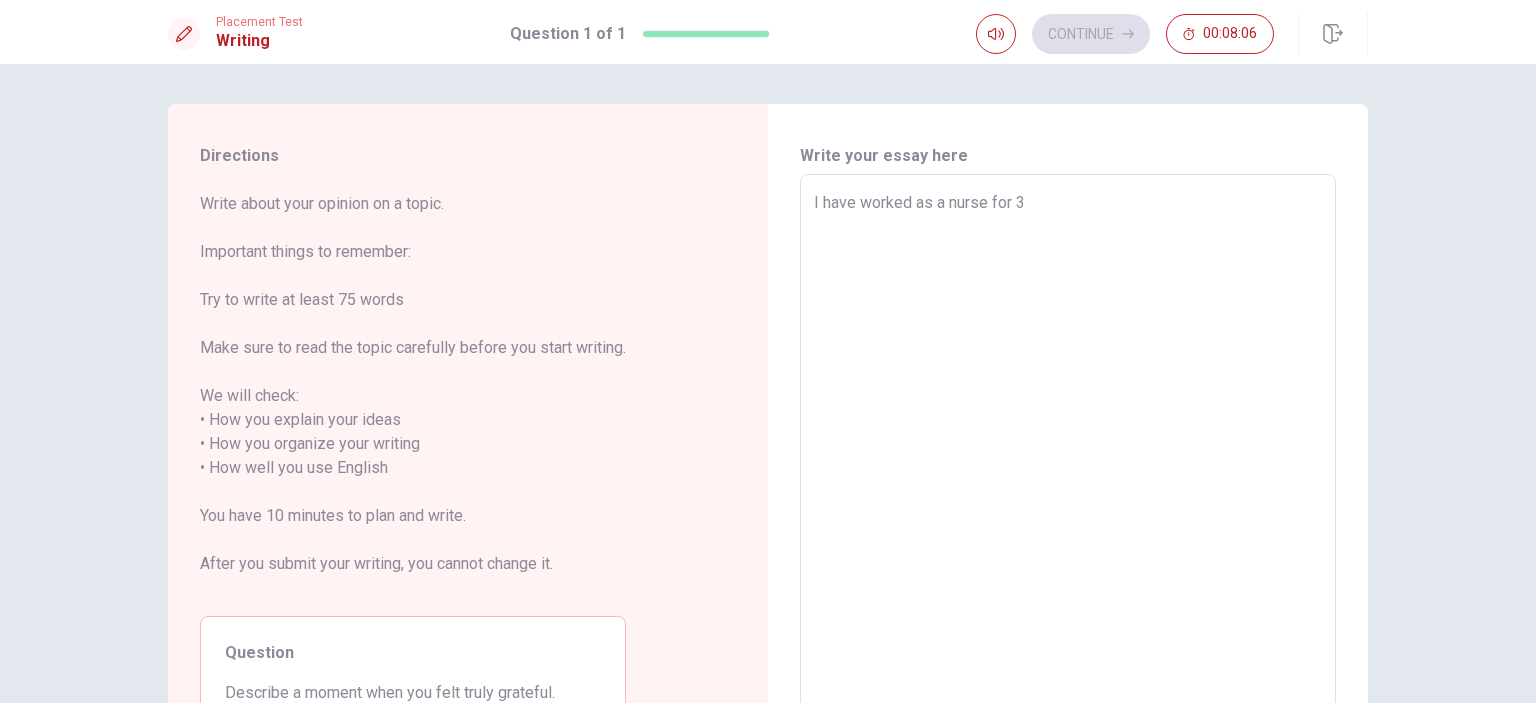type on "x" 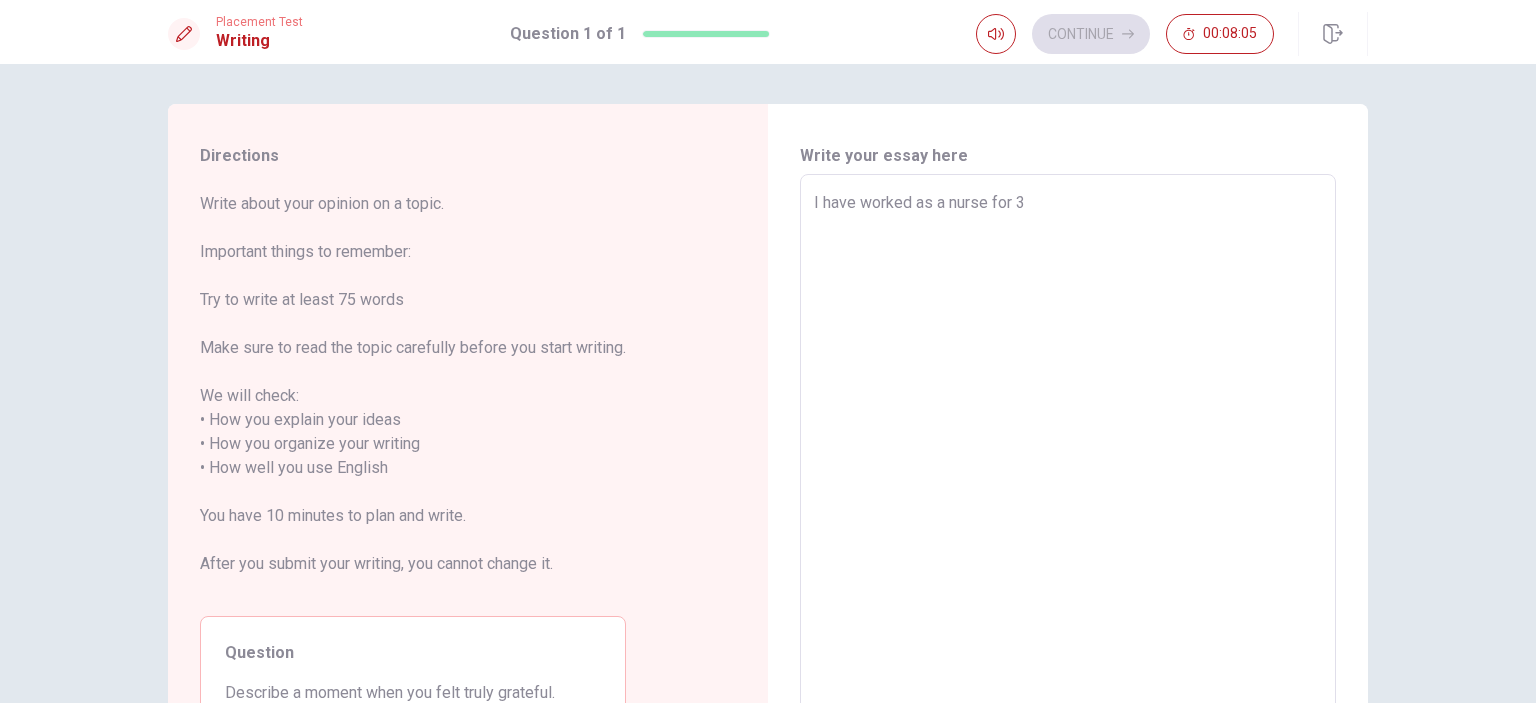 type on "I have worked as a nurse for 3" 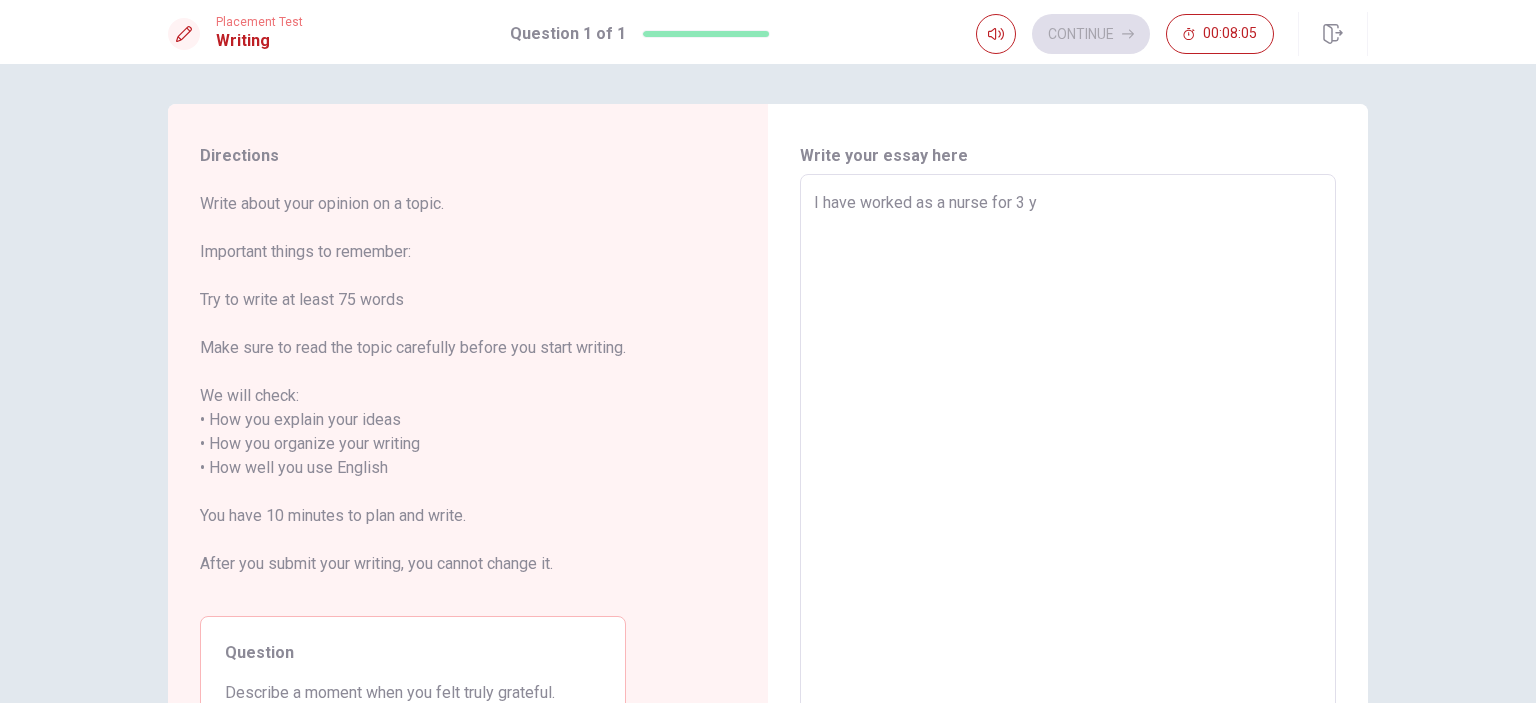 type on "x" 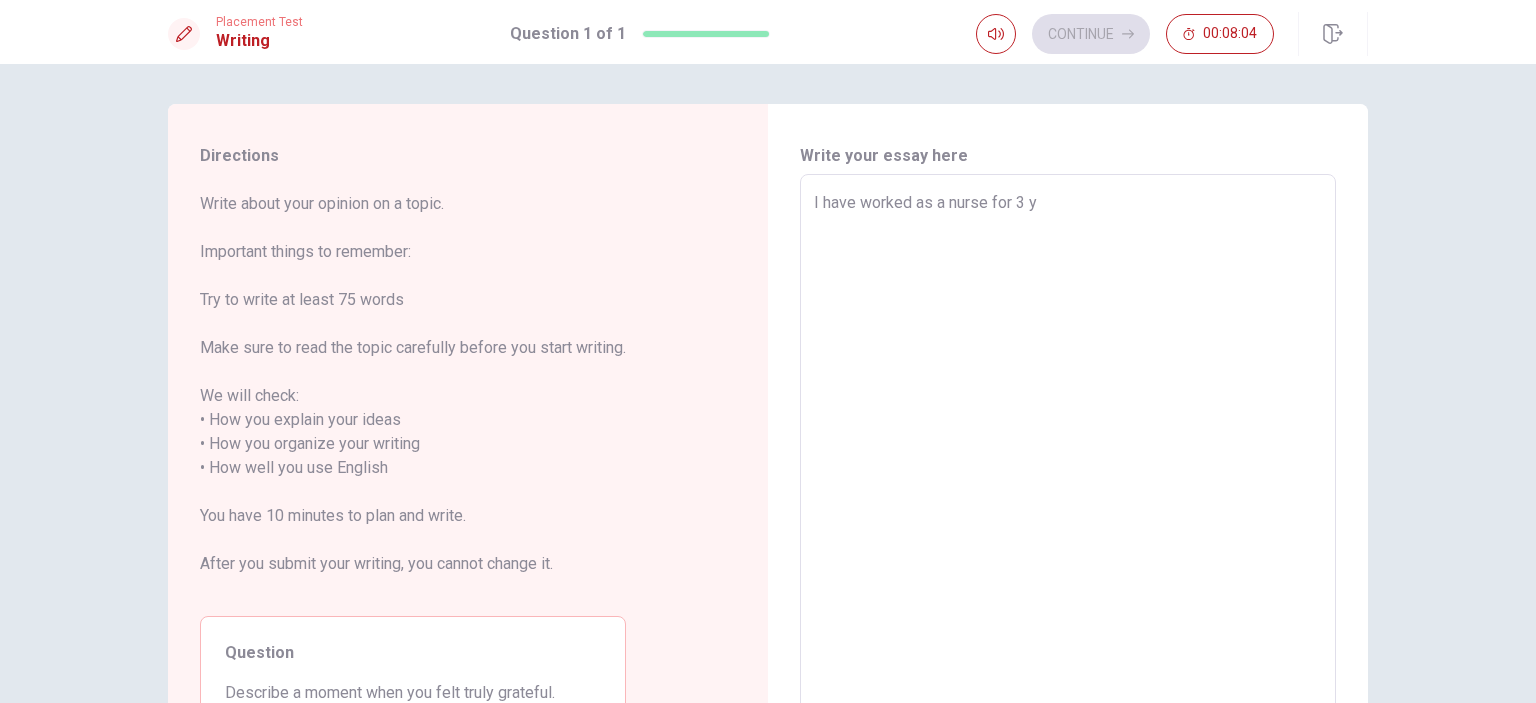 type on "I have worked as a nurse for 3 yw" 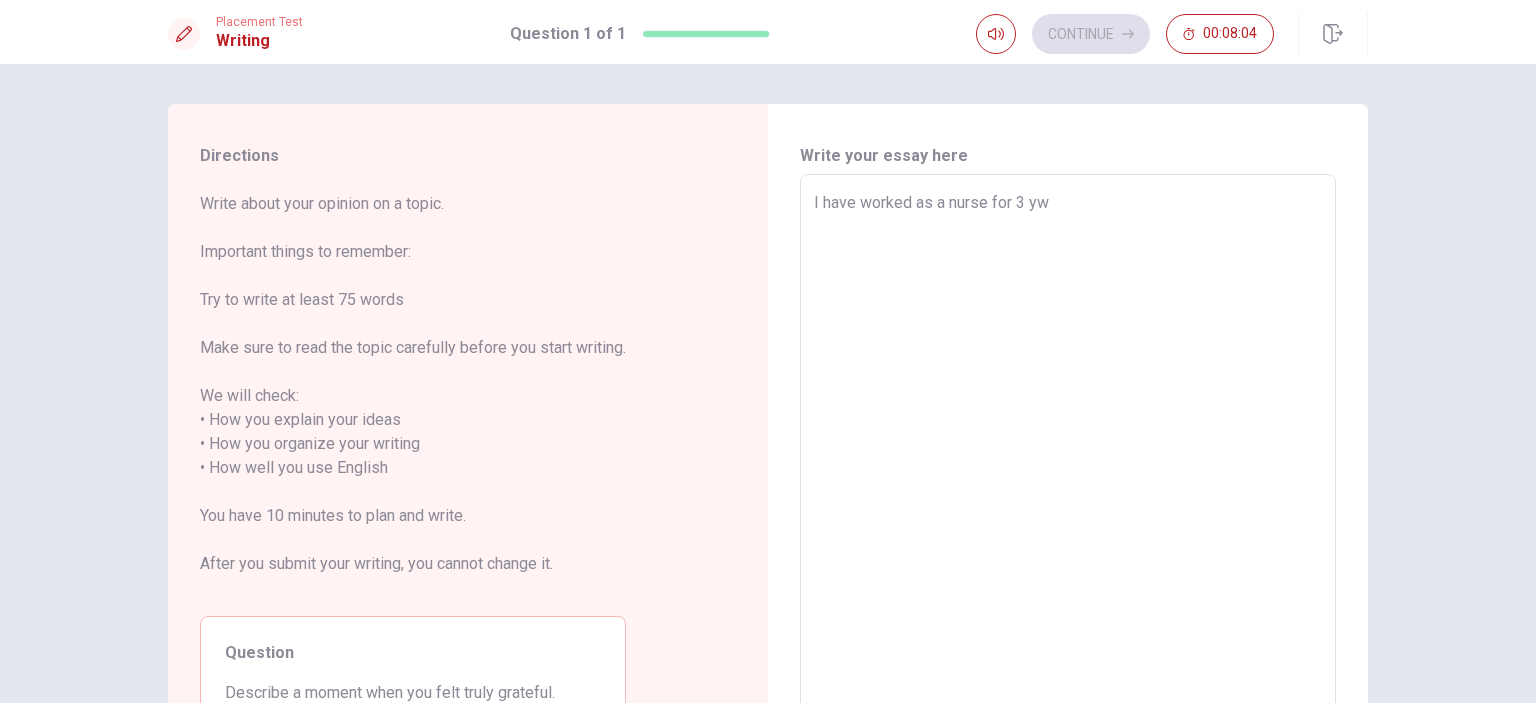 type on "x" 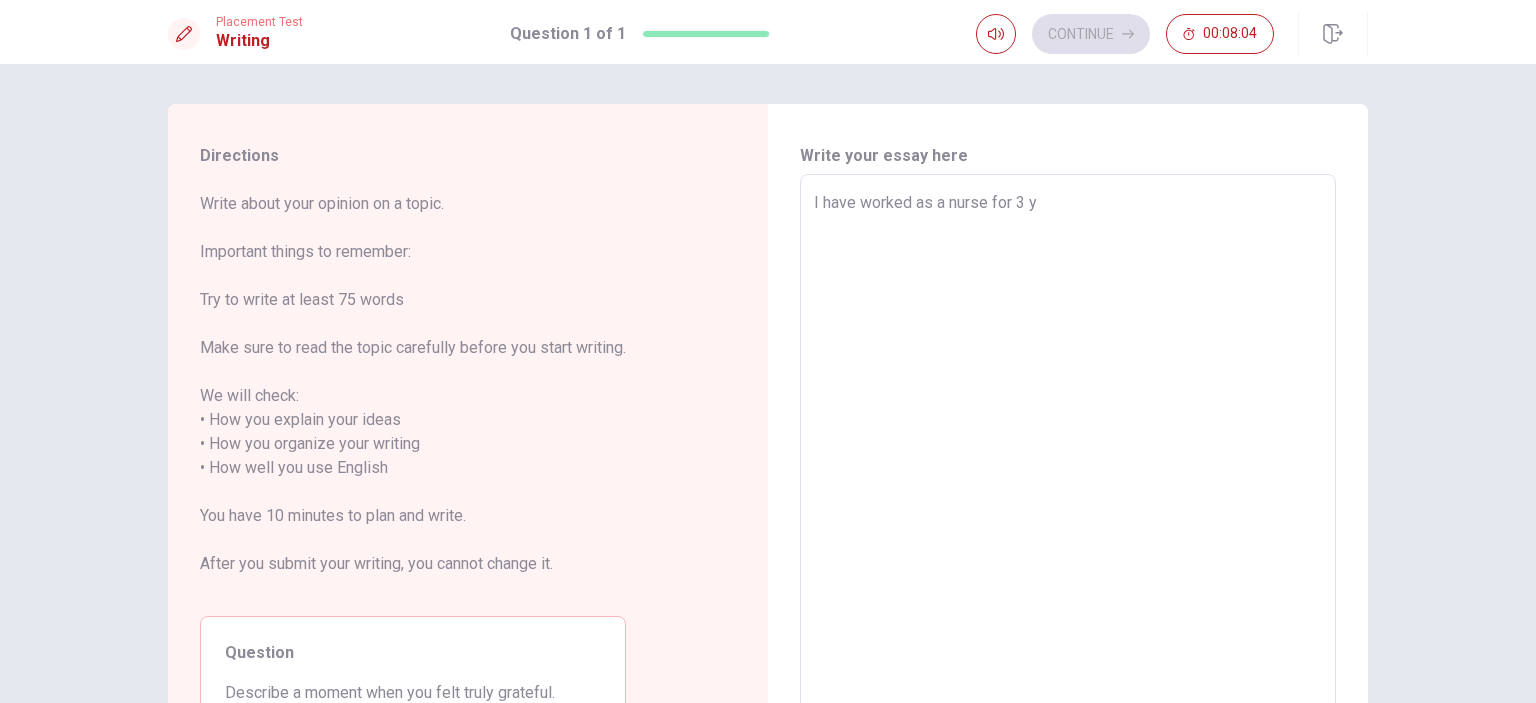 type on "x" 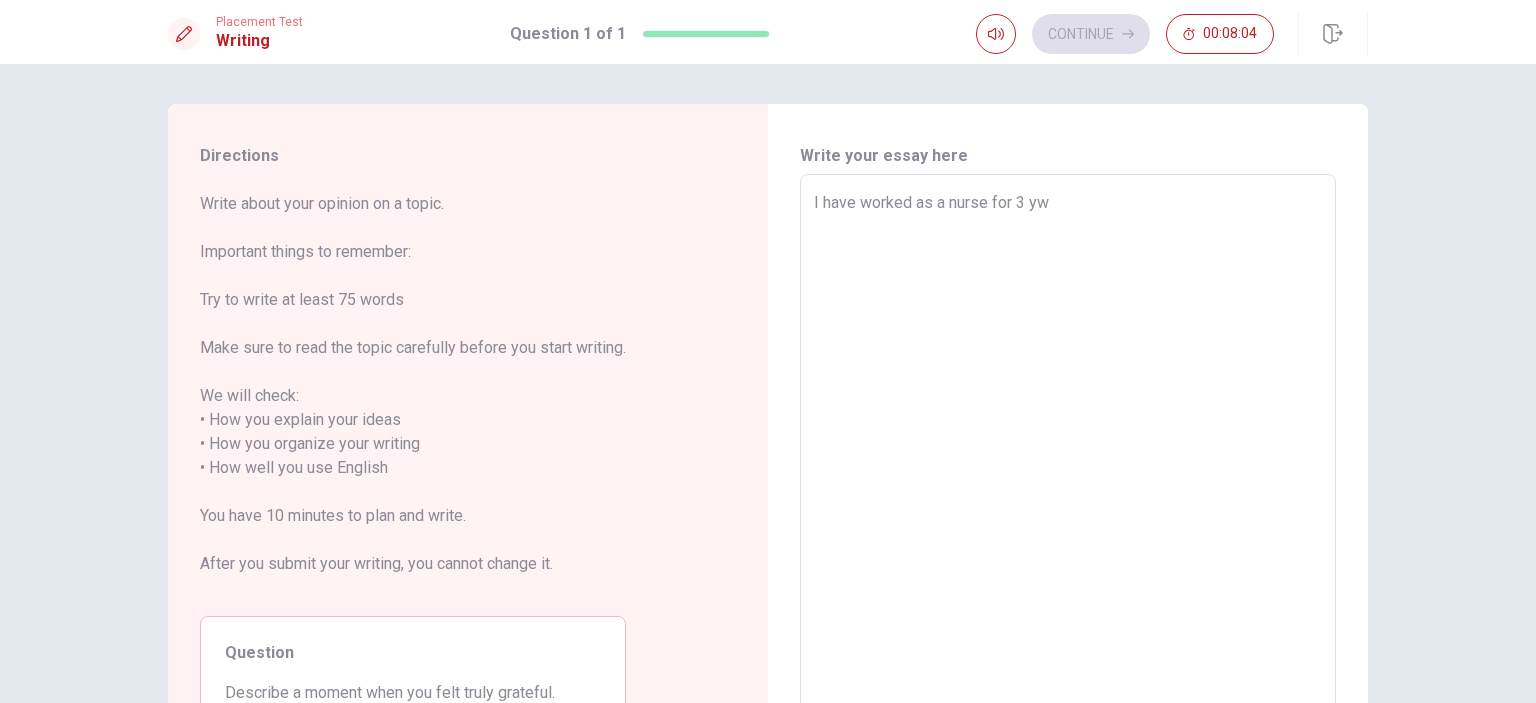 type on "x" 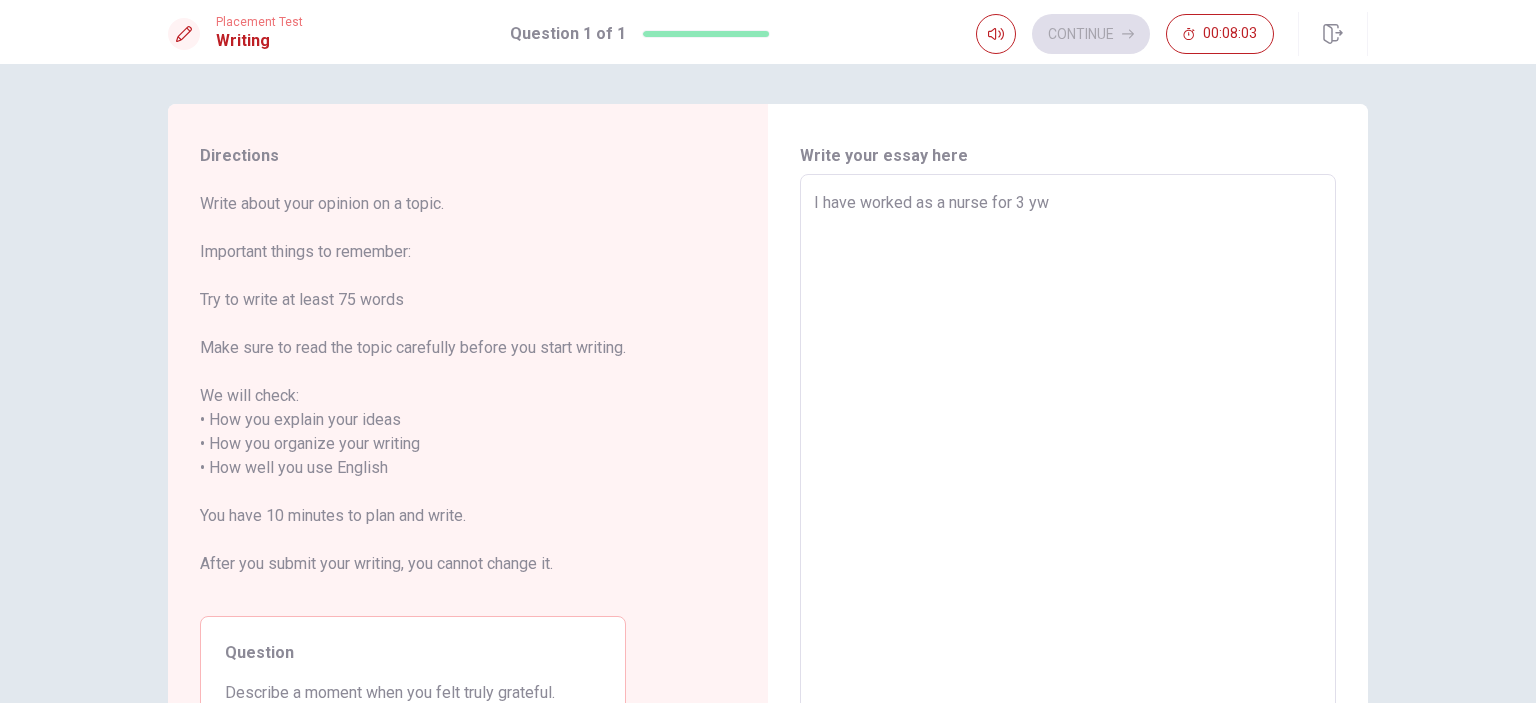 type on "I have worked as a nurse for 3 ywa" 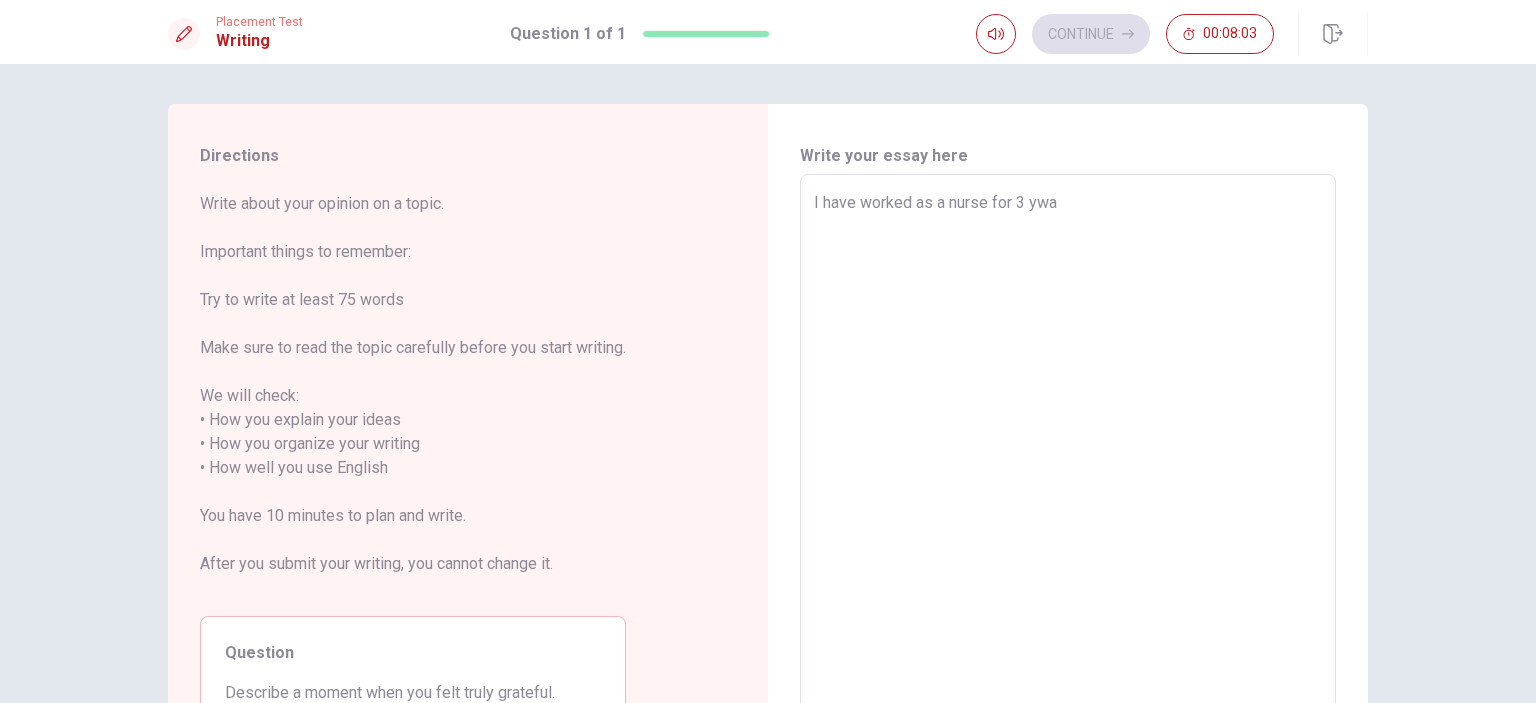 type on "x" 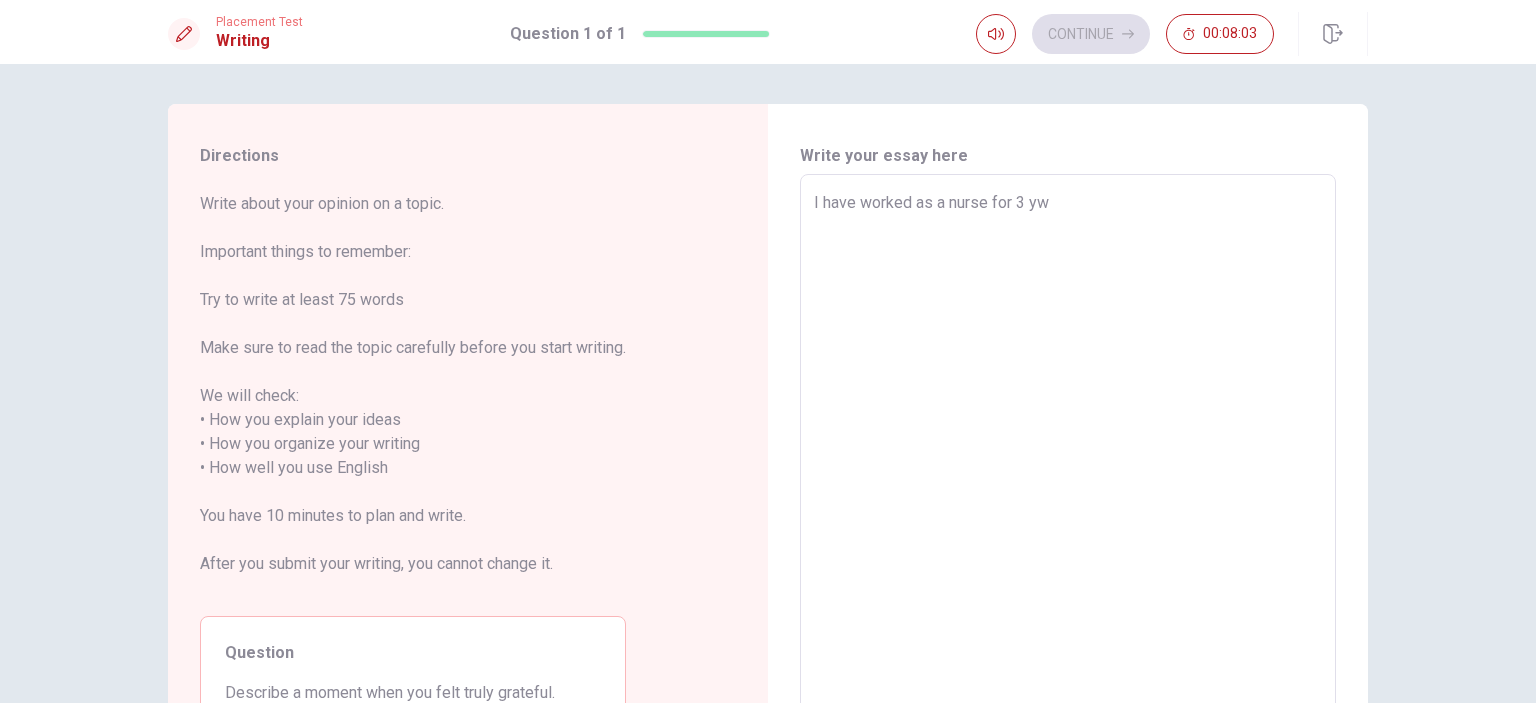 type on "x" 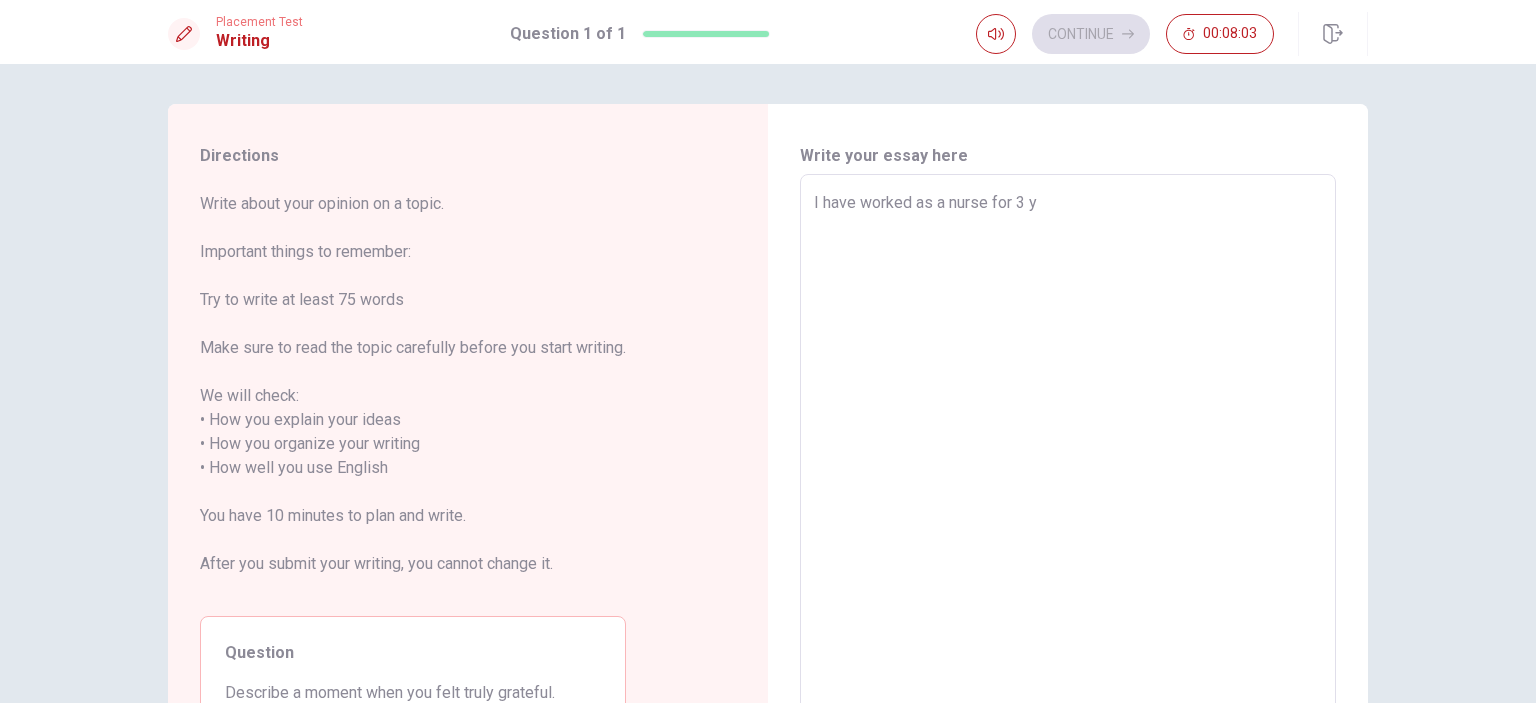 type on "x" 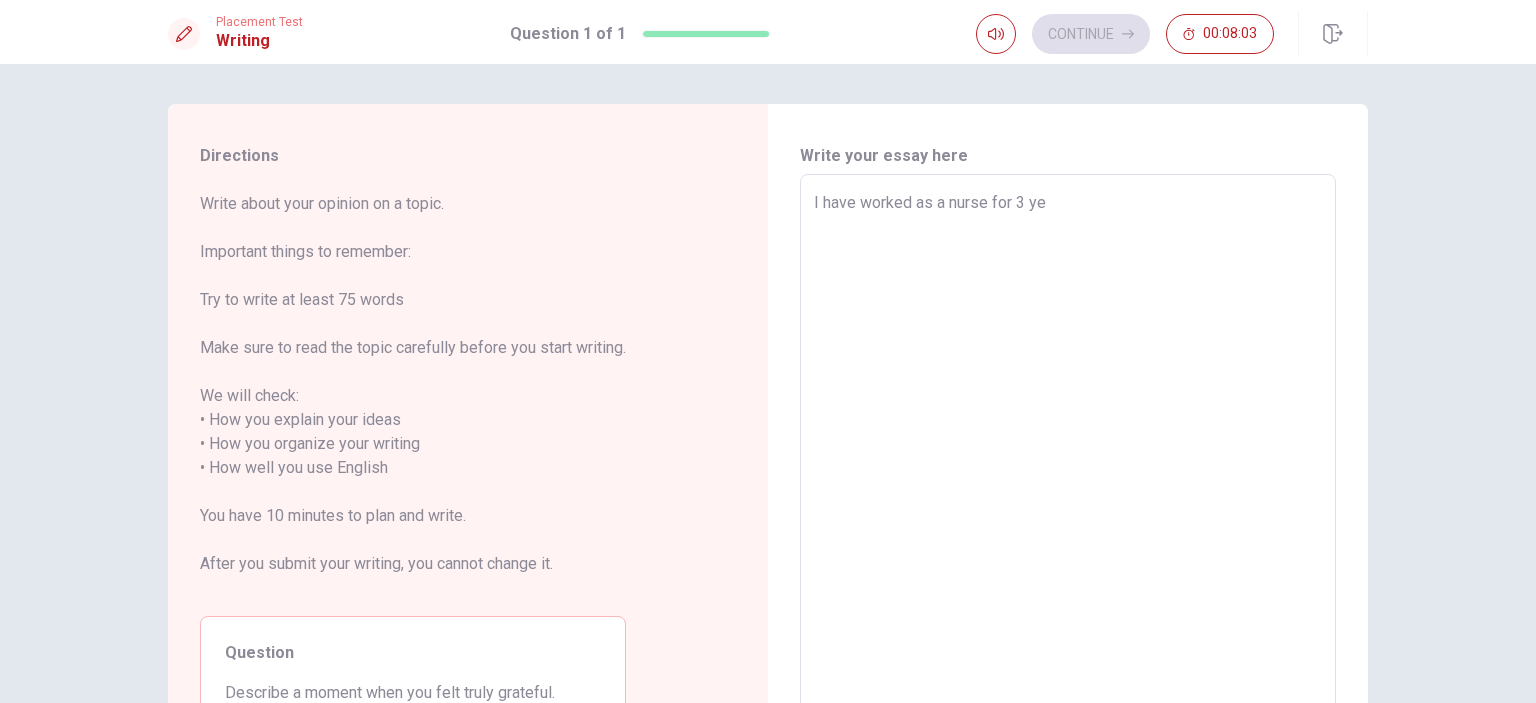type on "x" 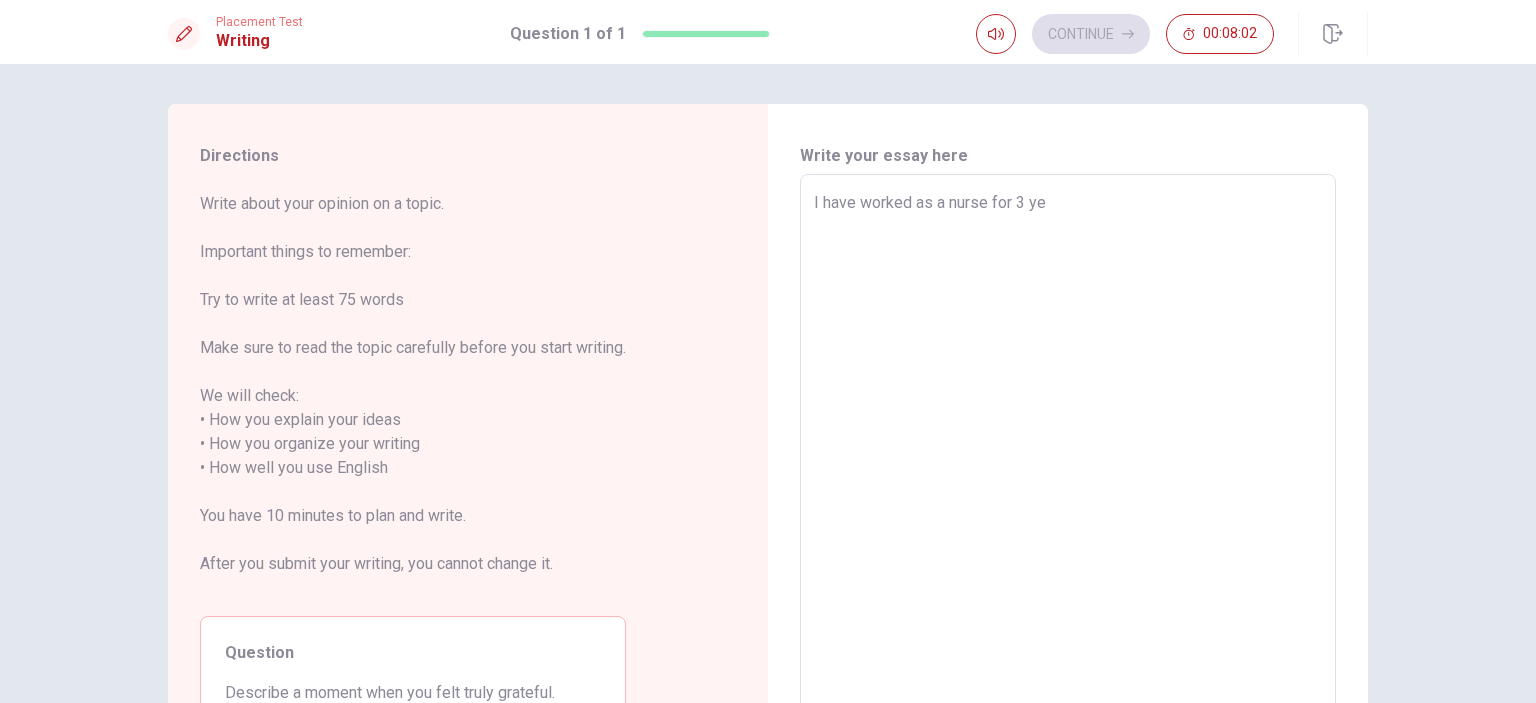 type on "I have worked as a nurse for 3 yea" 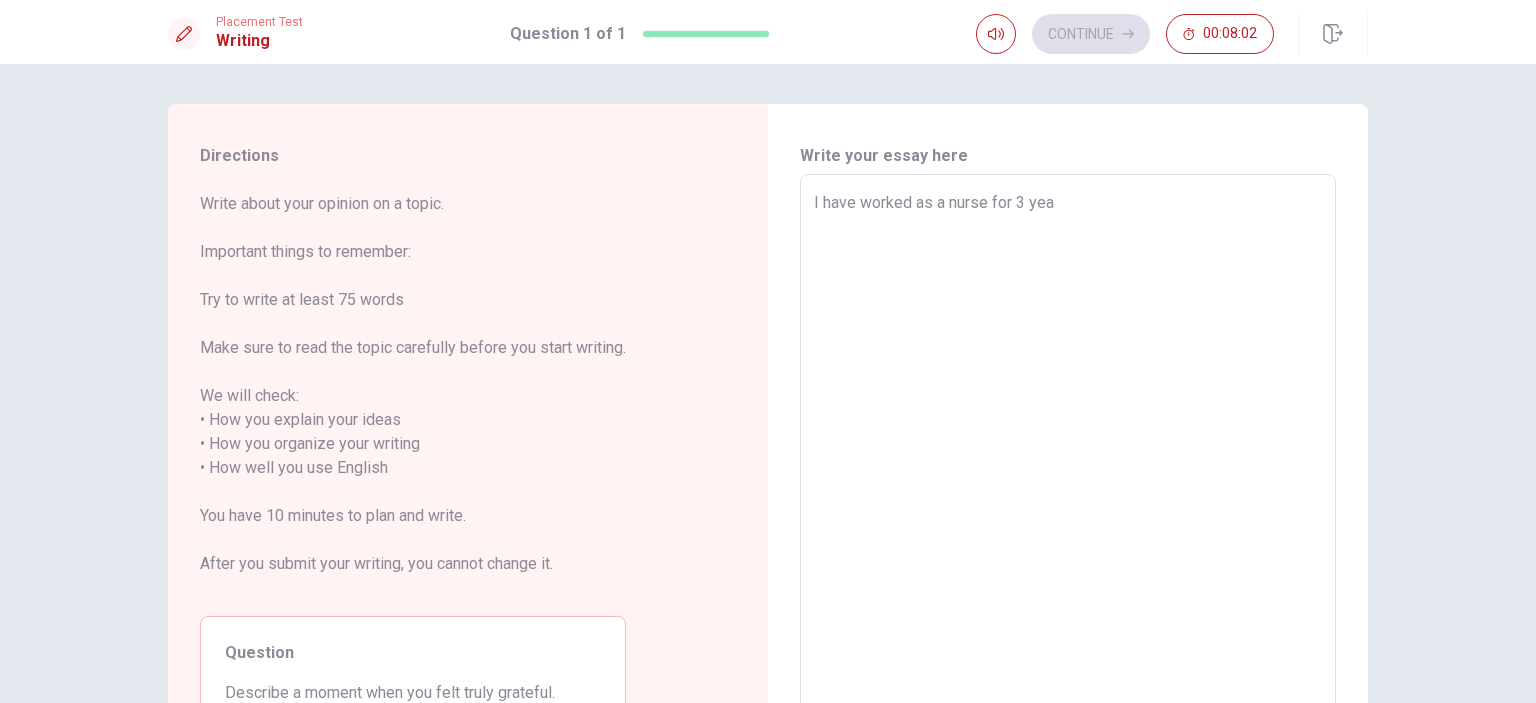 type on "x" 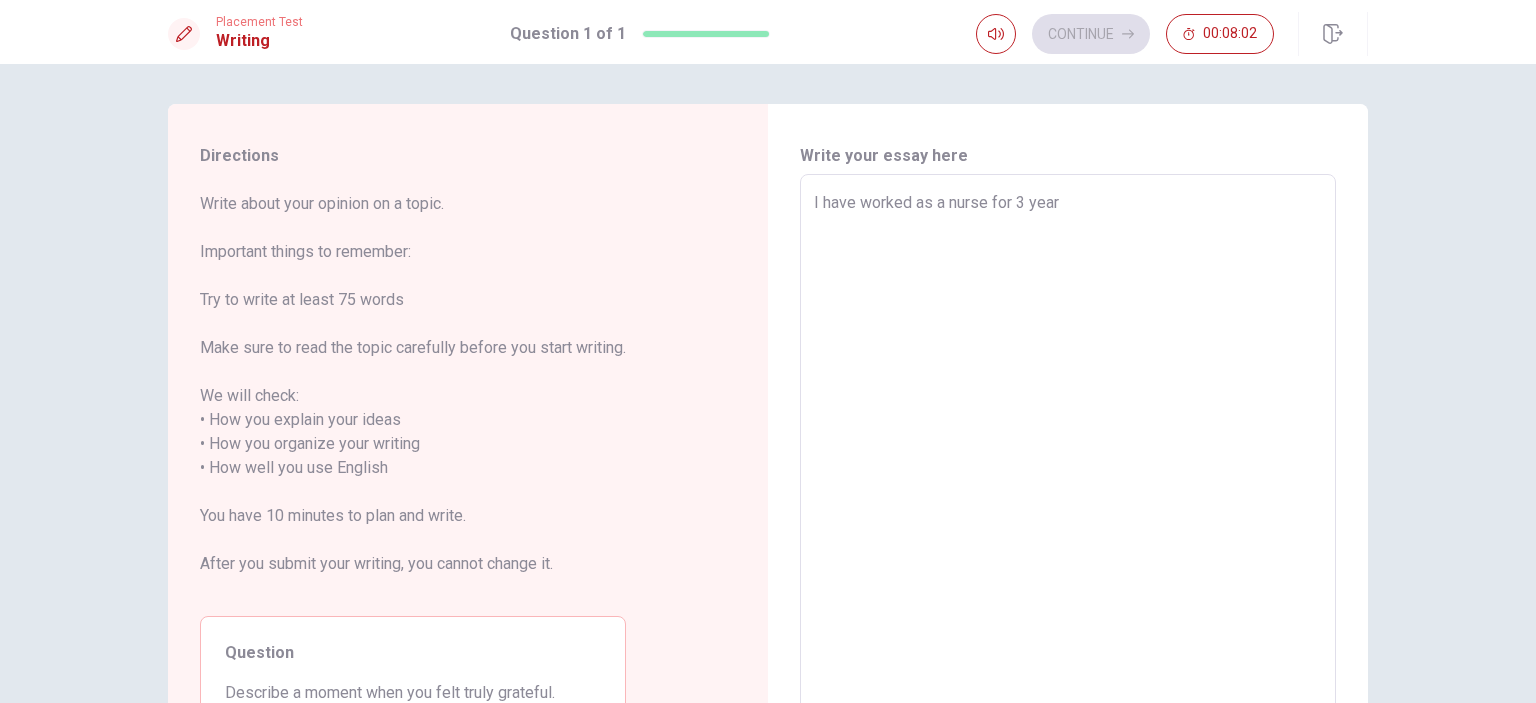 type on "x" 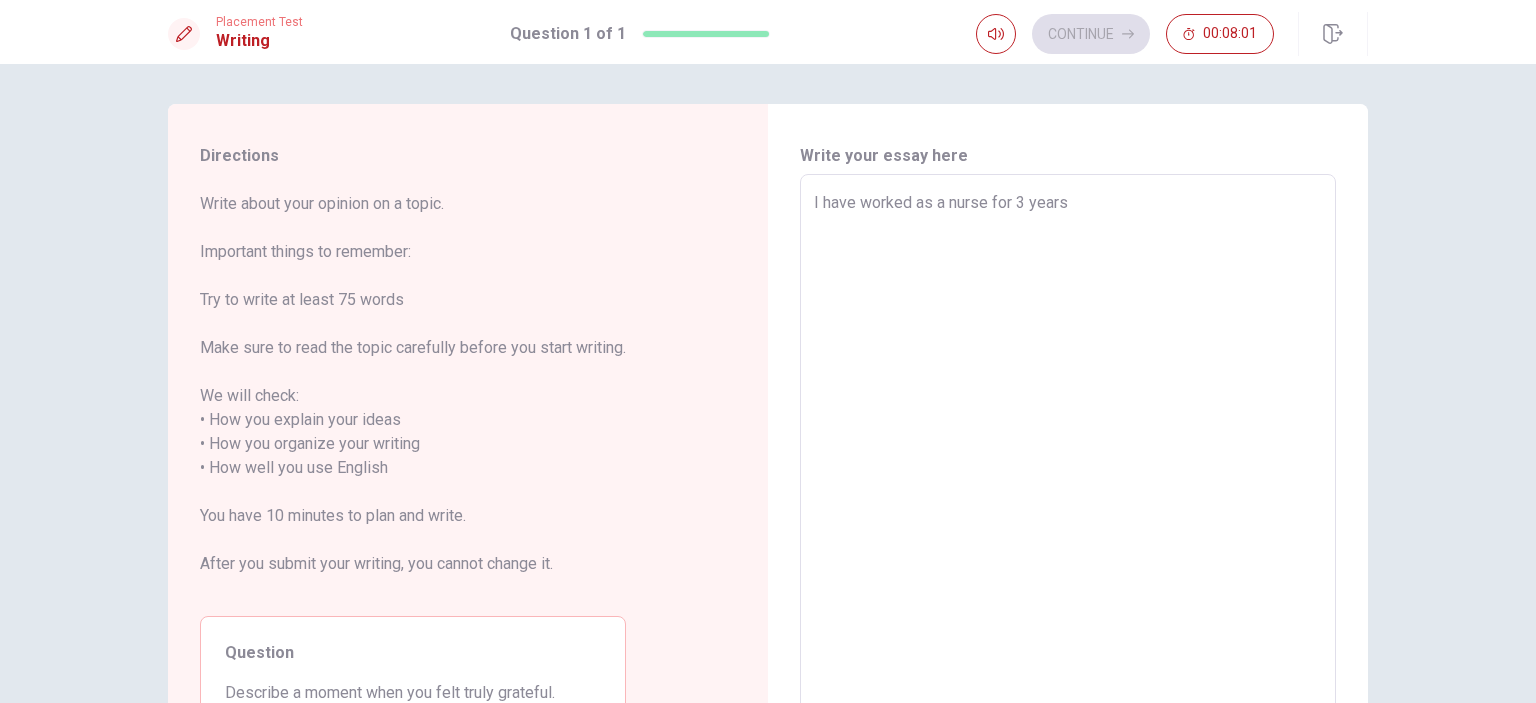 type on "x" 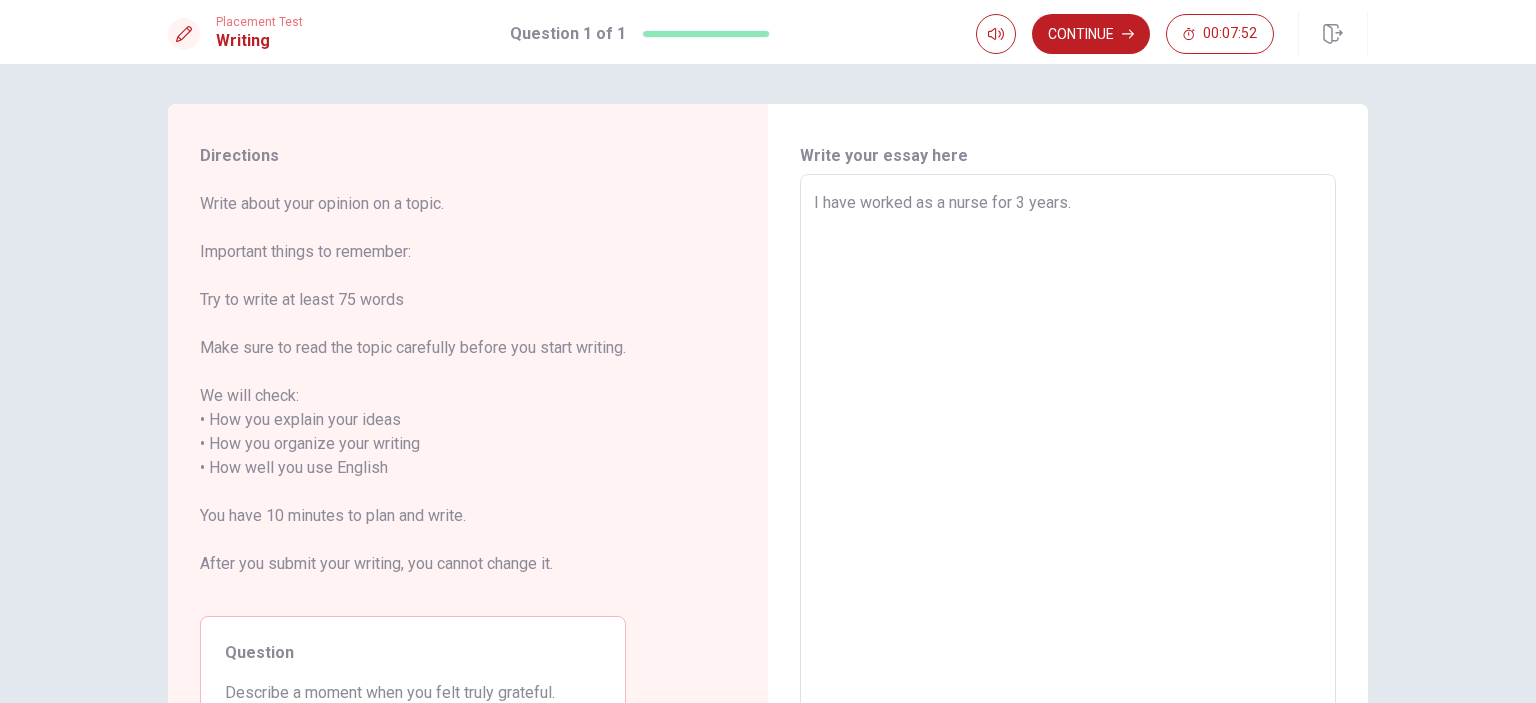 type on "x" 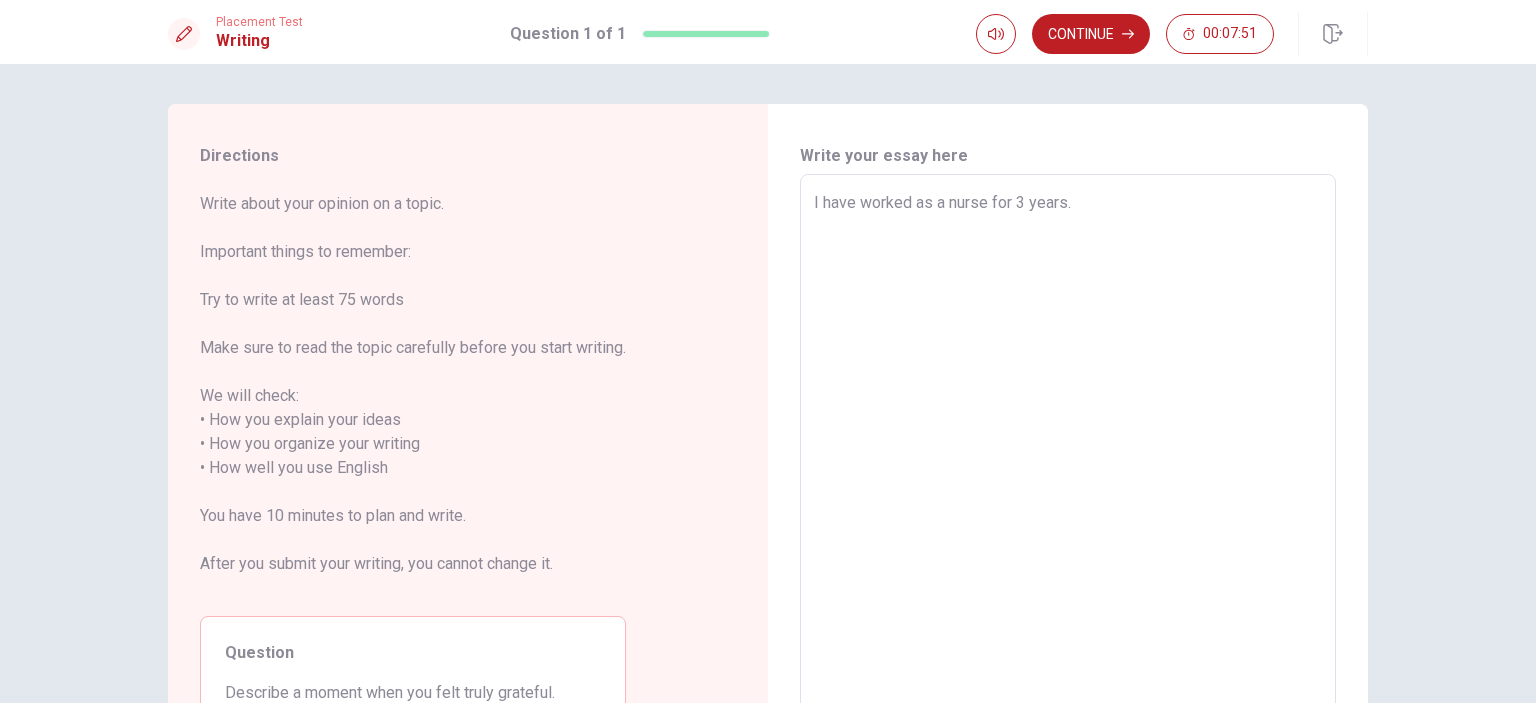 type on "I have worked as a nurse for 3 years." 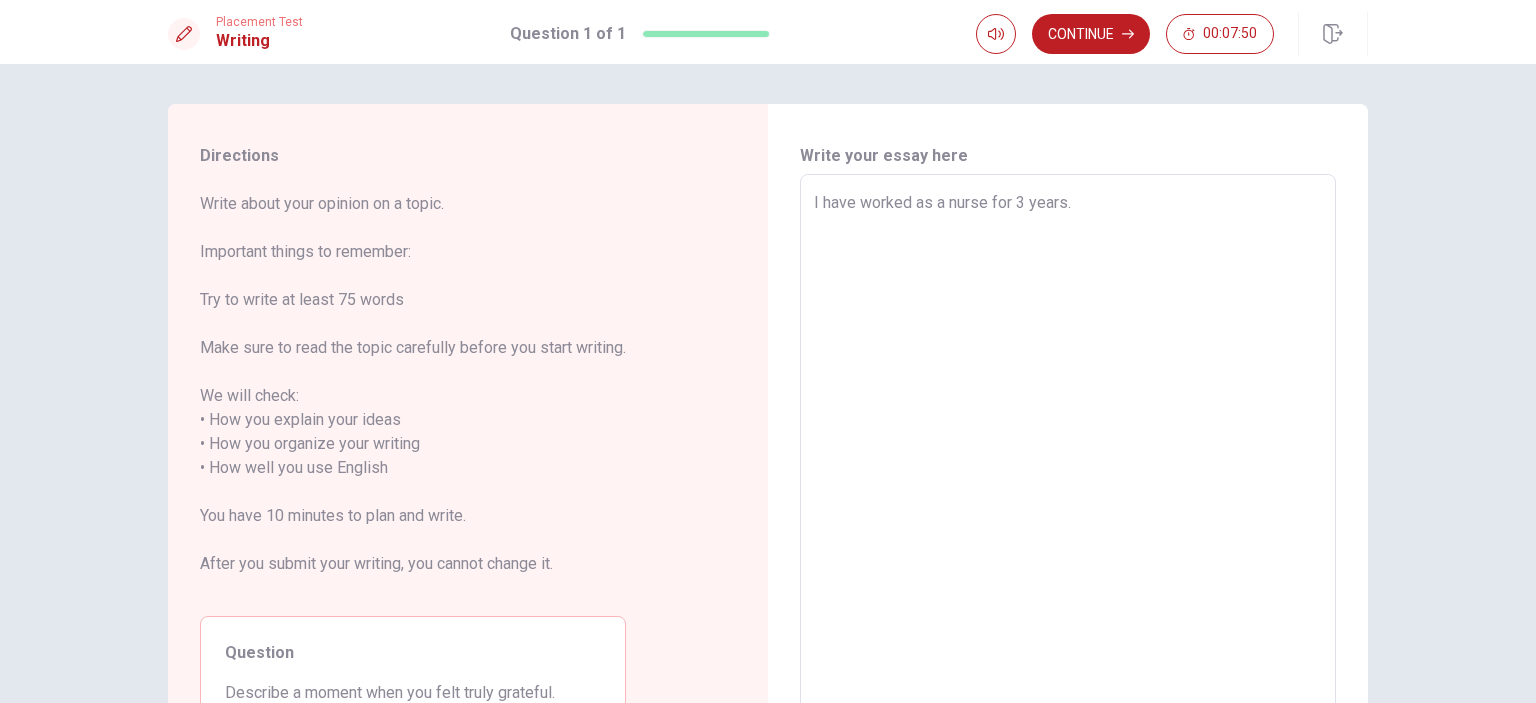 type on "x" 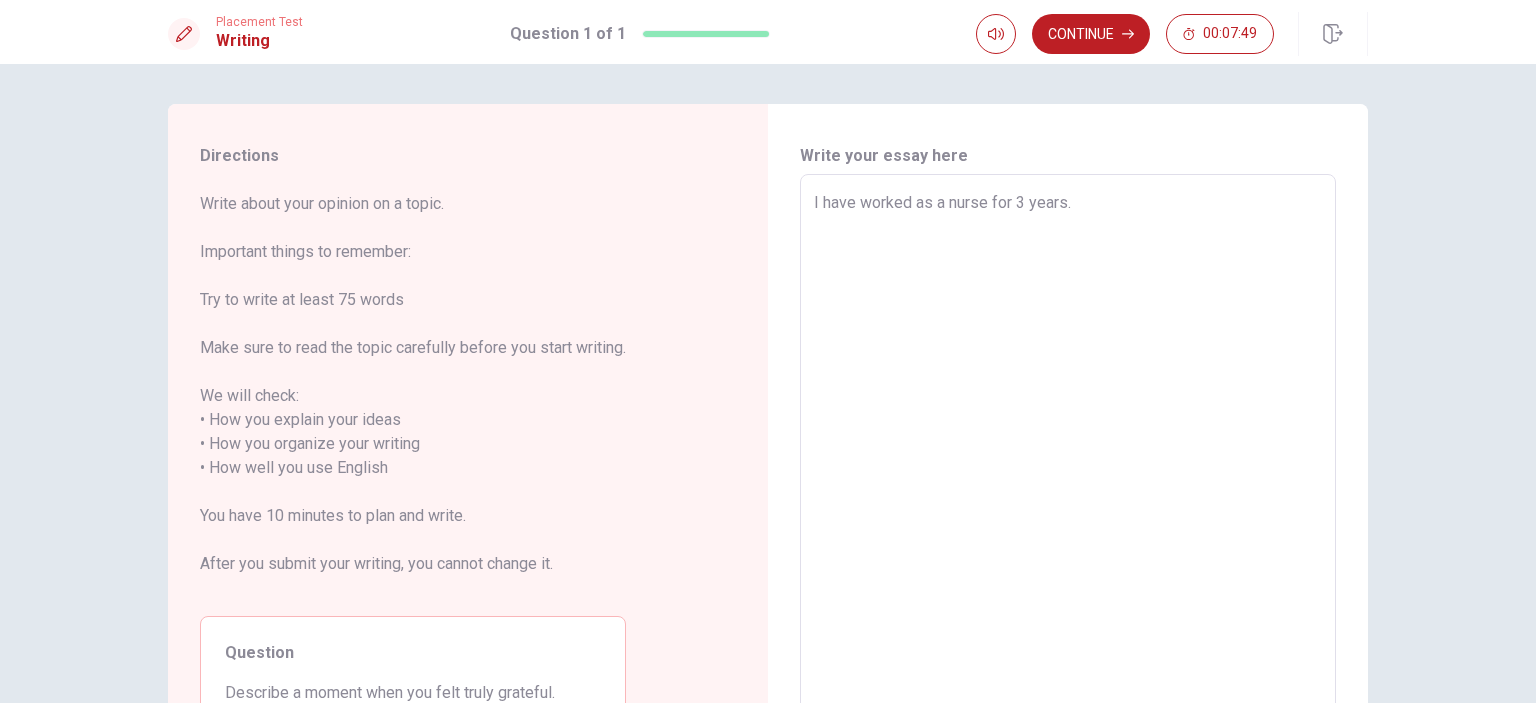 type on "I have worked as a nurse for 3 years." 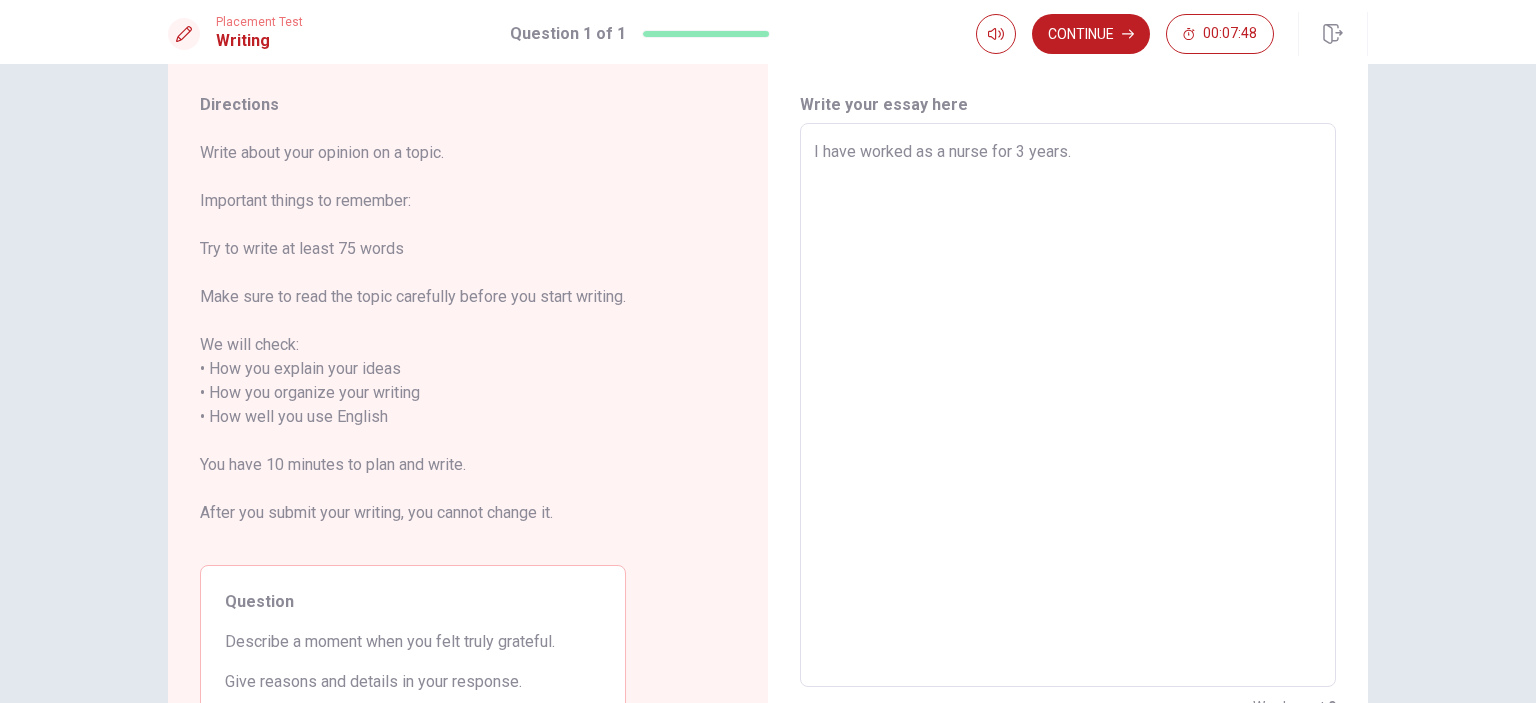 scroll, scrollTop: 100, scrollLeft: 0, axis: vertical 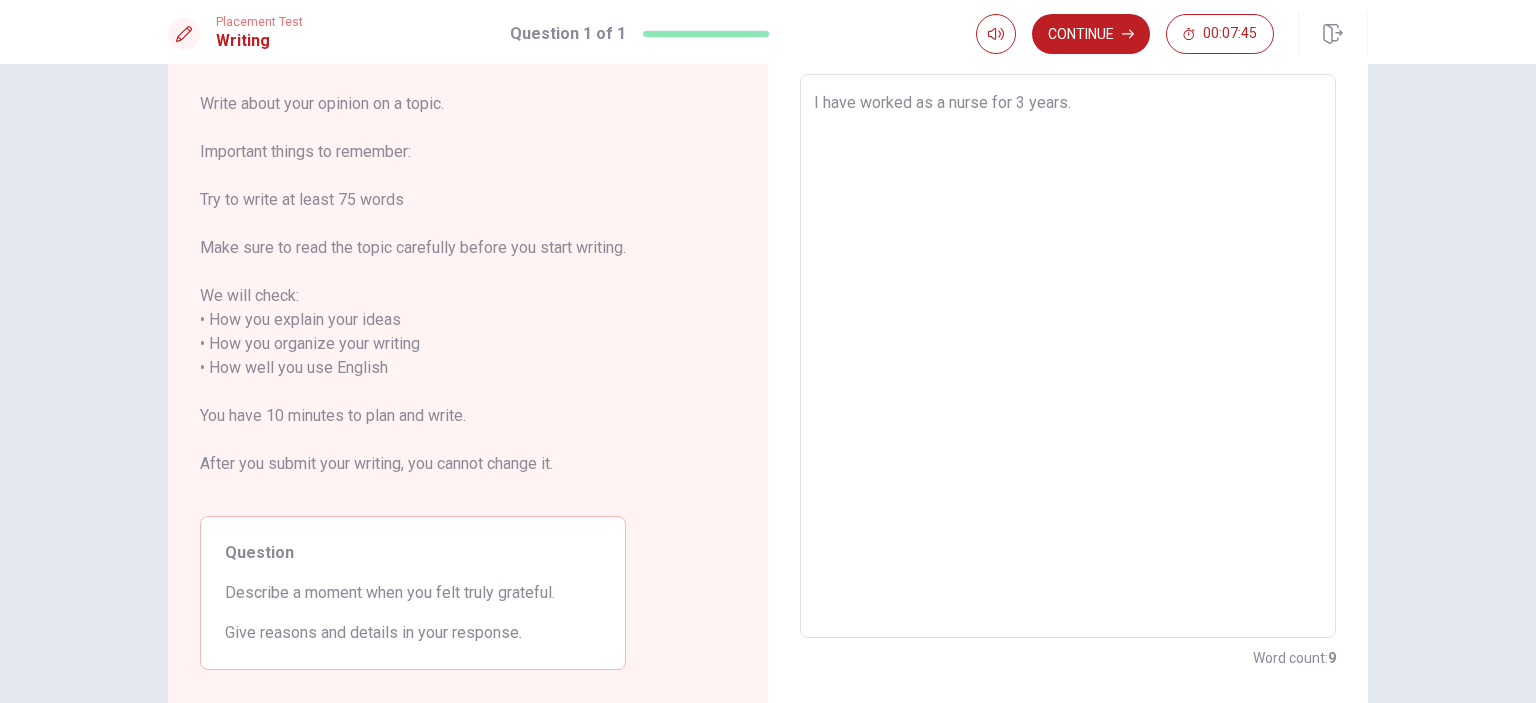 type on "x" 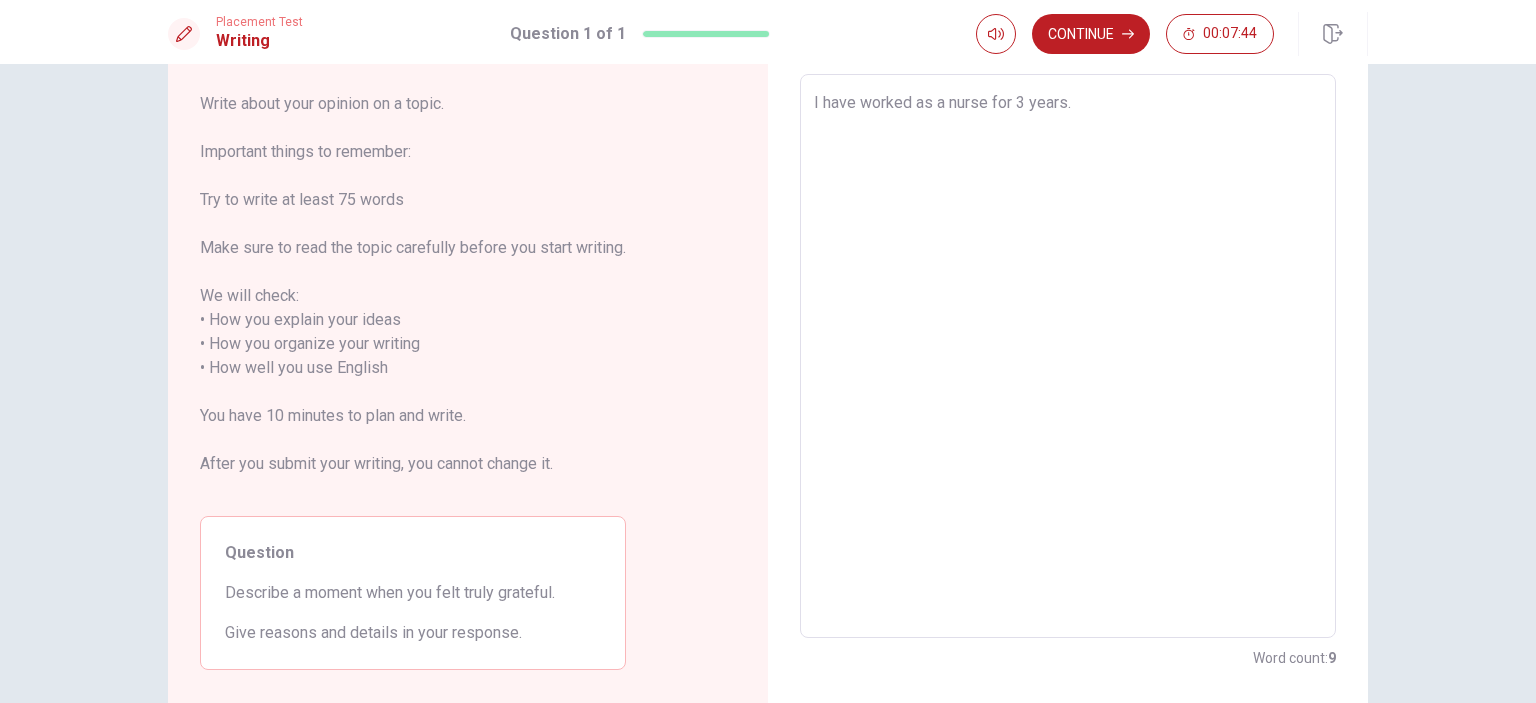 type on "x" 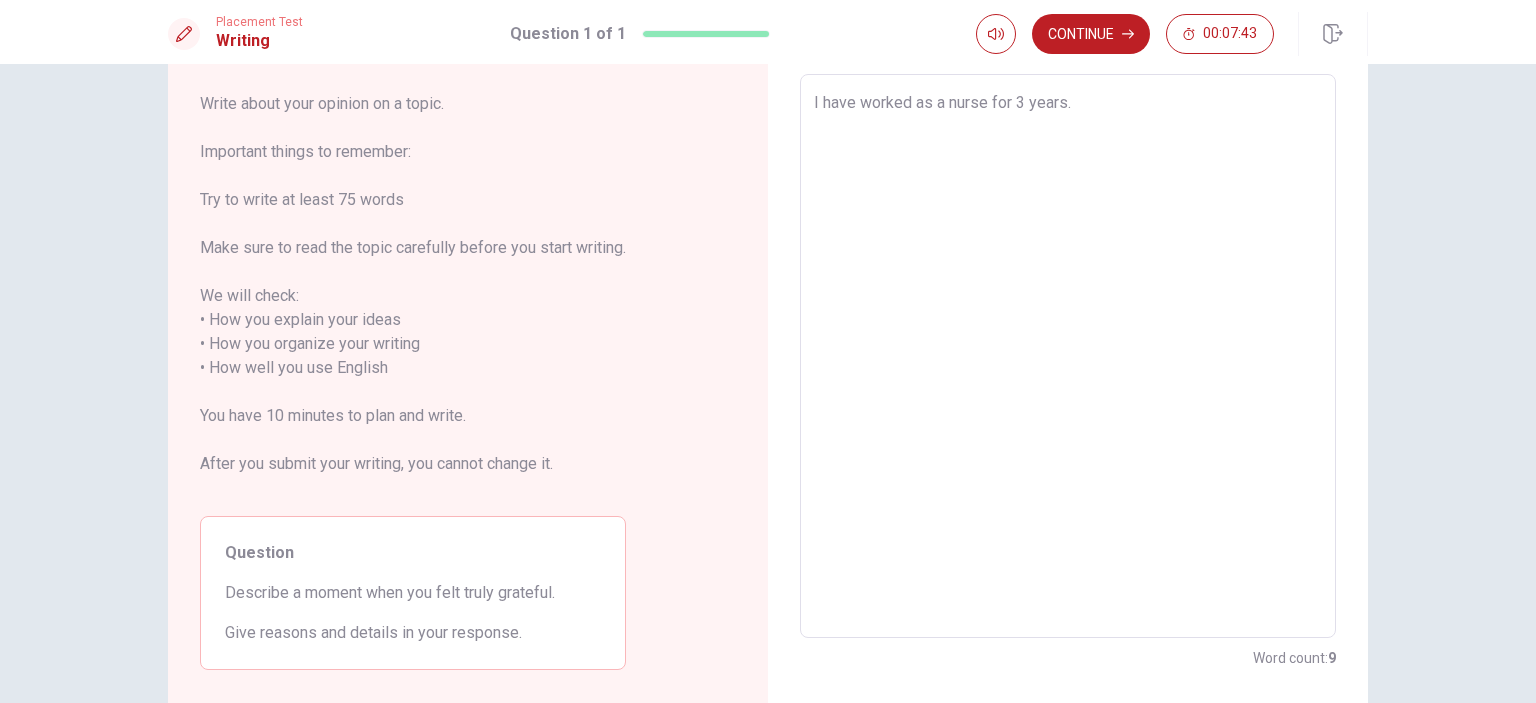 type 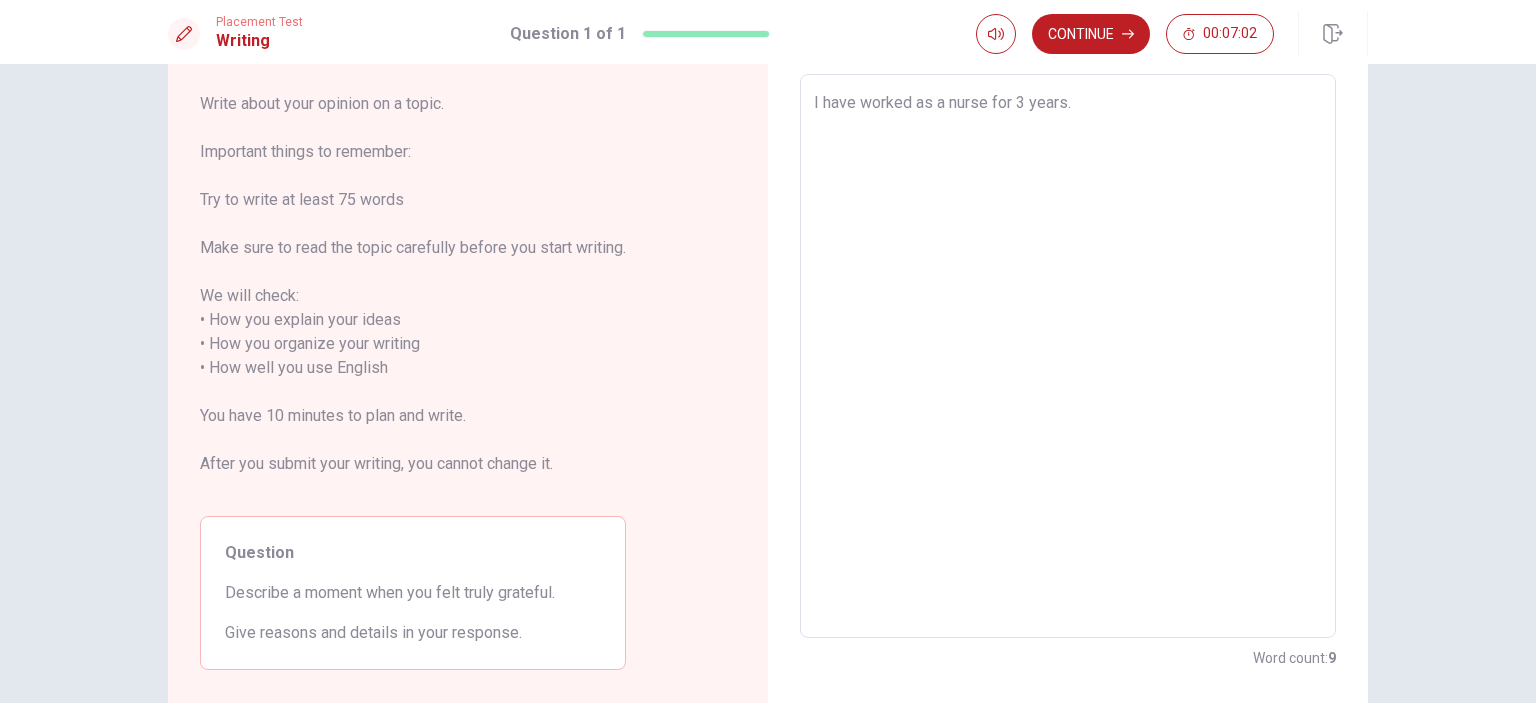 drag, startPoint x: 1204, startPoint y: 217, endPoint x: 391, endPoint y: 177, distance: 813.9834 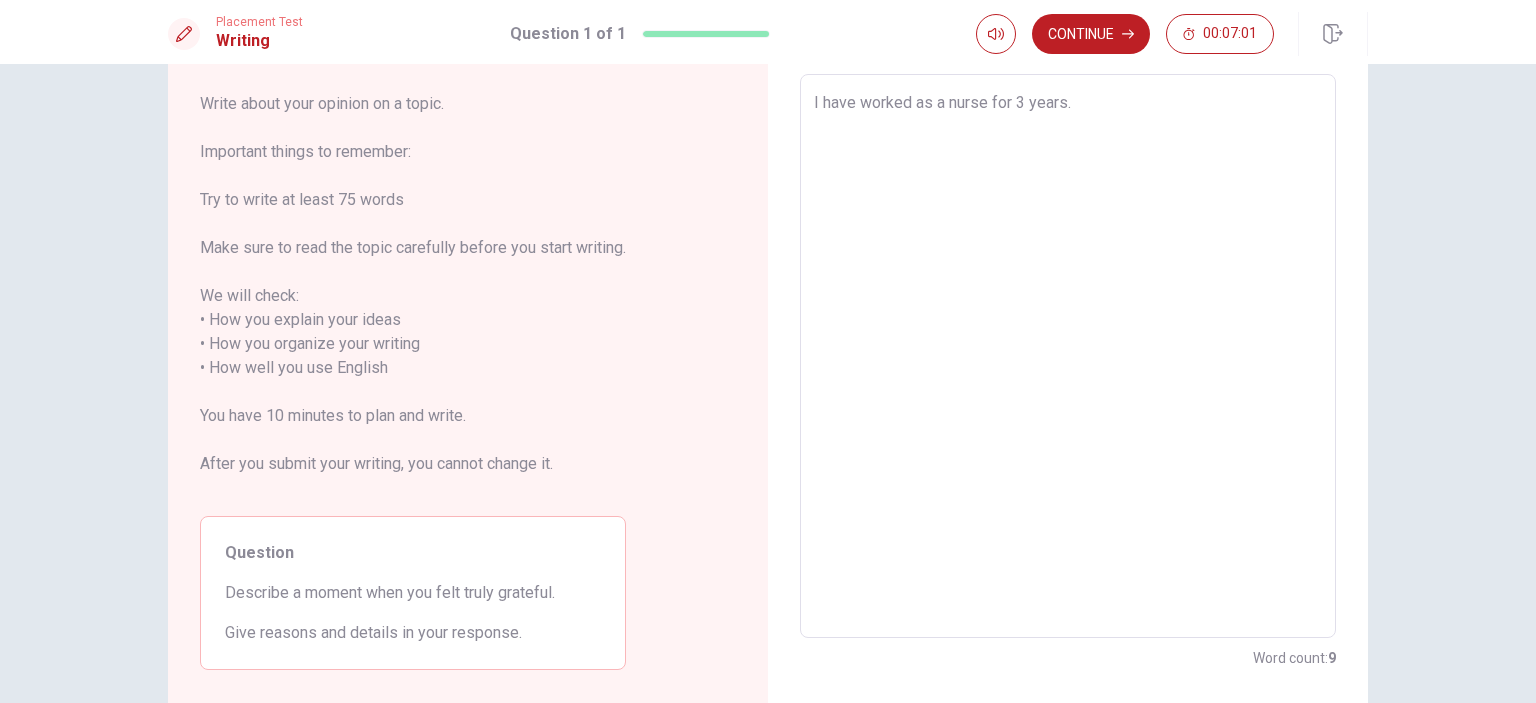 drag, startPoint x: 1312, startPoint y: 200, endPoint x: 570, endPoint y: 121, distance: 746.19366 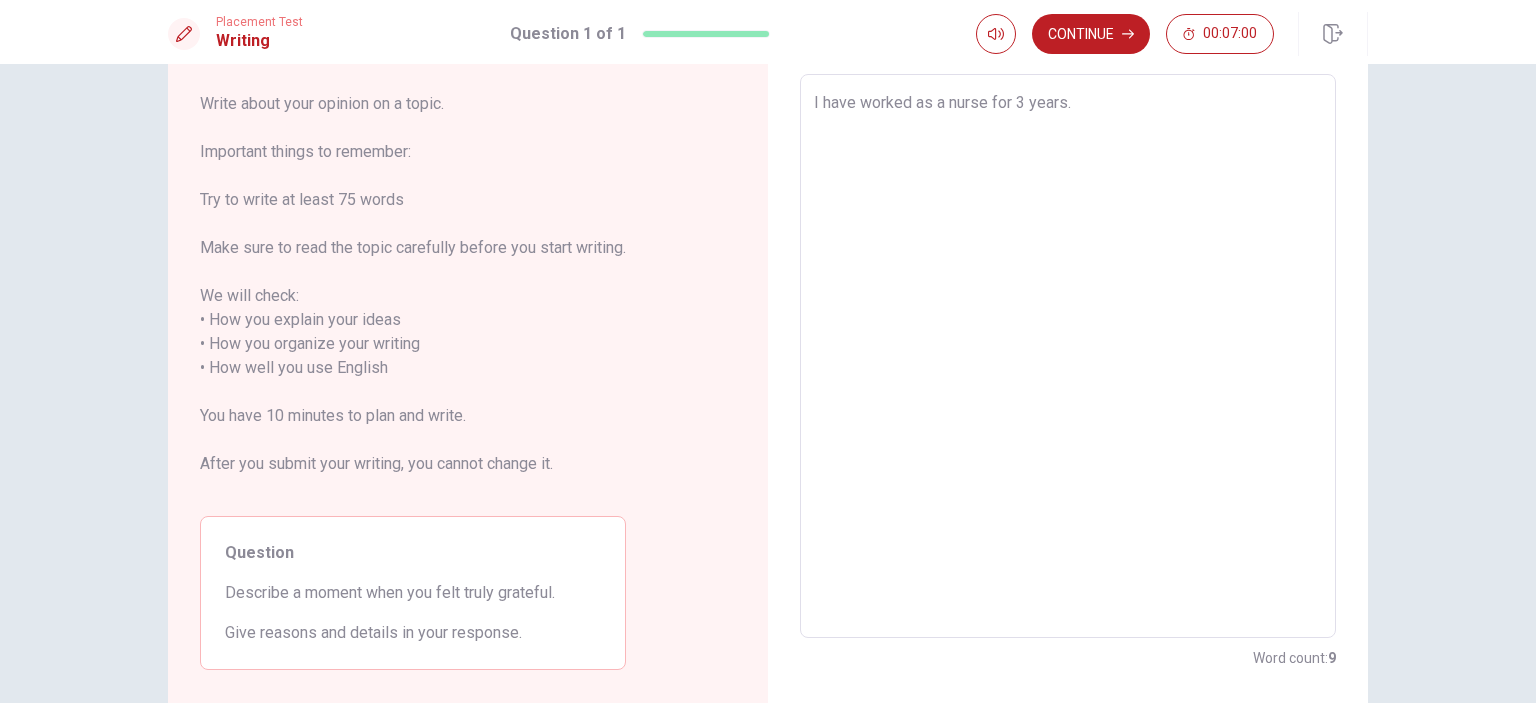 scroll, scrollTop: 0, scrollLeft: 0, axis: both 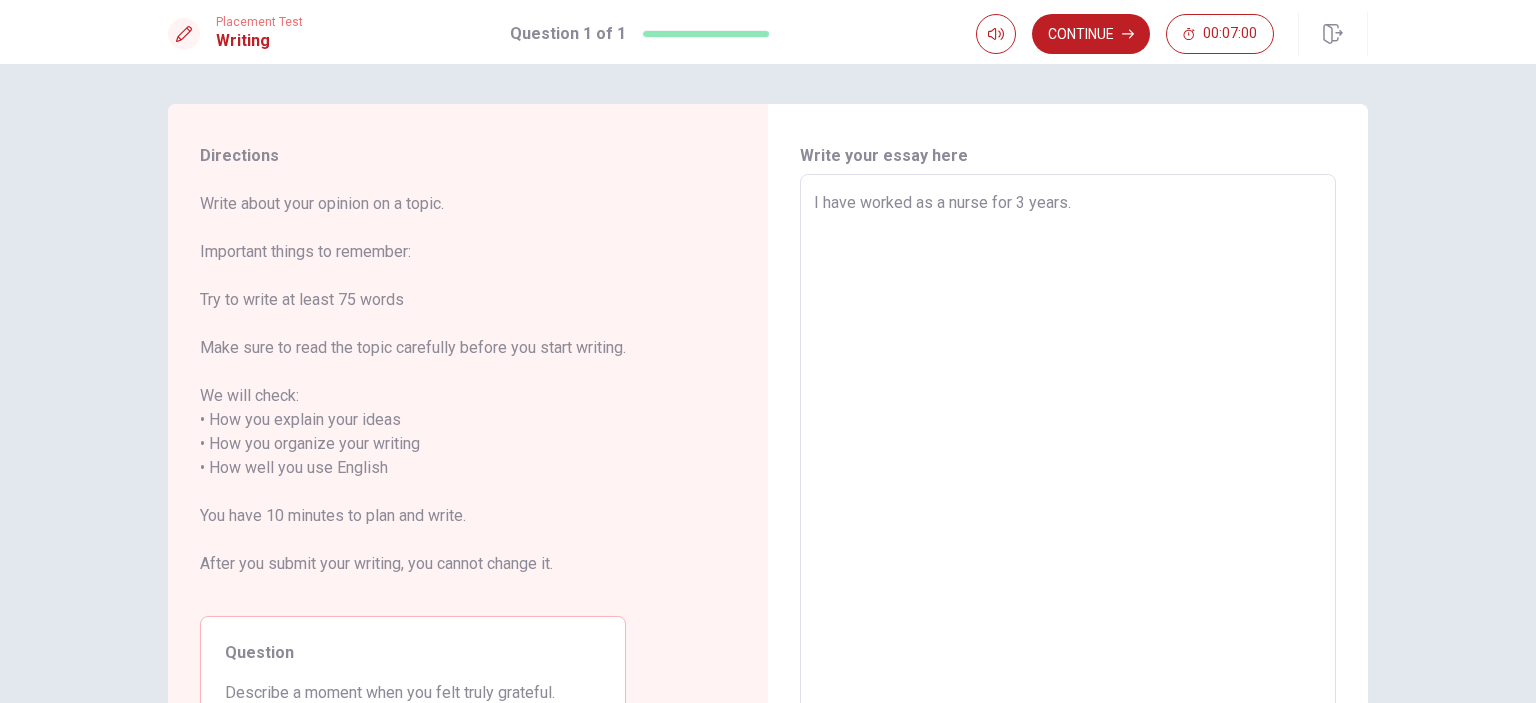 drag, startPoint x: 1126, startPoint y: 242, endPoint x: 648, endPoint y: 76, distance: 506.00397 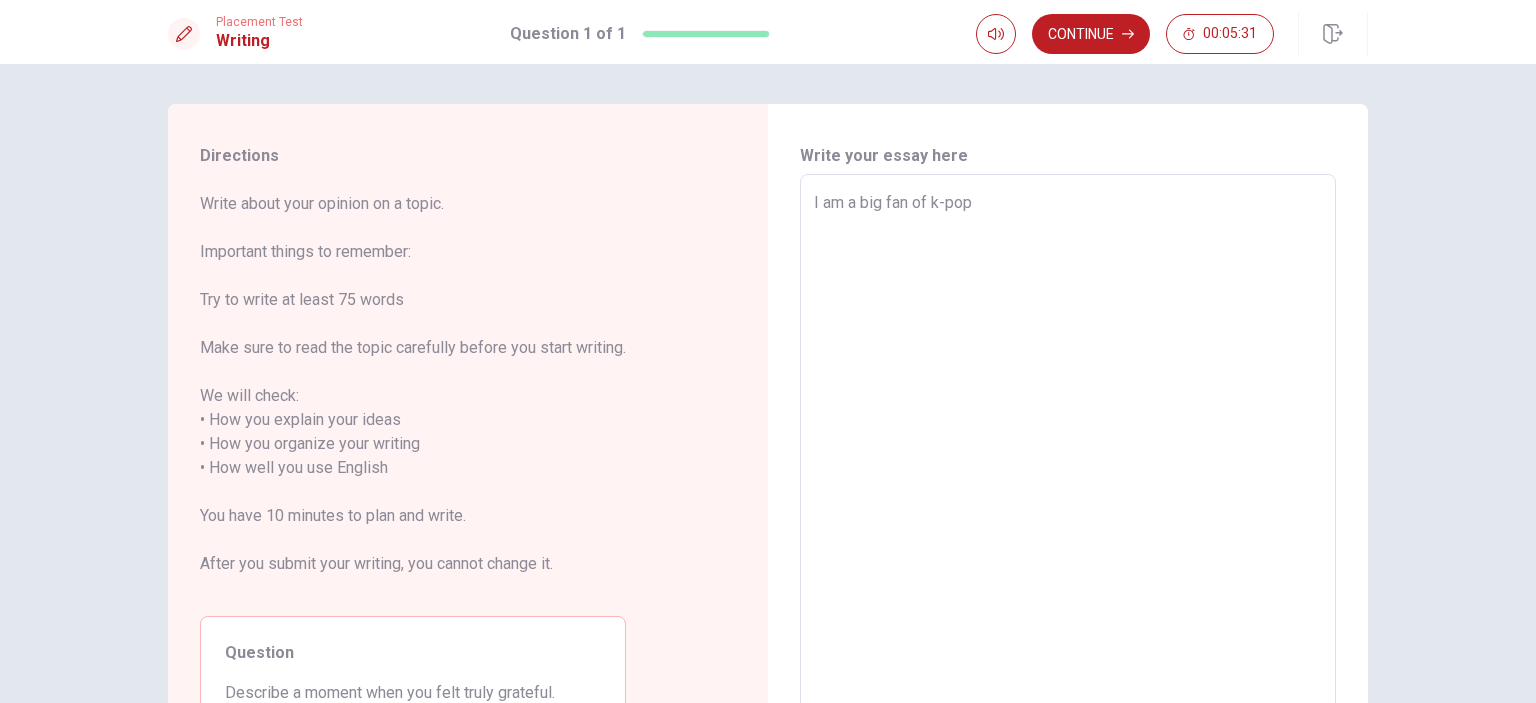 drag, startPoint x: 1145, startPoint y: 235, endPoint x: 469, endPoint y: 195, distance: 677.1824 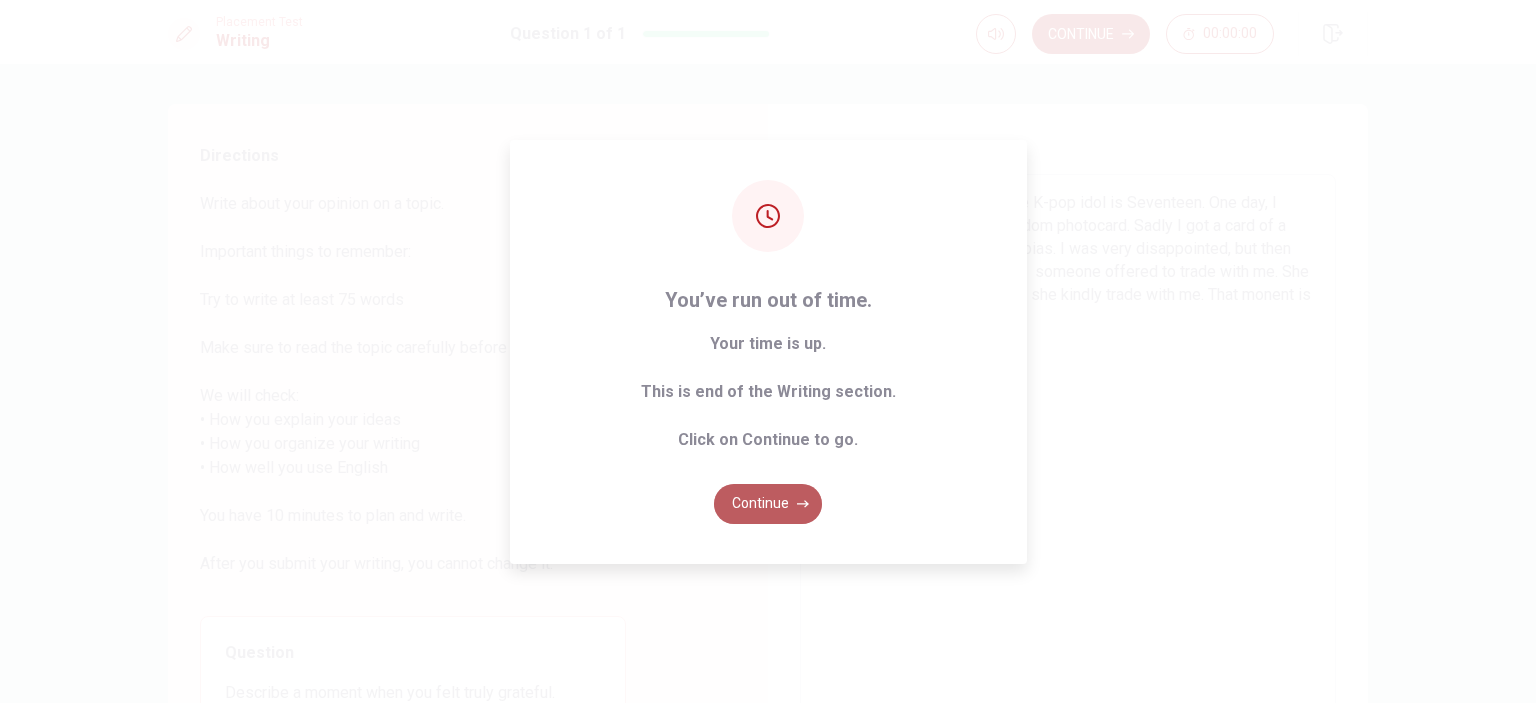 click on "Continue" at bounding box center (768, 504) 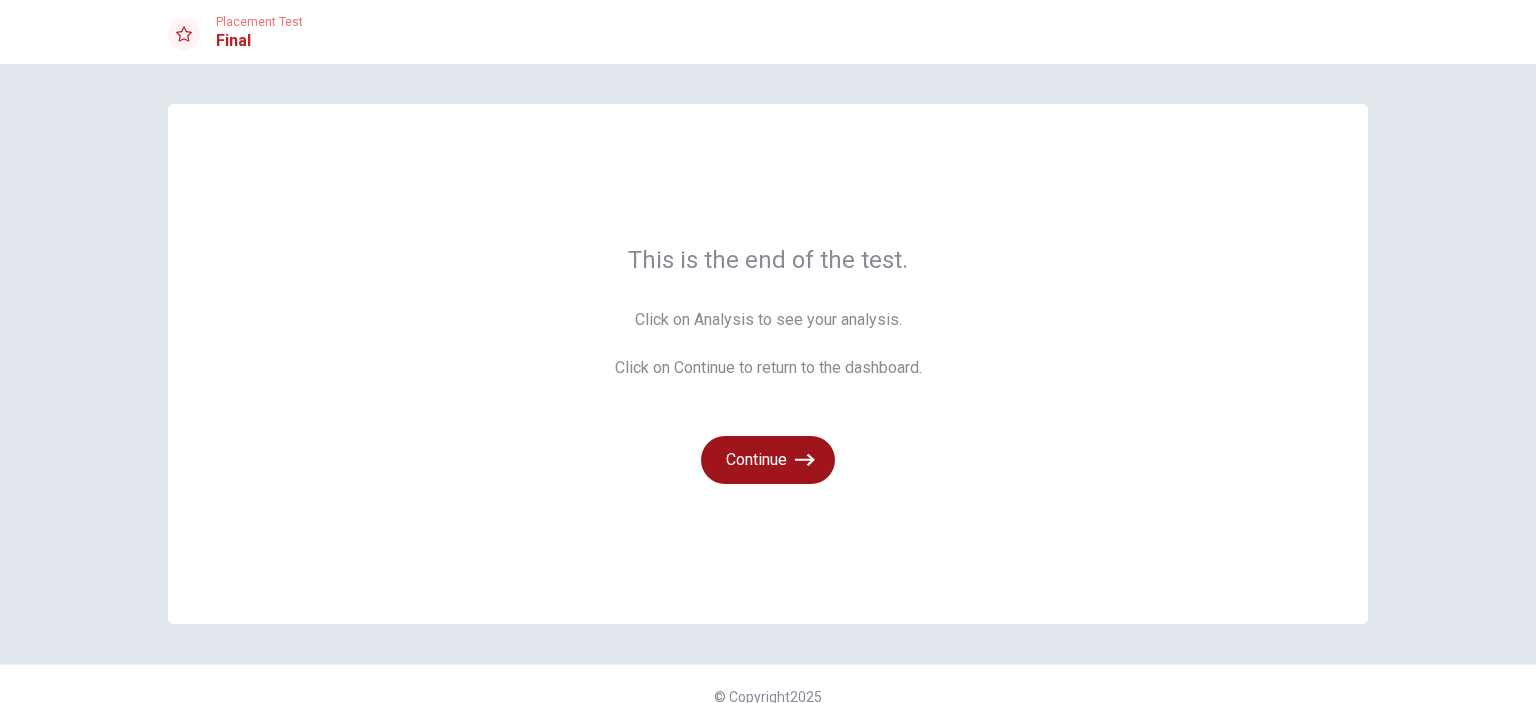 click on "Continue" at bounding box center (768, 460) 